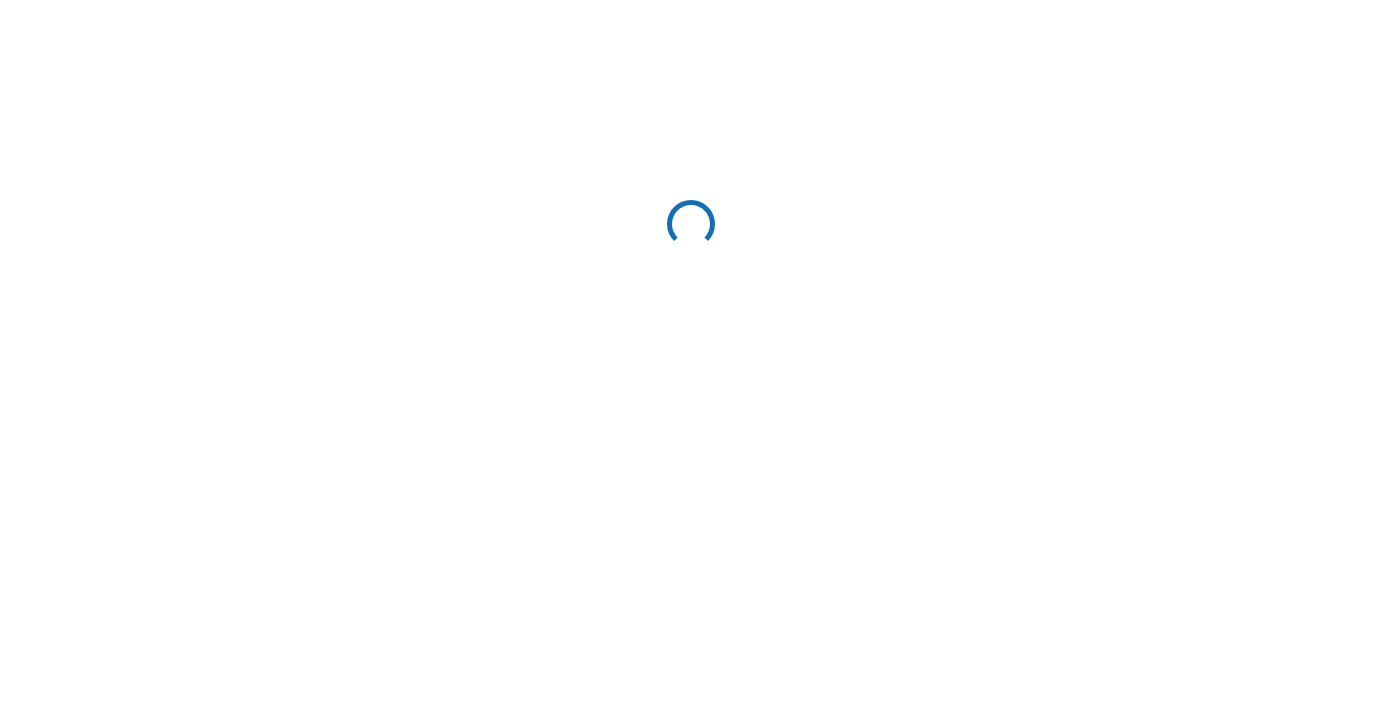 scroll, scrollTop: 0, scrollLeft: 0, axis: both 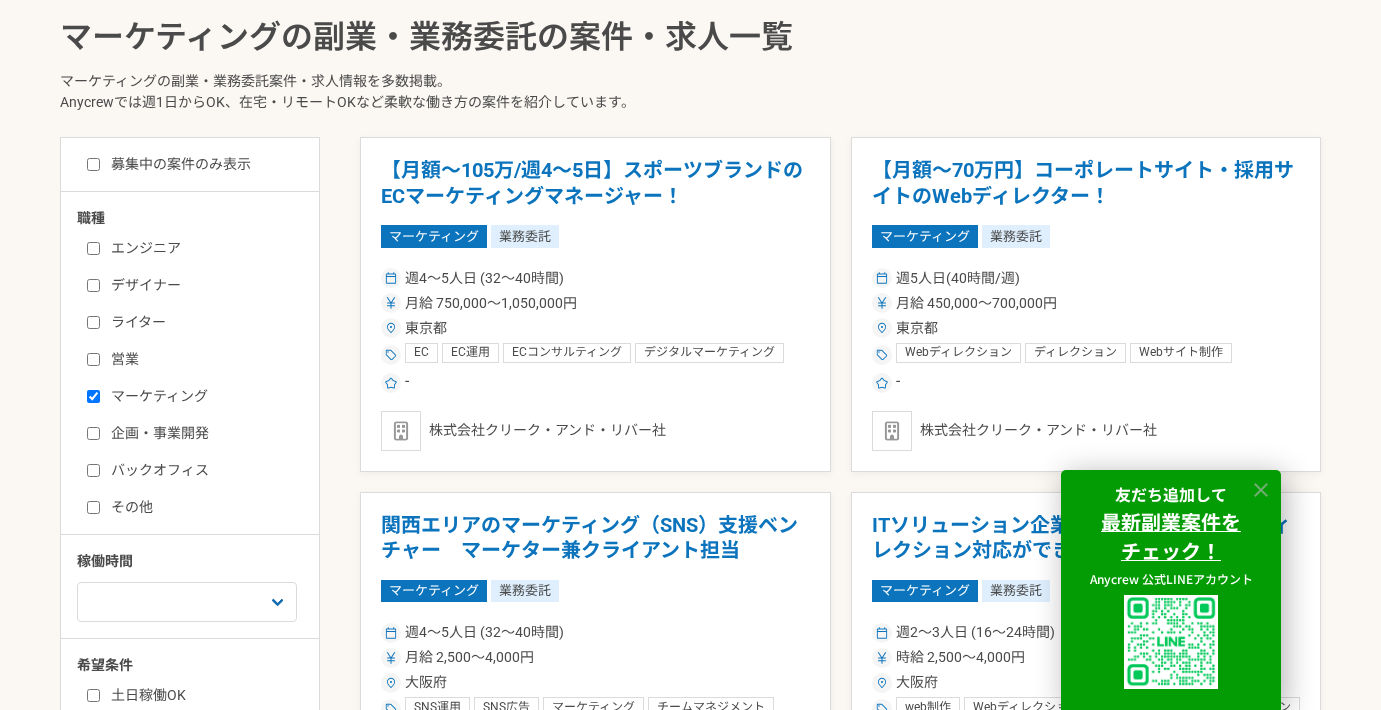click 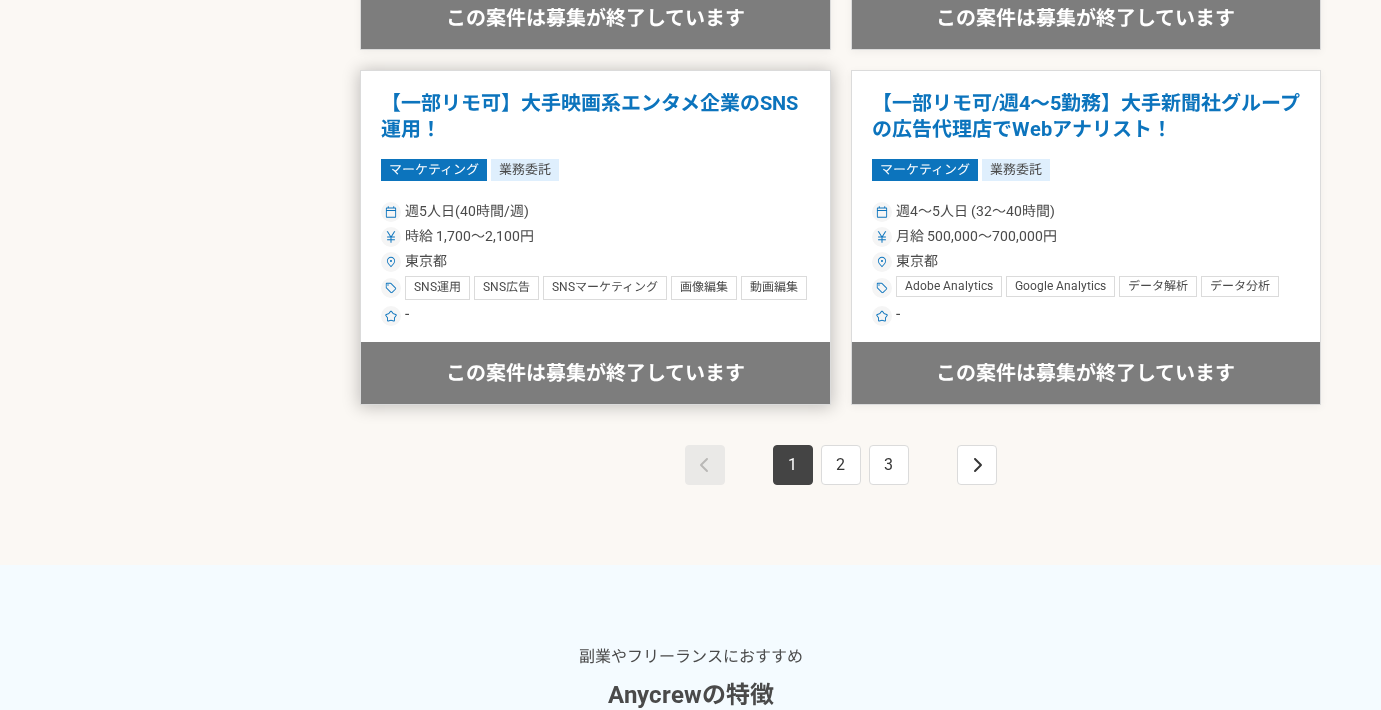scroll, scrollTop: 3699, scrollLeft: 0, axis: vertical 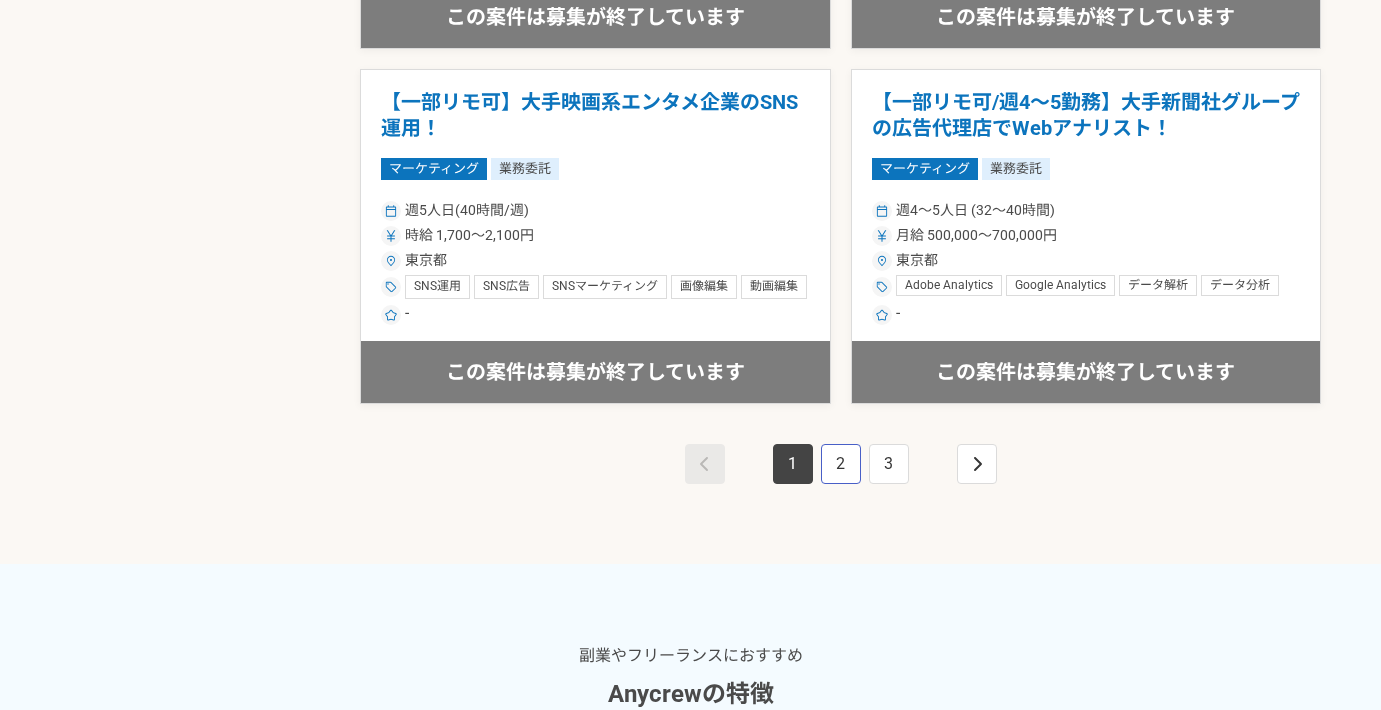click on "2" at bounding box center (841, 464) 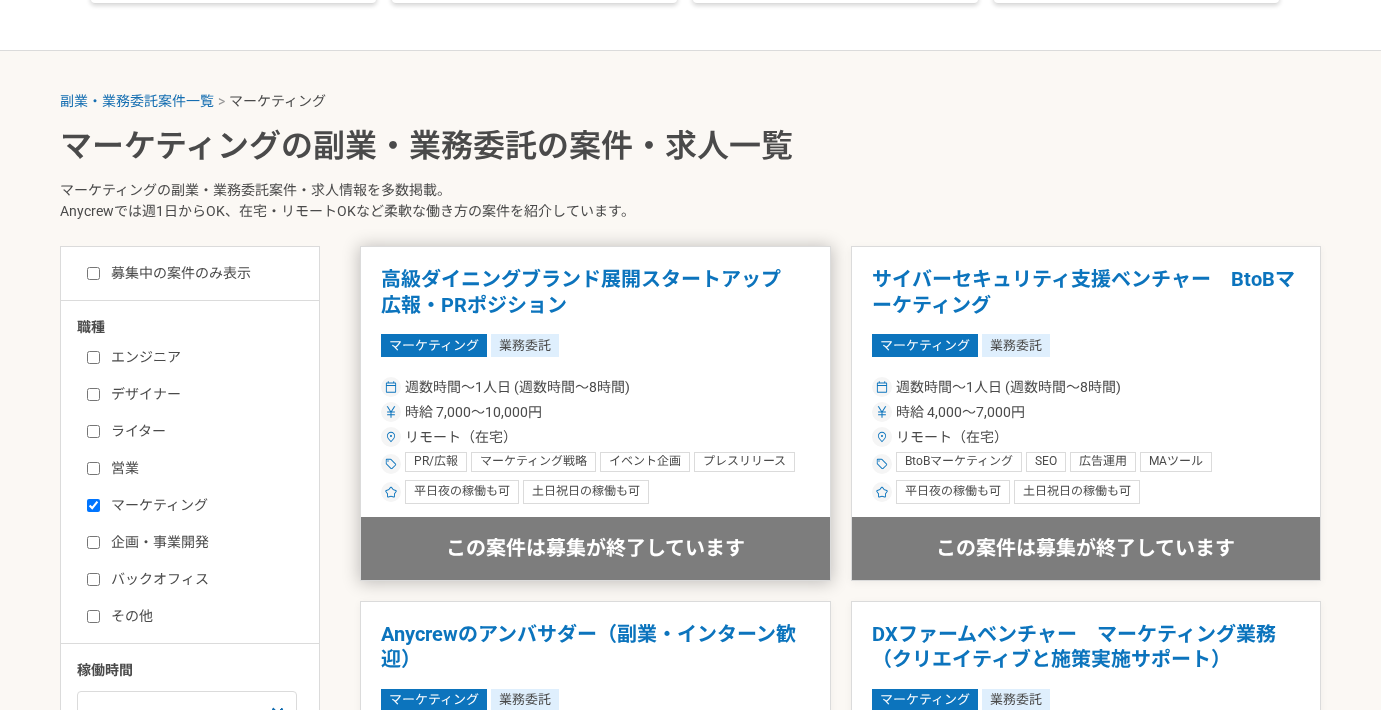 scroll, scrollTop: 0, scrollLeft: 0, axis: both 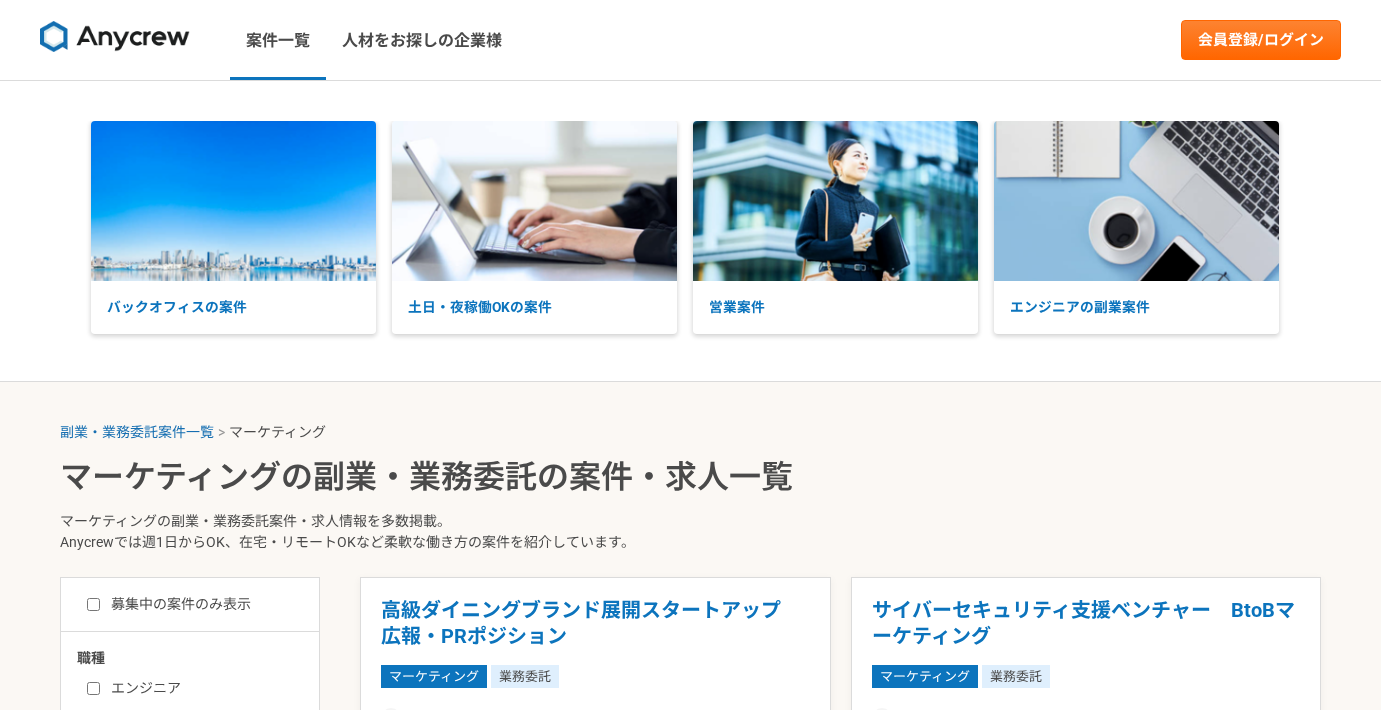 click on "案件一覧 人材をお探しの企業様 会員登録/ログイン" at bounding box center (690, 40) 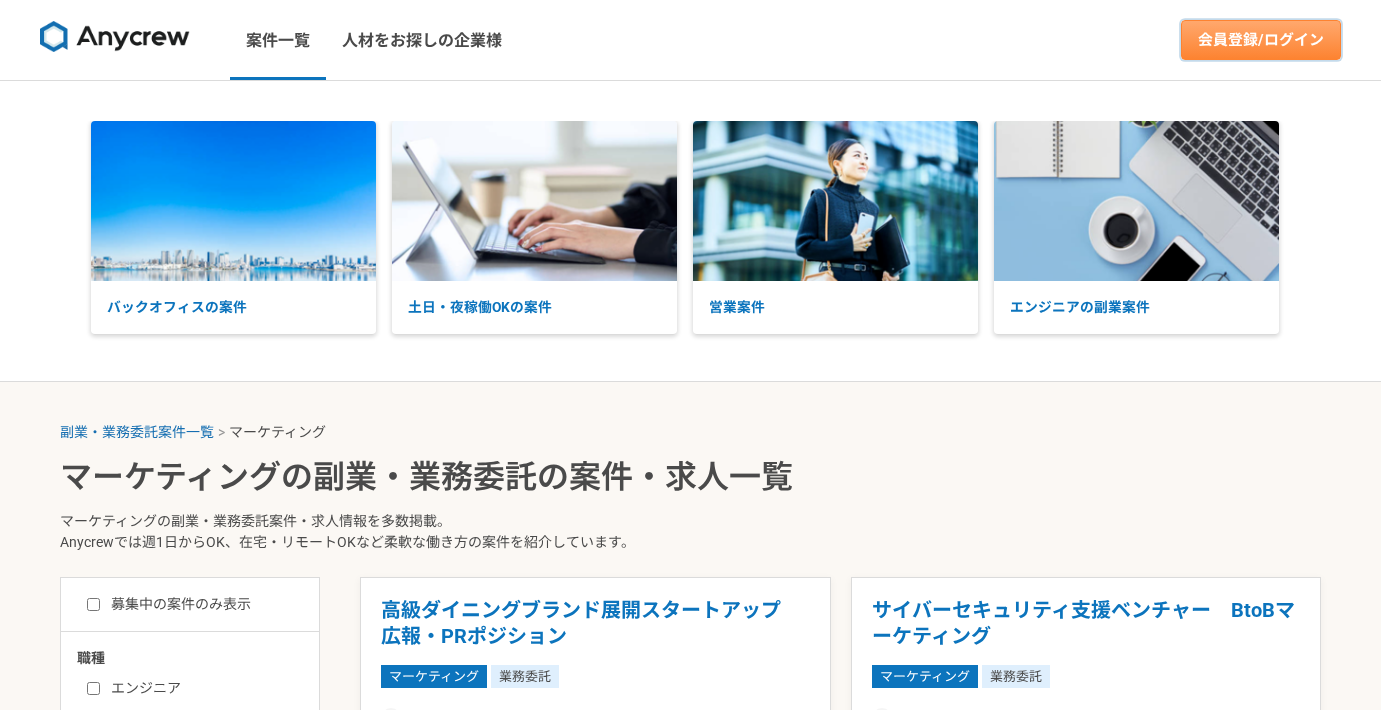 click on "会員登録/ログイン" at bounding box center [1261, 40] 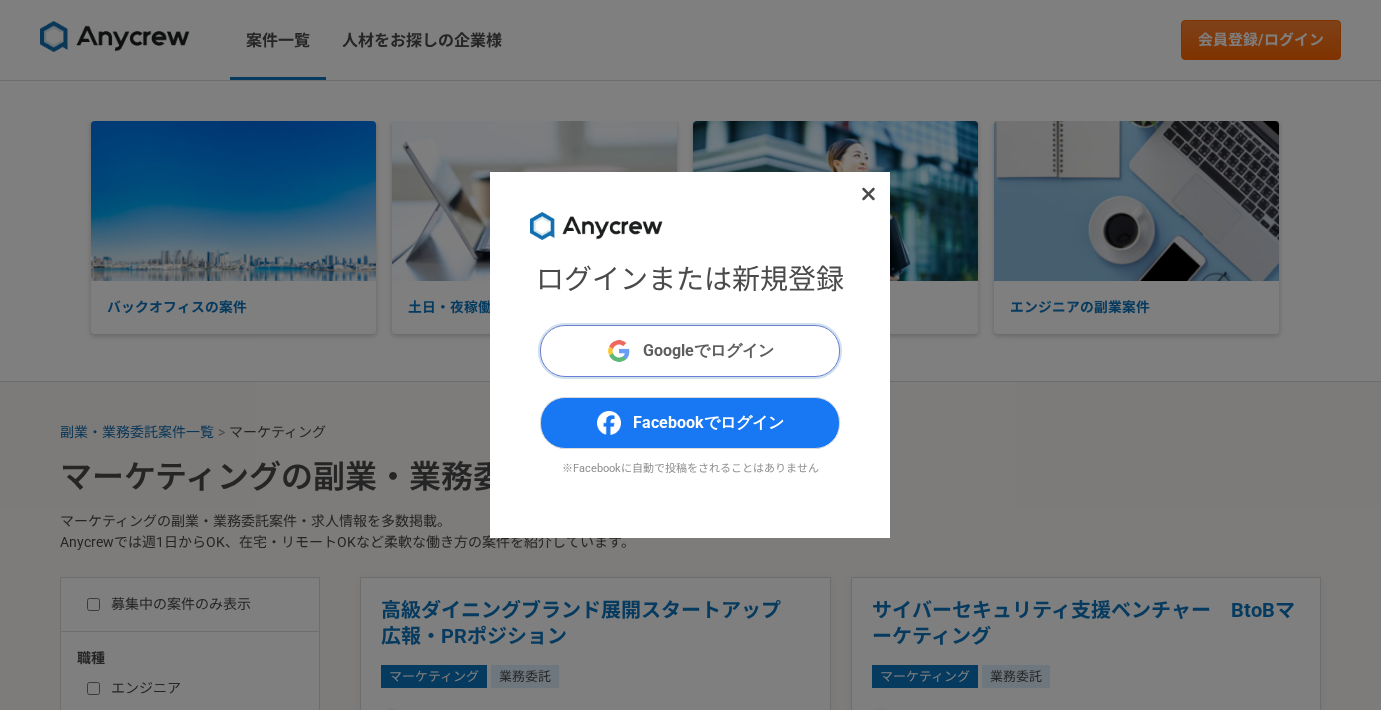 click on "Googleでログイン" at bounding box center [708, 351] 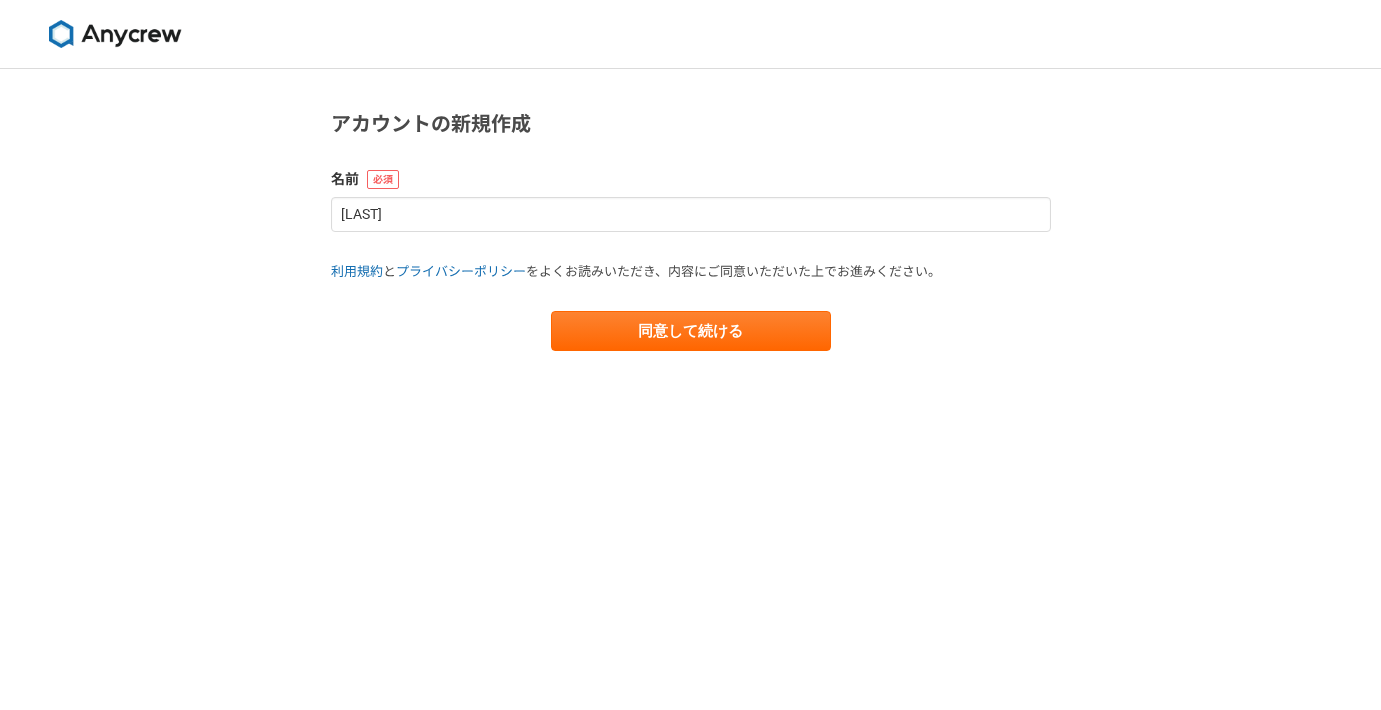 scroll, scrollTop: 0, scrollLeft: 0, axis: both 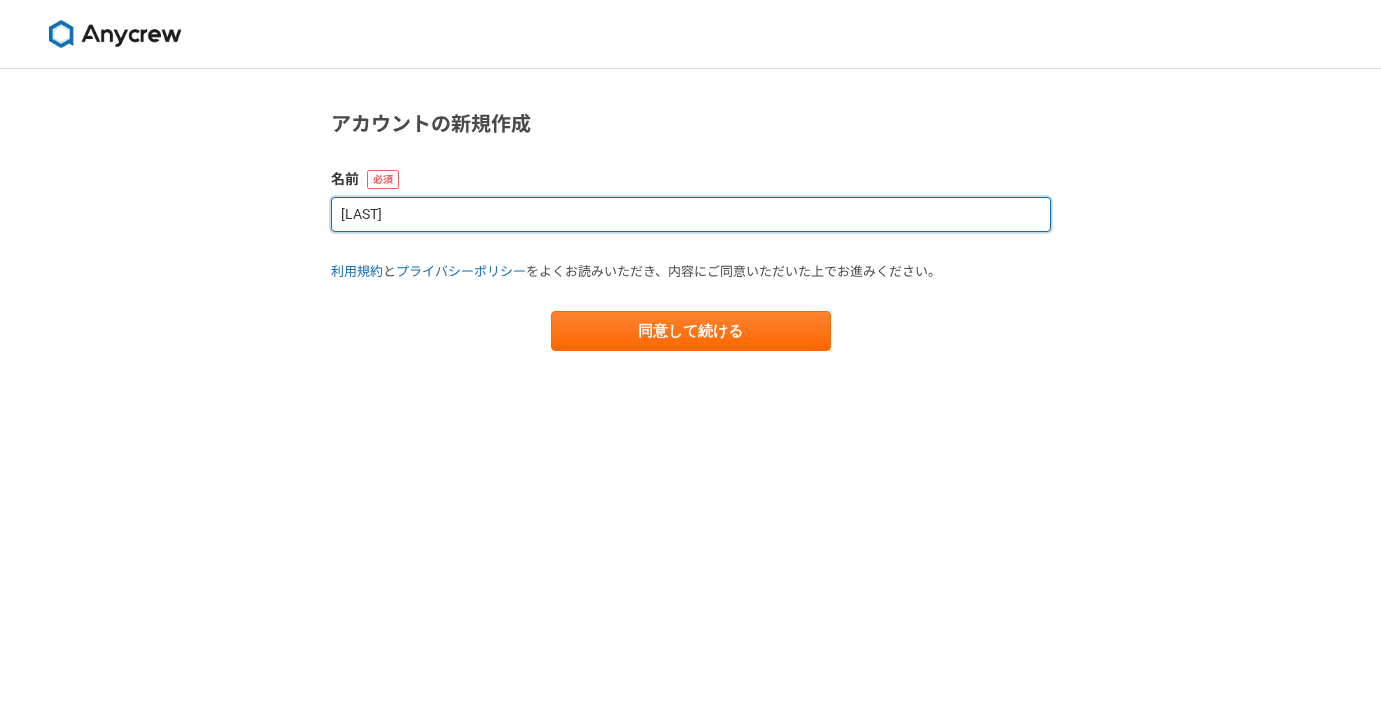 click on "[LAST]" at bounding box center (691, 214) 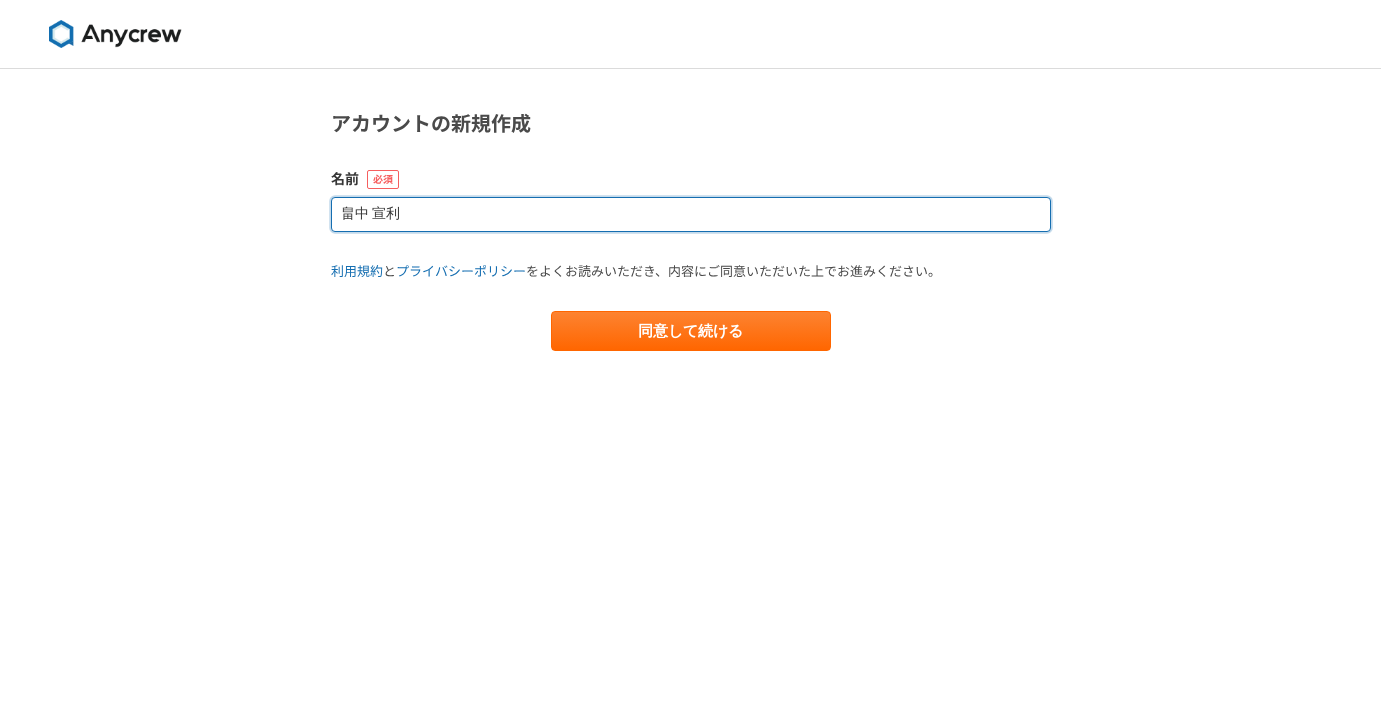 type on "畠中 宣利" 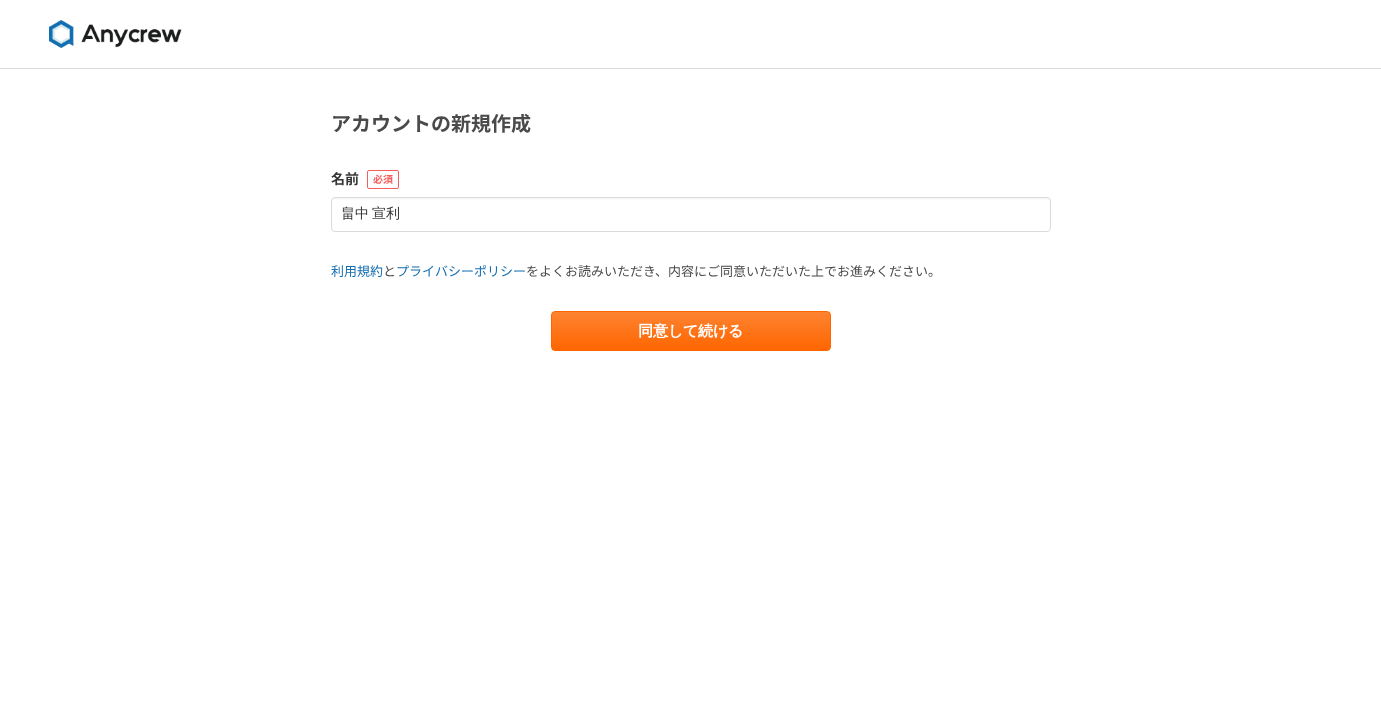 click on "アカウントの新規作成 名前 [FIRST] [LAST] 利用規約 と プライバシーポリシー をよくお読みいただき、内容にご同意いただいた上でお進みください。 同意して続ける" at bounding box center (690, 389) 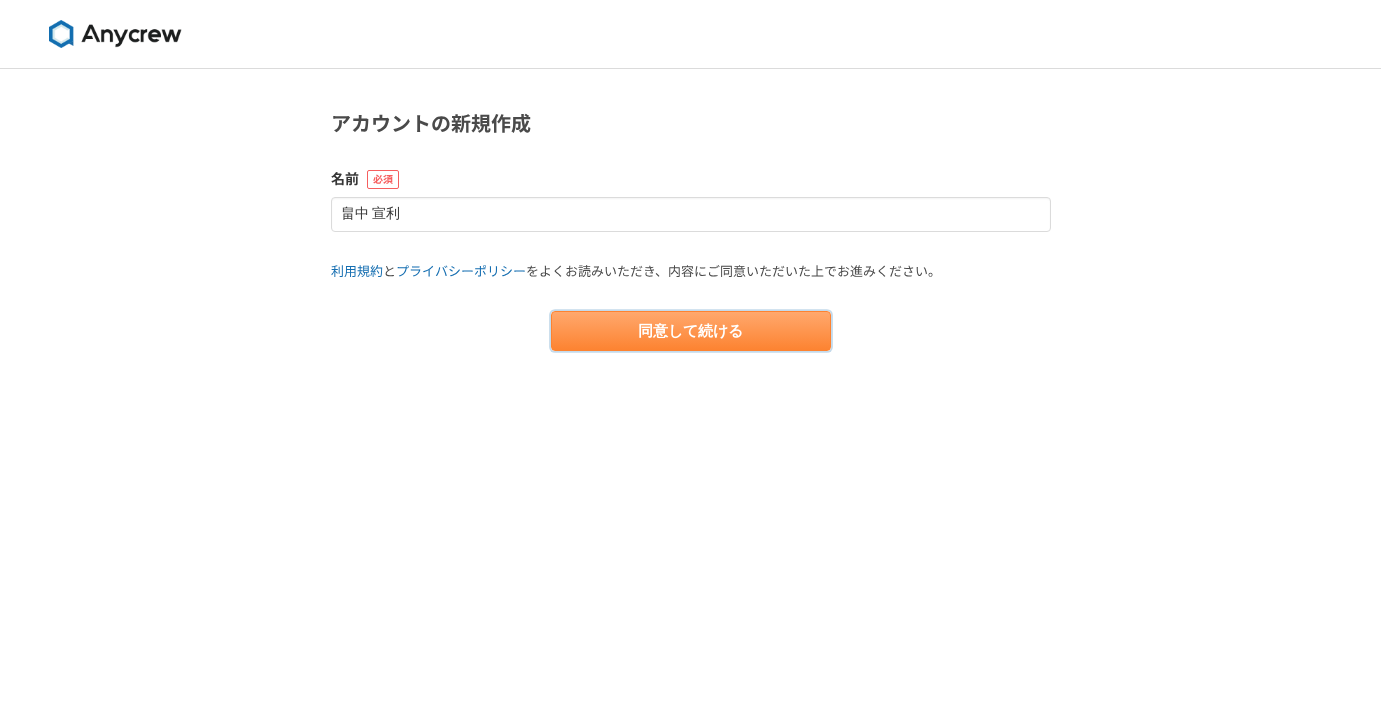 click on "同意して続ける" at bounding box center (691, 331) 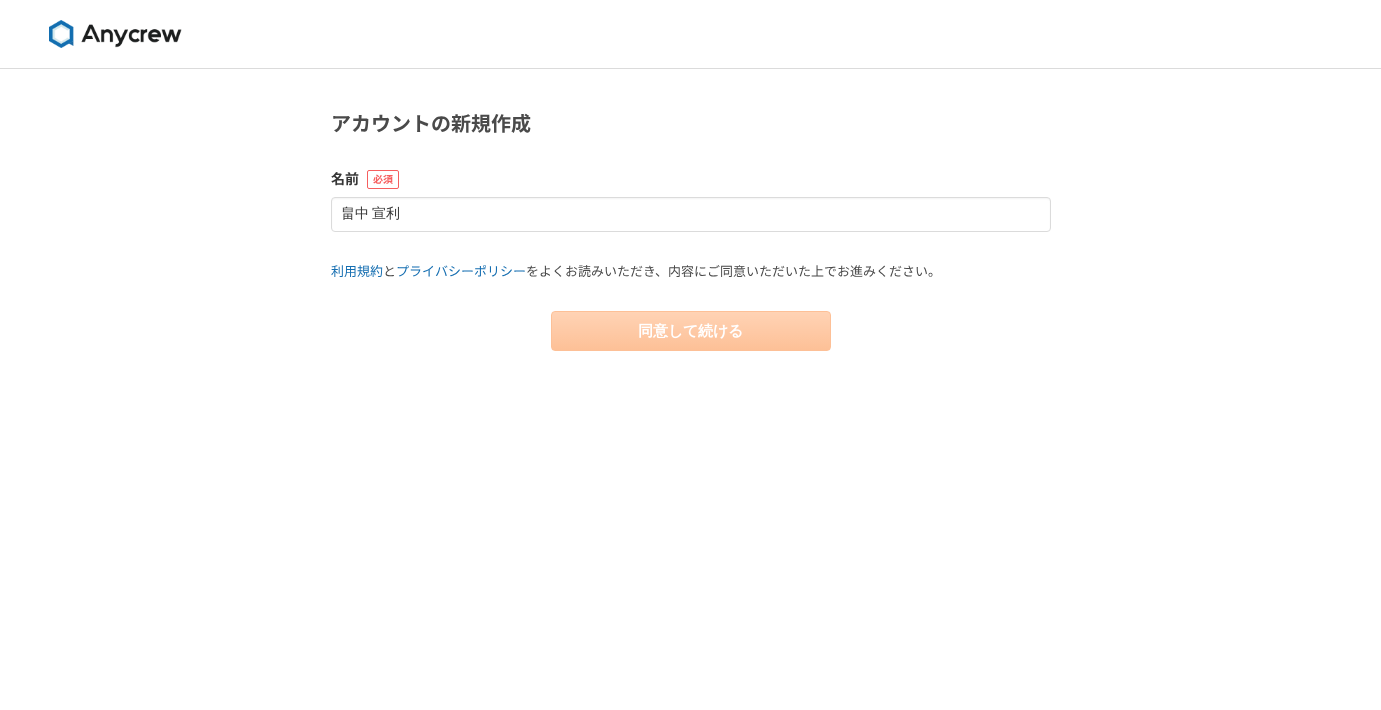 select on "13" 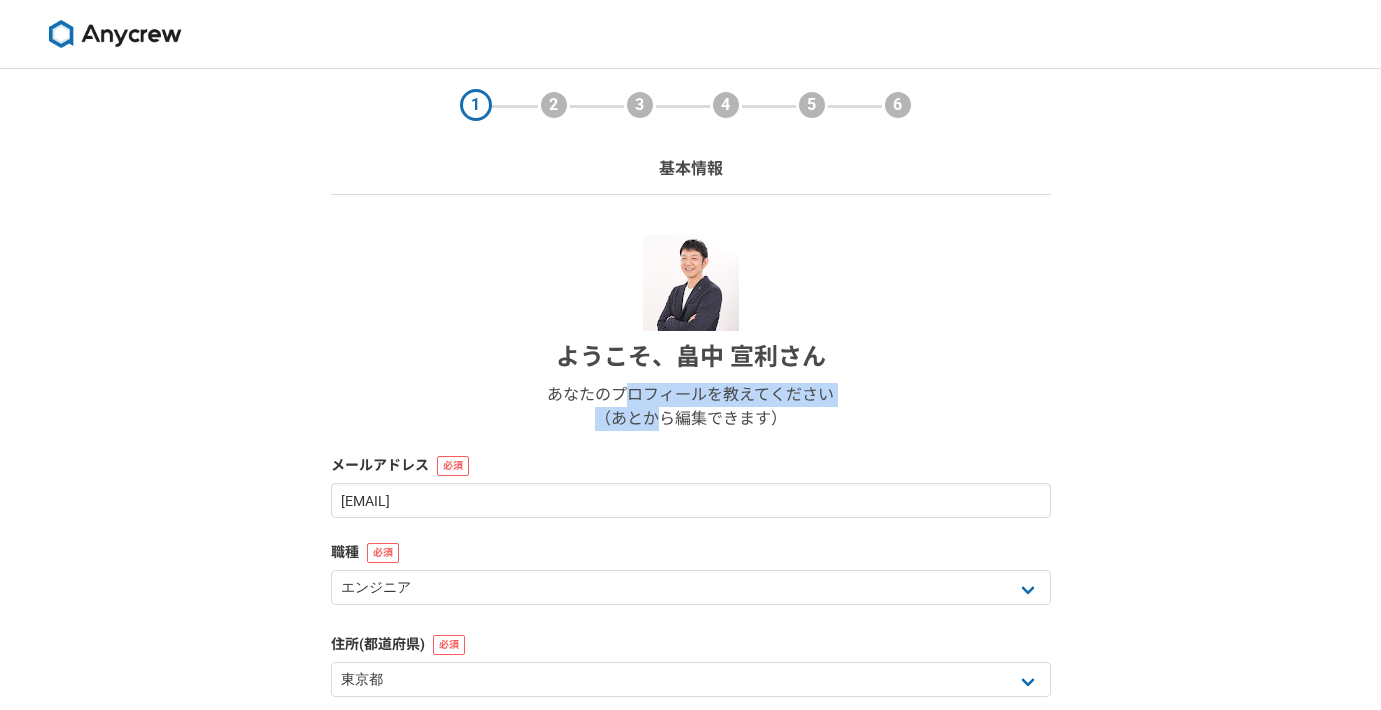 drag, startPoint x: 656, startPoint y: 427, endPoint x: 582, endPoint y: 366, distance: 95.90099 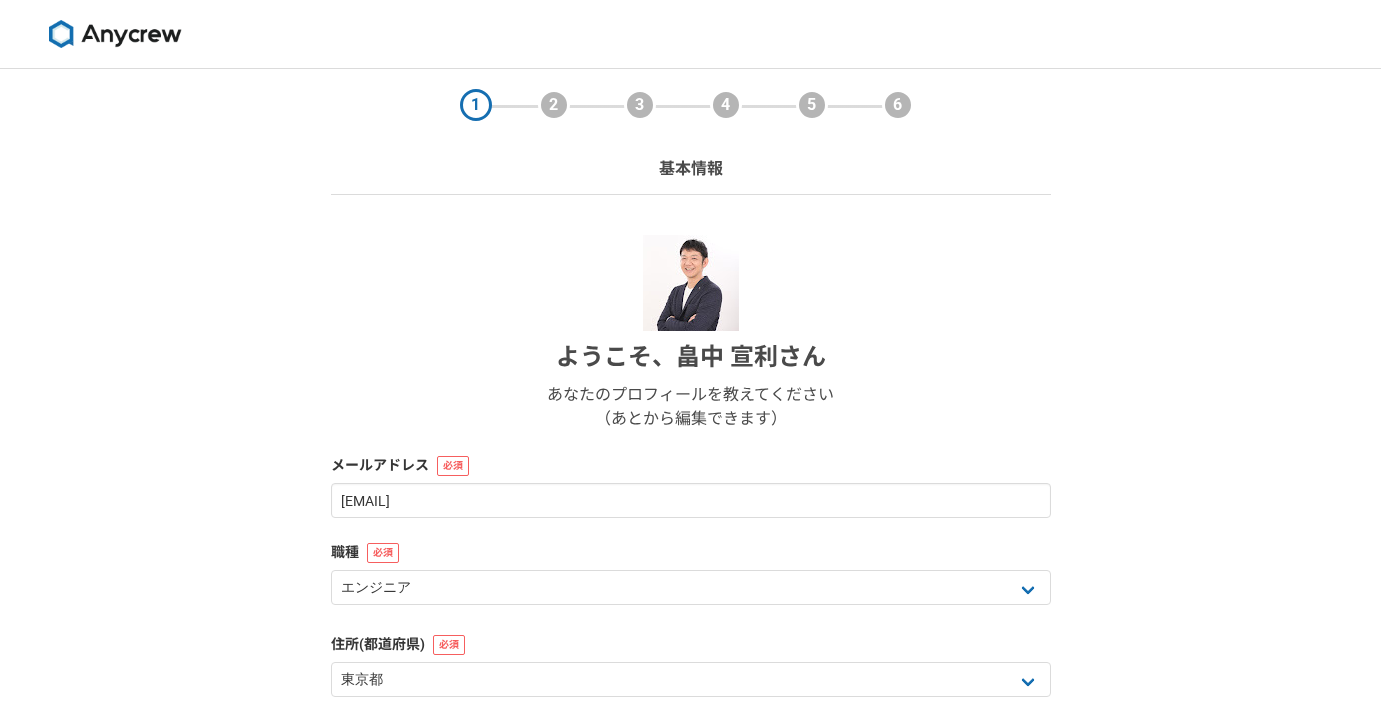 click on "ようこそ、 [FIRST] [LAST] さん" at bounding box center (691, 357) 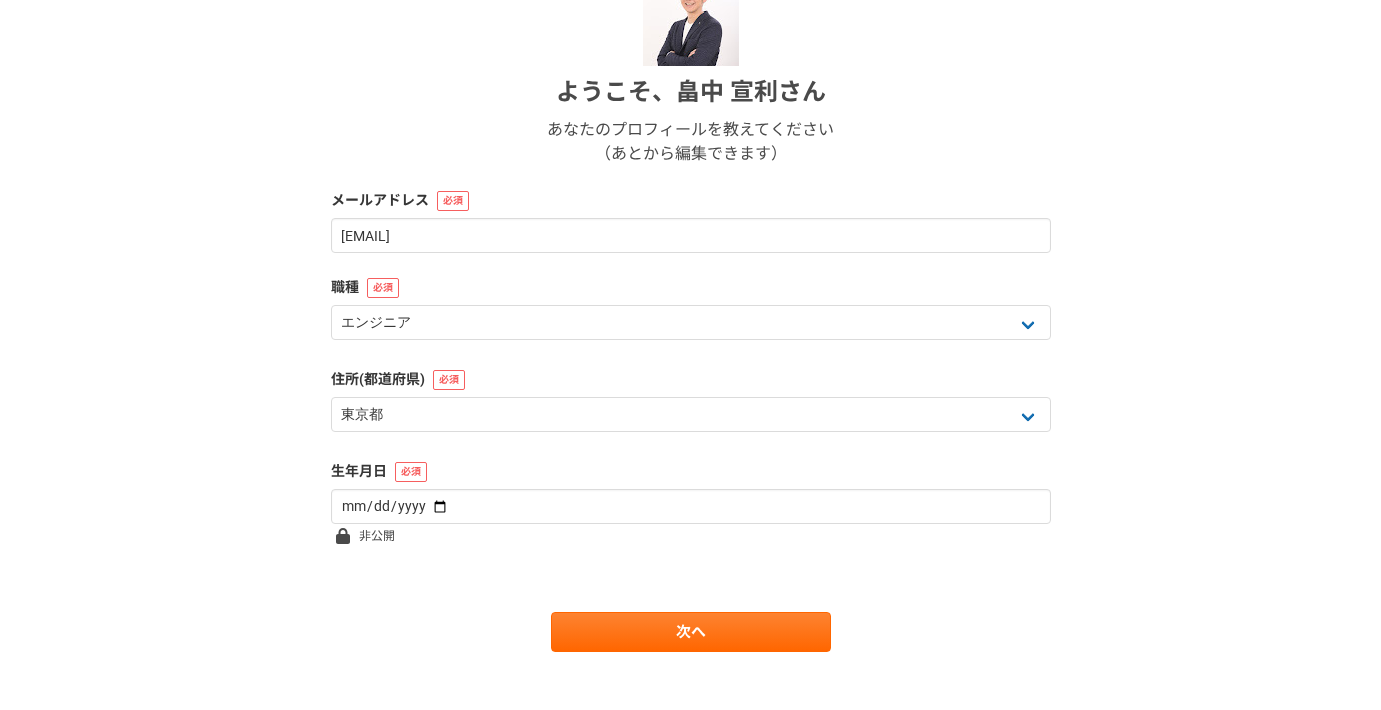 scroll, scrollTop: 287, scrollLeft: 0, axis: vertical 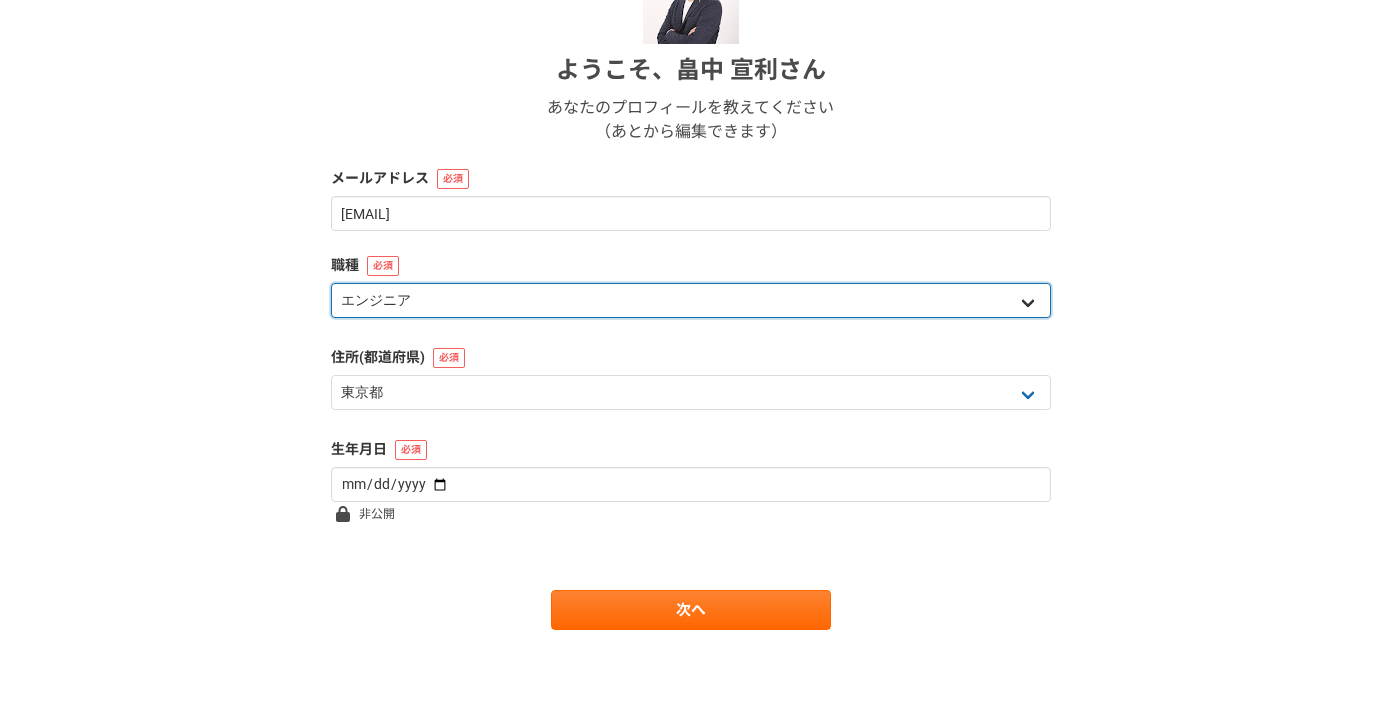 click on "エンジニア デザイナー ライター 営業 マーケティング 企画・事業開発 バックオフィス その他" at bounding box center (691, 300) 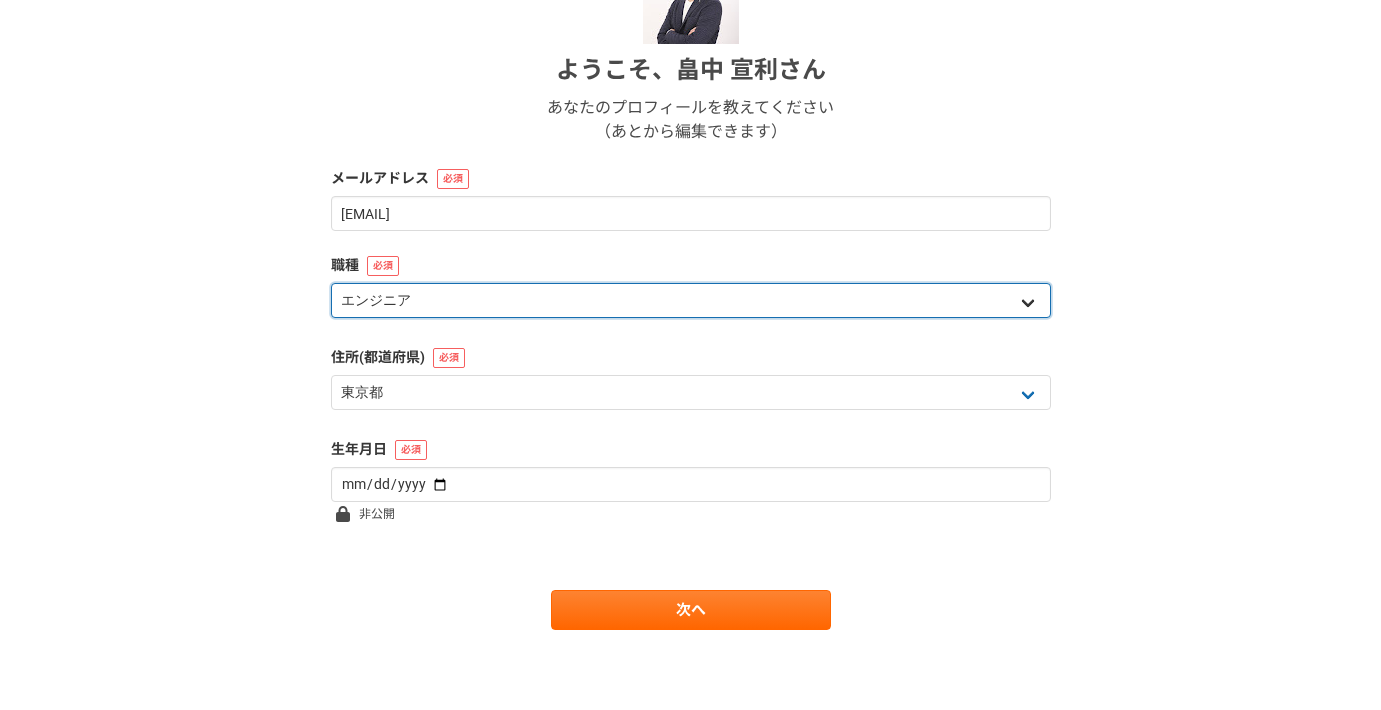 select on "5" 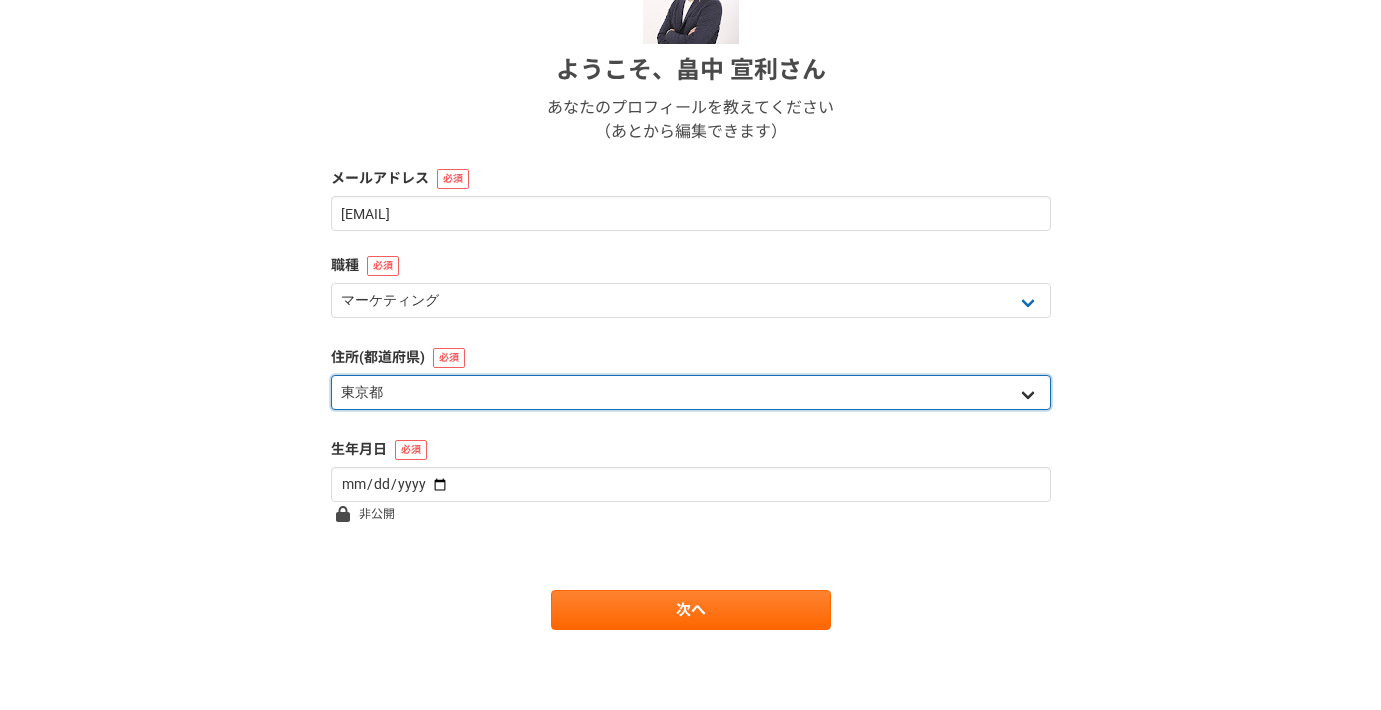click on "北海道 青森県 岩手県 宮城県 秋田県 山形県 福島県 茨城県 栃木県 群馬県 埼玉県 千葉県 東京都 神奈川県 新潟県 富山県 石川県 福井県 山梨県 長野県 岐阜県 静岡県 愛知県 三重県 滋賀県 京都府 大阪府 兵庫県 奈良県 和歌山県 鳥取県 島根県 岡山県 広島県 山口県 徳島県 香川県 愛媛県 高知県 福岡県 佐賀県 長崎県 熊本県 大分県 宮崎県 鹿児島県 沖縄県 海外" at bounding box center [691, 392] 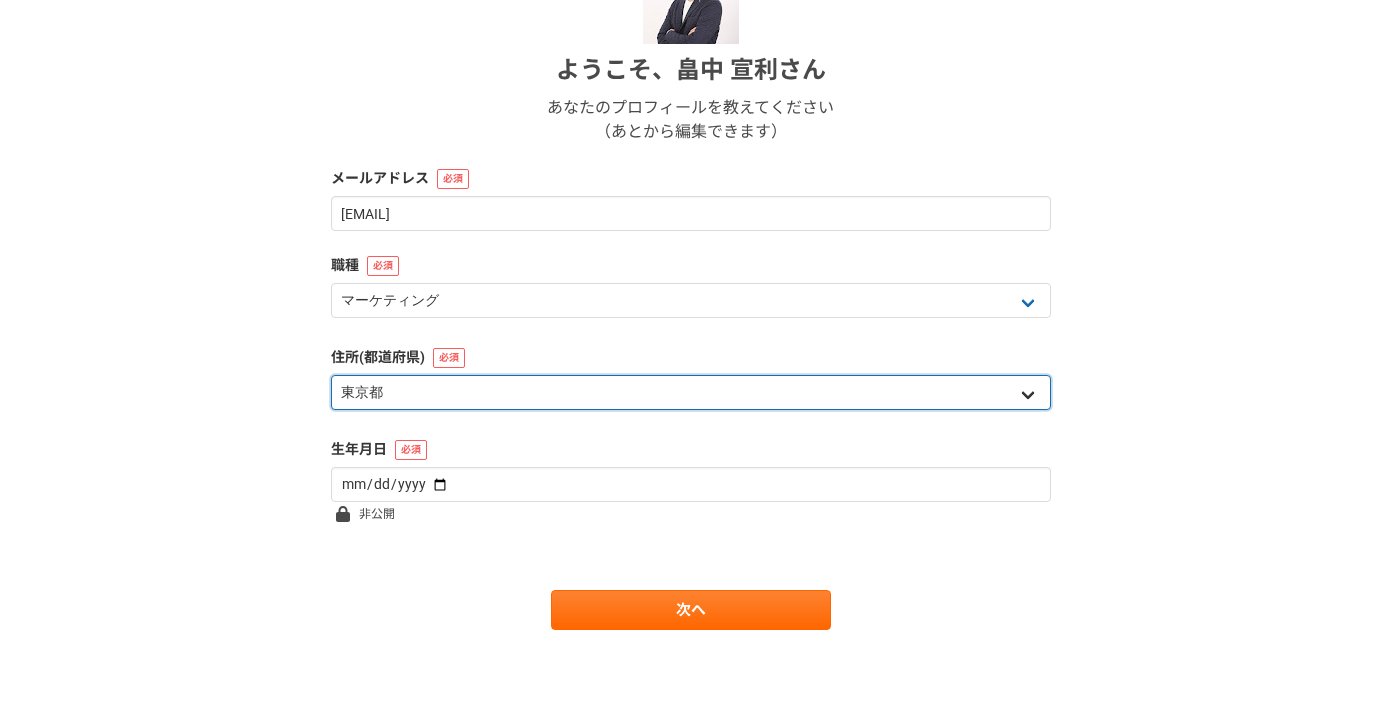 select on "27" 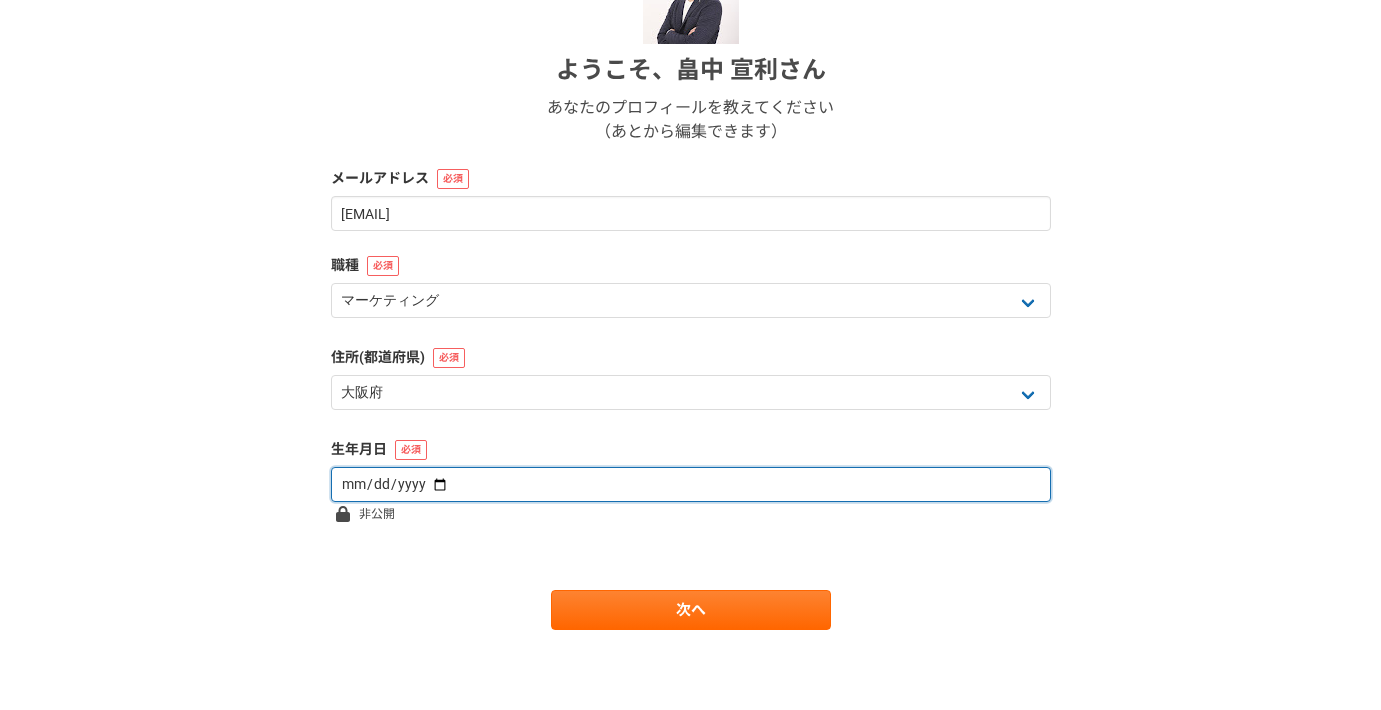 click at bounding box center (691, 484) 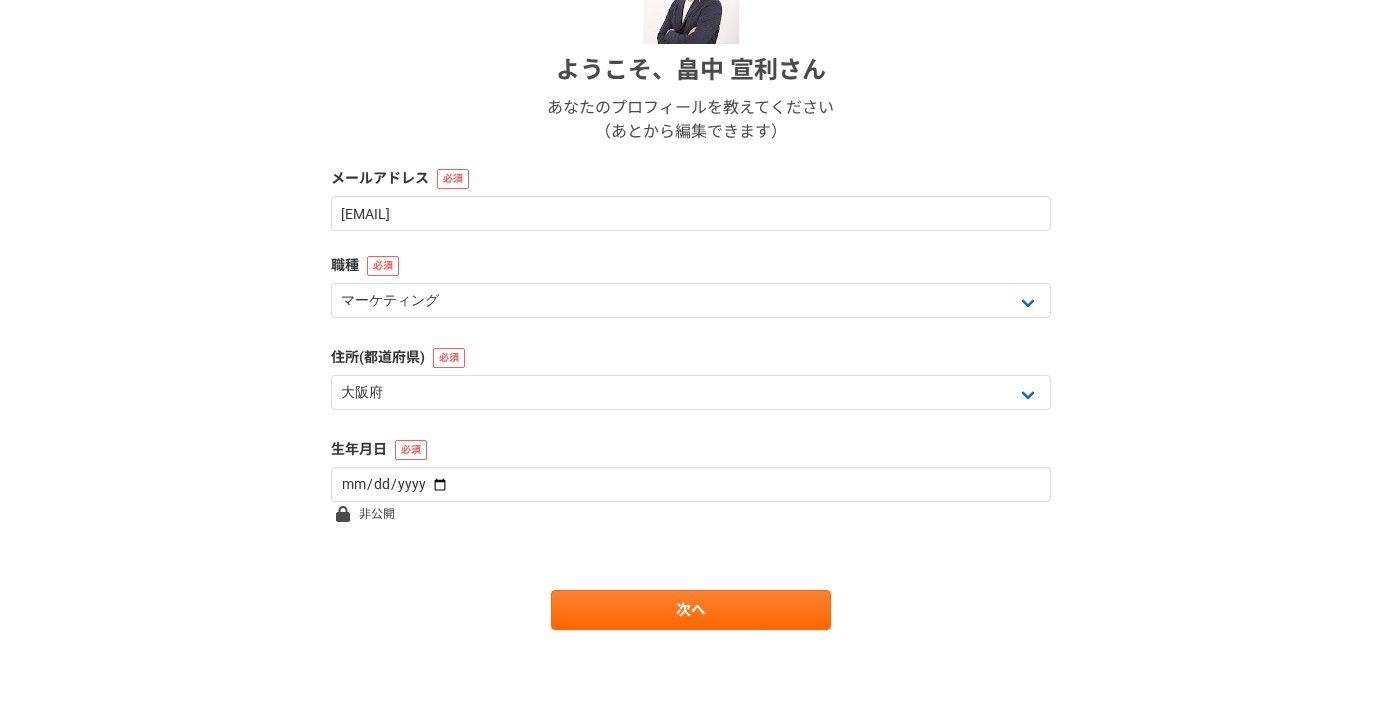 click on "ようこそ、 [FIRST] [LAST] さん あなたのプロフィールを教えてください （あとから編集できます） メールアドレス [EMAIL] 職種 エンジニア デザイナー ライター 営業 マーケティング 企画・事業開発 バックオフィス その他 住所(都道府県) 北海道 青森県 岩手県 宮城県 秋田県 山形県 福島県 茨城県 栃木県 群馬県 埼玉県 千葉県 東京都 神奈川県 新潟県 富山県 石川県 福井県 山梨県 長野県 岐阜県 静岡県 愛知県 三重県 滋賀県 京都府 大阪府 兵庫県 奈良県 和歌山県 鳥取県 島根県 岡山県 広島県 山口県 徳島県 香川県 愛媛県 高知県 福岡県 佐賀県 長崎県 熊本県 大分県 宮崎県 鹿児島県 沖縄県 海外 生年月日 非公開 次へ" at bounding box center [691, 289] 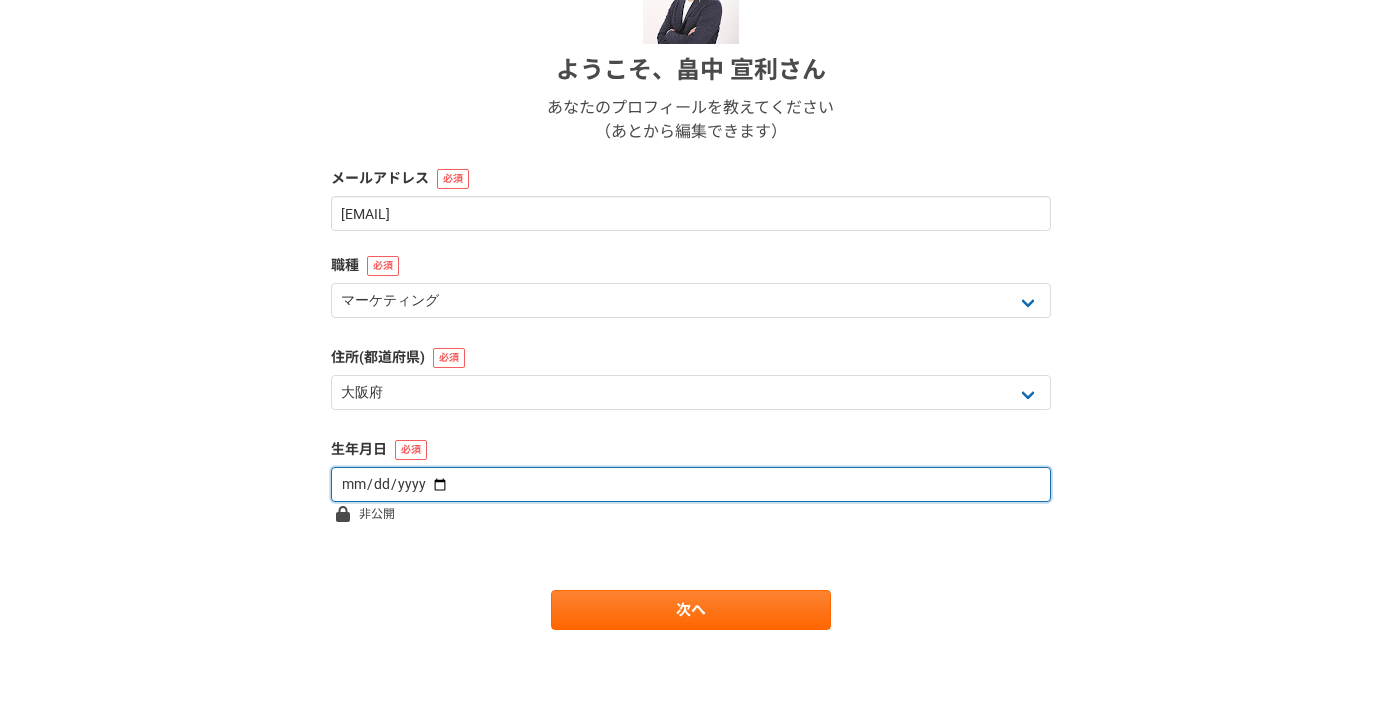 click at bounding box center (691, 484) 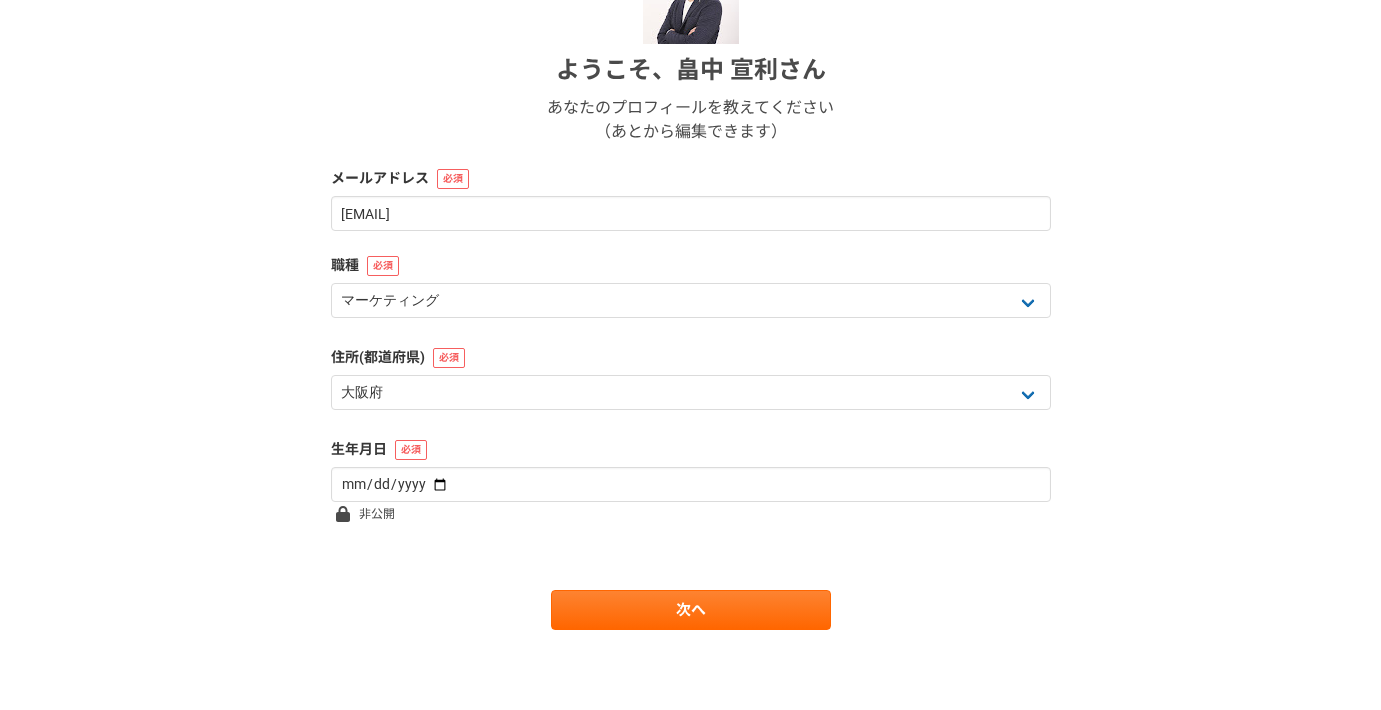 click on "ようこそ、 [FIRST] [LAST] さん あなたのプロフィールを教えてください （あとから編集できます） メールアドレス [EMAIL] 職種 エンジニア デザイナー ライター 営業 マーケティング 企画・事業開発 バックオフィス その他 住所(都道府県) 北海道 青森県 岩手県 宮城県 秋田県 山形県 福島県 茨城県 栃木県 群馬県 埼玉県 千葉県 東京都 神奈川県 新潟県 富山県 石川県 福井県 山梨県 長野県 岐阜県 静岡県 愛知県 三重県 滋賀県 京都府 大阪府 兵庫県 奈良県 和歌山県 鳥取県 島根県 岡山県 広島県 山口県 徳島県 香川県 愛媛県 高知県 福岡県 佐賀県 長崎県 熊本県 大分県 宮崎県 鹿児島県 沖縄県 海外 生年月日 非公開 次へ" at bounding box center [691, 289] 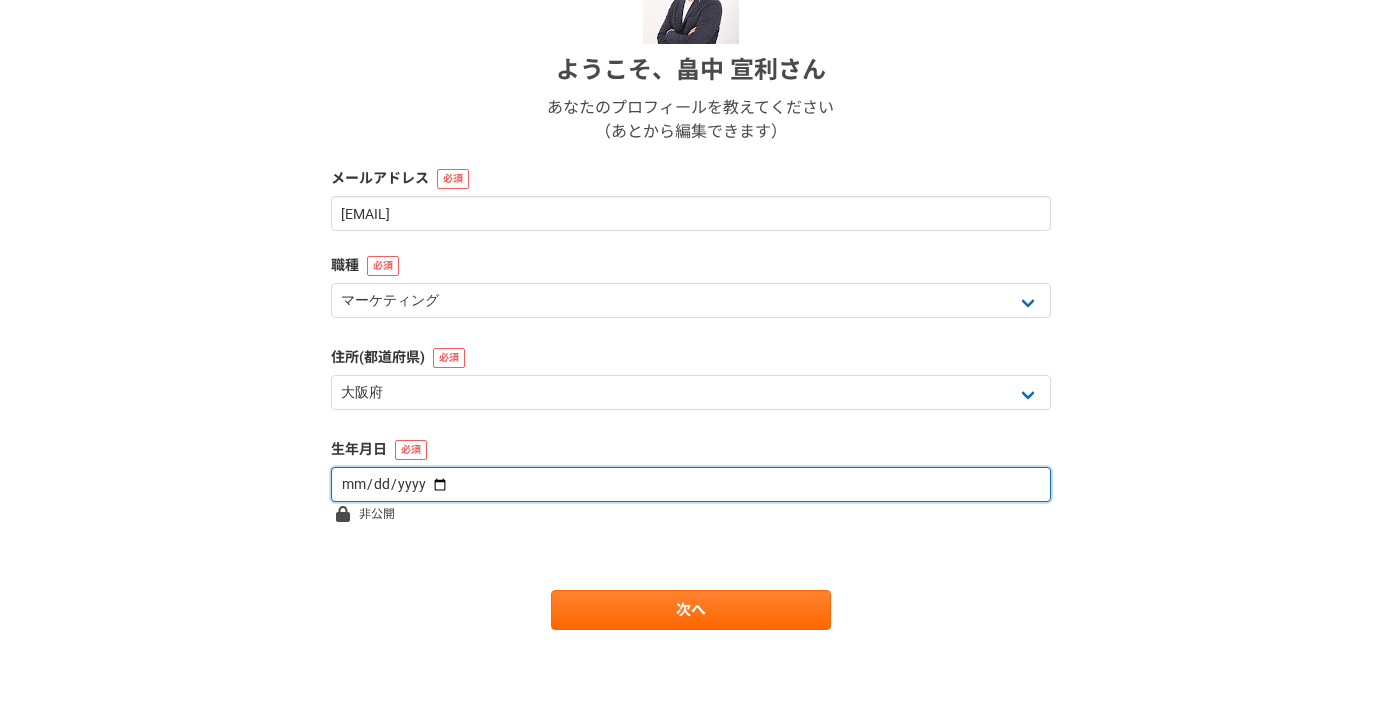 click at bounding box center (691, 484) 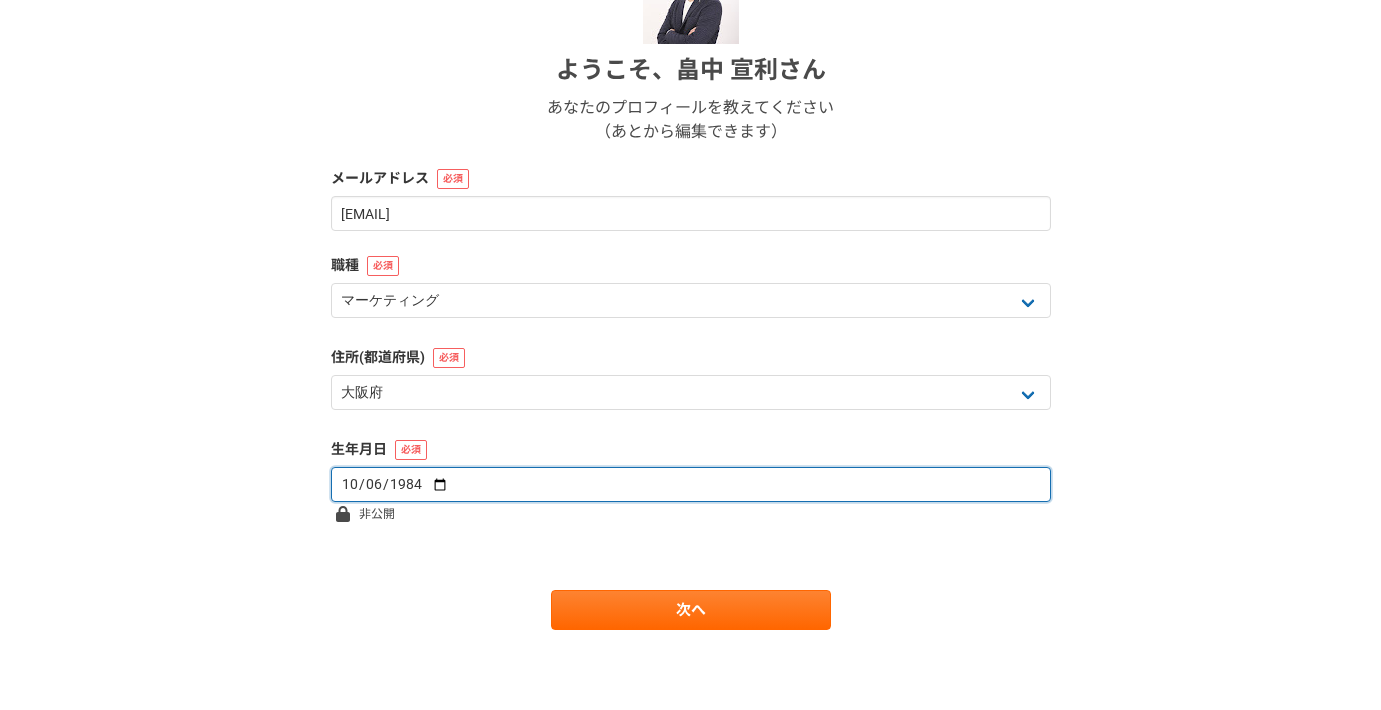 type on "1984-10-06" 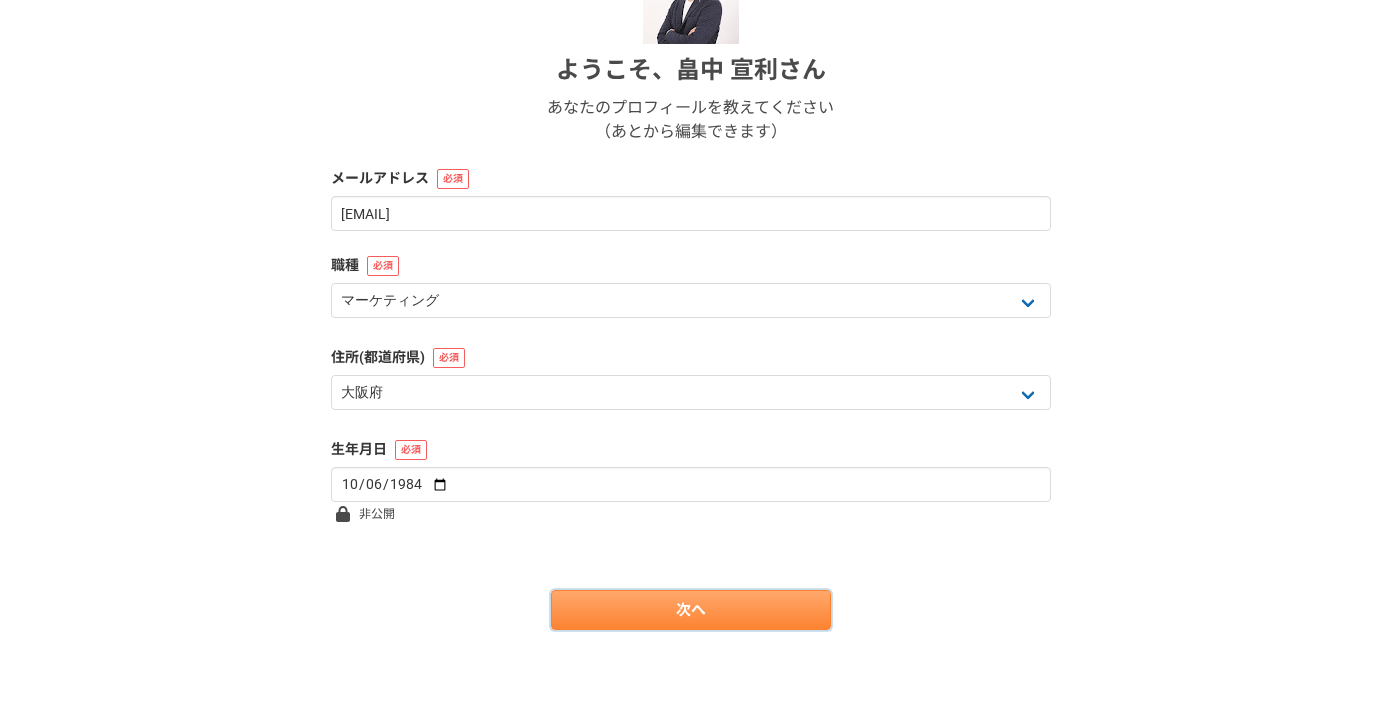 click on "次へ" at bounding box center [691, 610] 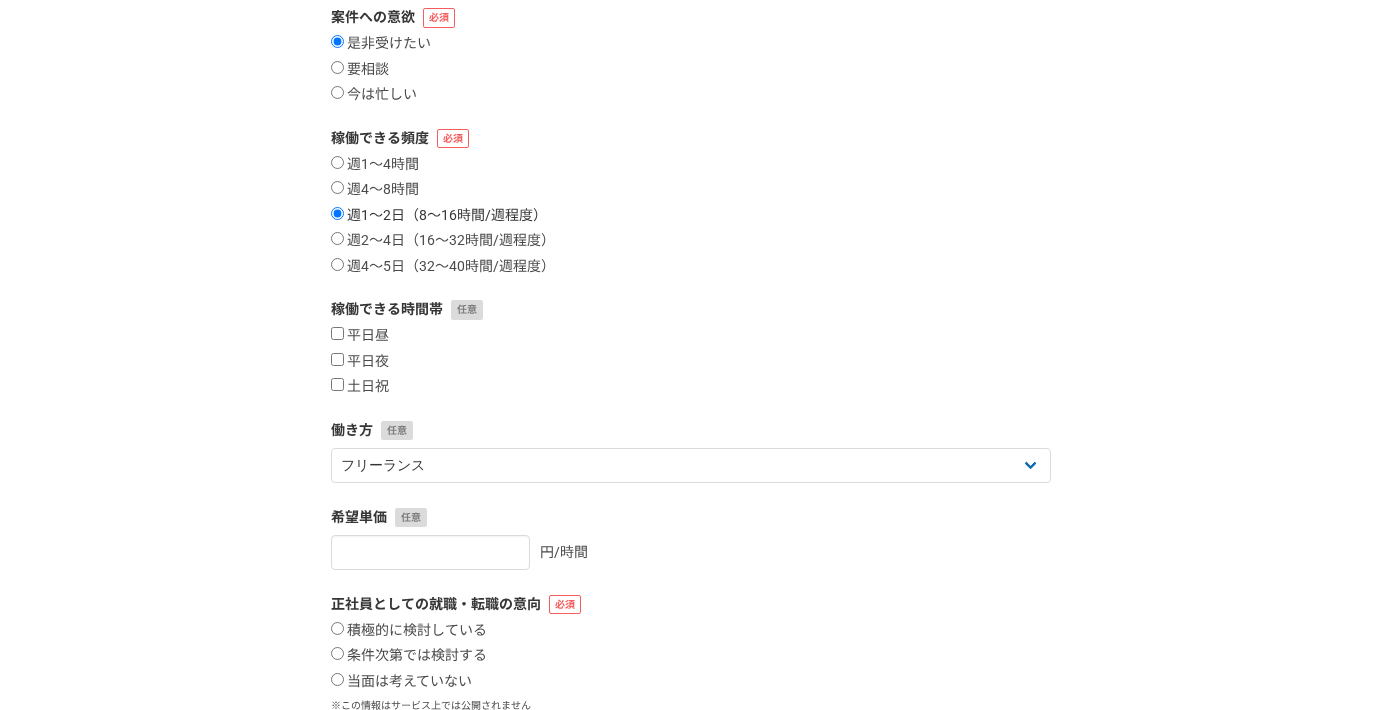 scroll, scrollTop: 230, scrollLeft: 0, axis: vertical 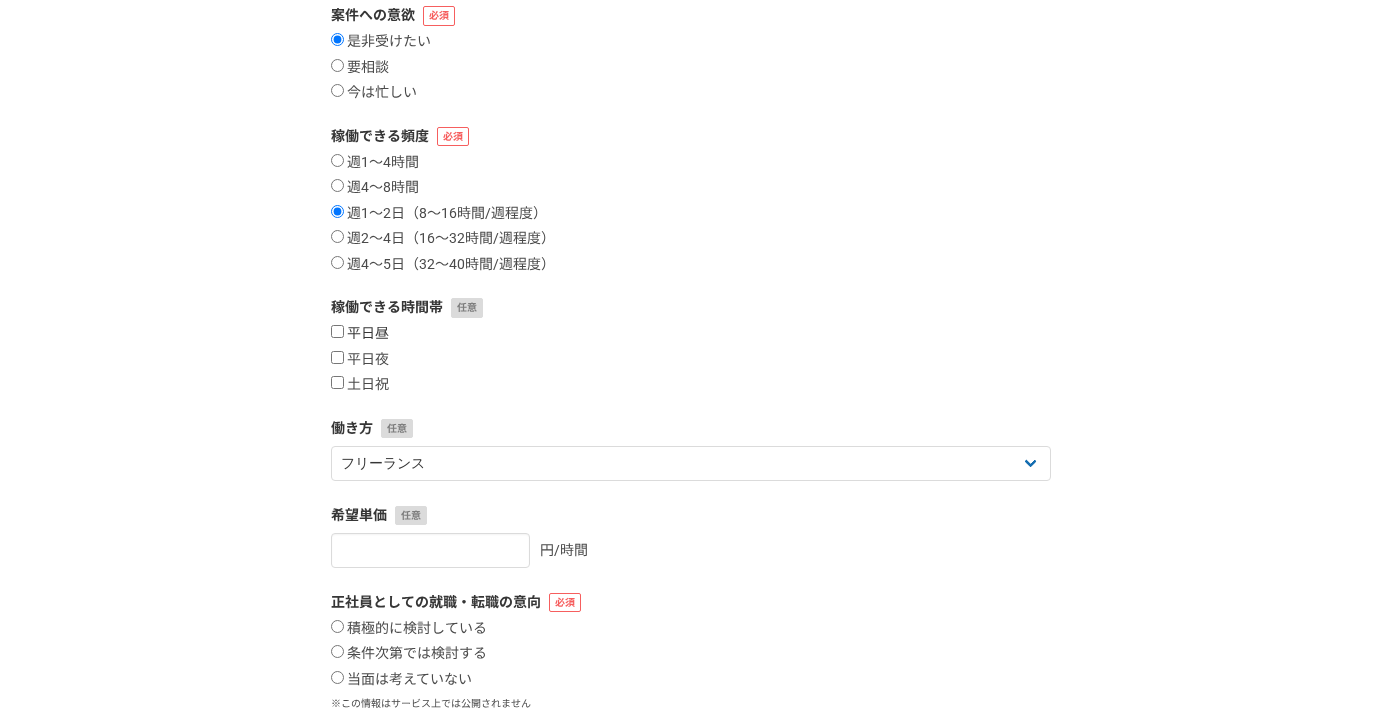 click on "平日昼" at bounding box center (360, 334) 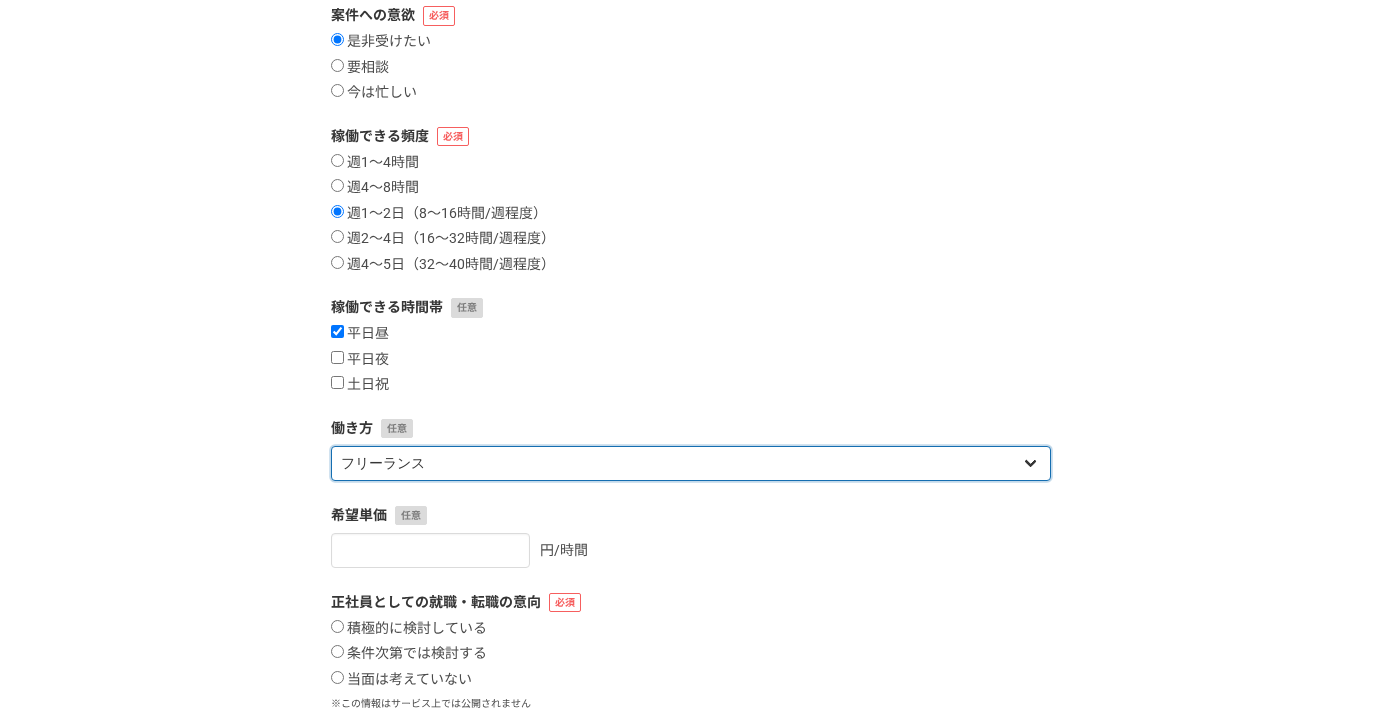 click on "フリーランス 副業 その他" at bounding box center [691, 463] 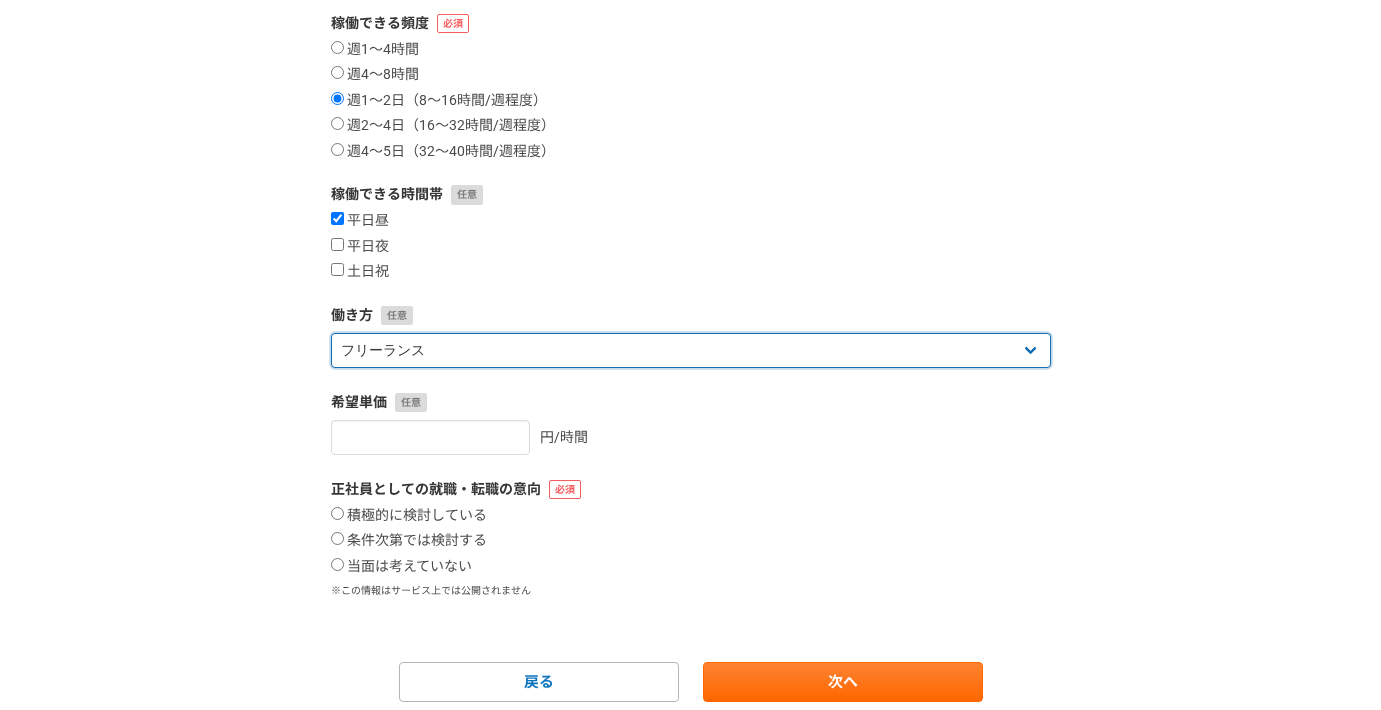 scroll, scrollTop: 365, scrollLeft: 0, axis: vertical 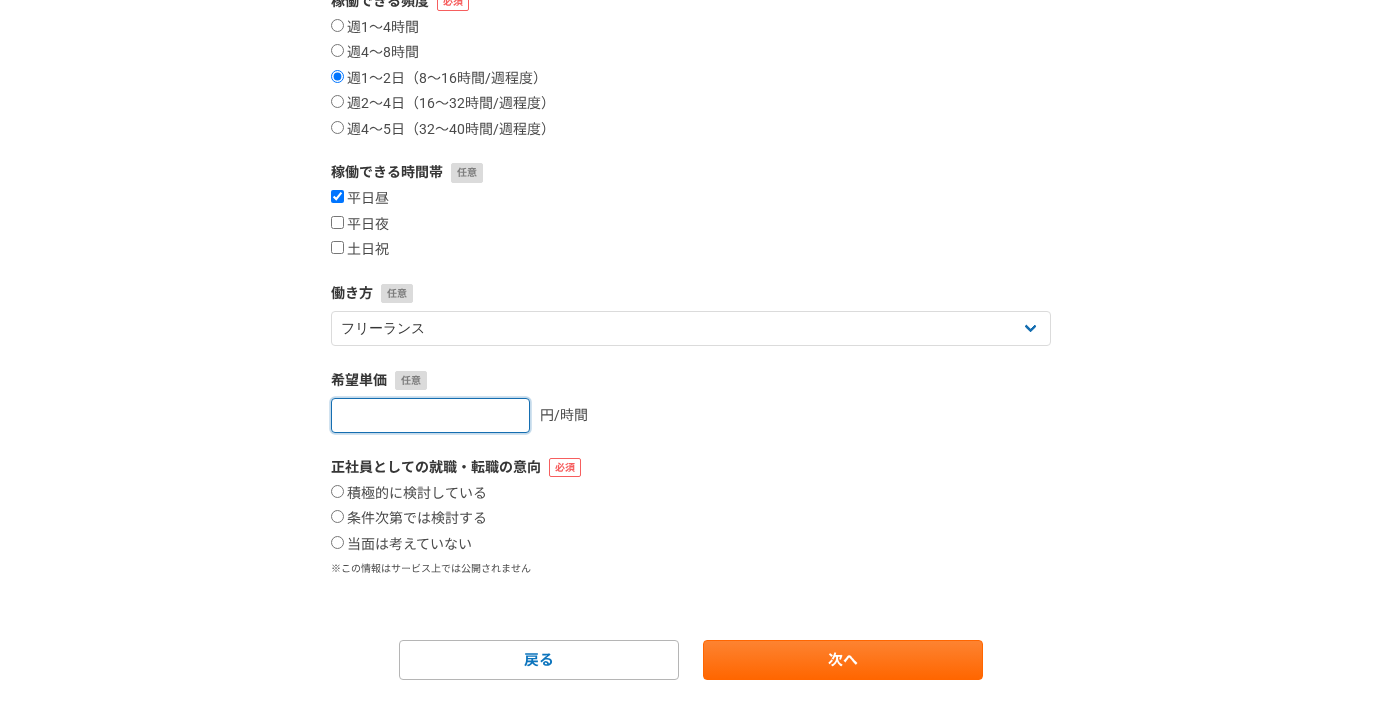 click at bounding box center (430, 415) 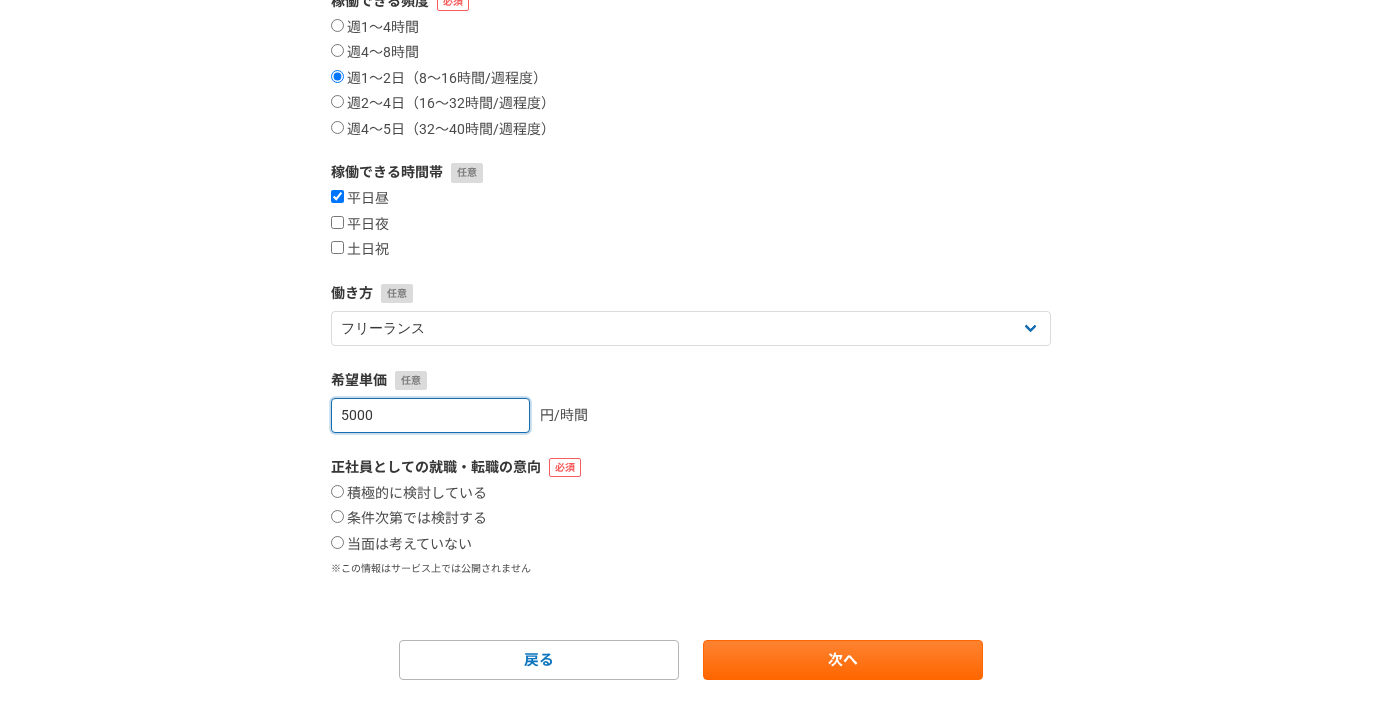 type on "5000" 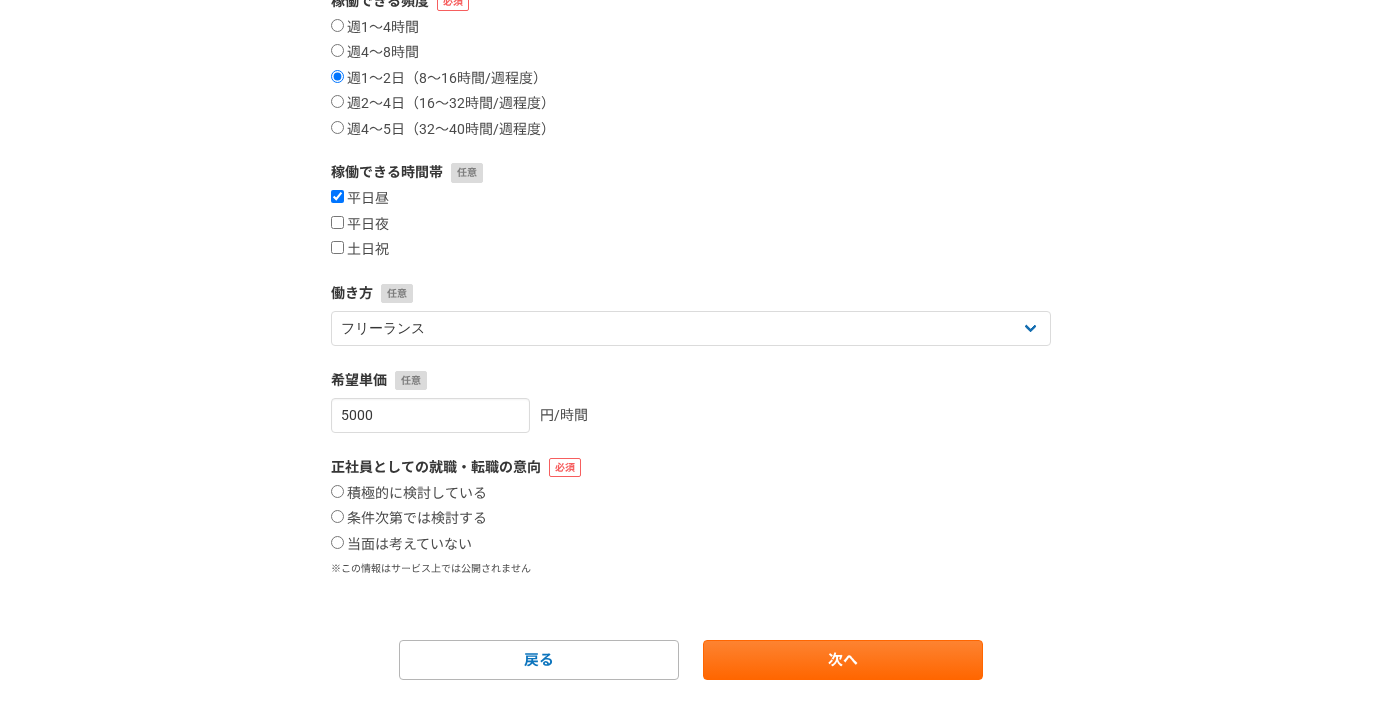 click on "希望単価" at bounding box center [691, 380] 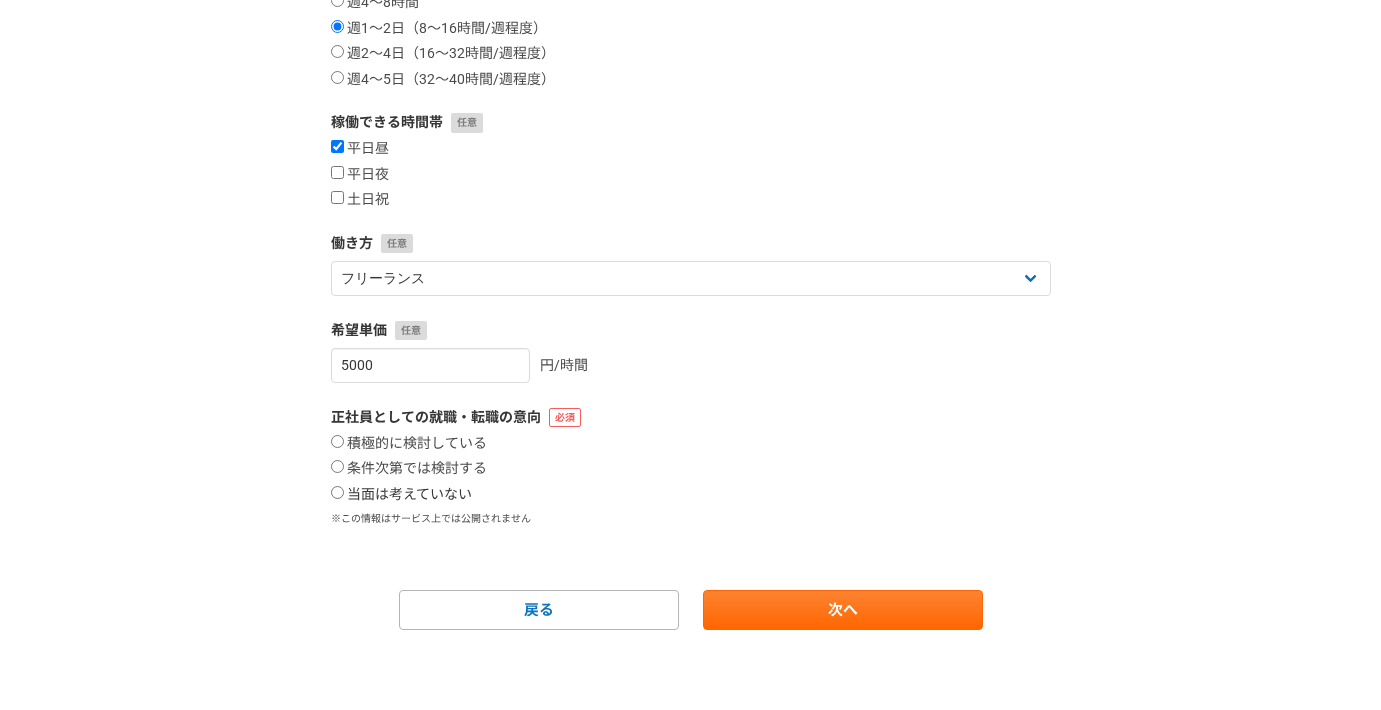 click on "当面は考えていない" at bounding box center (401, 495) 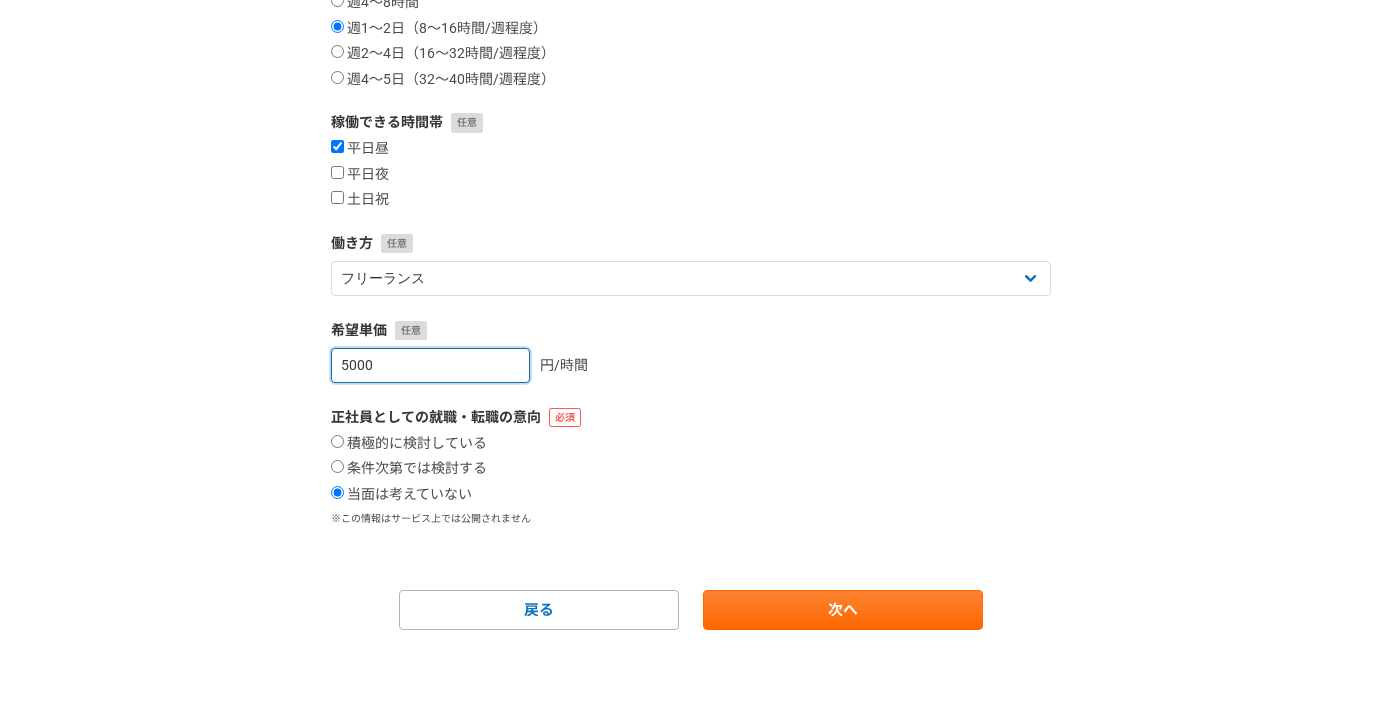 click on "5000" at bounding box center (430, 365) 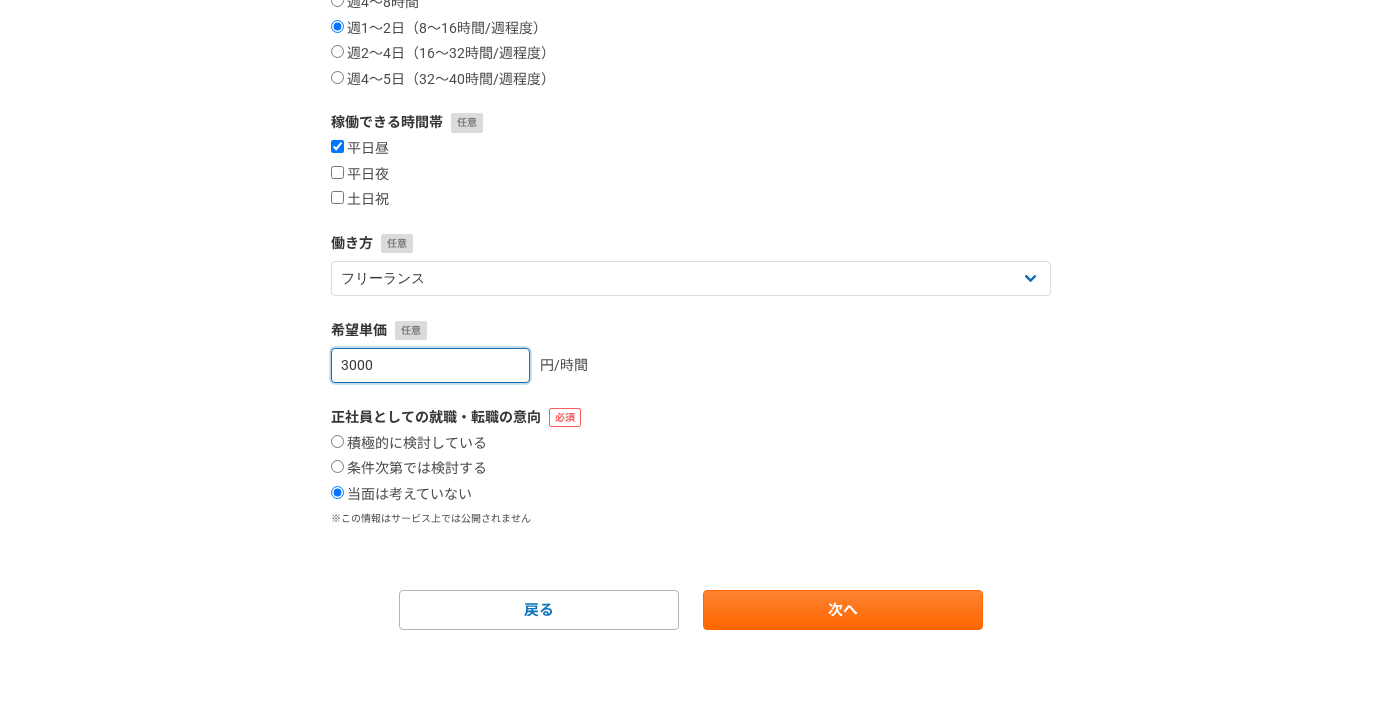 type on "3000" 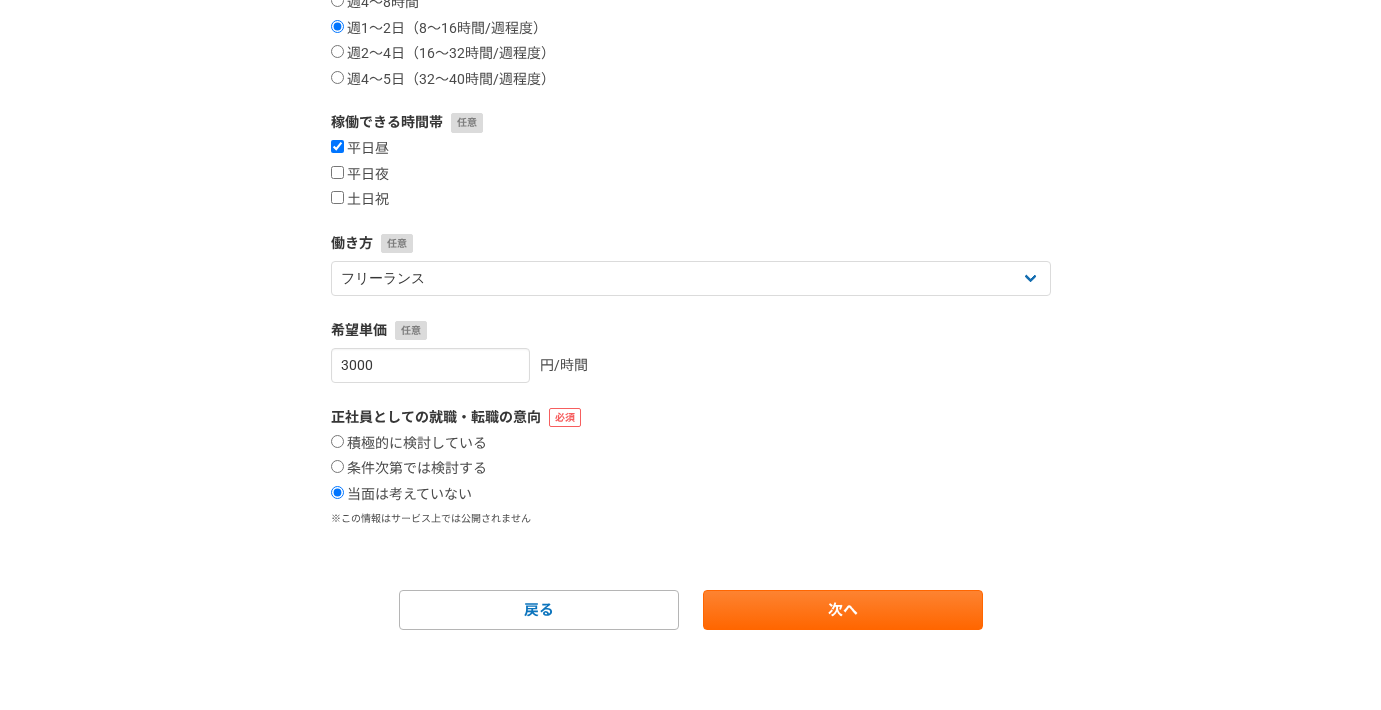 click on "正社員としての就職・転職の意向   積極的に検討している   条件次第では検討する   当面は考えていない ※この情報はサービス上では公開されません" at bounding box center [691, 467] 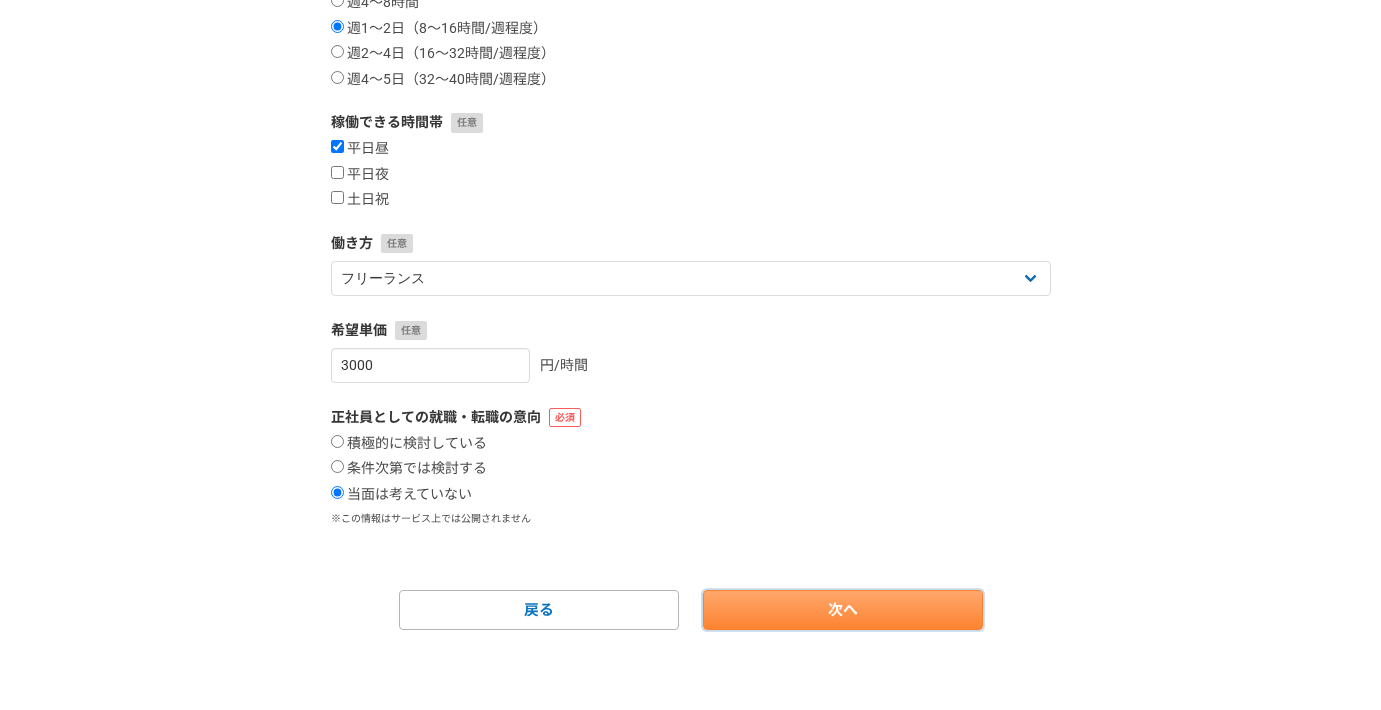 click on "次へ" at bounding box center (843, 610) 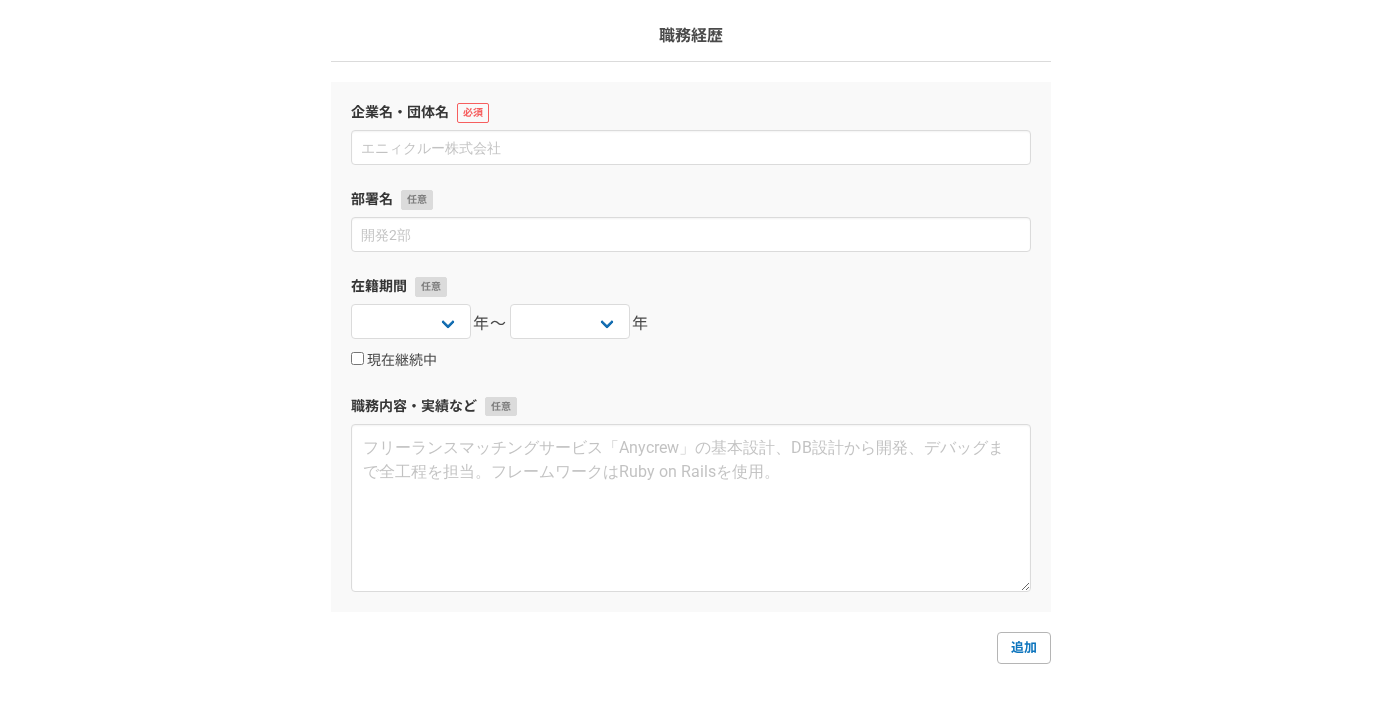 scroll, scrollTop: 0, scrollLeft: 0, axis: both 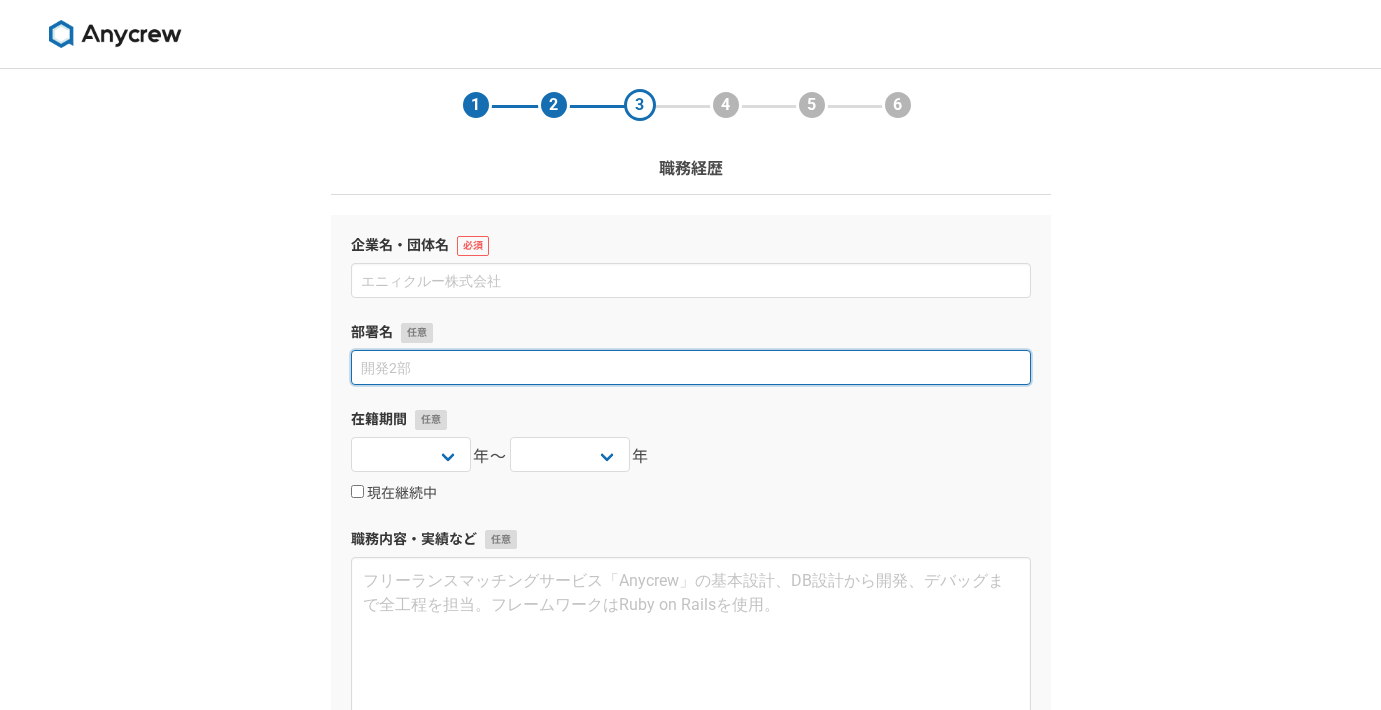 click at bounding box center (691, 367) 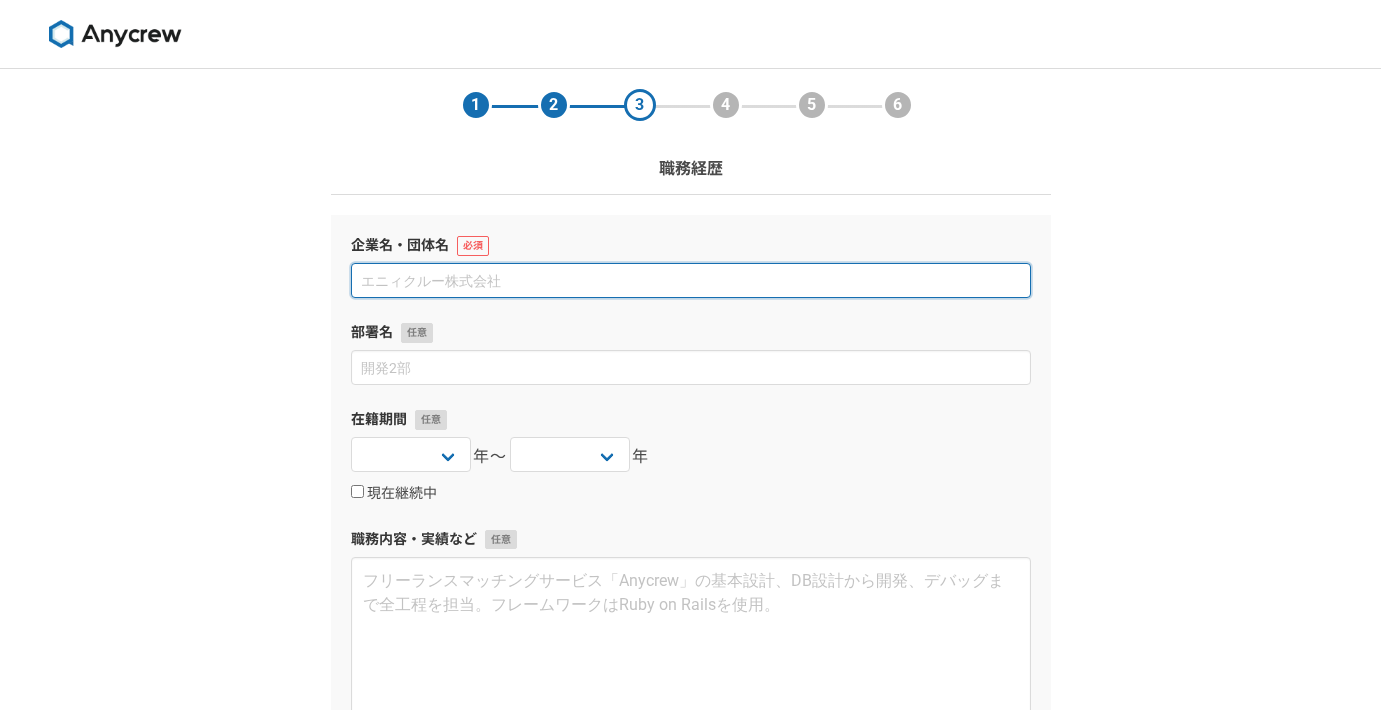 click at bounding box center (691, 280) 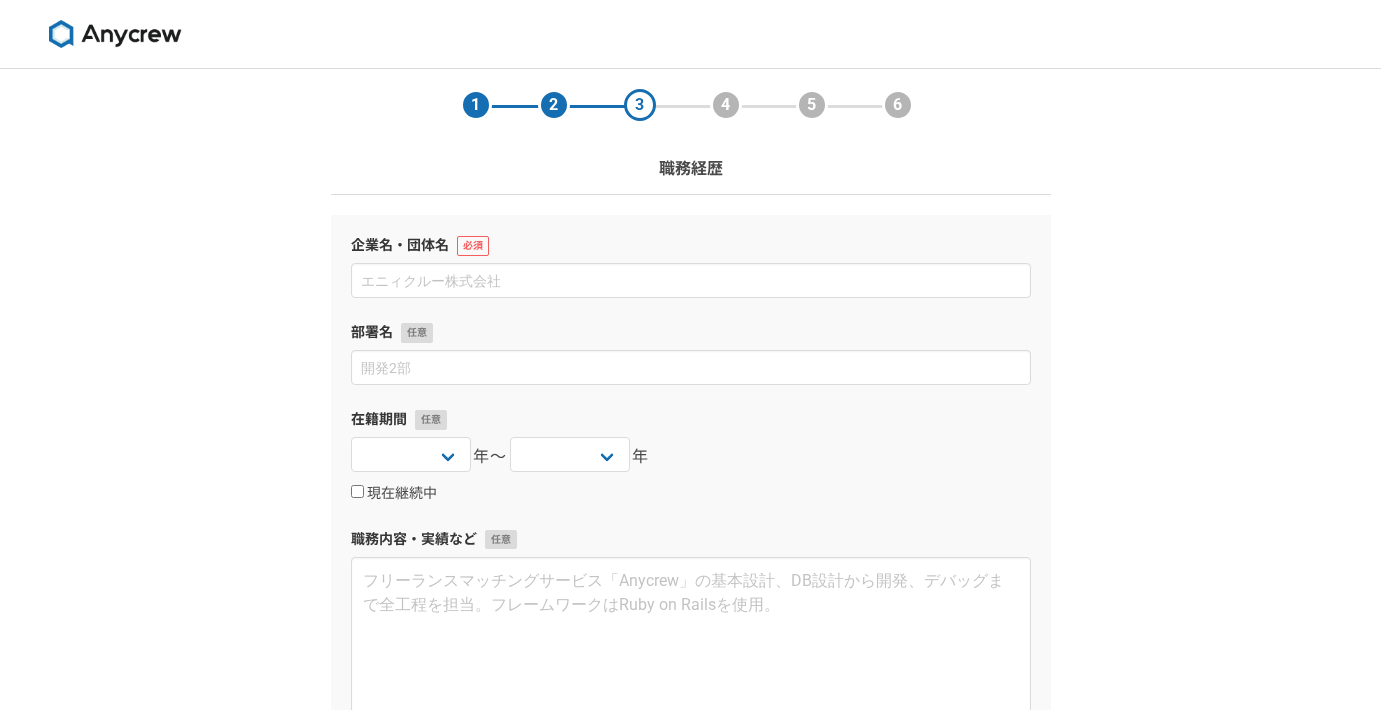 click on "企業名・団体名 部署名 在籍期間 2025 2024 2023 2022 2021 2020 2019 2018 2017 2016 2015 2014 2013 2012 2011 2010 2009 2008 2007 2006 2005 2004 2003 2002 2001 2000 1999 1998 1997 1996 1995 1994 1993 1992 1991 1990 1989 1988 1987 1986 1985 1984 1983 1982 1981 1980 1979 1978 1977 1976 年〜 2025 2024 2023 2022 2021 2020 2019 2018 2017 2016 2015 2014 2013 2012 2011 2010 2009 2008 2007 2006 2005 2004 2003 2002 2001 2000 1999 1998 1997 1996 1995 1994 1993 1992 1991 1990 1989 1988 1987 1986 1985 1984 1983 1982 1981 1980 1979 1978 1977 1976 年   現在継続中 職務内容・実績など" at bounding box center [691, 479] 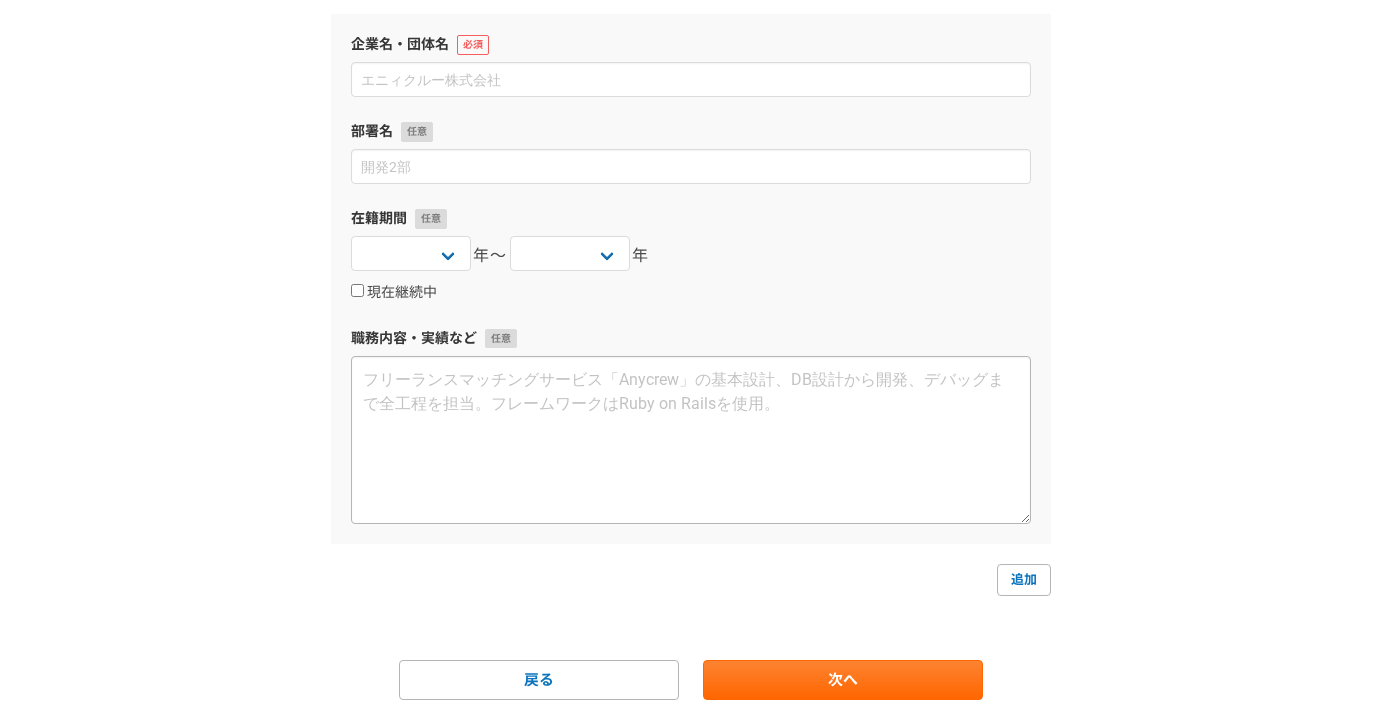 scroll, scrollTop: 0, scrollLeft: 0, axis: both 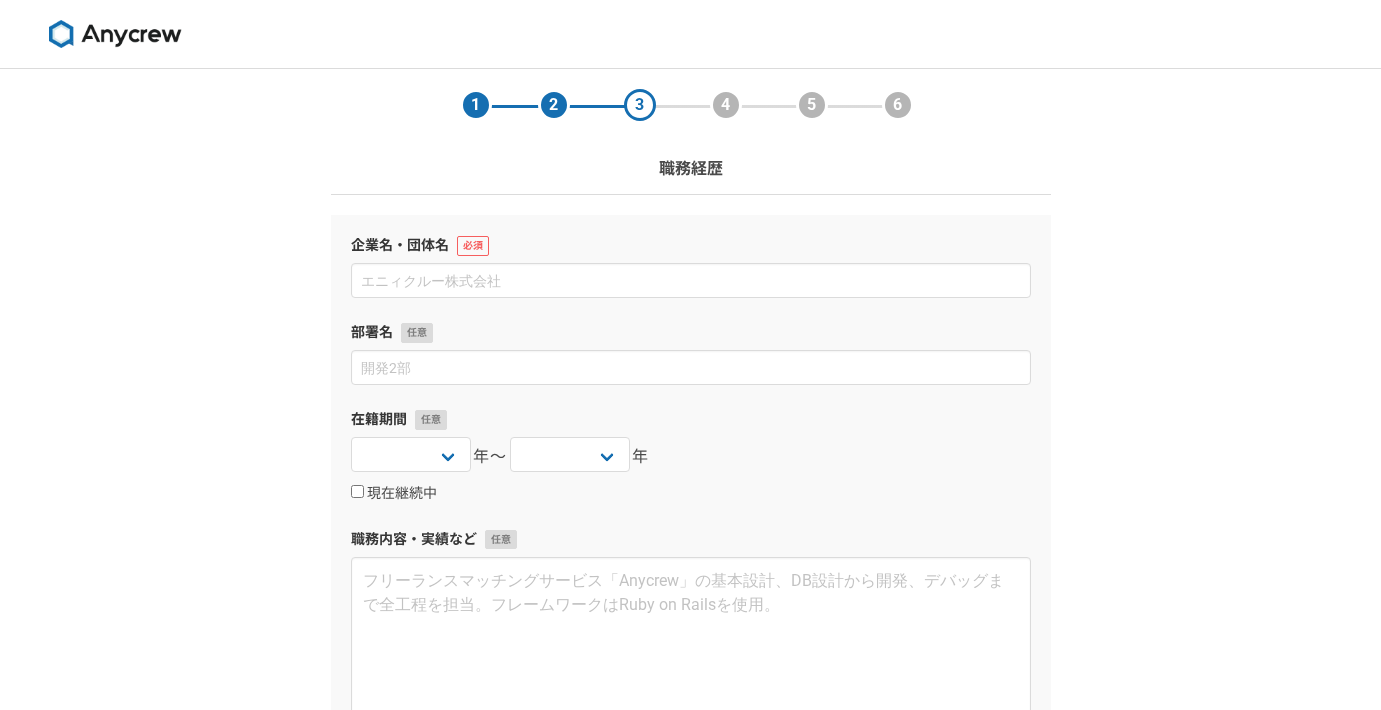 click on "4" at bounding box center [726, 105] 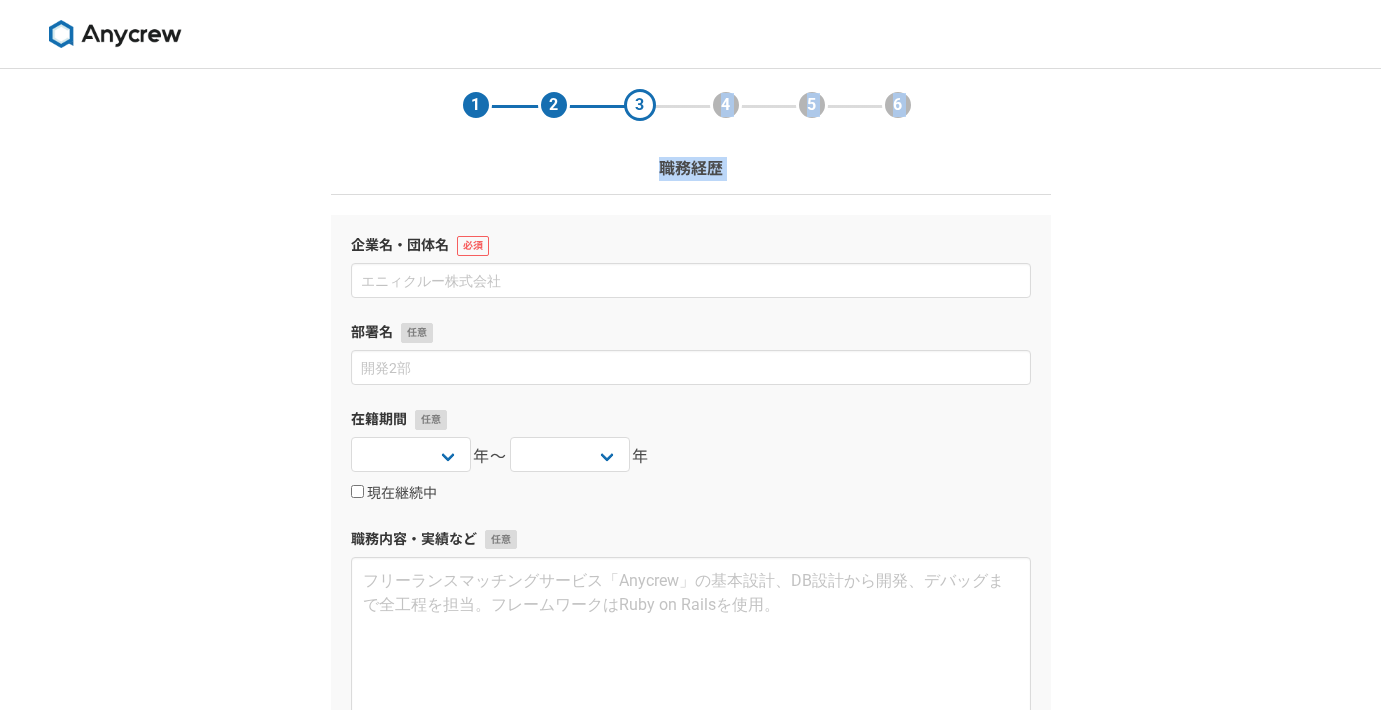 drag, startPoint x: 724, startPoint y: 201, endPoint x: 657, endPoint y: 76, distance: 141.82384 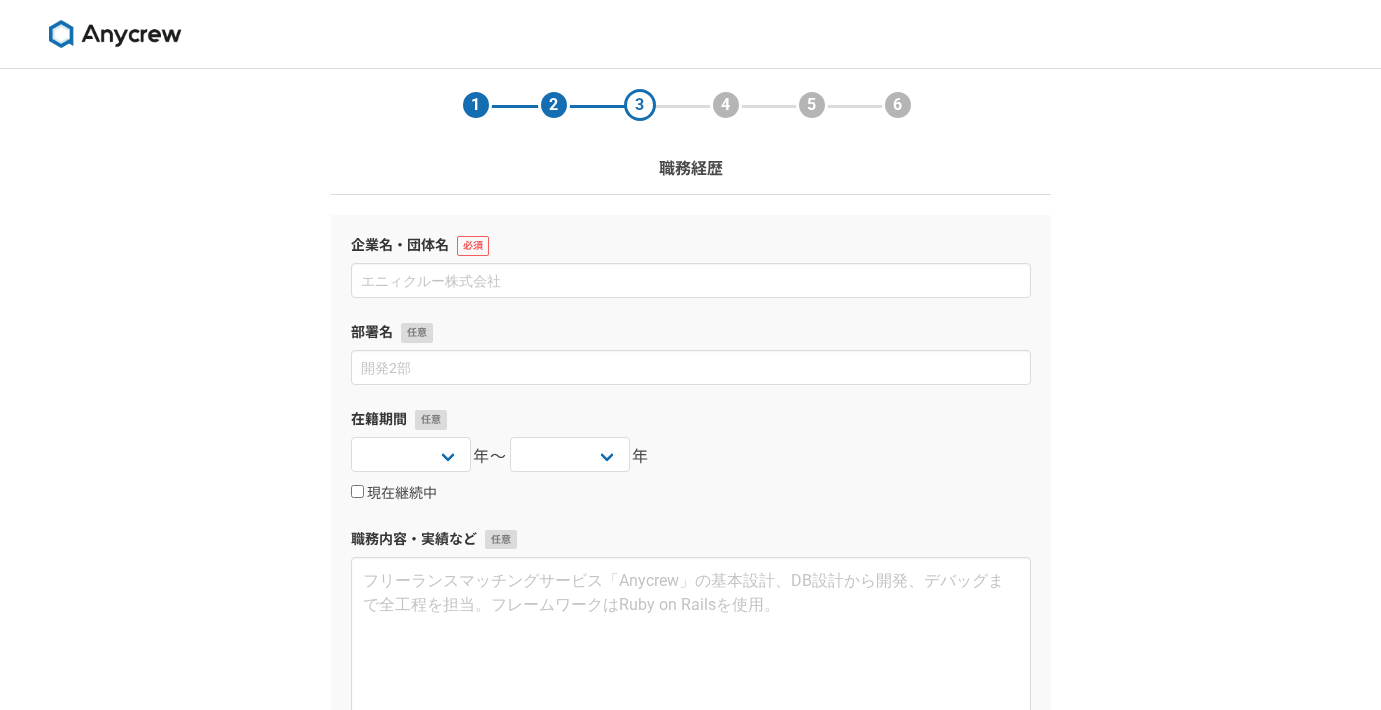 click at bounding box center [690, 34] 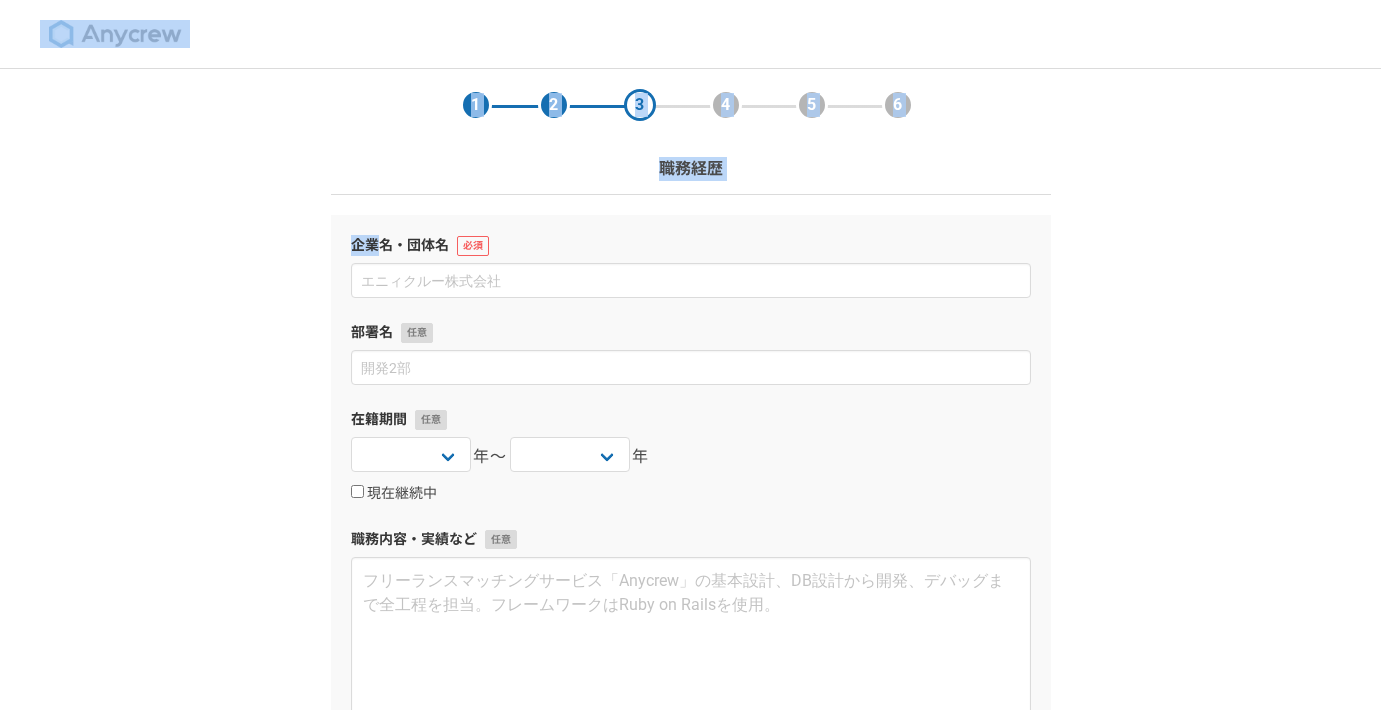 drag, startPoint x: 604, startPoint y: 52, endPoint x: 608, endPoint y: 207, distance: 155.0516 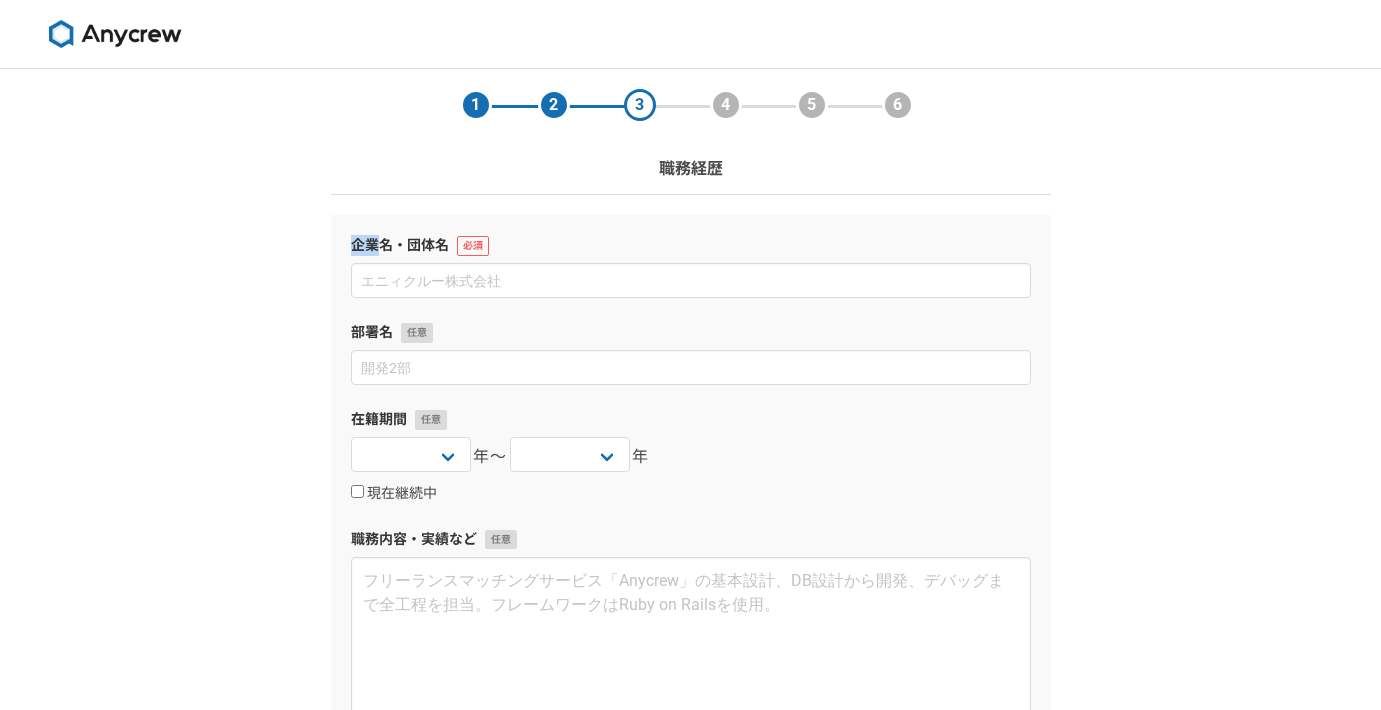 click on "1 2 3 4 5 6 職務経歴 企業名・団体名 部署名 在籍期間 2025 2024 2023 2022 2021 2020 2019 2018 2017 2016 2015 2014 2013 2012 2011 2010 2009 2008 2007 2006 2005 2004 2003 2002 2001 2000 1999 1998 1997 1996 1995 1994 1993 1992 1991 1990 1989 1988 1987 1986 1985 1984 1983 1982 1981 1980 1979 1978 1977 1976 年〜 2025 2024 2023 2022 2021 2020 2019 2018 2017 2016 2015 2014 2013 2012 2011 2010 2009 2008 2007 2006 2005 2004 2003 2002 2001 2000 1999 1998 1997 1996 1995 1994 1993 1992 1991 1990 1989 1988 1987 1986 1985 1984 1983 1982 1981 1980 1979 1978 1977 1976 年   現在継続中 職務内容・実績など 追加 戻る 次へ" at bounding box center (691, 485) 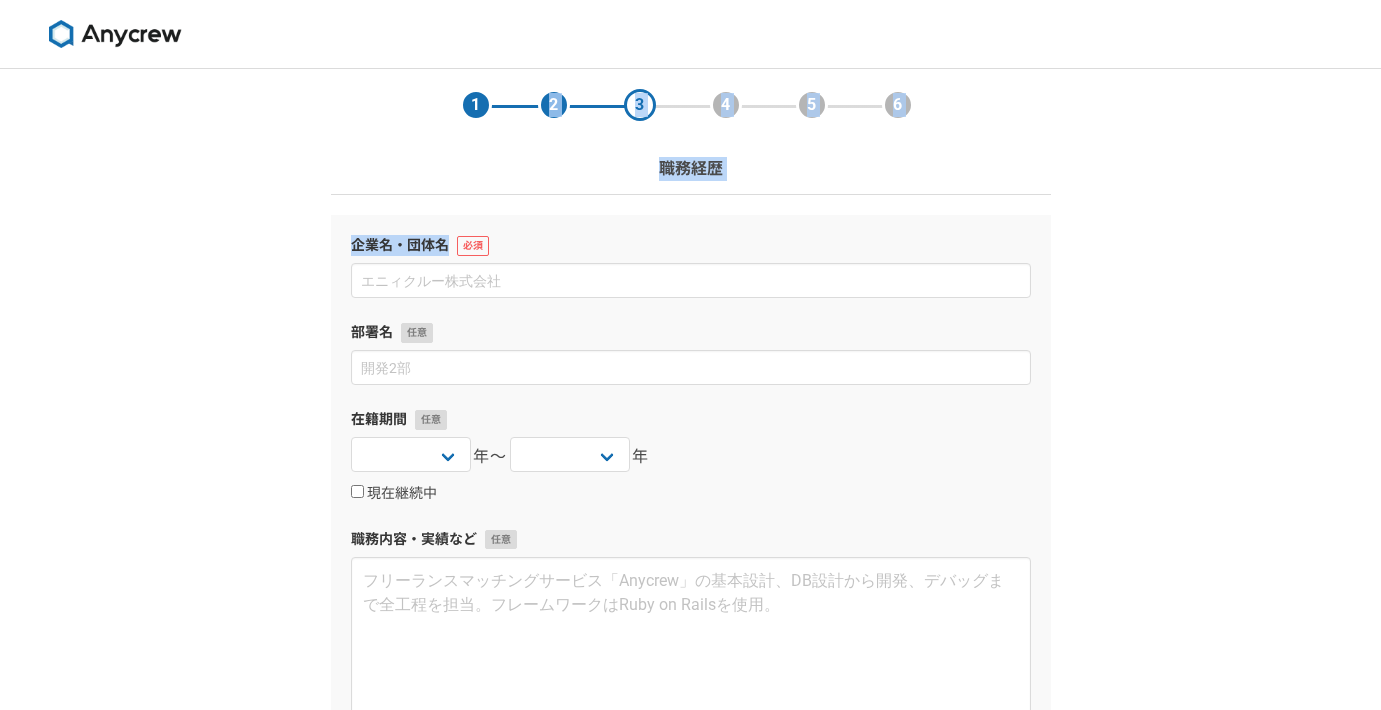 drag, startPoint x: 608, startPoint y: 207, endPoint x: 510, endPoint y: 108, distance: 139.30183 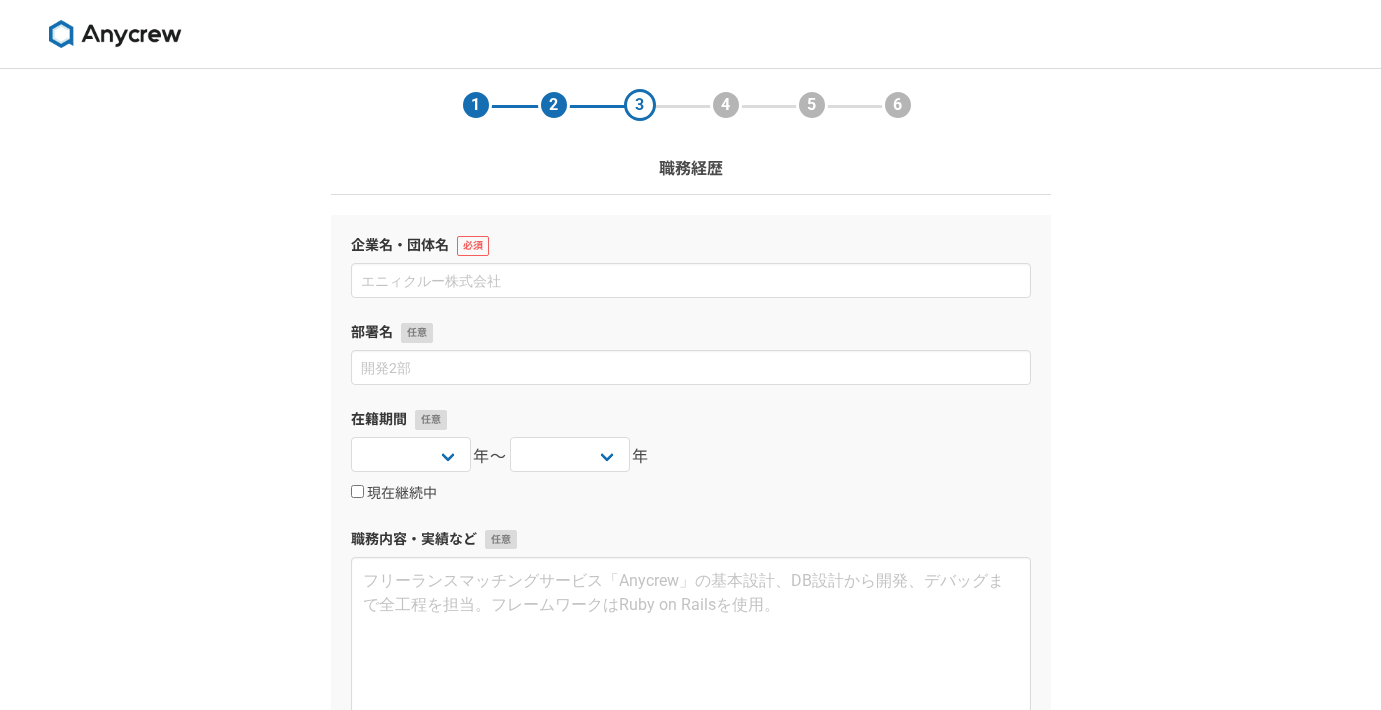 click at bounding box center [690, 34] 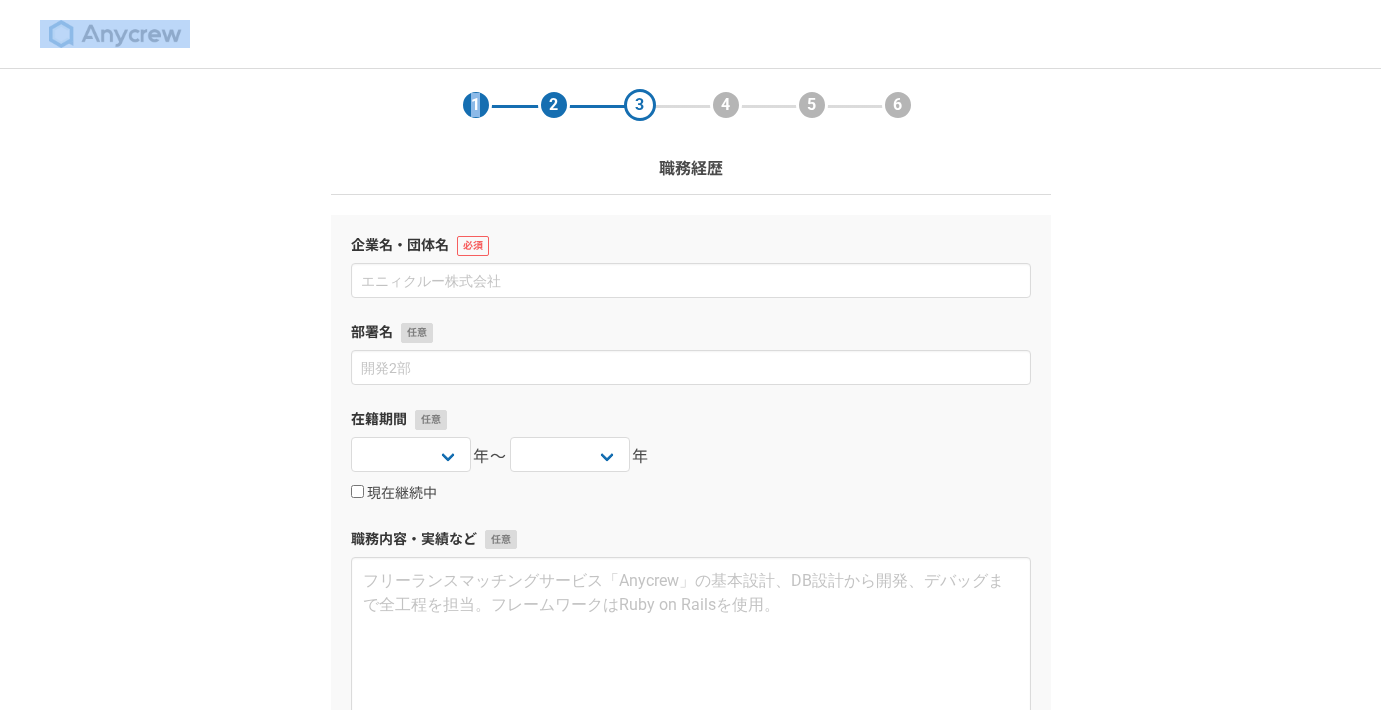 drag, startPoint x: 445, startPoint y: 63, endPoint x: 459, endPoint y: 156, distance: 94.04786 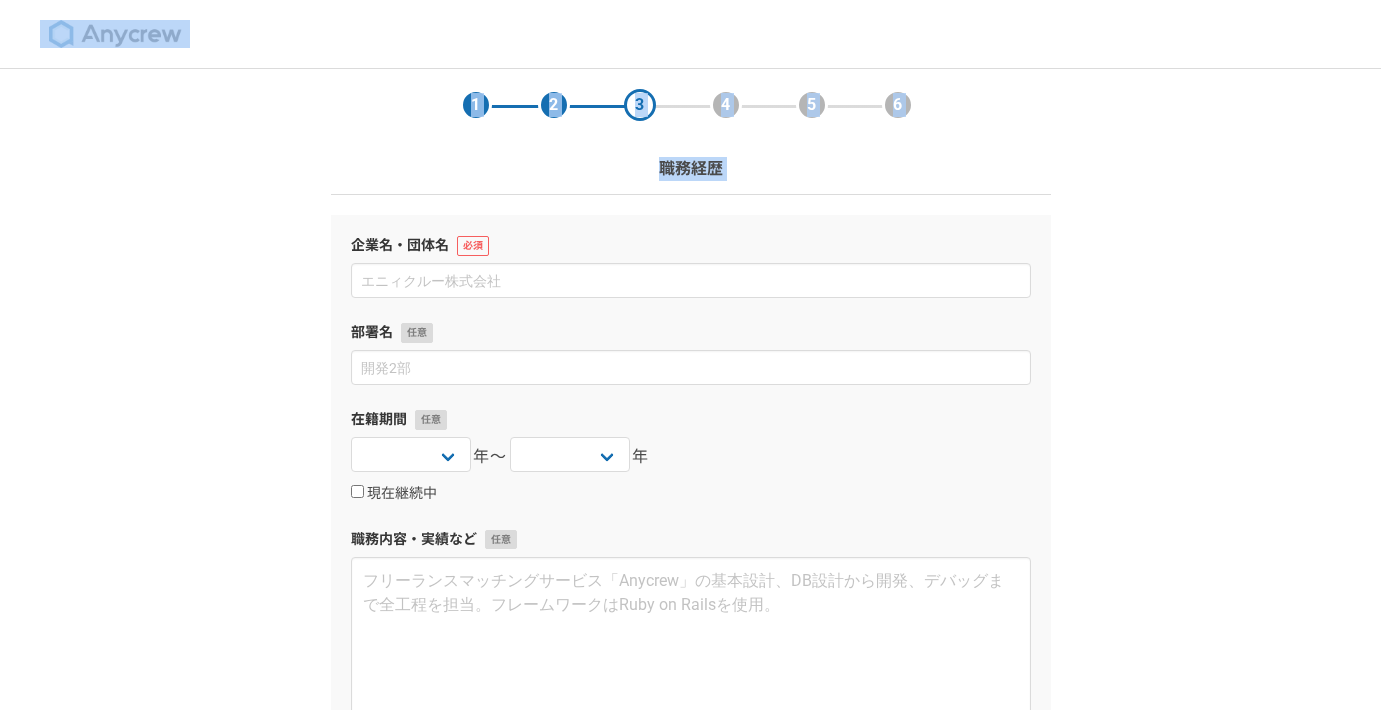 click on "1 2 3 4 5 6 職務経歴" at bounding box center [691, 132] 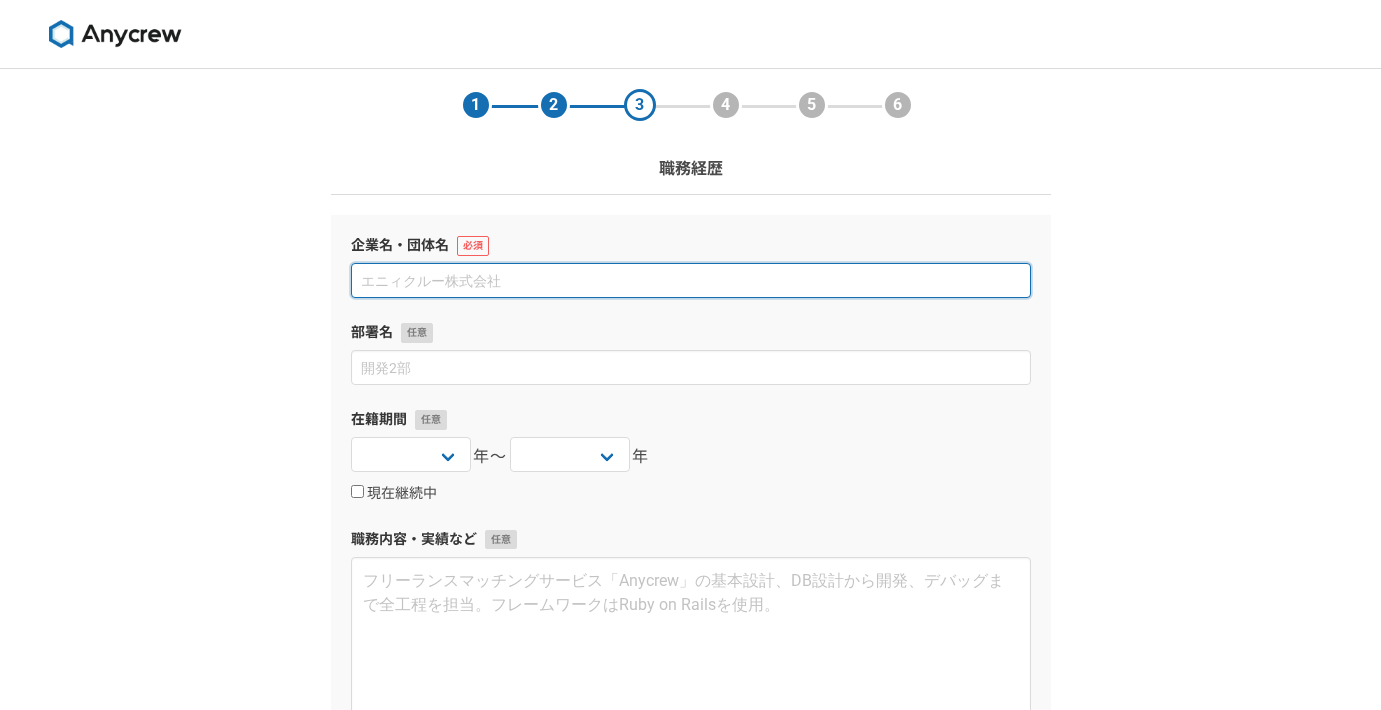 click at bounding box center [691, 280] 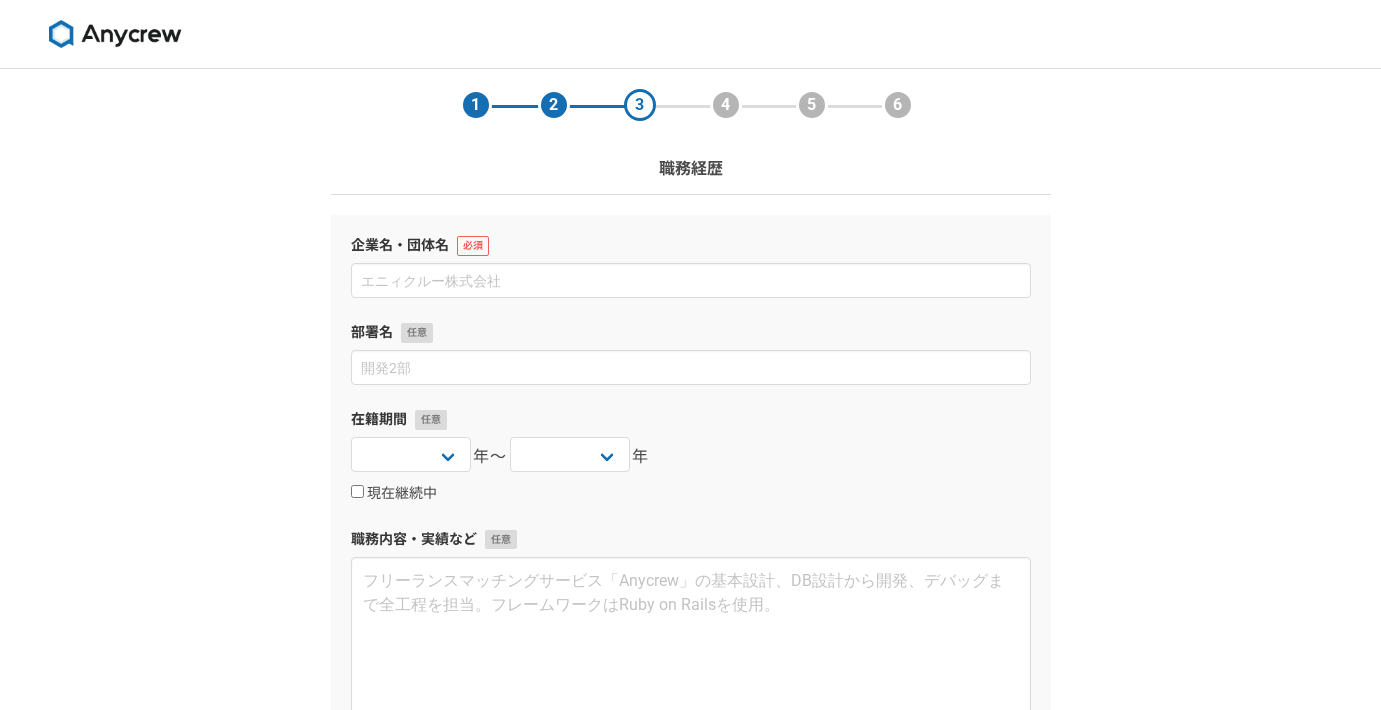 click on "1 2 3 4 5 6 職務経歴" at bounding box center (691, 132) 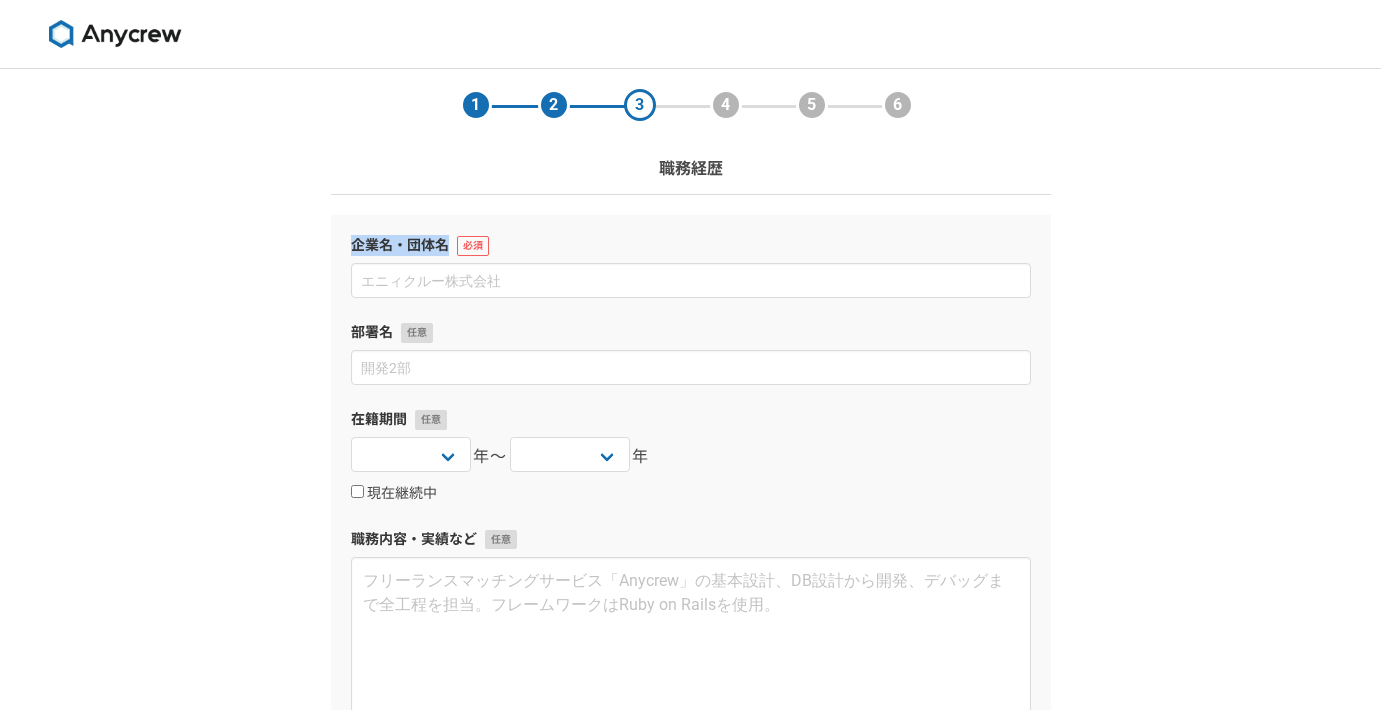 drag, startPoint x: 544, startPoint y: 259, endPoint x: 525, endPoint y: 195, distance: 66.760765 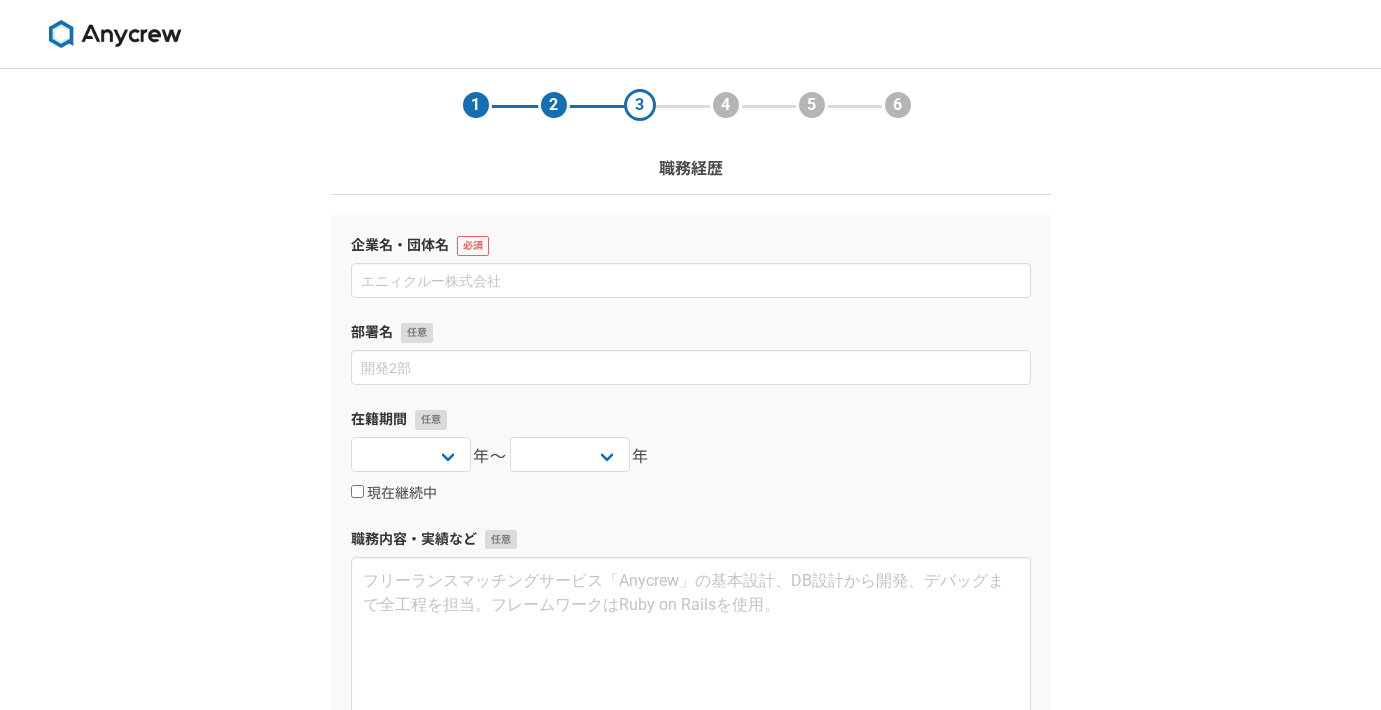 click on "1 2 3 4 5 6 職務経歴" at bounding box center (691, 132) 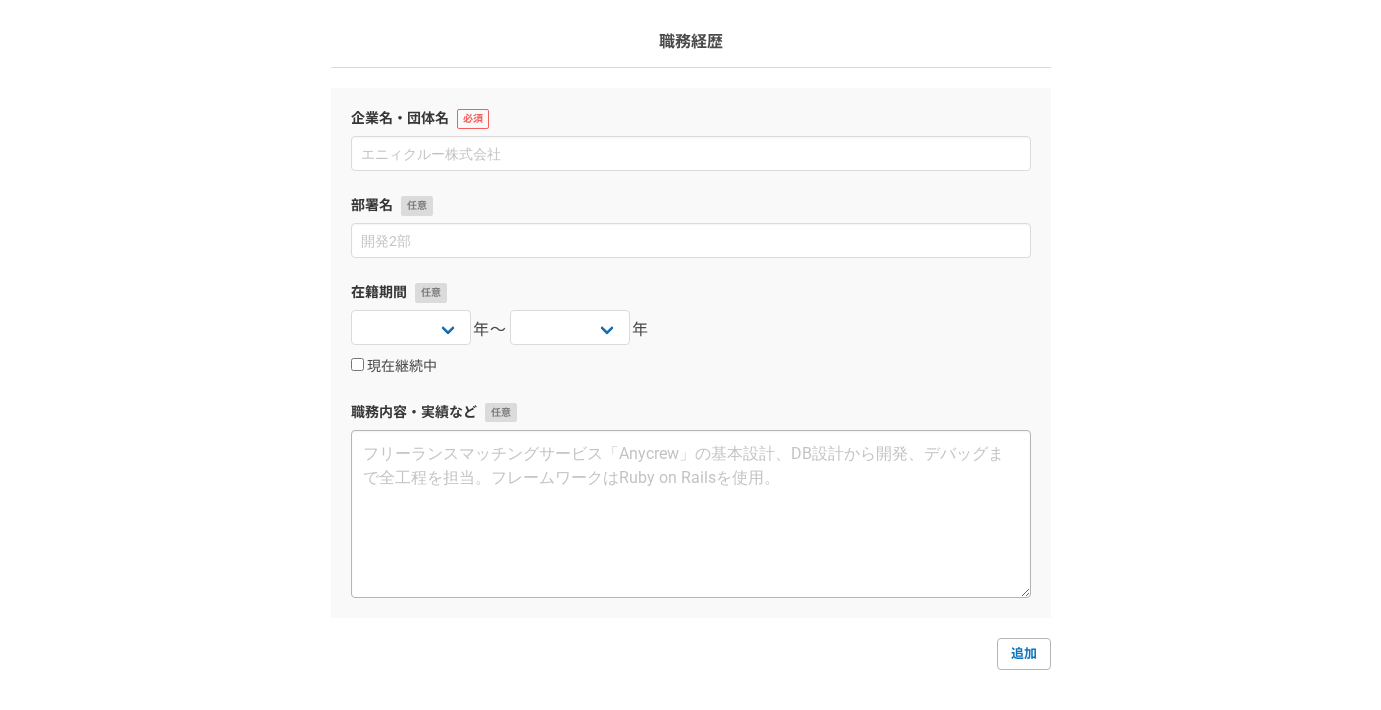 scroll, scrollTop: 271, scrollLeft: 0, axis: vertical 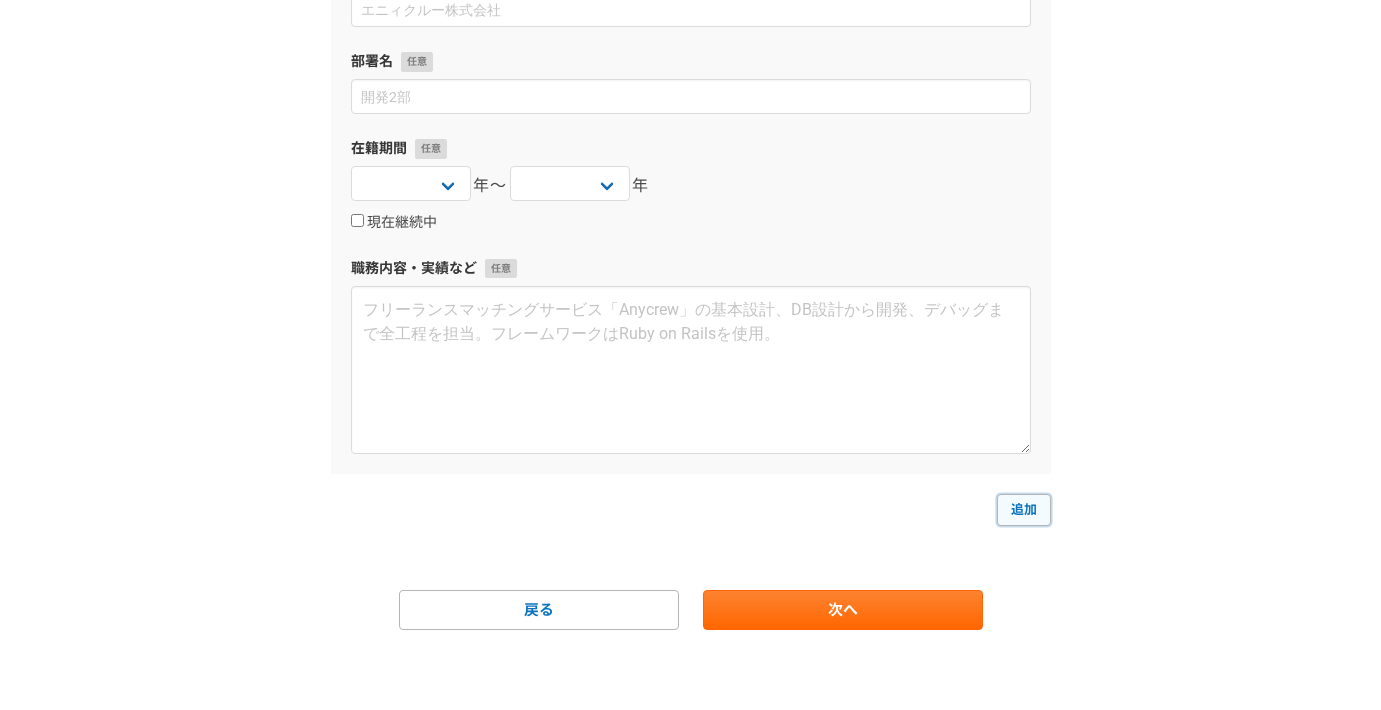 click on "追加" at bounding box center [1024, 510] 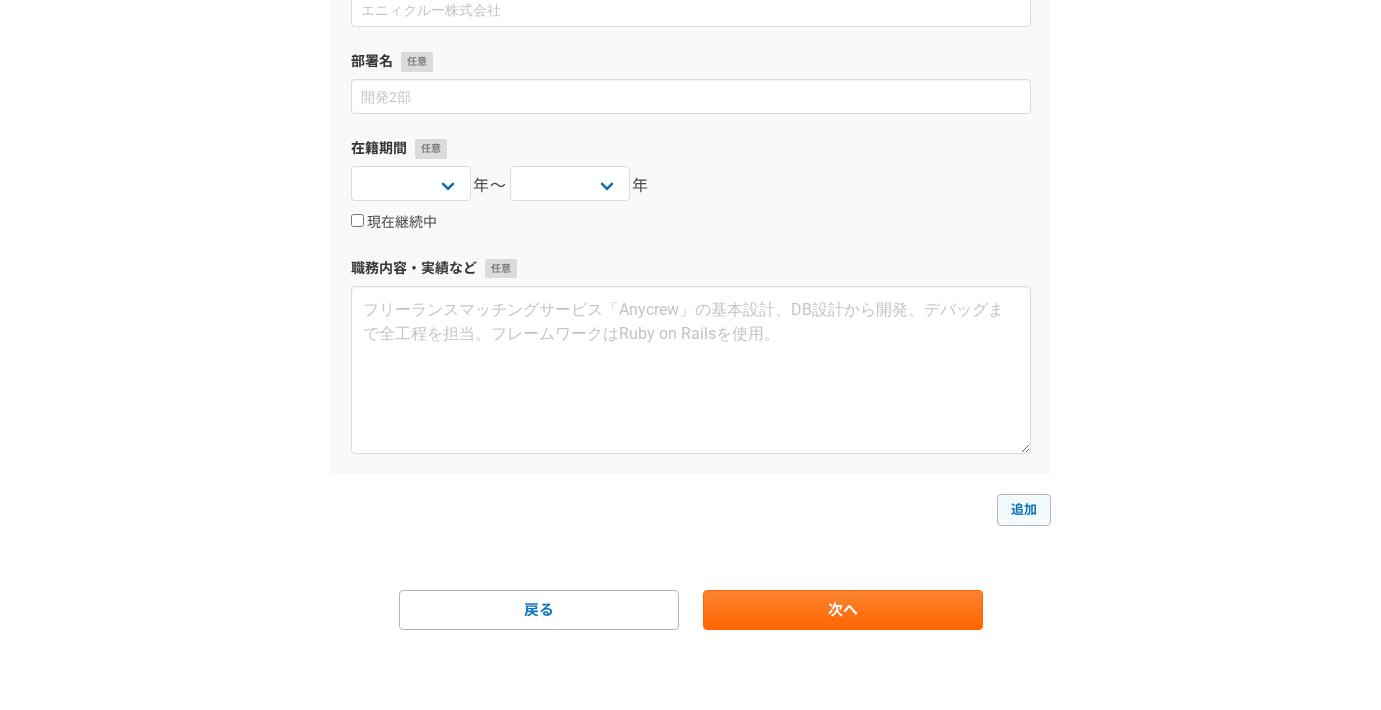 select 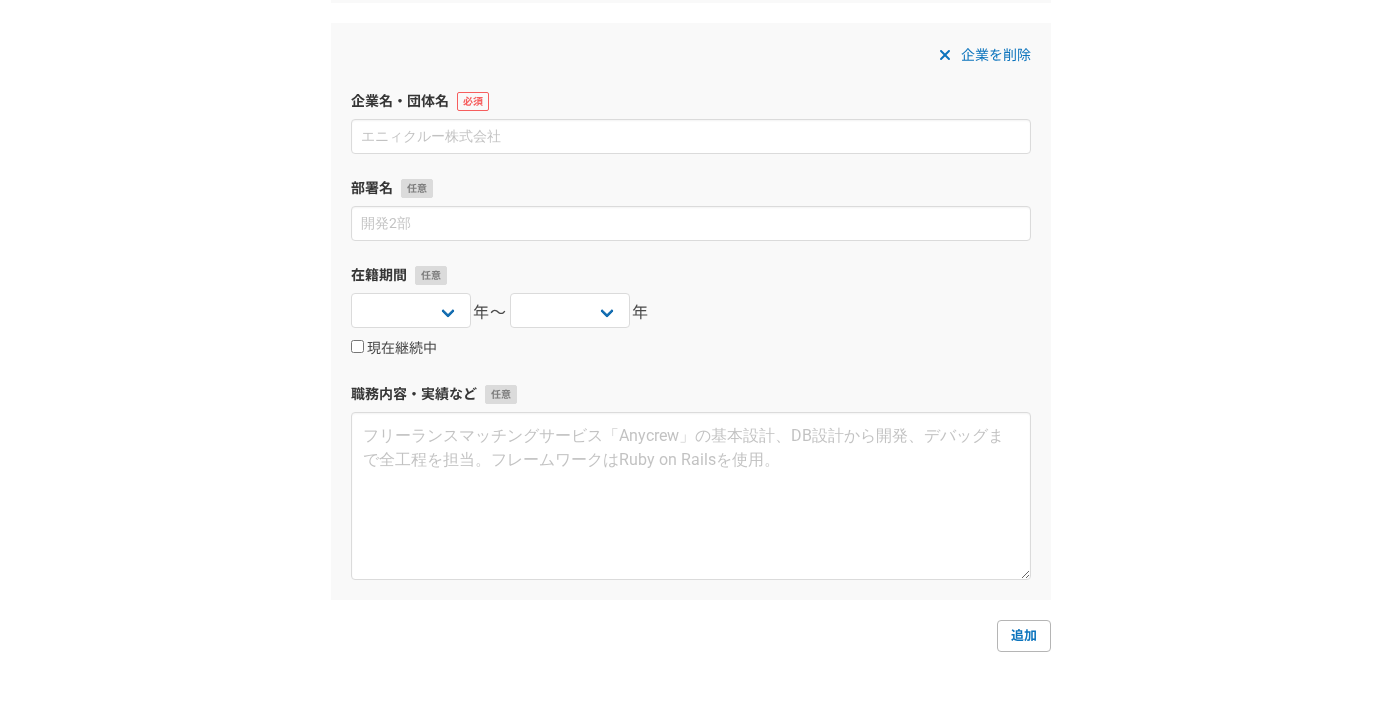scroll, scrollTop: 868, scrollLeft: 0, axis: vertical 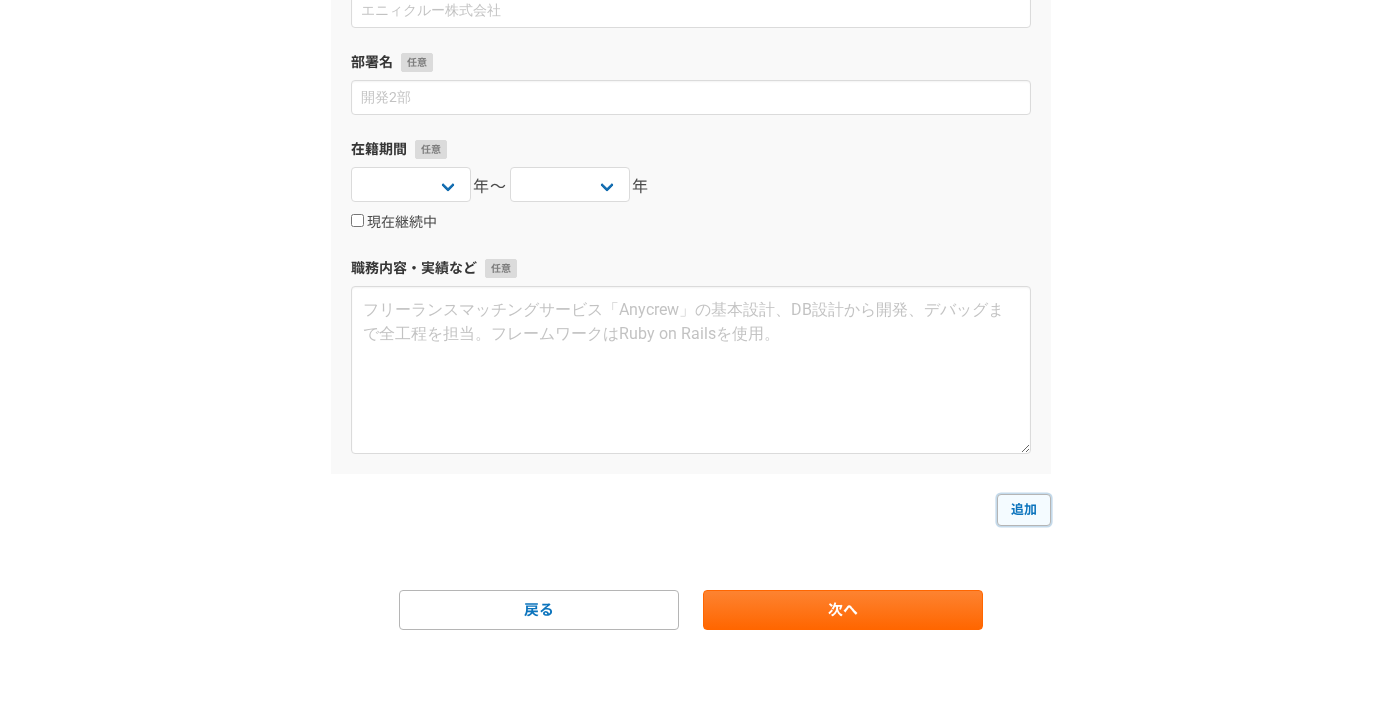 click on "追加" at bounding box center (1024, 510) 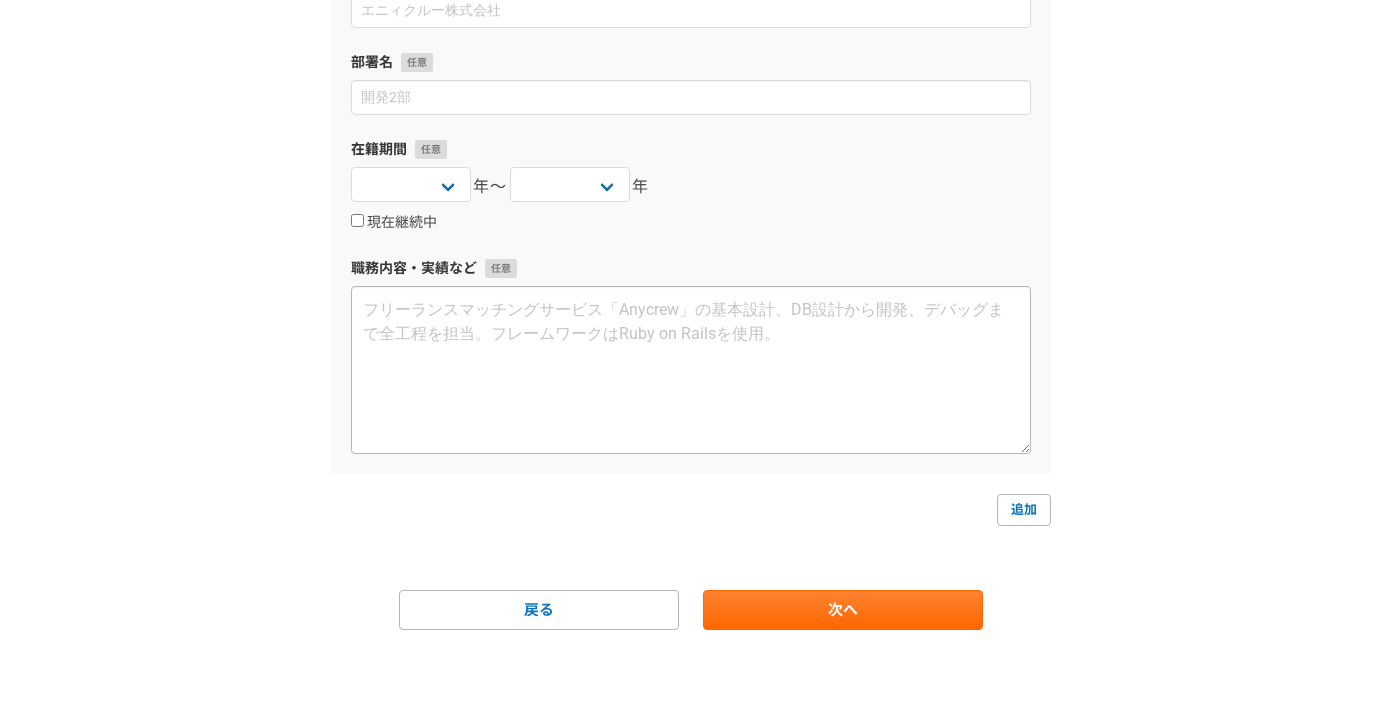 select 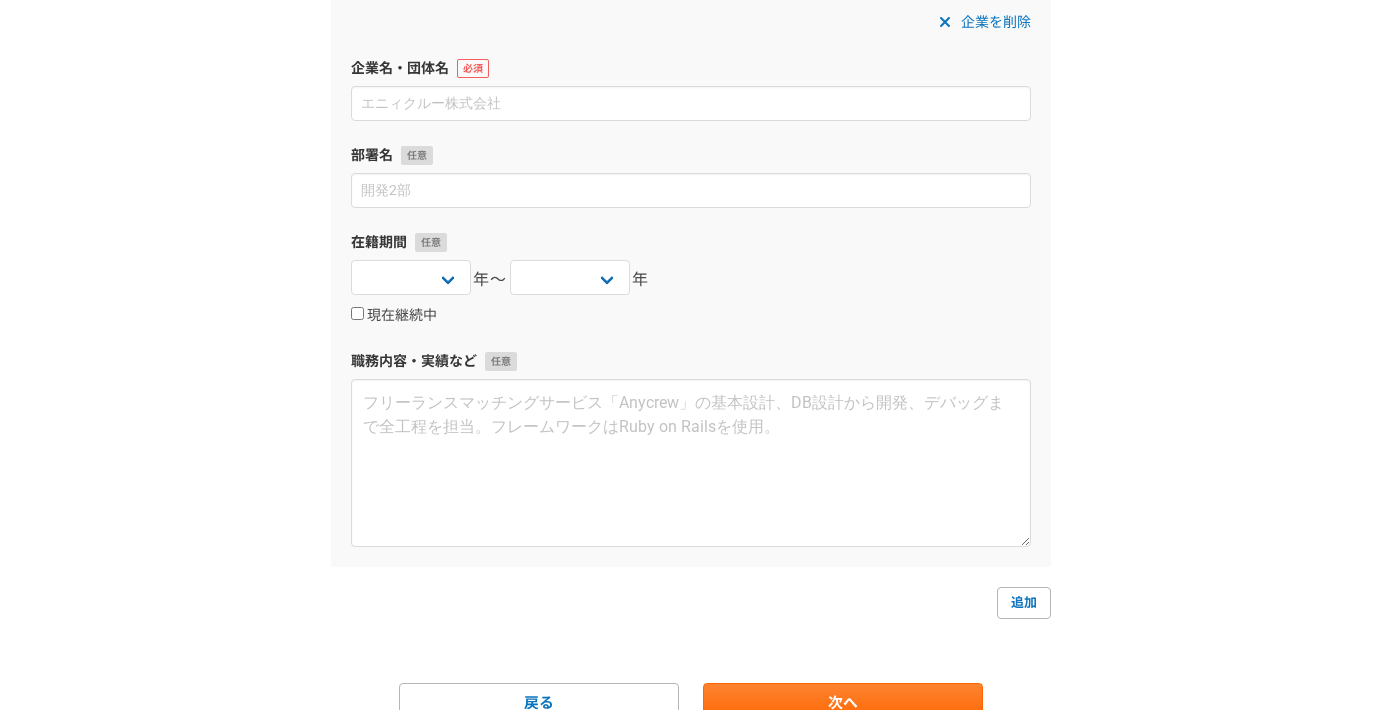 scroll, scrollTop: 1430, scrollLeft: 0, axis: vertical 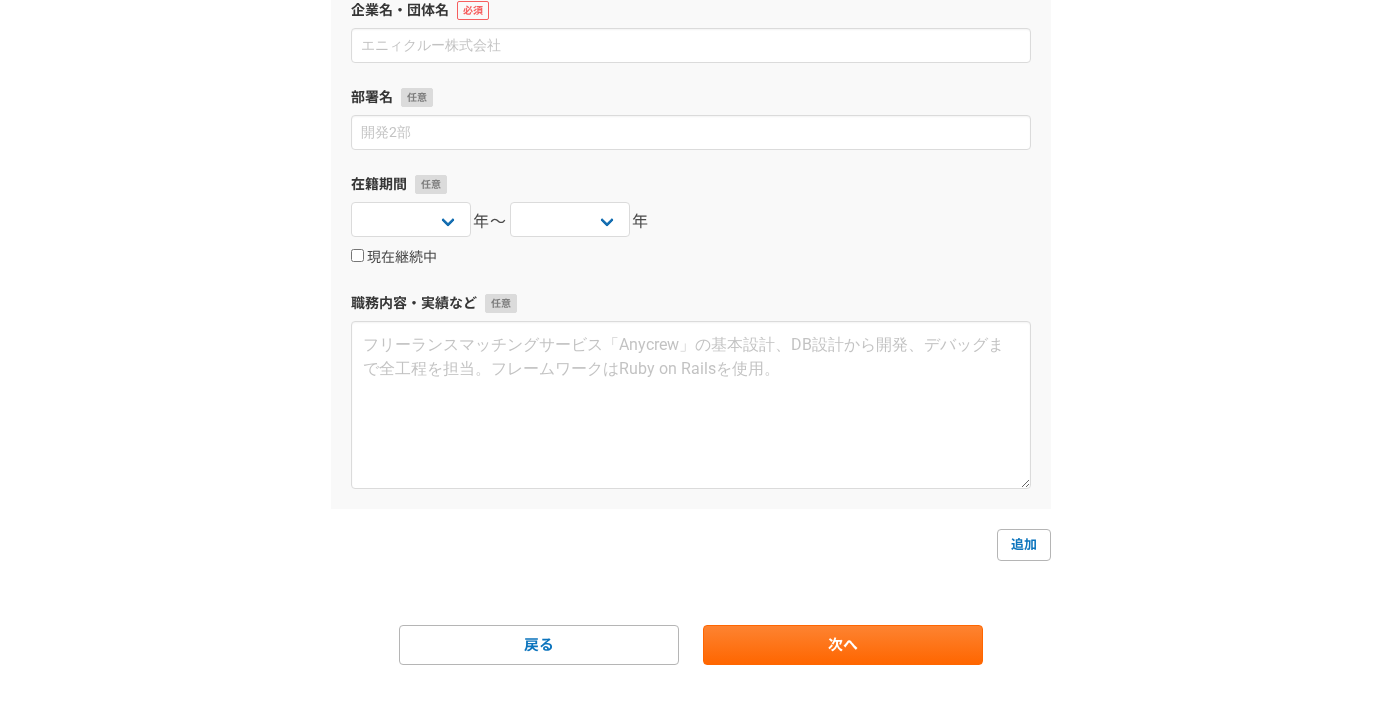 click on "企業を削除 企業名・団体名 部署名 在籍期間 2025 2024 2023 2022 2021 2020 2019 2018 2017 2016 2015 2014 2013 2012 2011 2010 2009 2008 2007 2006 2005 2004 2003 2002 2001 2000 1999 1998 1997 1996 1995 1994 1993 1992 1991 1990 1989 1988 1987 1986 1985 1984 1983 1982 1981 1980 1979 1978 1977 1976 年〜 2025 2024 2023 2022 2021 2020 2019 2018 2017 2016 2015 2014 2013 2012 2011 2010 2009 2008 2007 2006 2005 2004 2003 2002 2001 2000 1999 1998 1997 1996 1995 1994 1993 1992 1991 1990 1989 1988 1987 1986 1985 1984 1983 1982 1981 1980 1979 1978 1977 1976 年   現在継続中 職務内容・実績など" at bounding box center [691, 220] 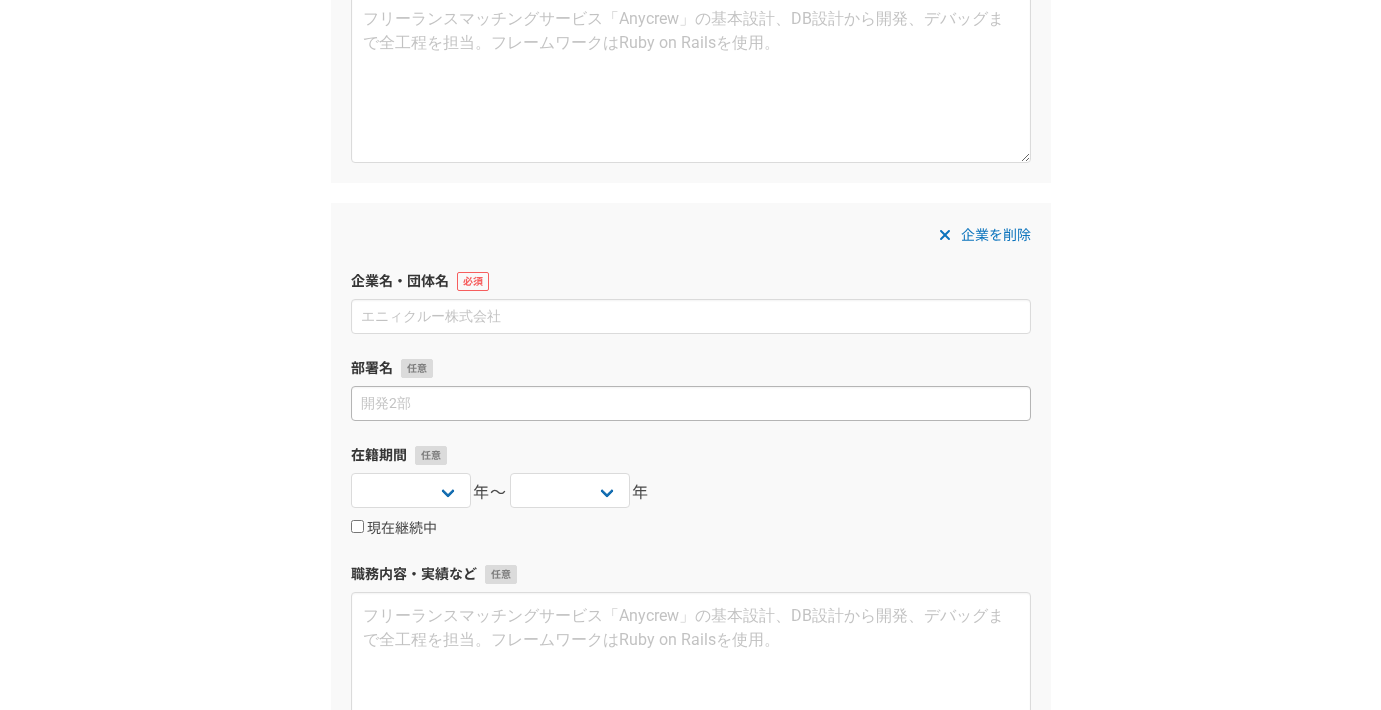 scroll, scrollTop: 0, scrollLeft: 0, axis: both 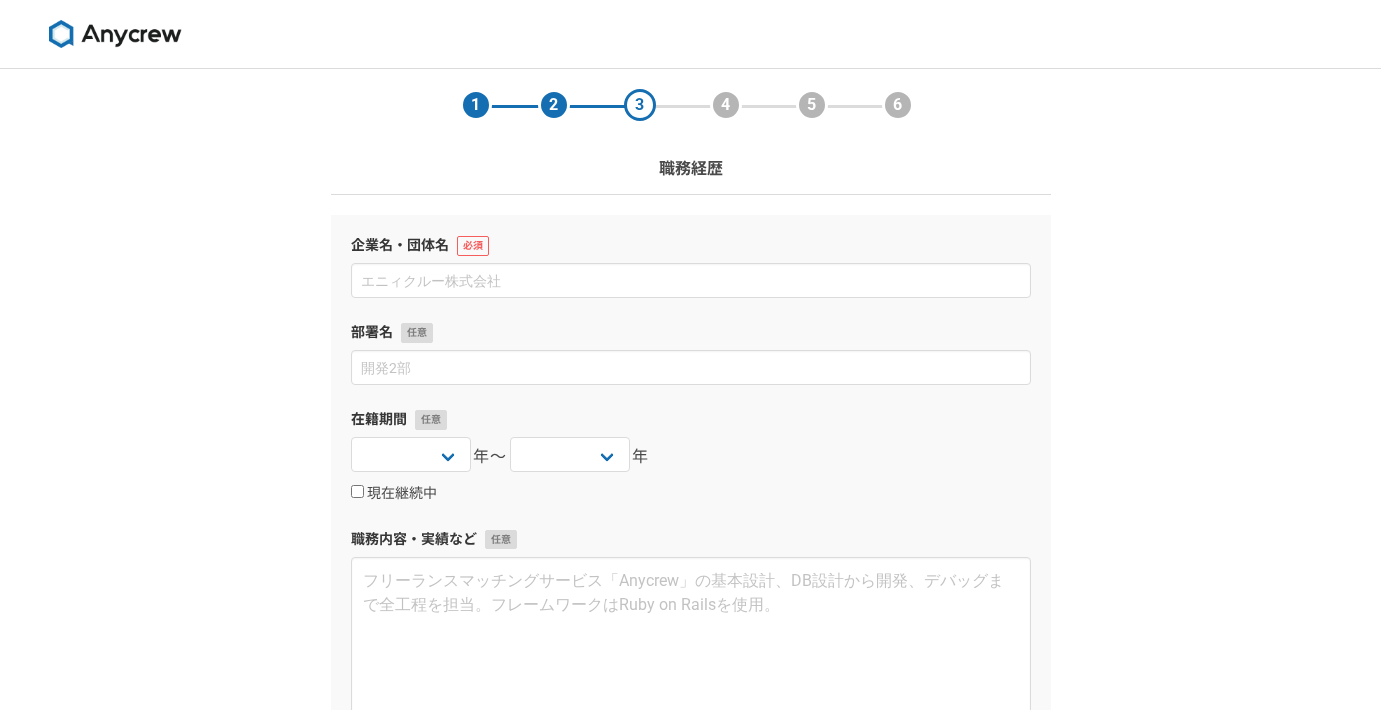 click on "企業名・団体名" at bounding box center (691, 266) 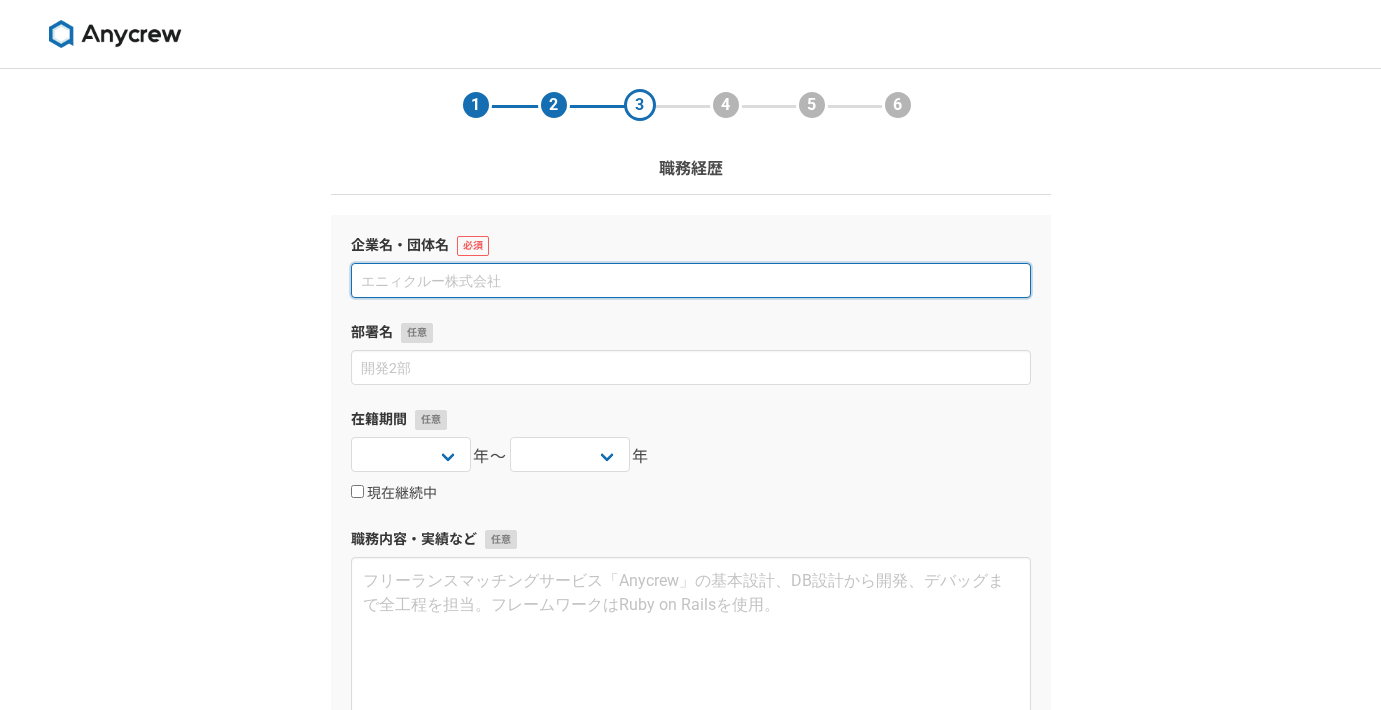 click at bounding box center (691, 280) 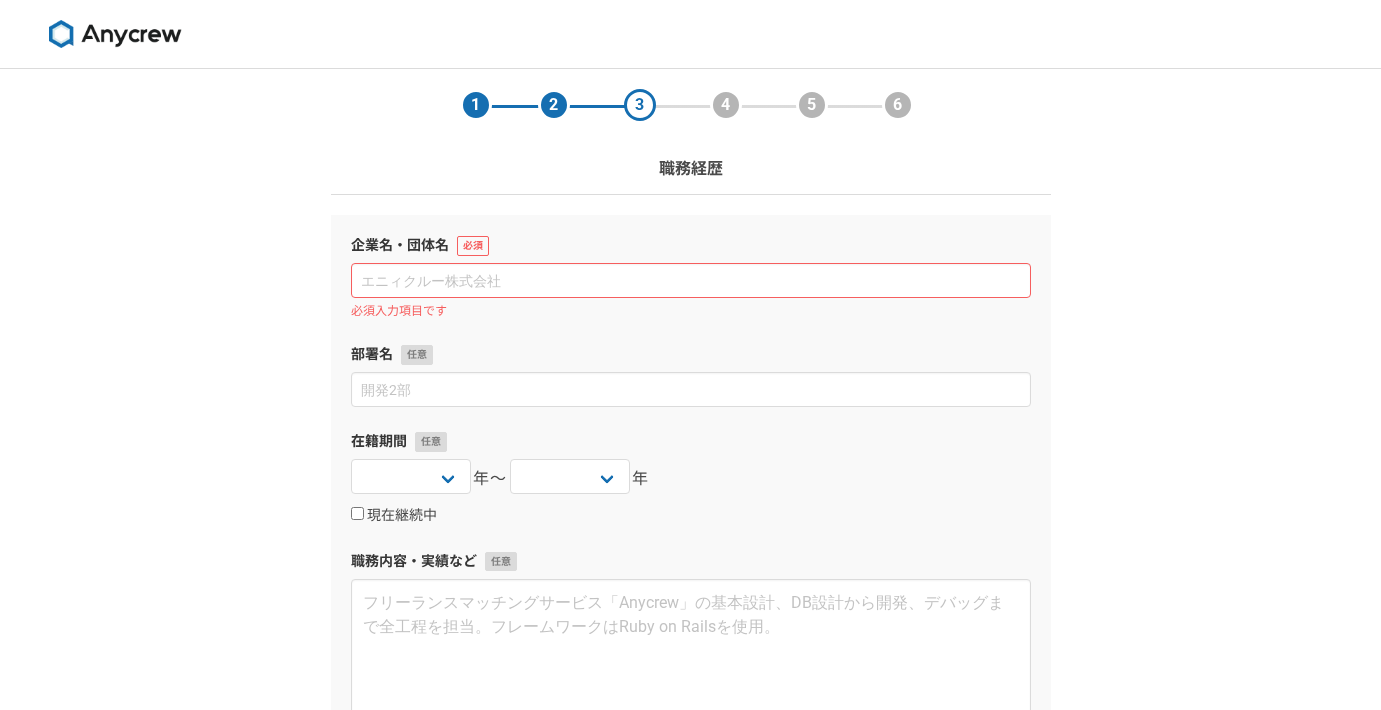click on "1 2 3 4 5 6 職務経歴" at bounding box center (691, 132) 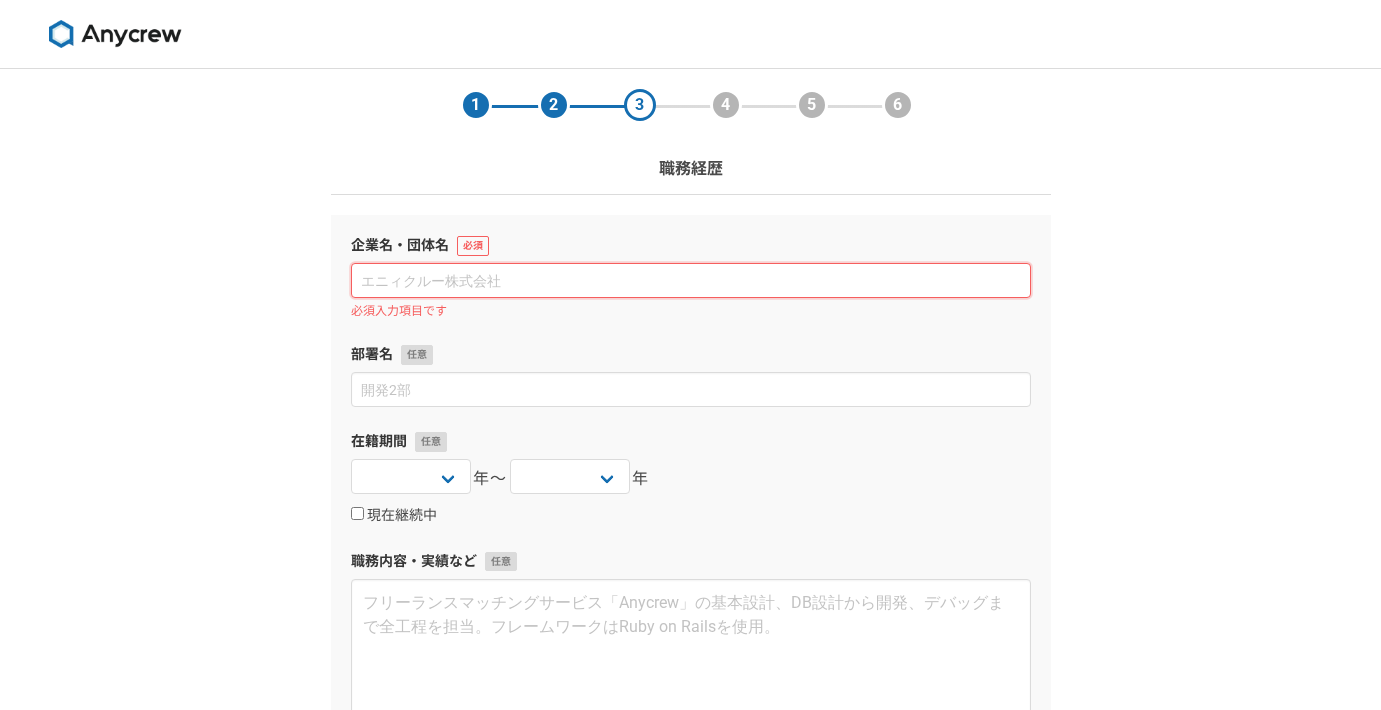 click at bounding box center [691, 280] 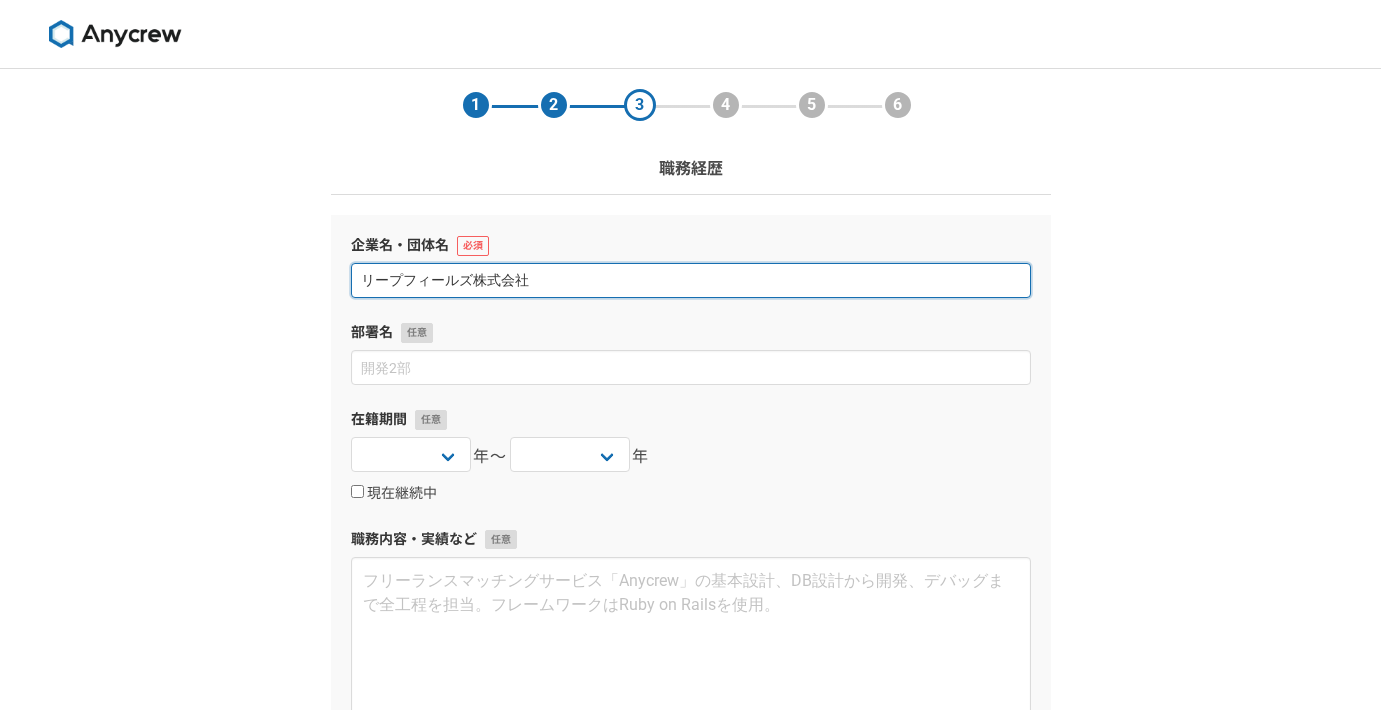 type on "リープフィールズ株式会社" 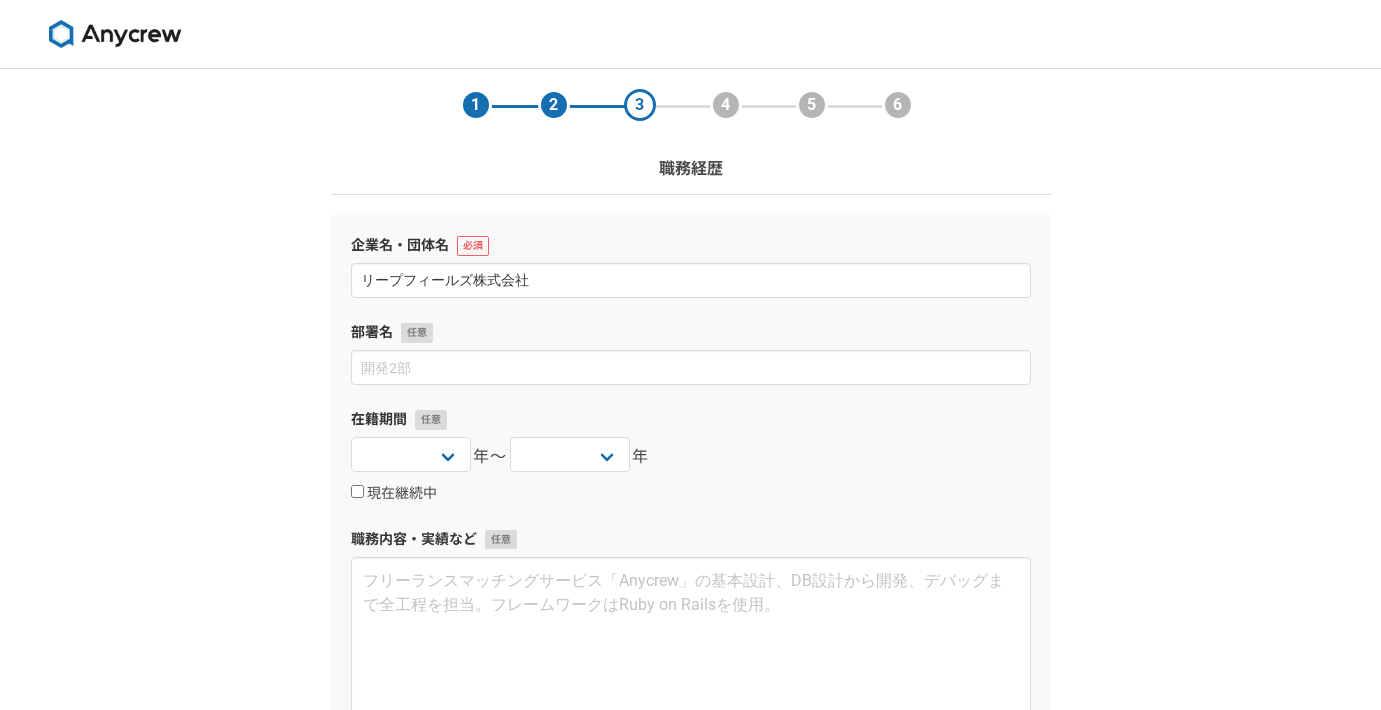 click on "企業名・団体名 リープフィールズ株式会社" at bounding box center (691, 266) 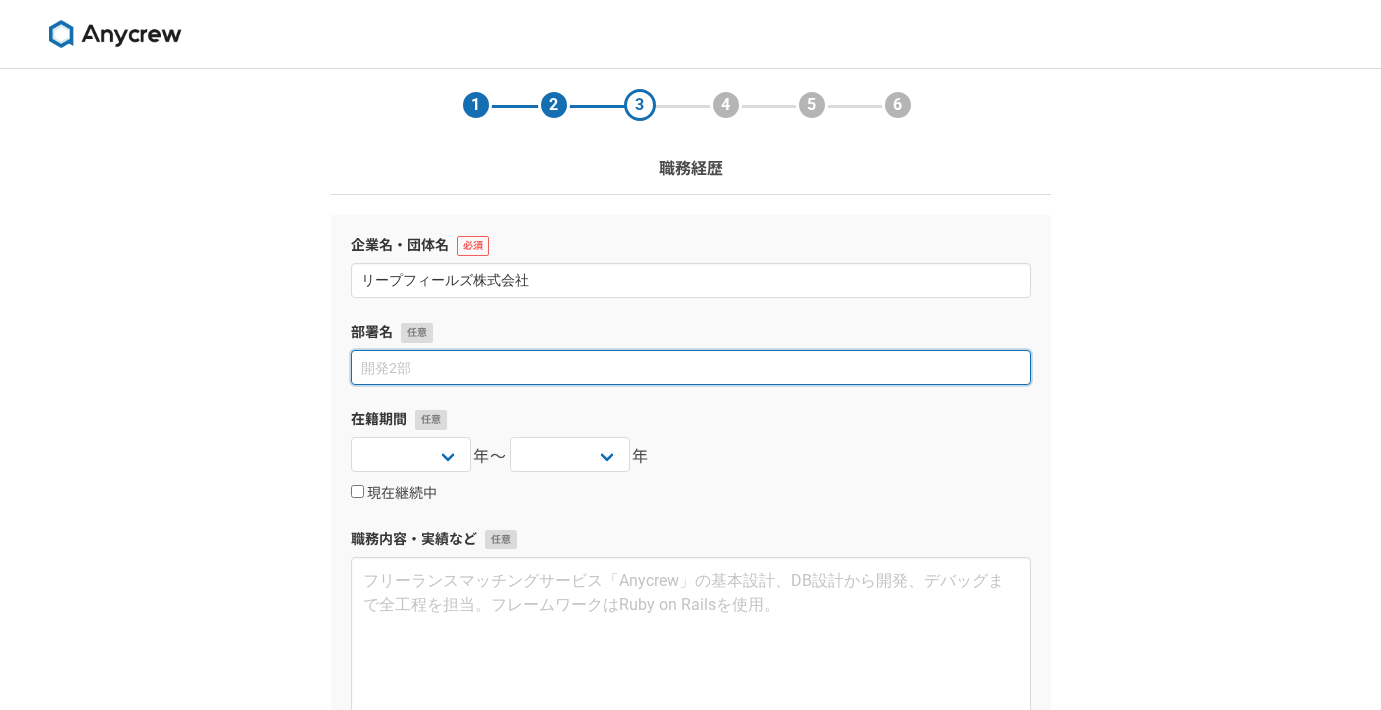 click at bounding box center [691, 367] 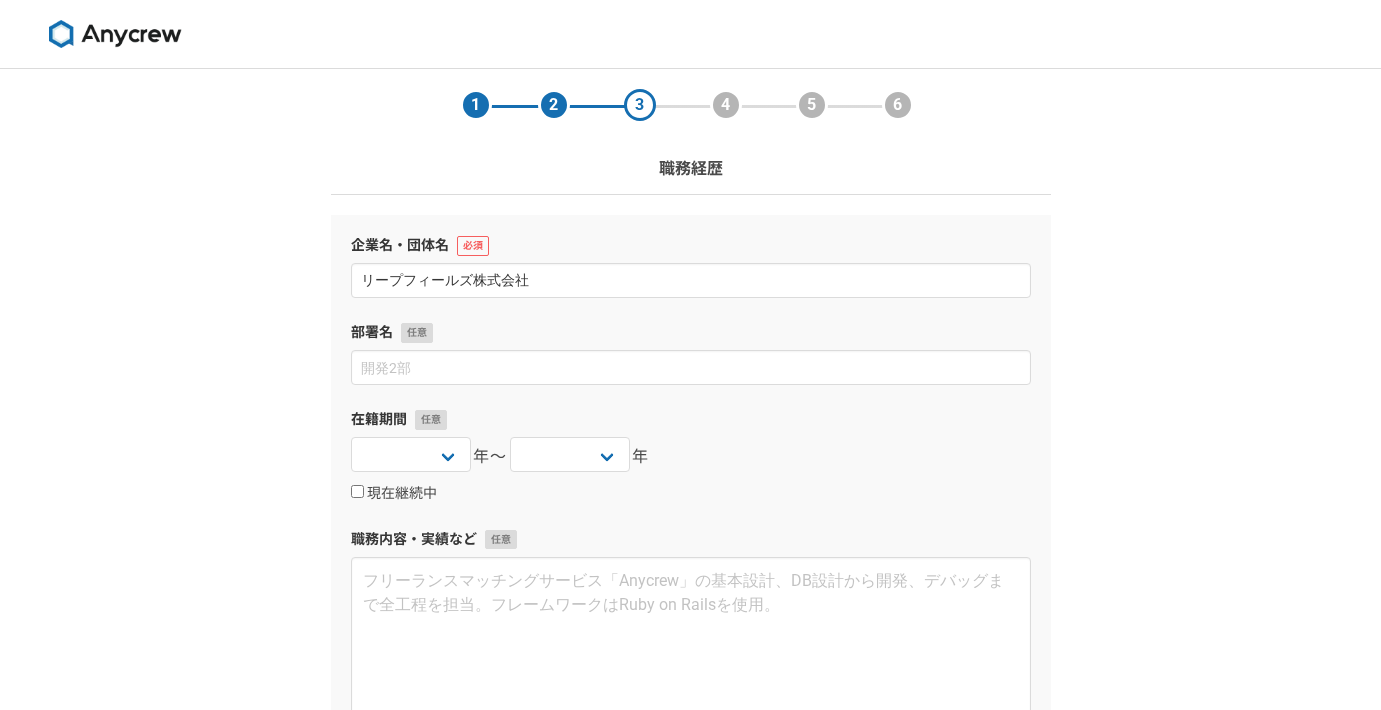 click on "部署名" at bounding box center [691, 353] 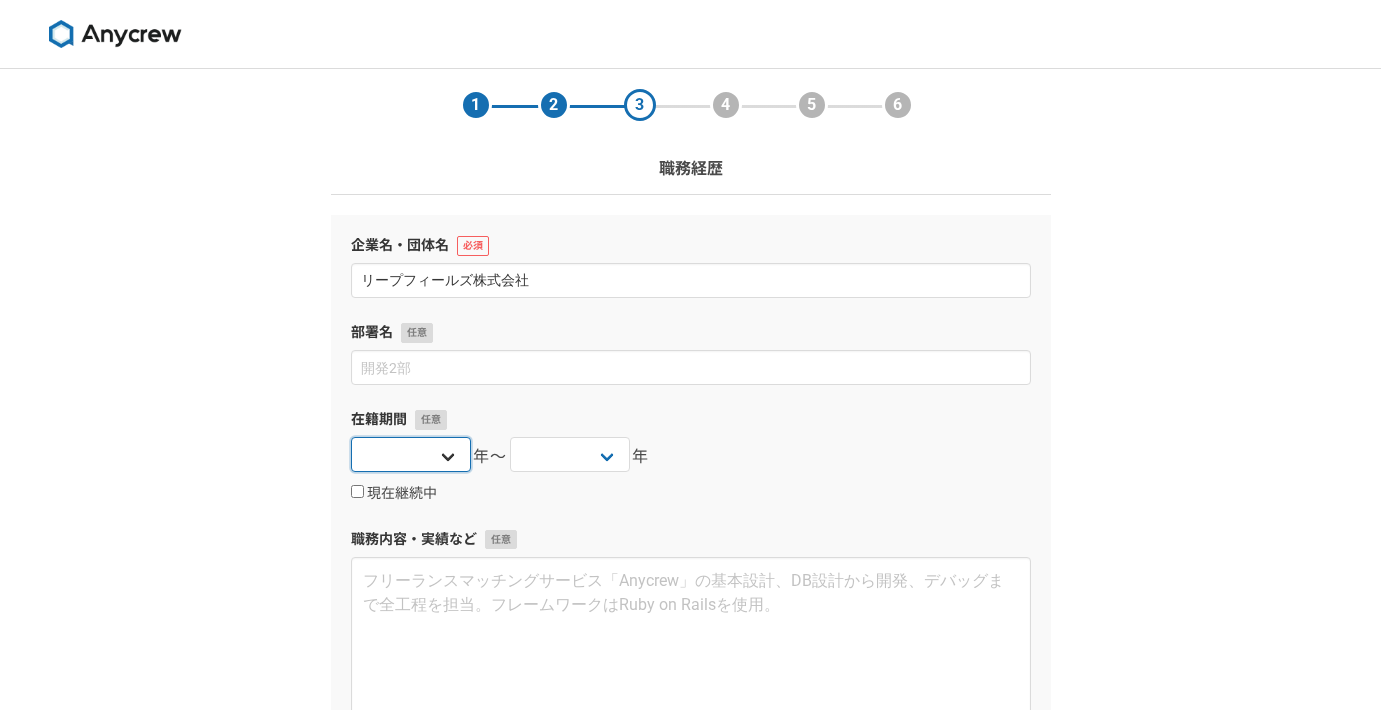 click on "2025 2024 2023 2022 2021 2020 2019 2018 2017 2016 2015 2014 2013 2012 2011 2010 2009 2008 2007 2006 2005 2004 2003 2002 2001 2000 1999 1998 1997 1996 1995 1994 1993 1992 1991 1990 1989 1988 1987 1986 1985 1984 1983 1982 1981 1980 1979 1978 1977 1976" at bounding box center [411, 454] 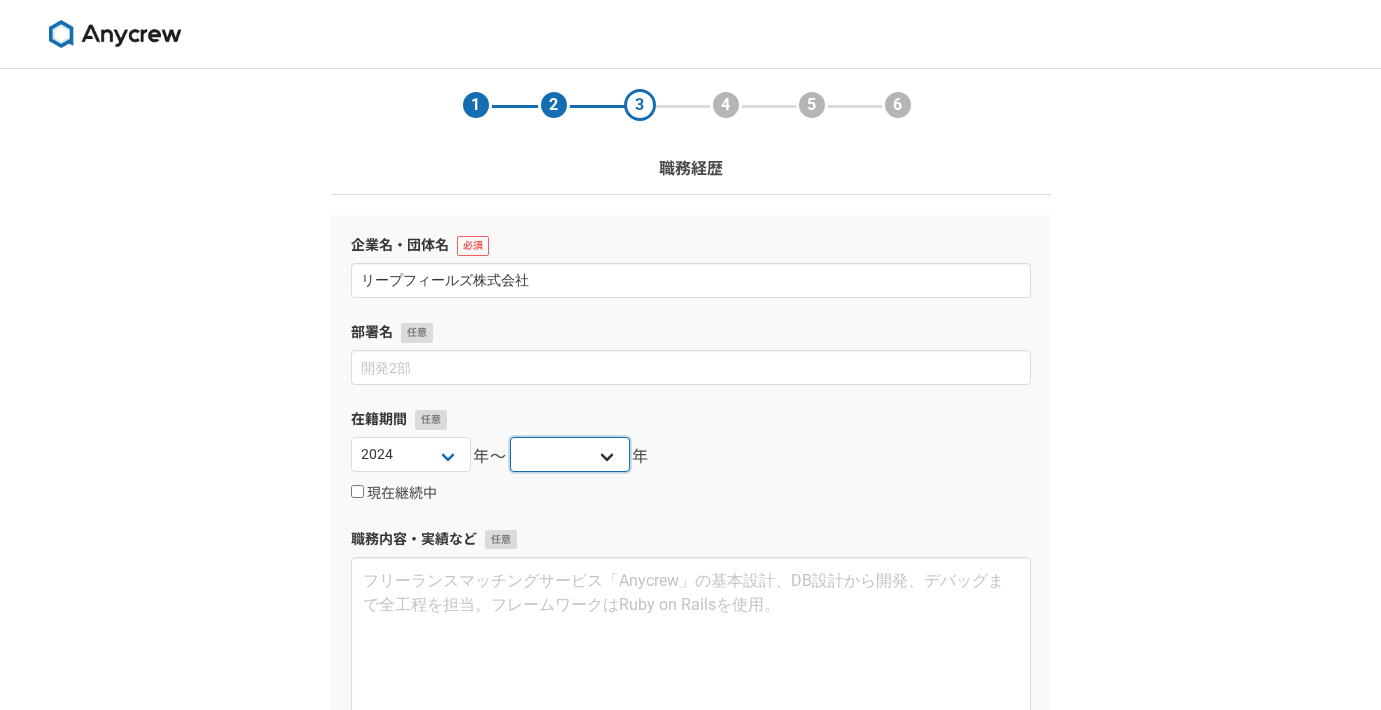 click on "2025 2024 2023 2022 2021 2020 2019 2018 2017 2016 2015 2014 2013 2012 2011 2010 2009 2008 2007 2006 2005 2004 2003 2002 2001 2000 1999 1998 1997 1996 1995 1994 1993 1992 1991 1990 1989 1988 1987 1986 1985 1984 1983 1982 1981 1980 1979 1978 1977 1976" at bounding box center (570, 454) 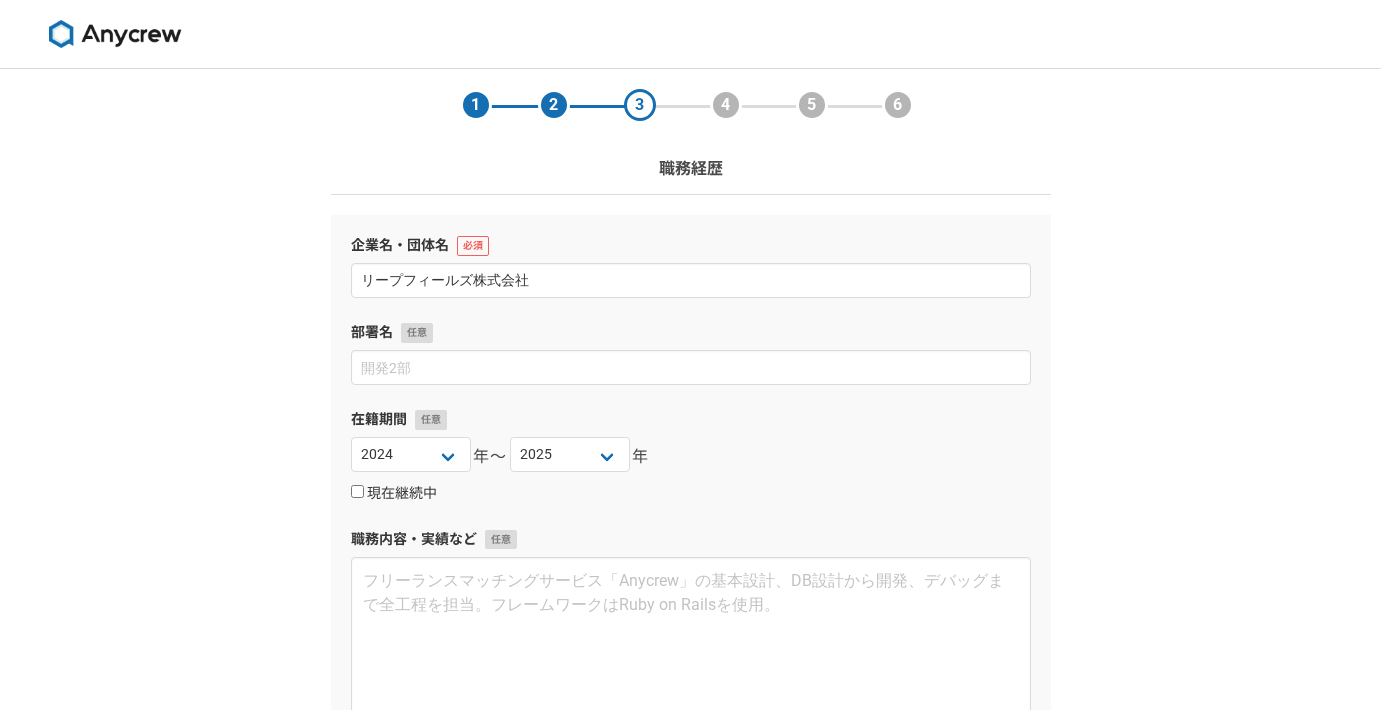 click on "現在継続中" at bounding box center (394, 494) 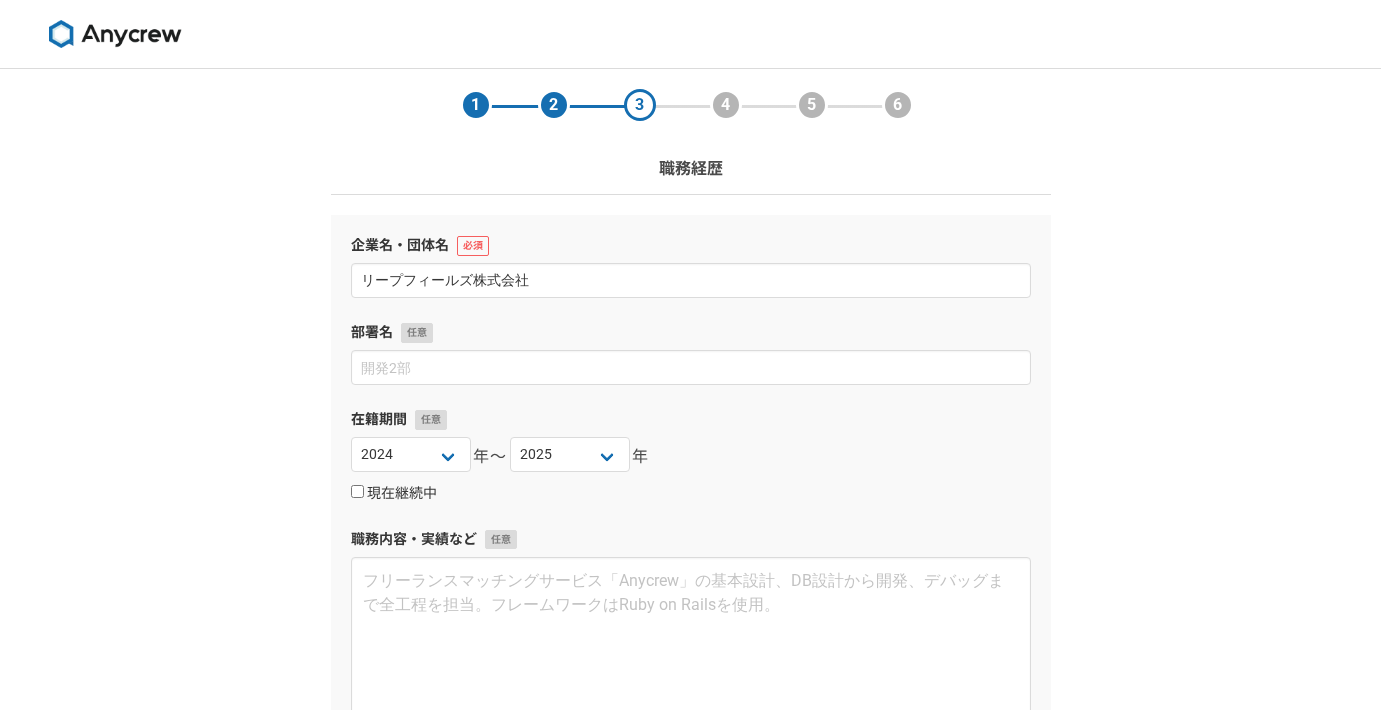 checkbox on "true" 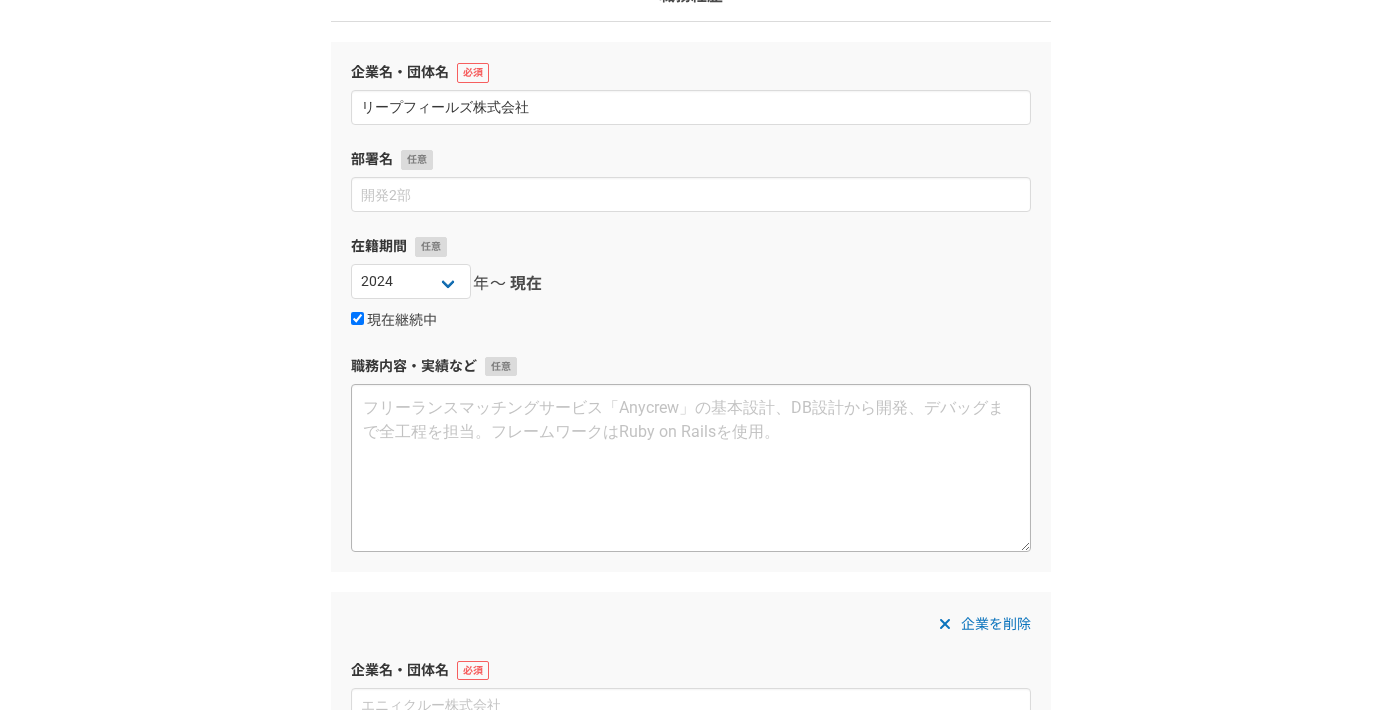 scroll, scrollTop: 208, scrollLeft: 0, axis: vertical 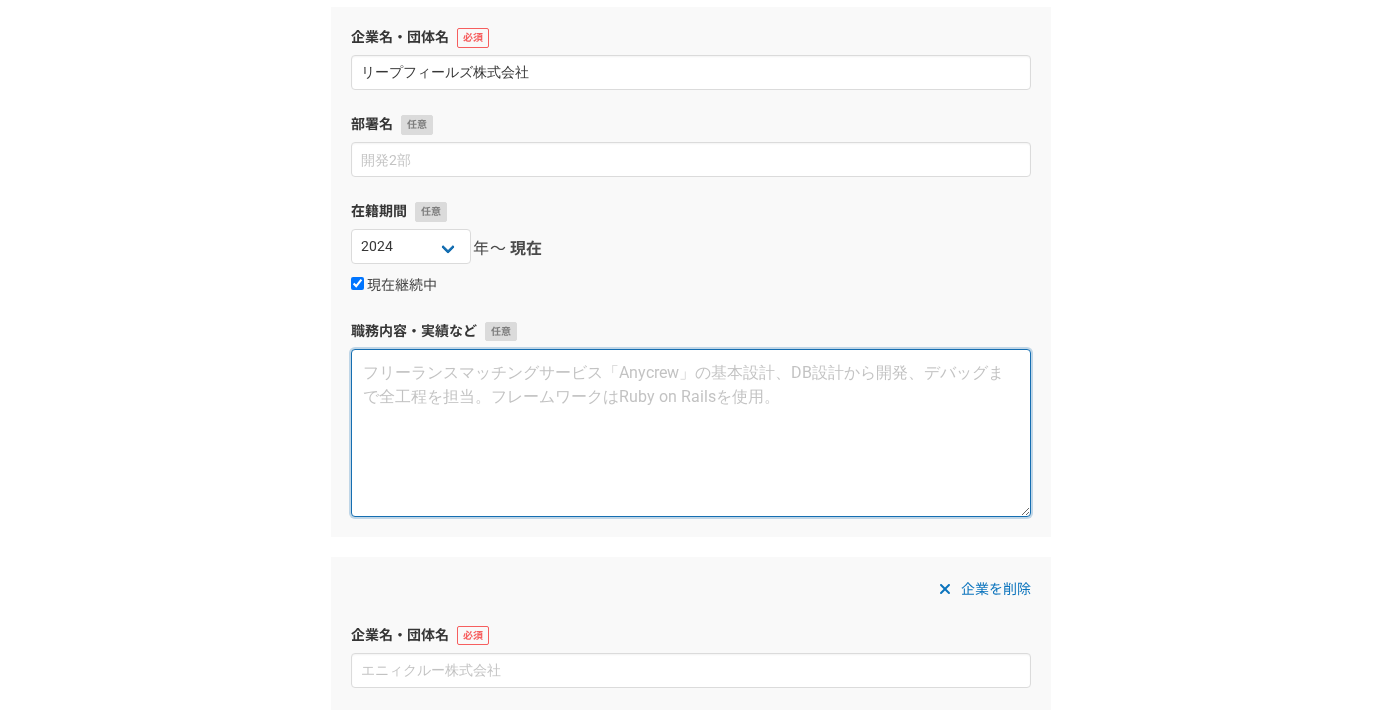 click at bounding box center (691, 433) 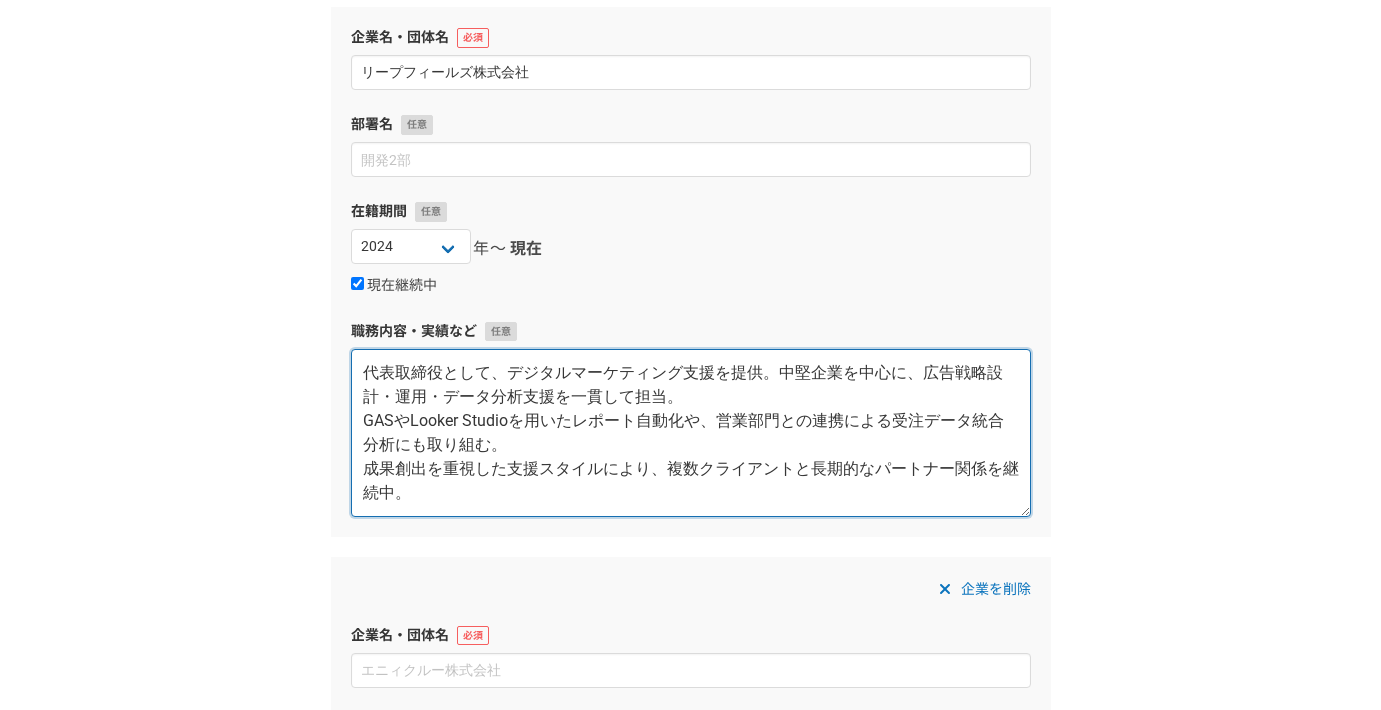 click on "代表取締役として、デジタルマーケティング支援を提供。中堅企業を中心に、広告戦略設計・運用・データ分析支援を一貫して担当。
GASやLooker Studioを用いたレポート自動化や、営業部門との連携による受注データ統合分析にも取り組む。
成果創出を重視した支援スタイルにより、複数クライアントと長期的なパートナー関係を継続中。" at bounding box center (691, 433) 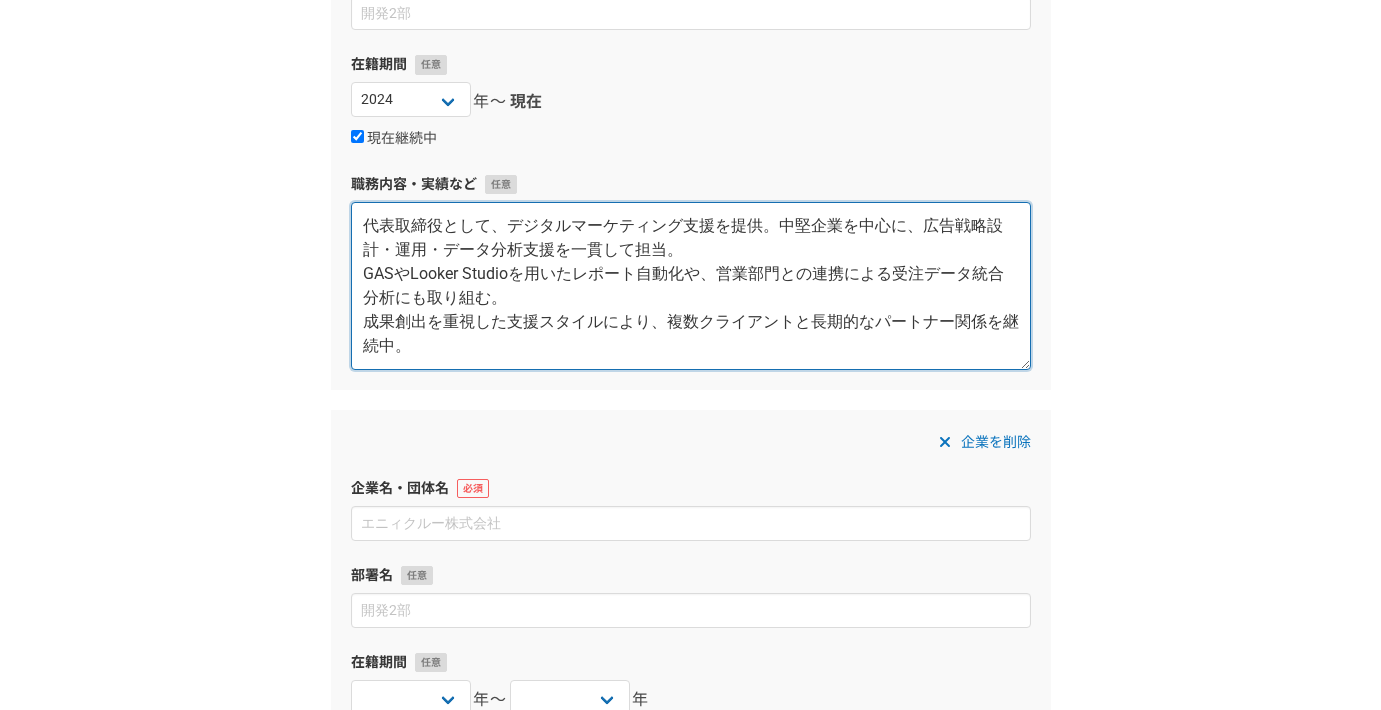 scroll, scrollTop: 367, scrollLeft: 0, axis: vertical 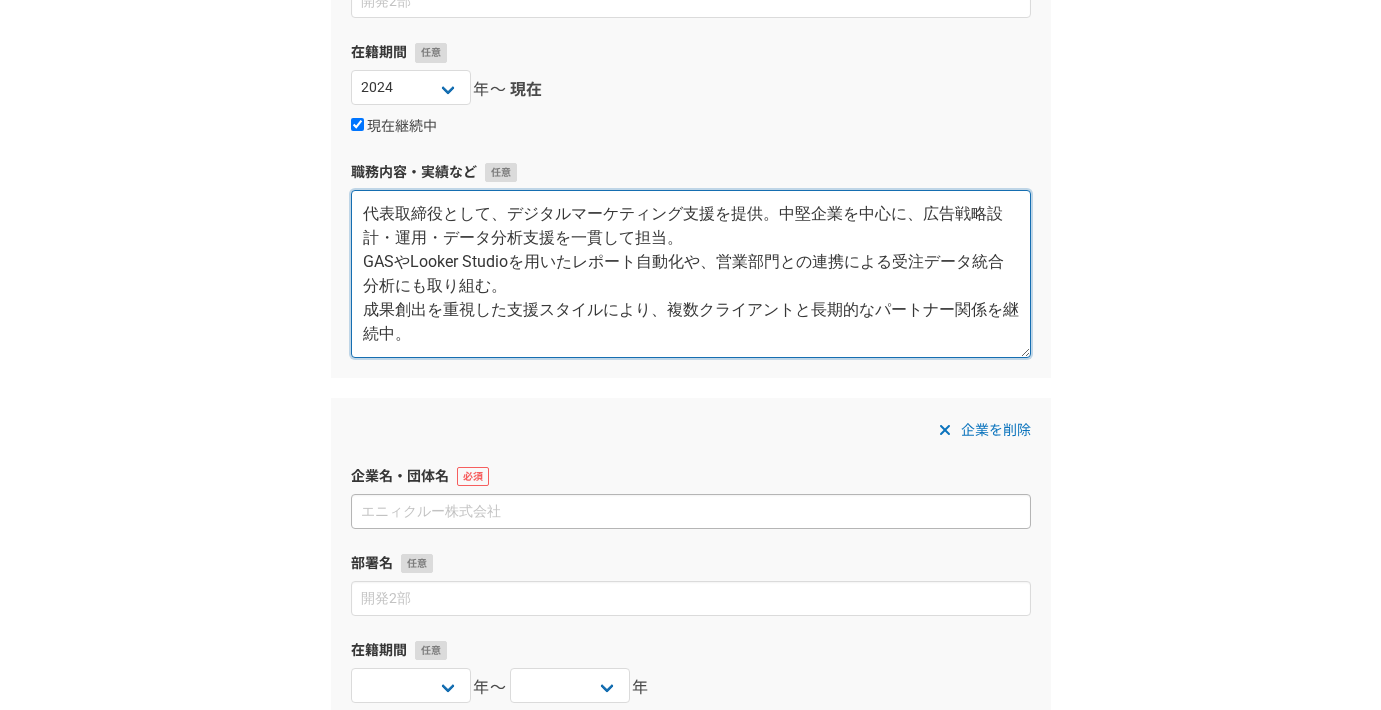 type on "代表取締役として、デジタルマーケティング支援を提供。中堅企業を中心に、広告戦略設計・運用・データ分析支援を一貫して担当。
GASやLooker Studioを用いたレポート自動化や、営業部門との連携による受注データ統合分析にも取り組む。
成果創出を重視した支援スタイルにより、複数クライアントと長期的なパートナー関係を継続中。" 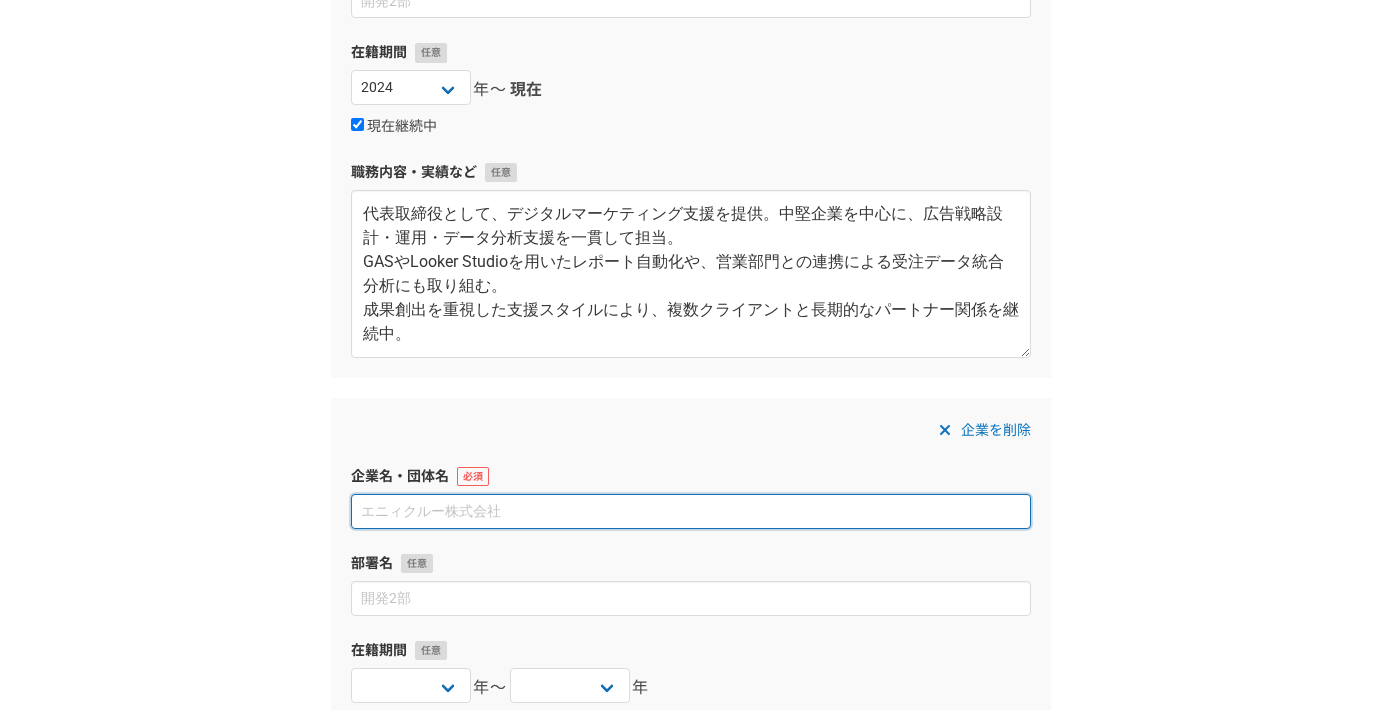 click at bounding box center (691, 511) 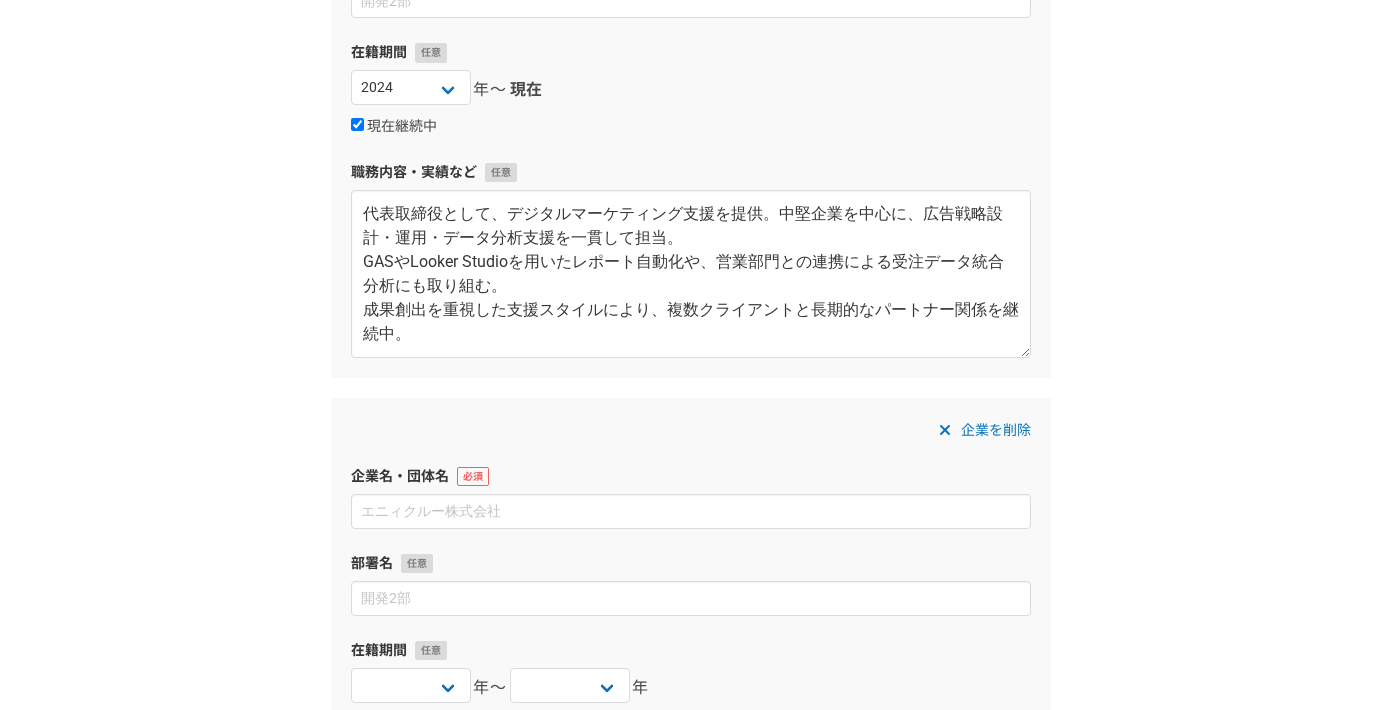 click on "企業を削除 企業名・団体名 部署名 在籍期間 2025 2024 2023 2022 2021 2020 2019 2018 2017 2016 2015 2014 2013 2012 2011 2010 2009 2008 2007 2006 2005 2004 2003 2002 2001 2000 1999 1998 1997 1996 1995 1994 1993 1992 1991 1990 1989 1988 1987 1986 1985 1984 1983 1982 1981 1980 1979 1978 1977 1976 年〜 2025 2024 2023 2022 2021 2020 2019 2018 2017 2016 2015 2014 2013 2012 2011 2010 2009 2008 2007 2006 2005 2004 2003 2002 2001 2000 1999 1998 1997 1996 1995 1994 1993 1992 1991 1990 1989 1988 1987 1986 1985 1984 1983 1982 1981 1980 1979 1978 1977 1976 年   現在継続中 職務内容・実績など" at bounding box center [691, 686] 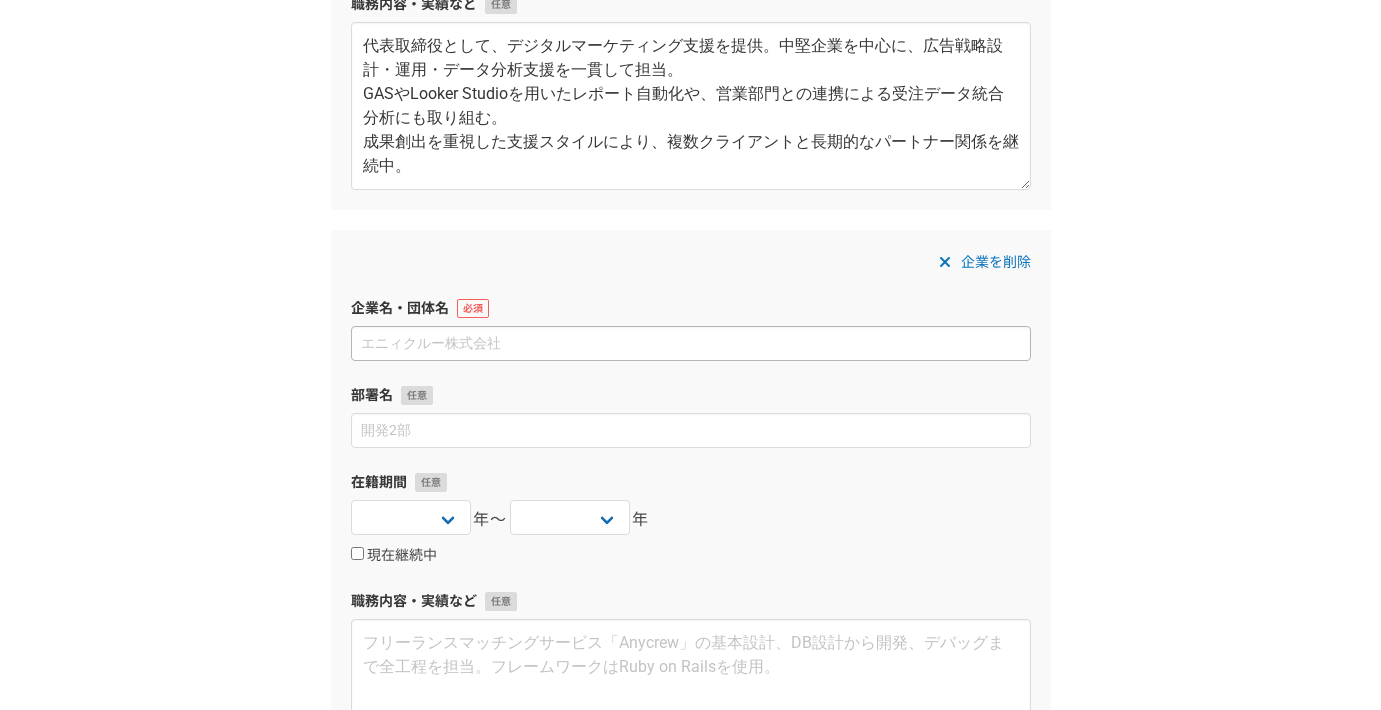 scroll, scrollTop: 526, scrollLeft: 0, axis: vertical 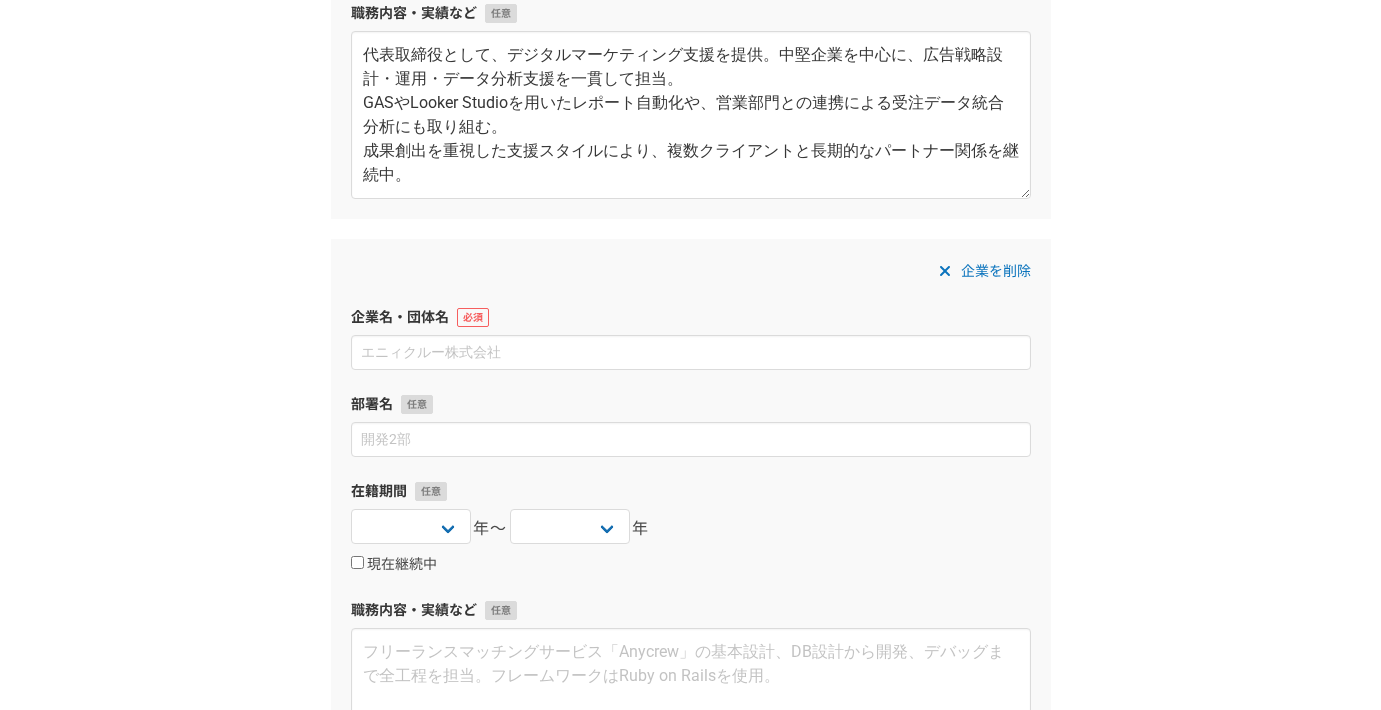 click on "企業を削除 企業名・団体名 部署名 在籍期間 2025 2024 2023 2022 2021 2020 2019 2018 2017 2016 2015 2014 2013 2012 2011 2010 2009 2008 2007 2006 2005 2004 2003 2002 2001 2000 1999 1998 1997 1996 1995 1994 1993 1992 1991 1990 1989 1988 1987 1986 1985 1984 1983 1982 1981 1980 1979 1978 1977 1976 年〜 2025 2024 2023 2022 2021 2020 2019 2018 2017 2016 2015 2014 2013 2012 2011 2010 2009 2008 2007 2006 2005 2004 2003 2002 2001 2000 1999 1998 1997 1996 1995 1994 1993 1992 1991 1990 1989 1988 1987 1986 1985 1984 1983 1982 1981 1980 1979 1978 1977 1976 年   現在継続中 職務内容・実績など" at bounding box center [691, 527] 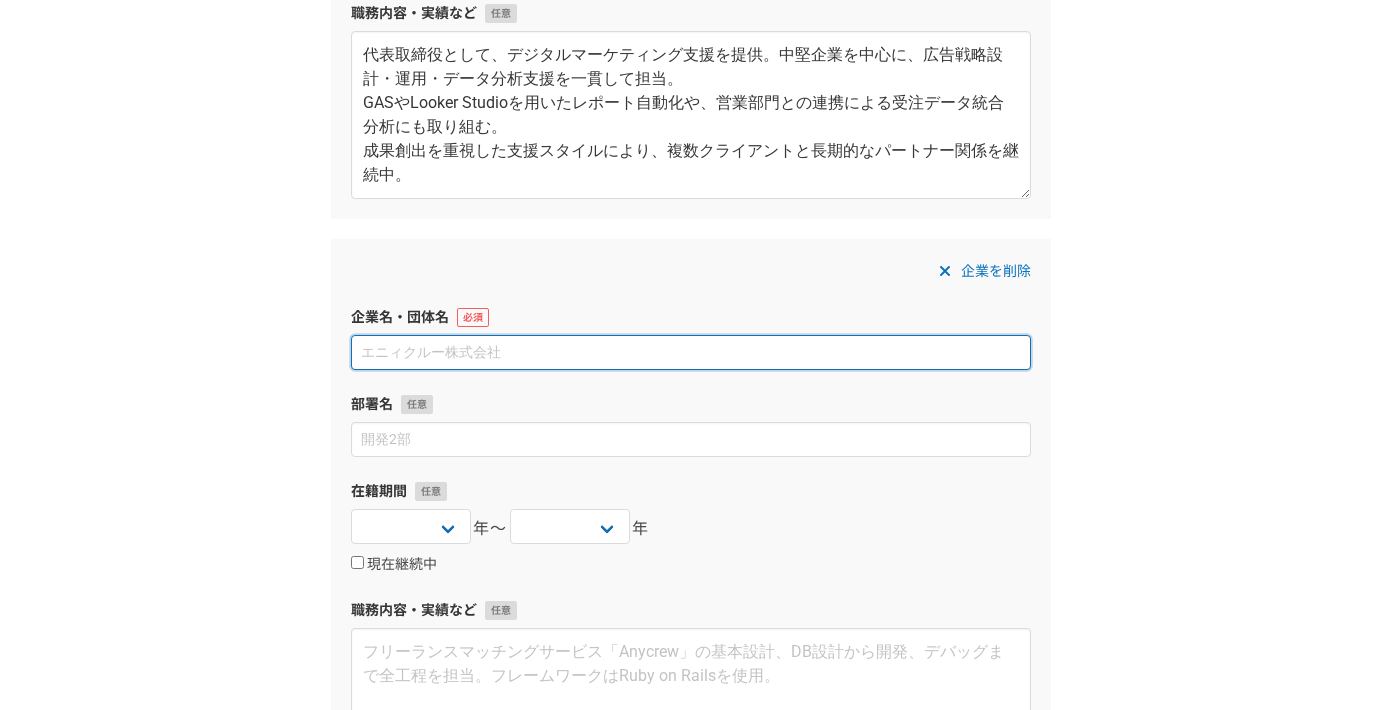 click at bounding box center [691, 352] 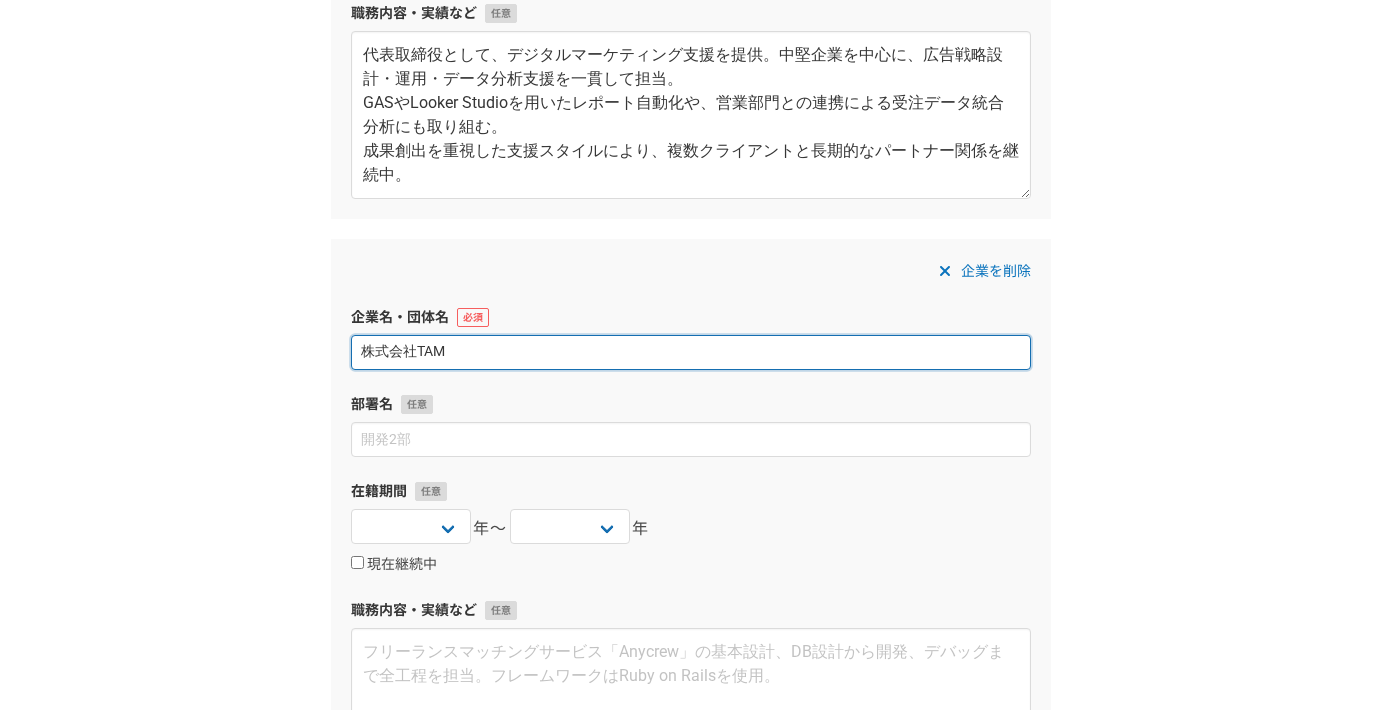 type on "株式会社TAM" 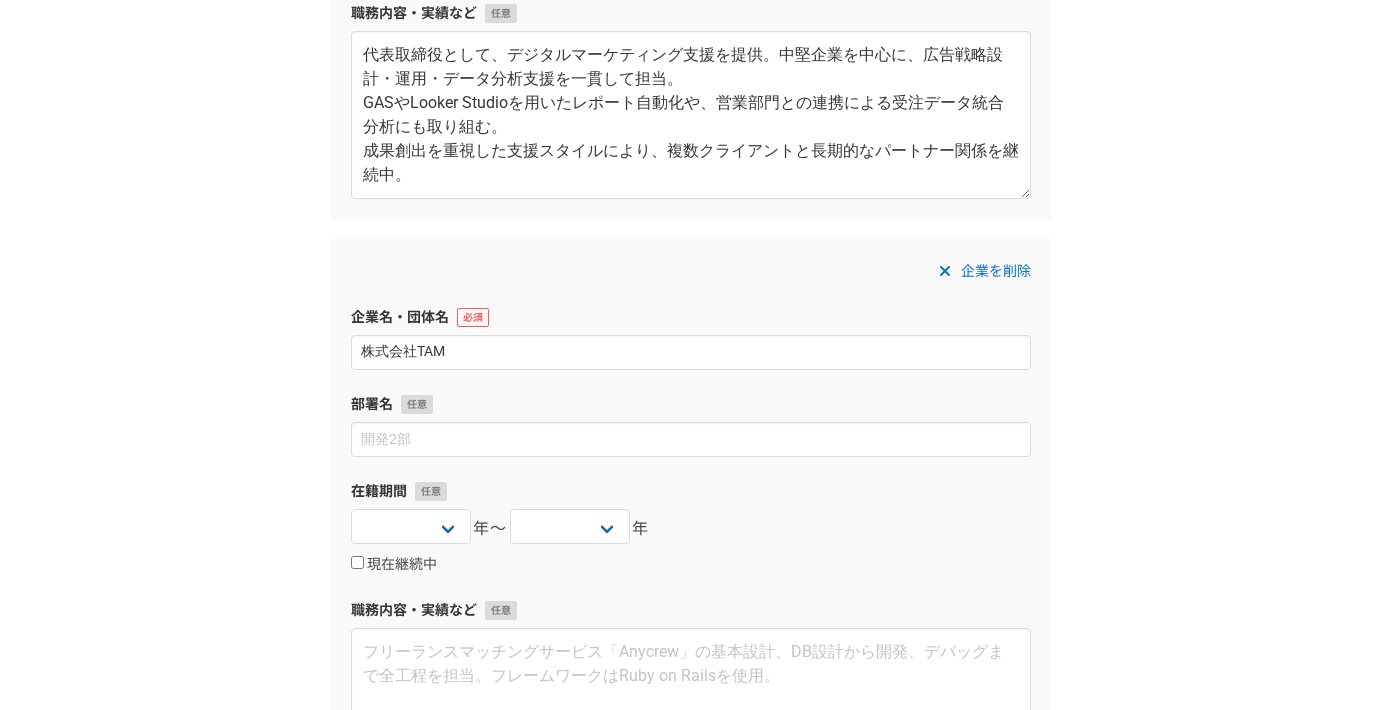 click on "企業名・団体名 株式会社TAM" at bounding box center (691, 338) 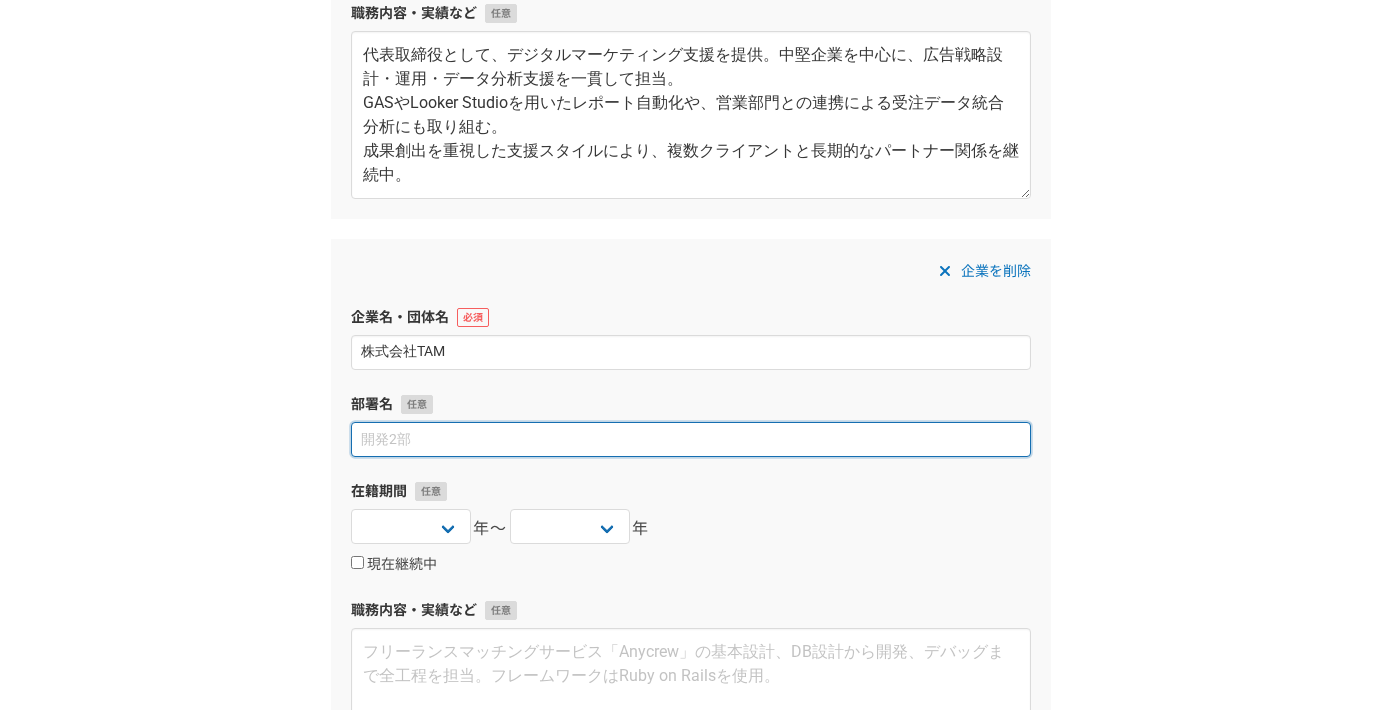 click at bounding box center [691, 439] 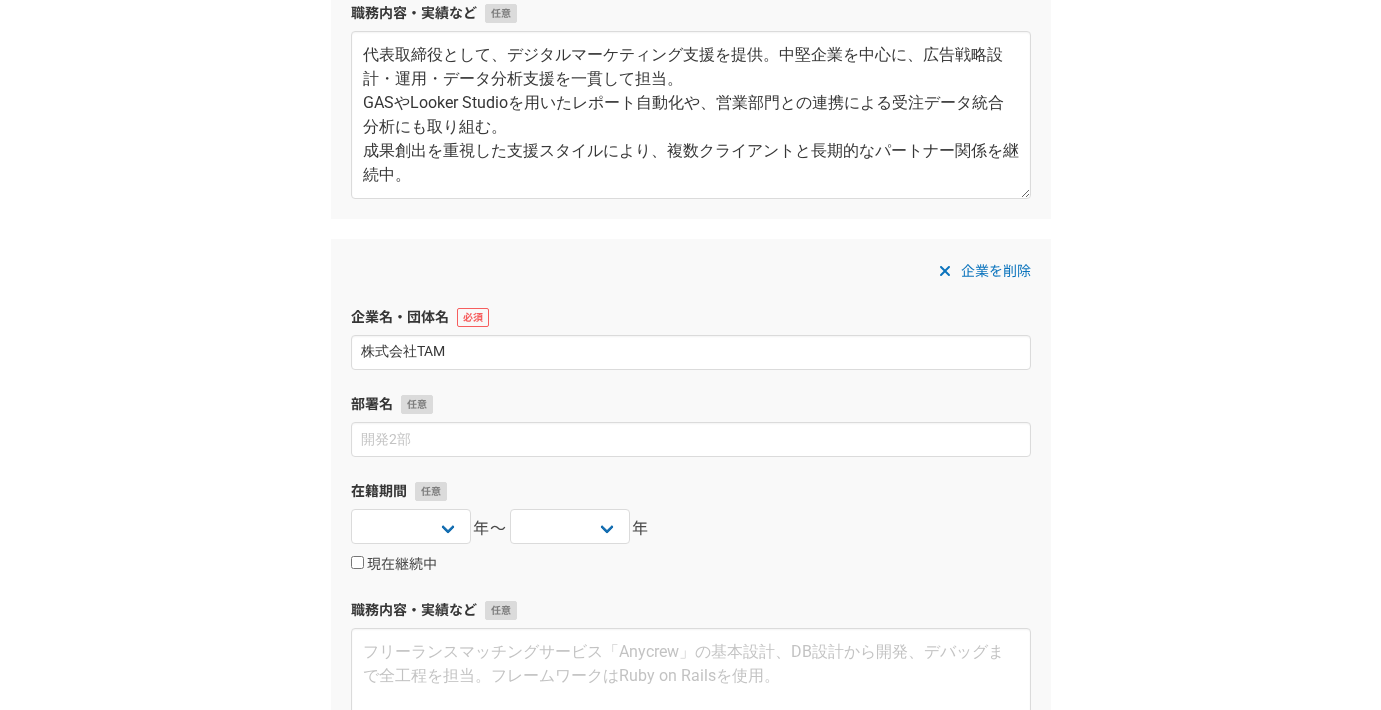 click on "部署名" at bounding box center [691, 425] 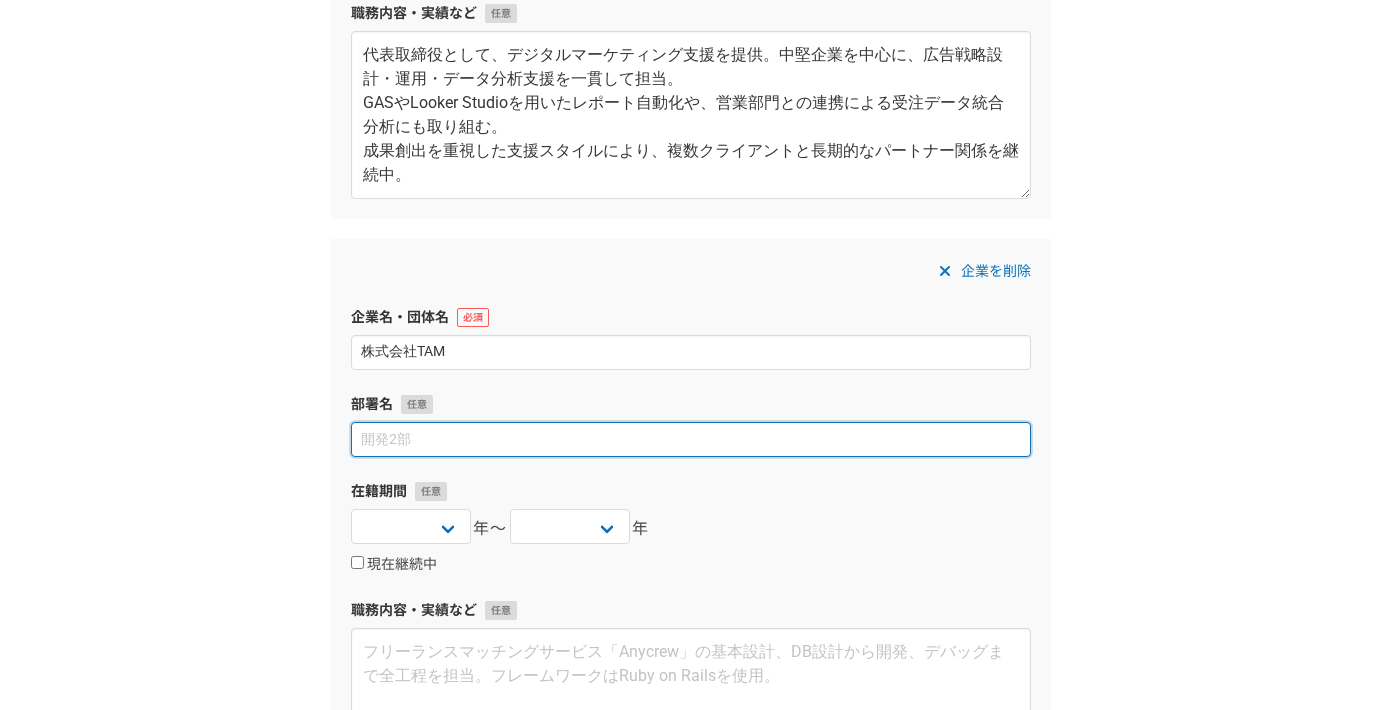 click at bounding box center [691, 439] 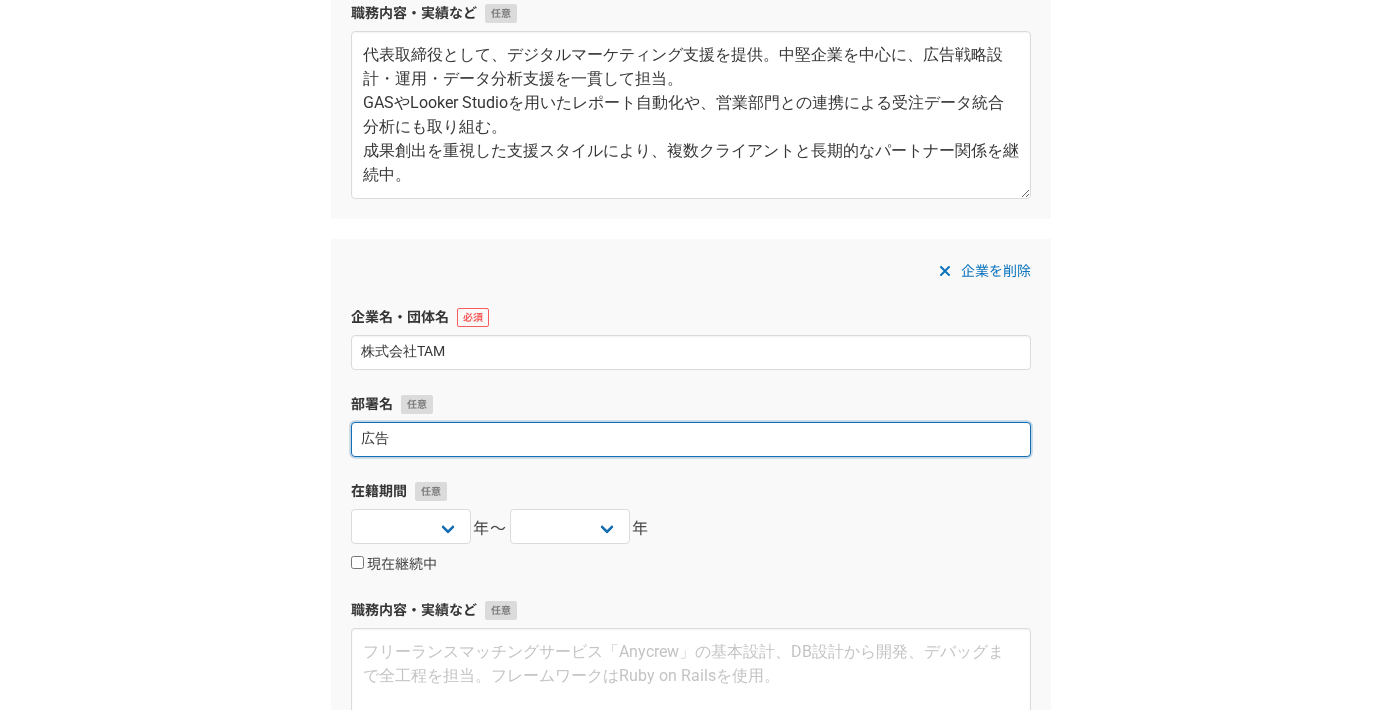 type on "広告" 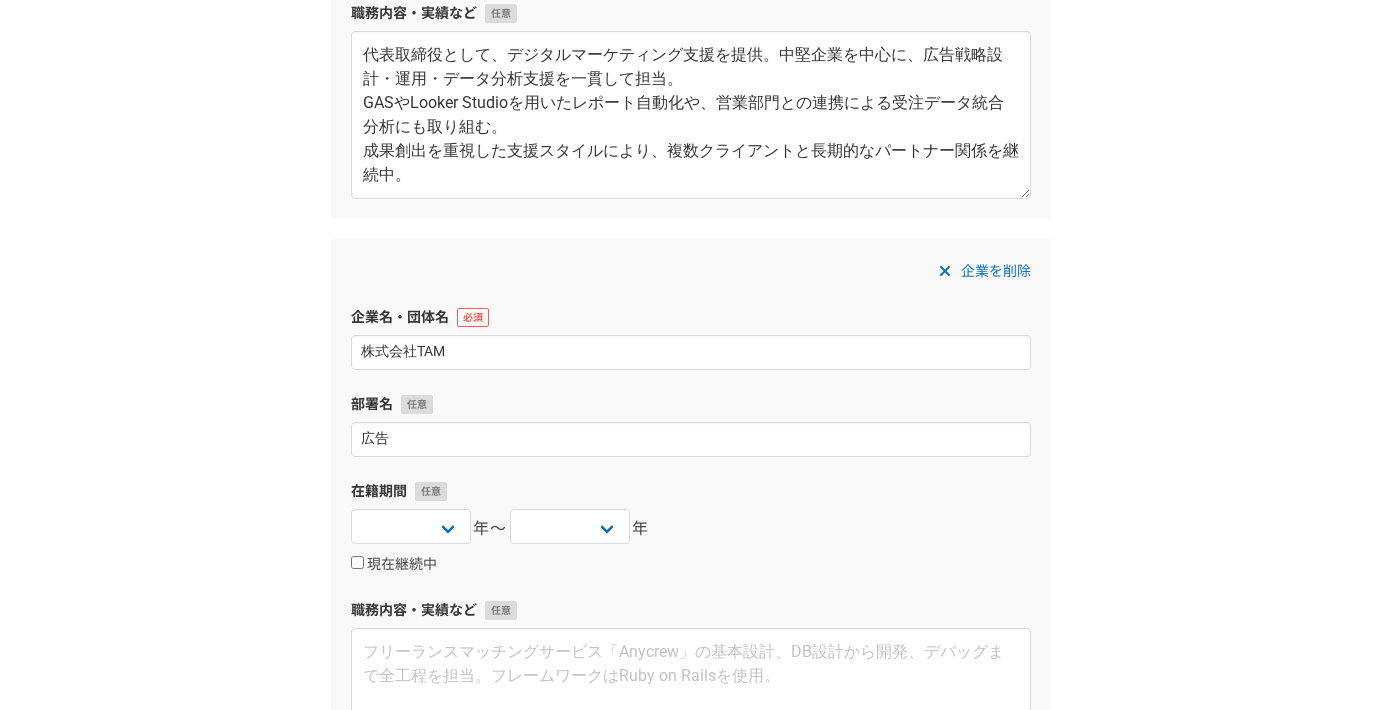 click on "1 2 3 4 5 6 職務経歴 企業名・団体名 リープフィールズ株式会社 部署名 在籍期間 2025 2024 2023 2022 2021 2020 2019 2018 2017 2016 2015 2014 2013 2012 2011 2010 2009 2008 2007 2006 2005 2004 2003 2002 2001 2000 1999 1998 1997 1996 1995 1994 1993 1992 1991 1990 1989 1988 1987 1986 1985 1984 1983 1982 1981 1980 1979 1978 1977 1976 年〜 現在   現在継続中 職務内容・実績など 代表取締役として、デジタルマーケティング支援を提供。中堅企業を中心に、広告戦略設計・運用・データ分析支援を一貫して担当。
GASやLooker Studioを用いたレポート自動化や、営業部門との連携による受注データ統合分析にも取り組む。
成果創出を重視した支援スタイルにより、複数クライアントと長期的なパートナー関係を継続中。 企業を削除 企業名・団体名 株式会社TAM 部署名 広告 在籍期間 2025 2024 2023 2022 2021 2020 2019 2018 2017 2016 2015 2014 2013 2012" at bounding box center (690, 596) 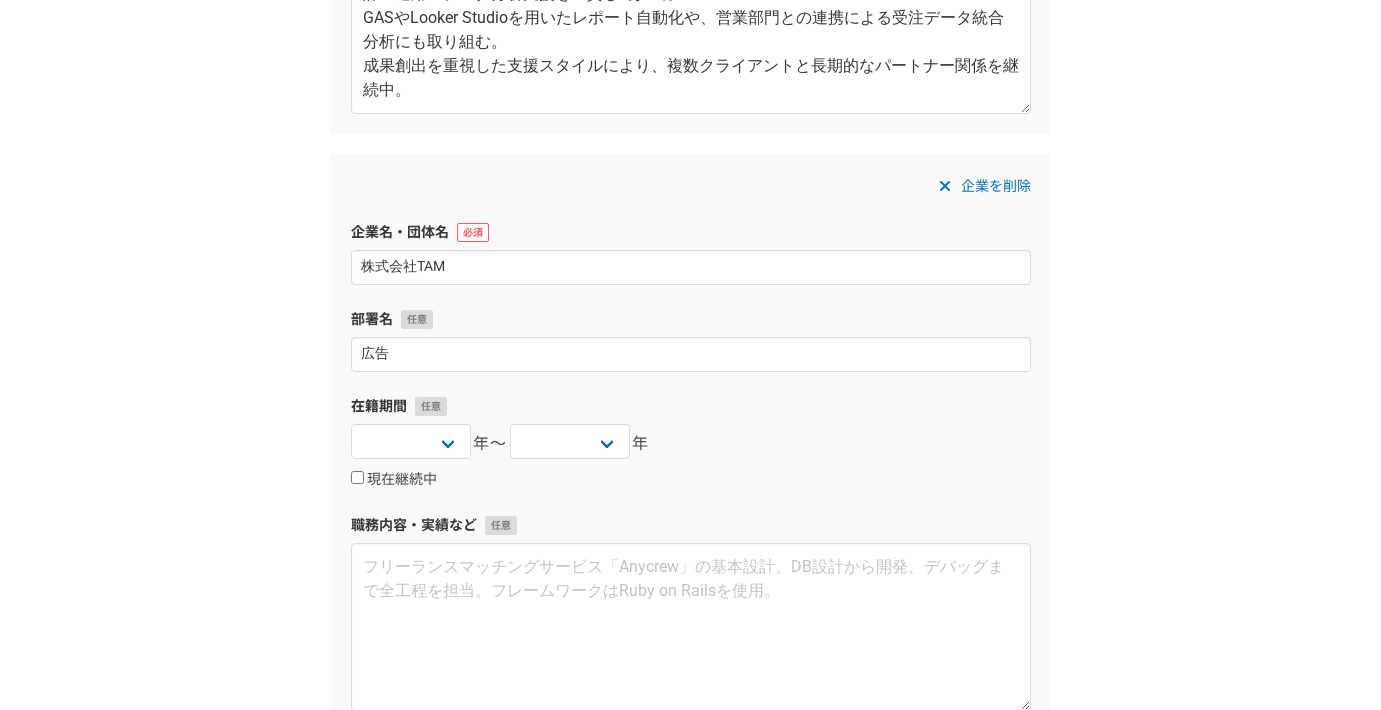 scroll, scrollTop: 653, scrollLeft: 0, axis: vertical 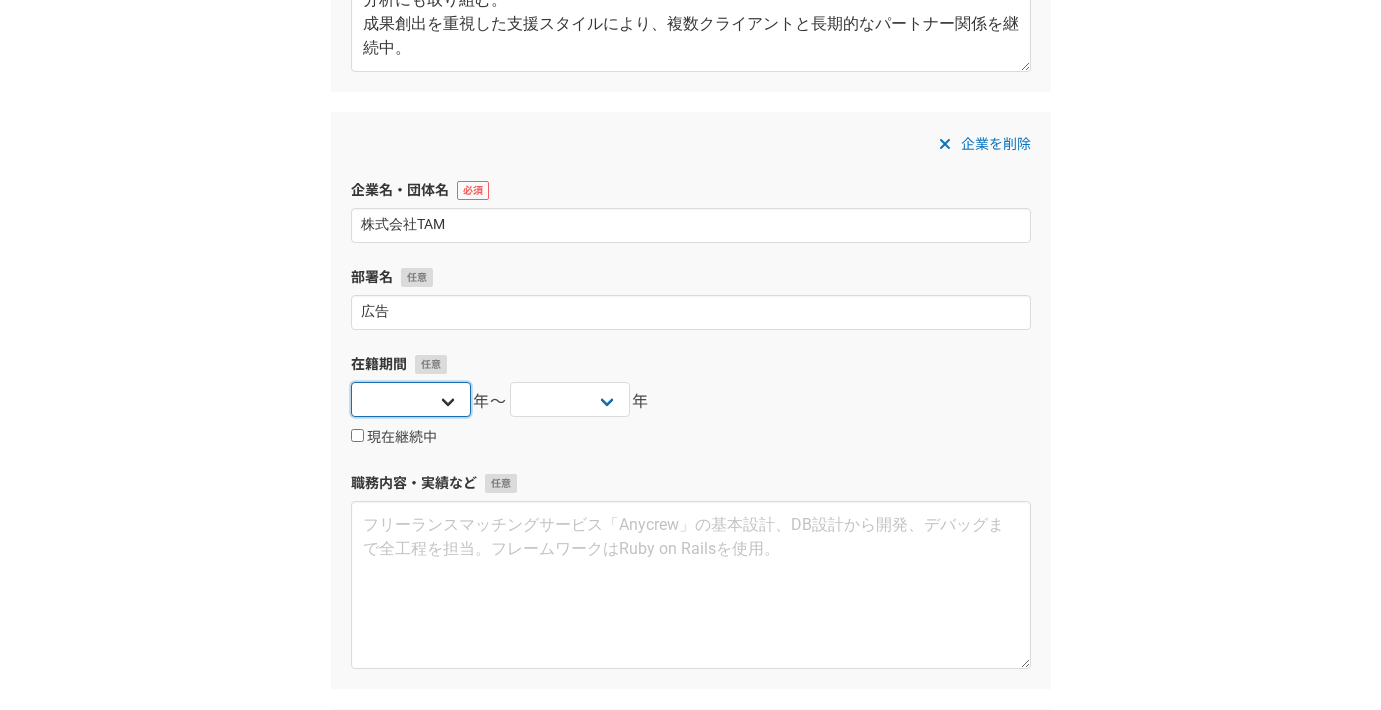 click on "2025 2024 2023 2022 2021 2020 2019 2018 2017 2016 2015 2014 2013 2012 2011 2010 2009 2008 2007 2006 2005 2004 2003 2002 2001 2000 1999 1998 1997 1996 1995 1994 1993 1992 1991 1990 1989 1988 1987 1986 1985 1984 1983 1982 1981 1980 1979 1978 1977 1976" at bounding box center (411, 399) 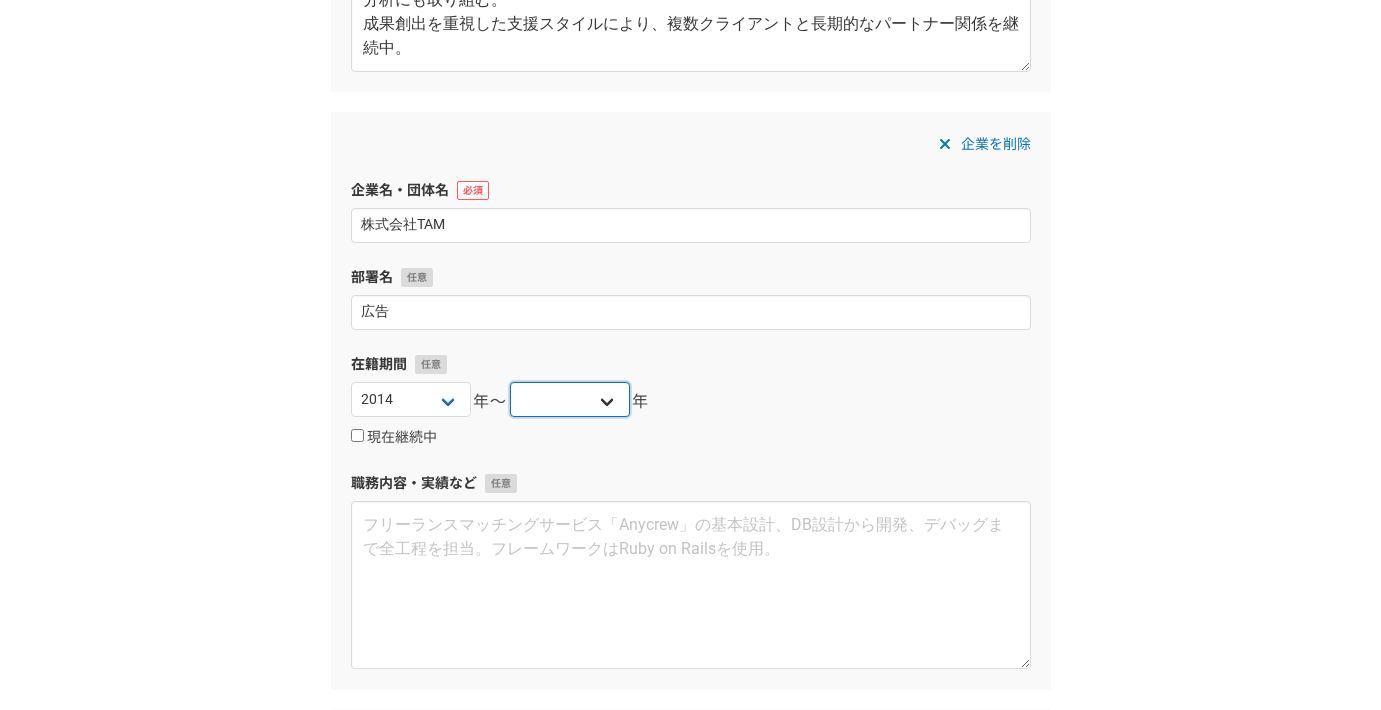 click on "2025 2024 2023 2022 2021 2020 2019 2018 2017 2016 2015 2014 2013 2012 2011 2010 2009 2008 2007 2006 2005 2004 2003 2002 2001 2000 1999 1998 1997 1996 1995 1994 1993 1992 1991 1990 1989 1988 1987 1986 1985 1984 1983 1982 1981 1980 1979 1978 1977 1976" at bounding box center [570, 399] 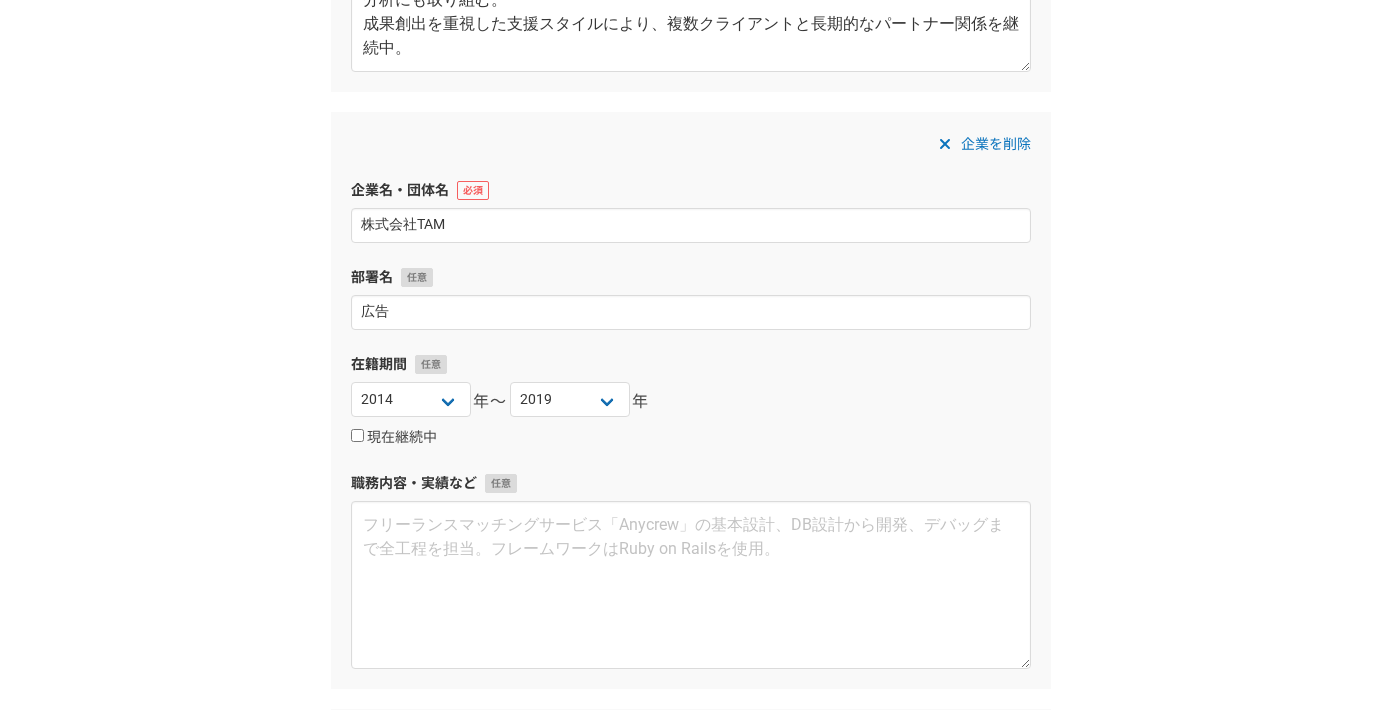 click on "企業を削除 企業名・団体名 株式会社TAM 部署名 広告 在籍期間 2025 2024 2023 2022 2021 2020 2019 2018 2017 2016 2015 2014 2013 2012 2011 2010 2009 2008 2007 2006 2005 2004 2003 2002 2001 2000 1999 1998 1997 1996 1995 1994 1993 1992 1991 1990 1989 1988 1987 1986 1985 1984 1983 1982 1981 1980 1979 1978 1977 1976 年〜 2025 2024 2023 2022 2021 2020 2019 2018 2017 2016 2015 2014 2013 2012 2011 2010 2009 2008 2007 2006 2005 2004 2003 2002 2001 2000 1999 1998 1997 1996 1995 1994 1993 1992 1991 1990 1989 1988 1987 1986 1985 1984 1983 1982 1981 1980 1979 1978 1977 1976 年   現在継続中 職務内容・実績など" at bounding box center (691, 400) 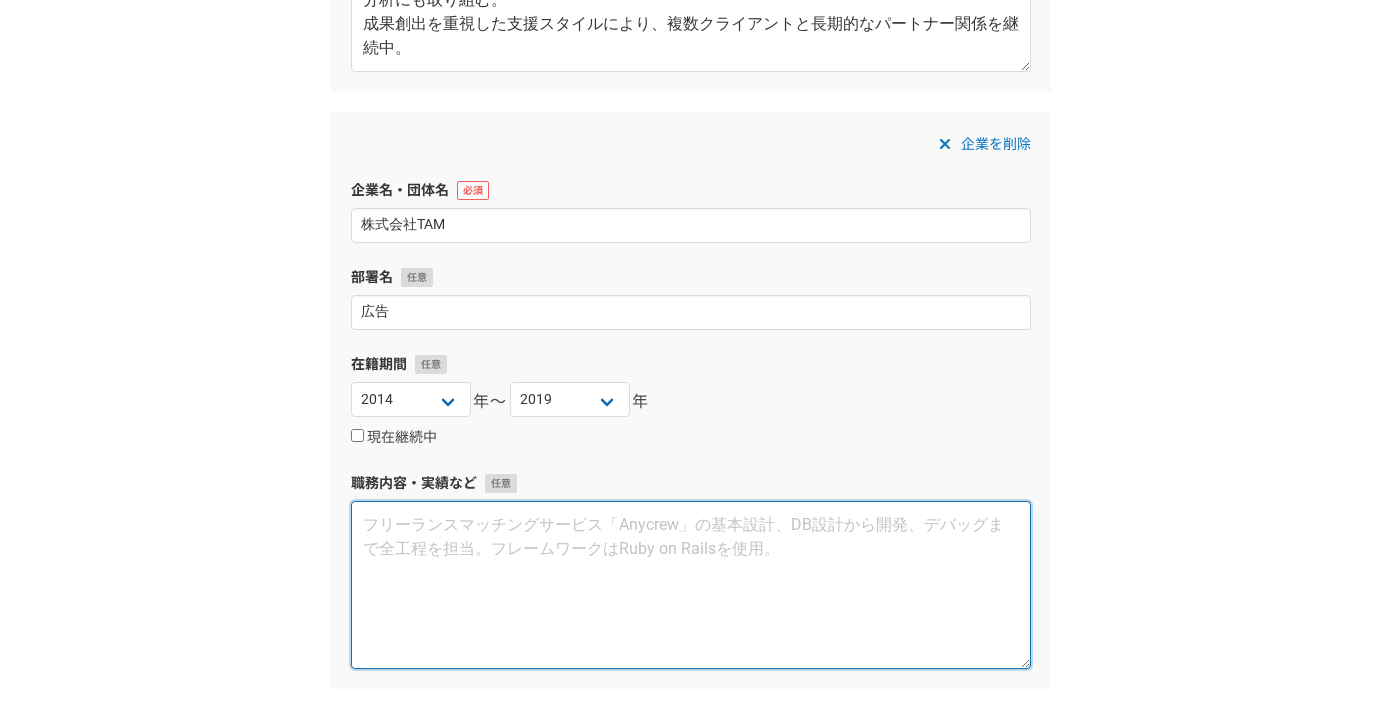 click at bounding box center (691, 585) 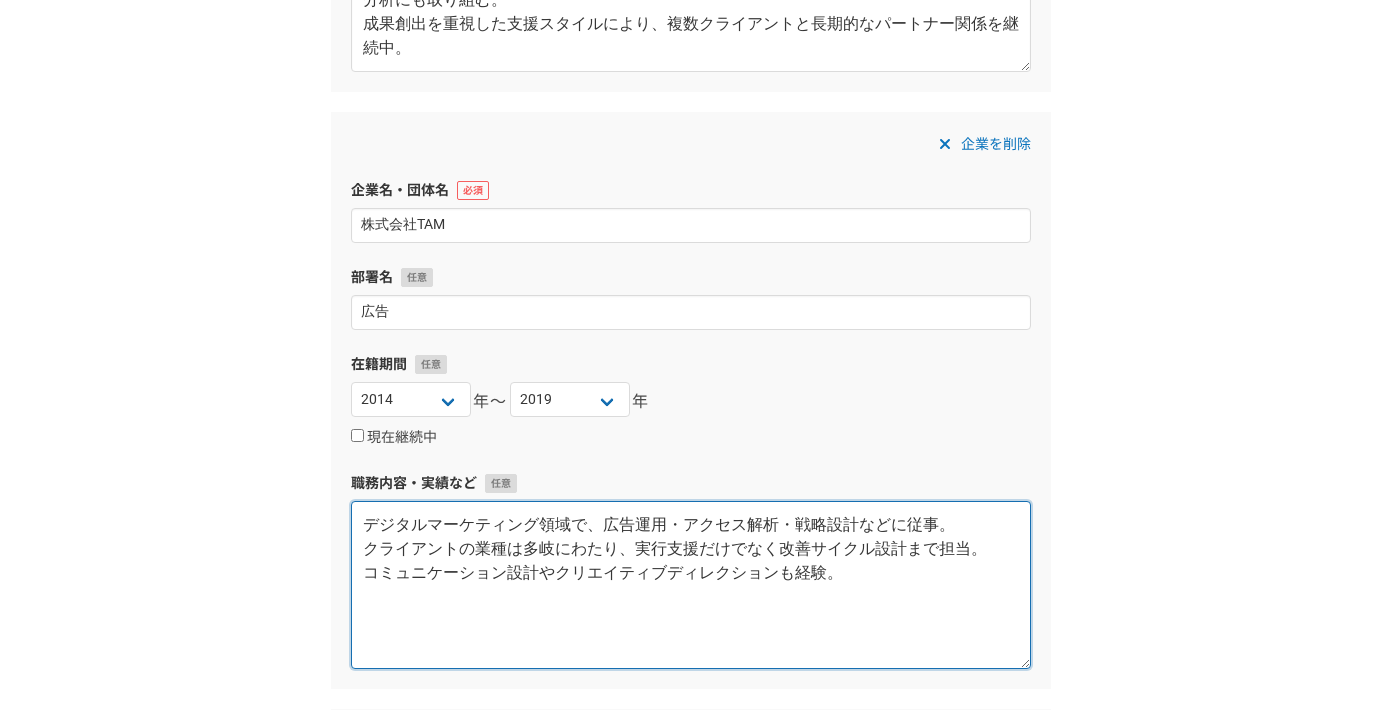 type on "デジタルマーケティング領域で、広告運用・アクセス解析・戦略設計などに従事。
クライアントの業種は多岐にわたり、実行支援だけでなく改善サイクル設計まで担当。
コミュニケーション設計やクリエイティブディレクションも経験。" 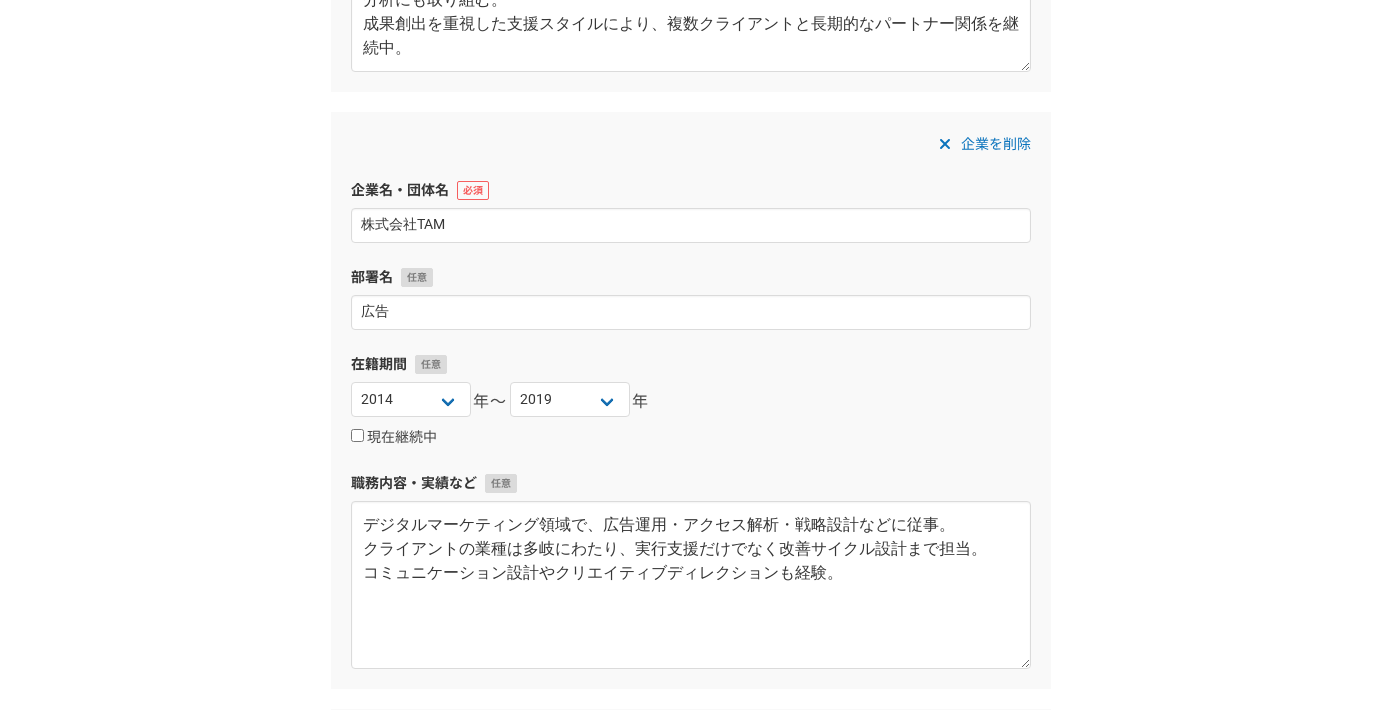 click on "職務内容・実績など" at bounding box center (691, 483) 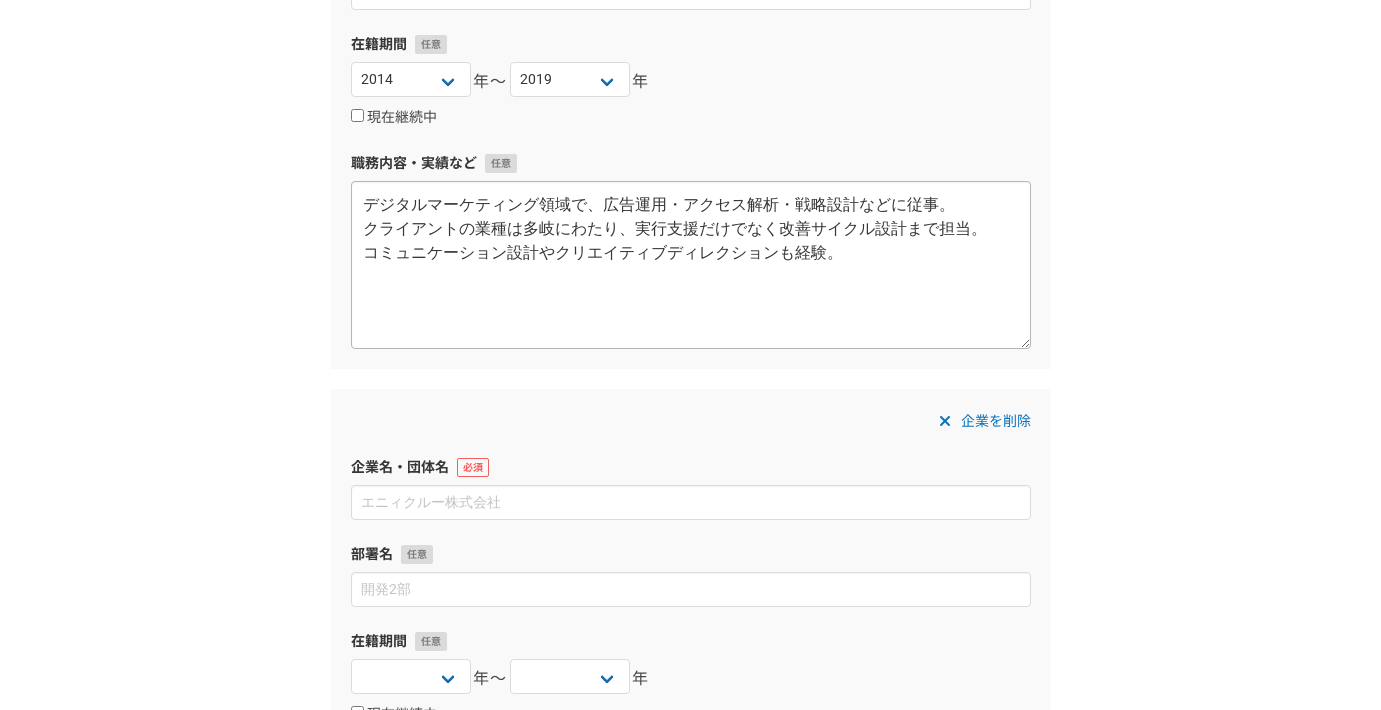 scroll, scrollTop: 1121, scrollLeft: 0, axis: vertical 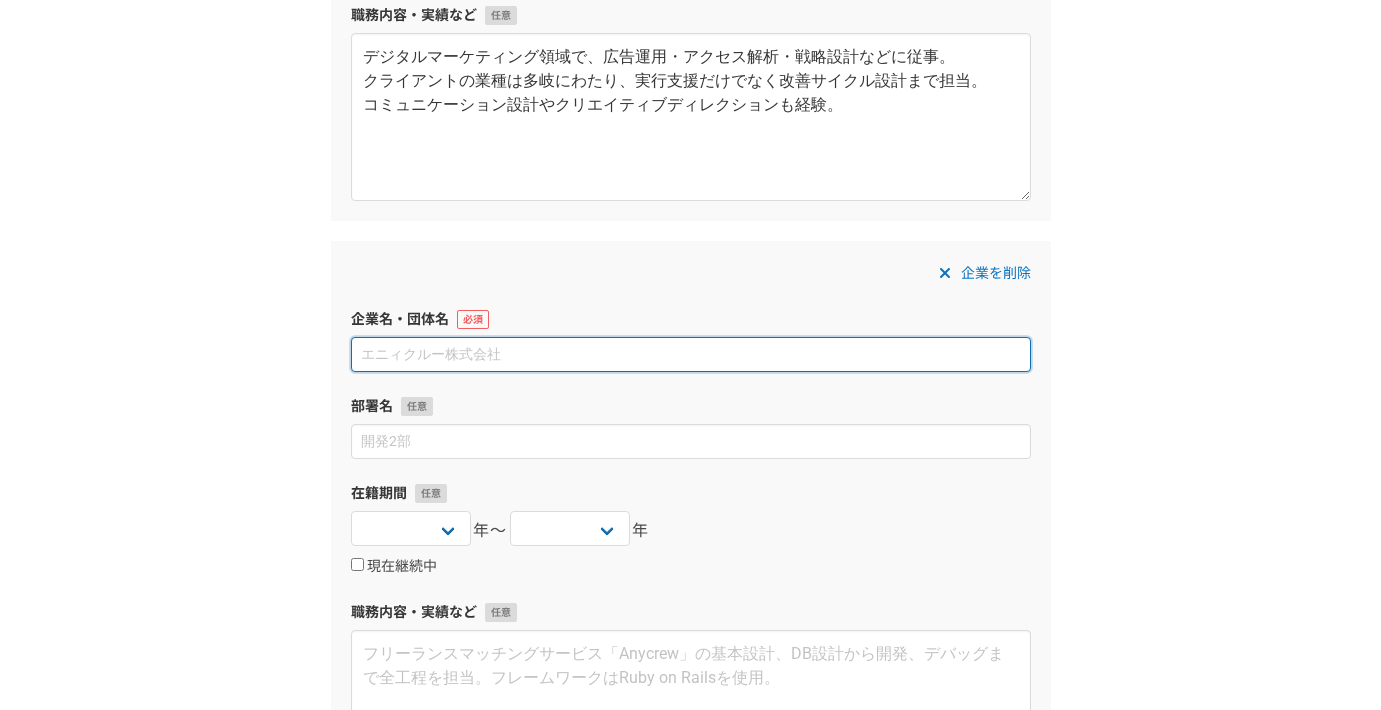 click at bounding box center [691, 354] 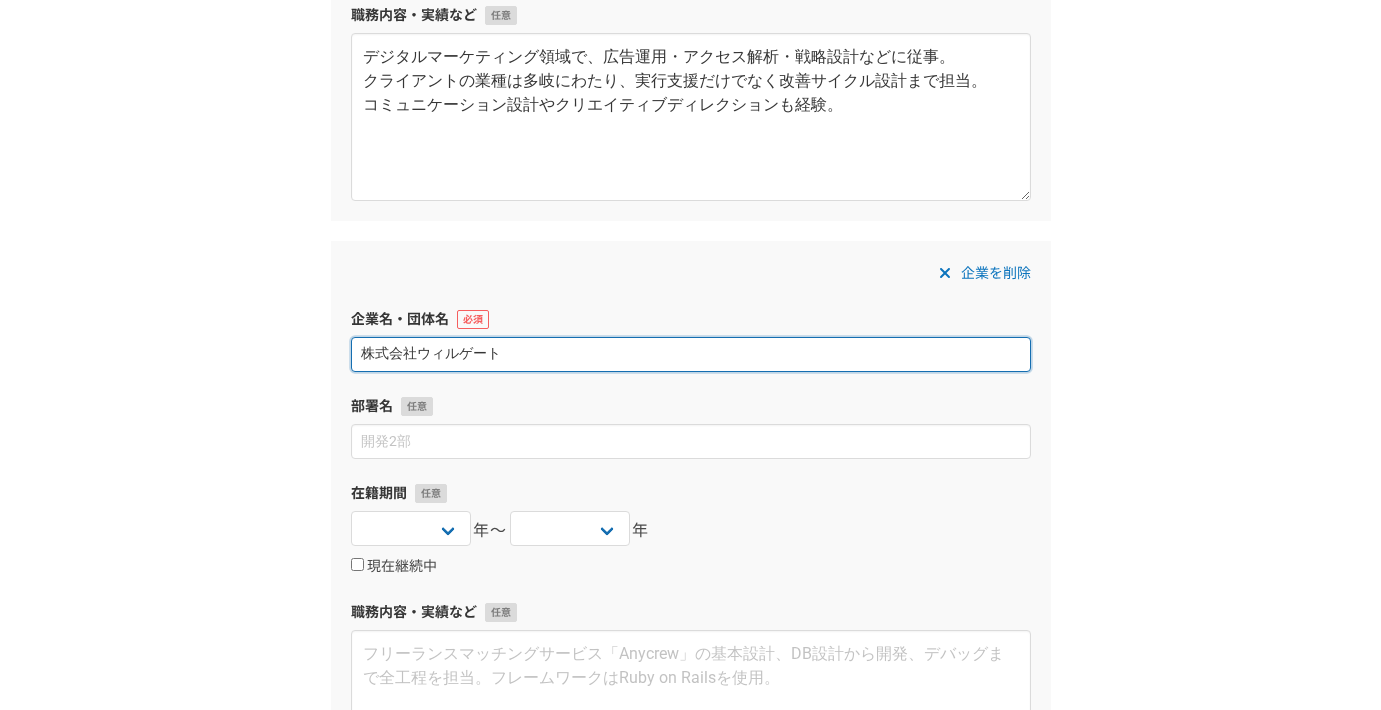 type on "株式会社ウィルゲート" 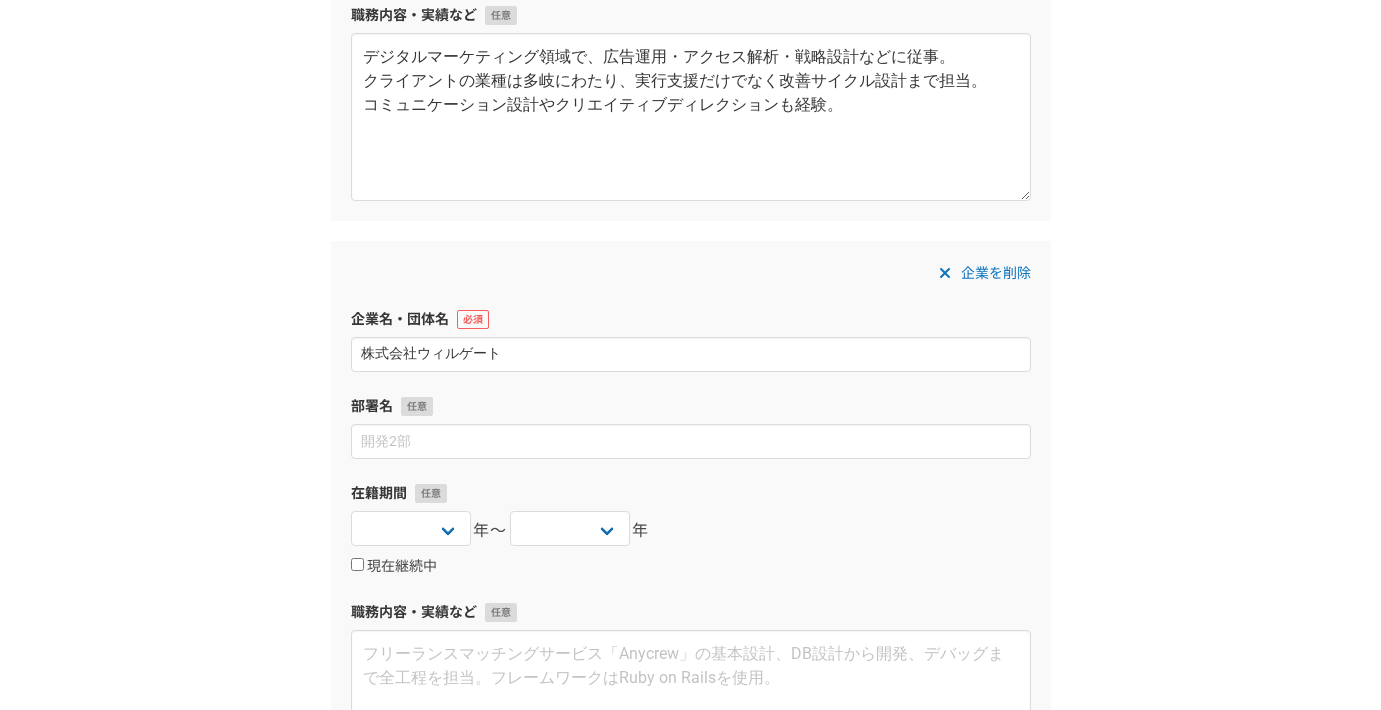click on "企業名・団体名 株式会社ウィルゲート" at bounding box center (691, 340) 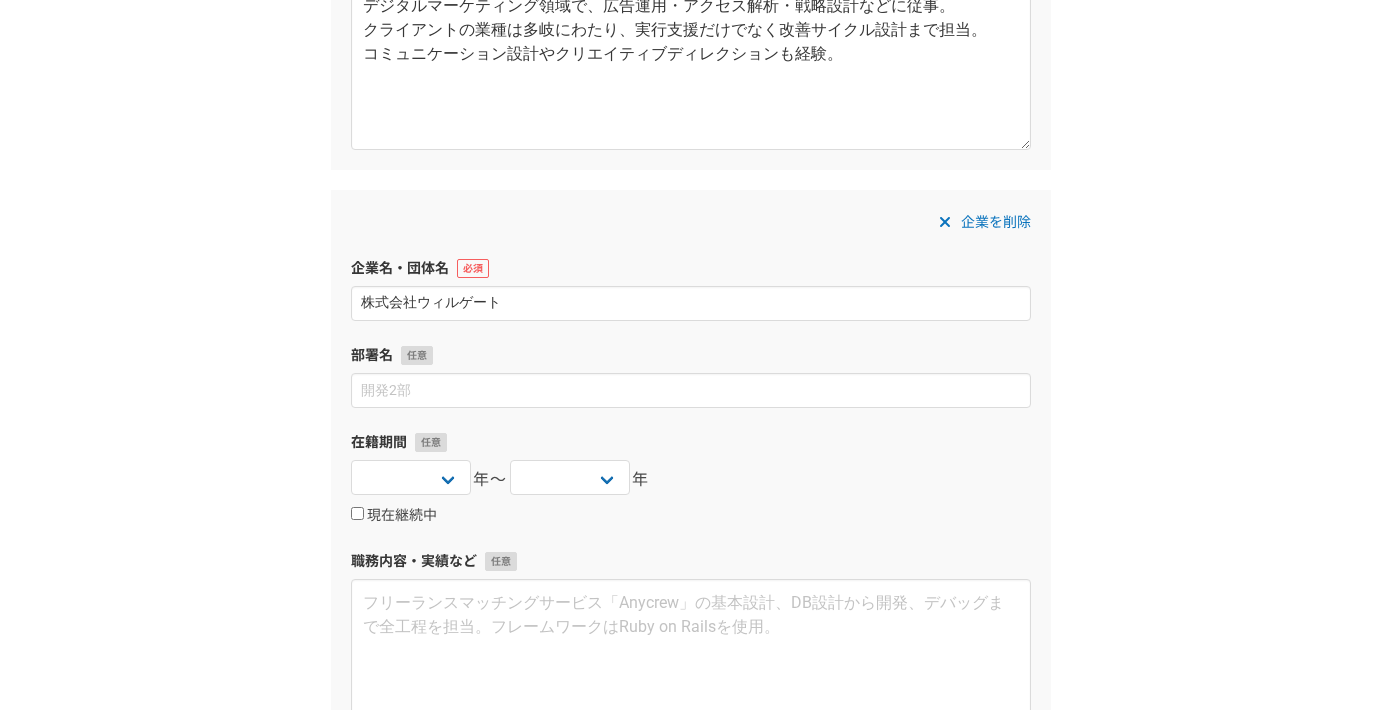 scroll, scrollTop: 1196, scrollLeft: 0, axis: vertical 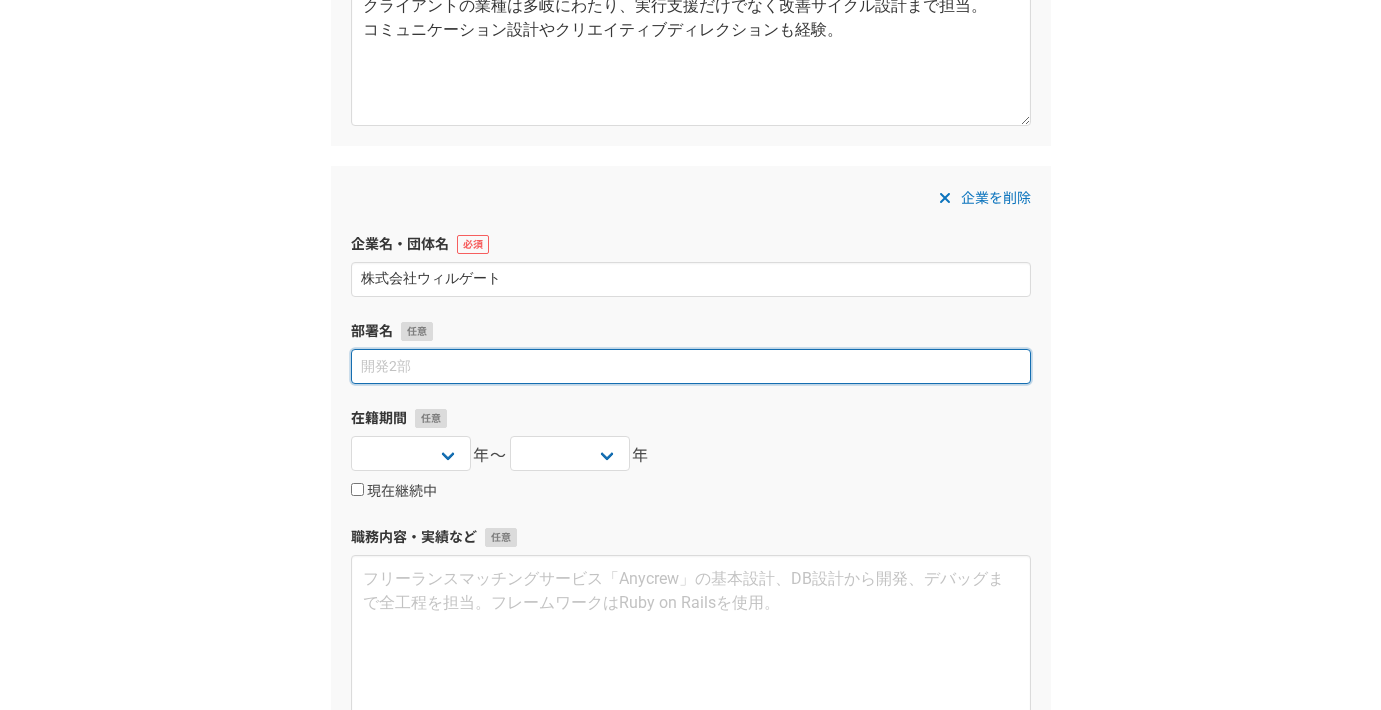 click at bounding box center (691, 366) 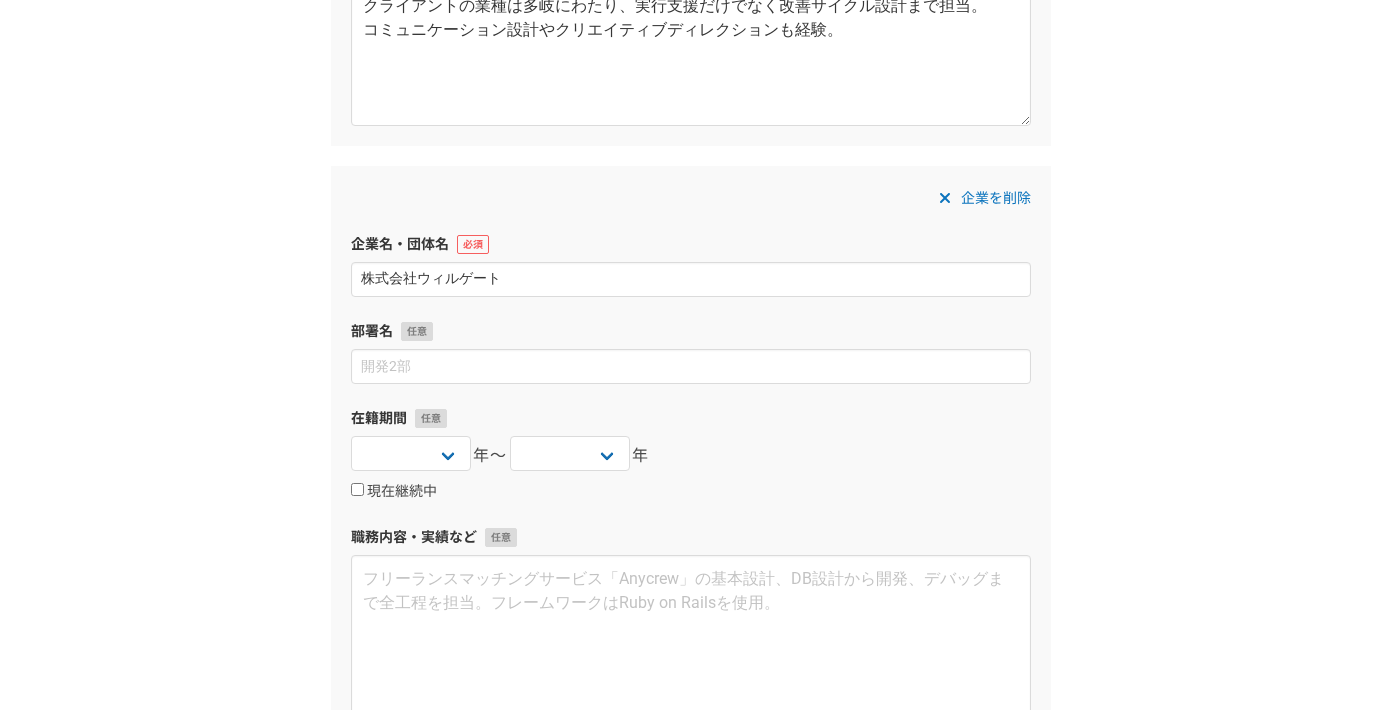 click on "部署名" at bounding box center (691, 331) 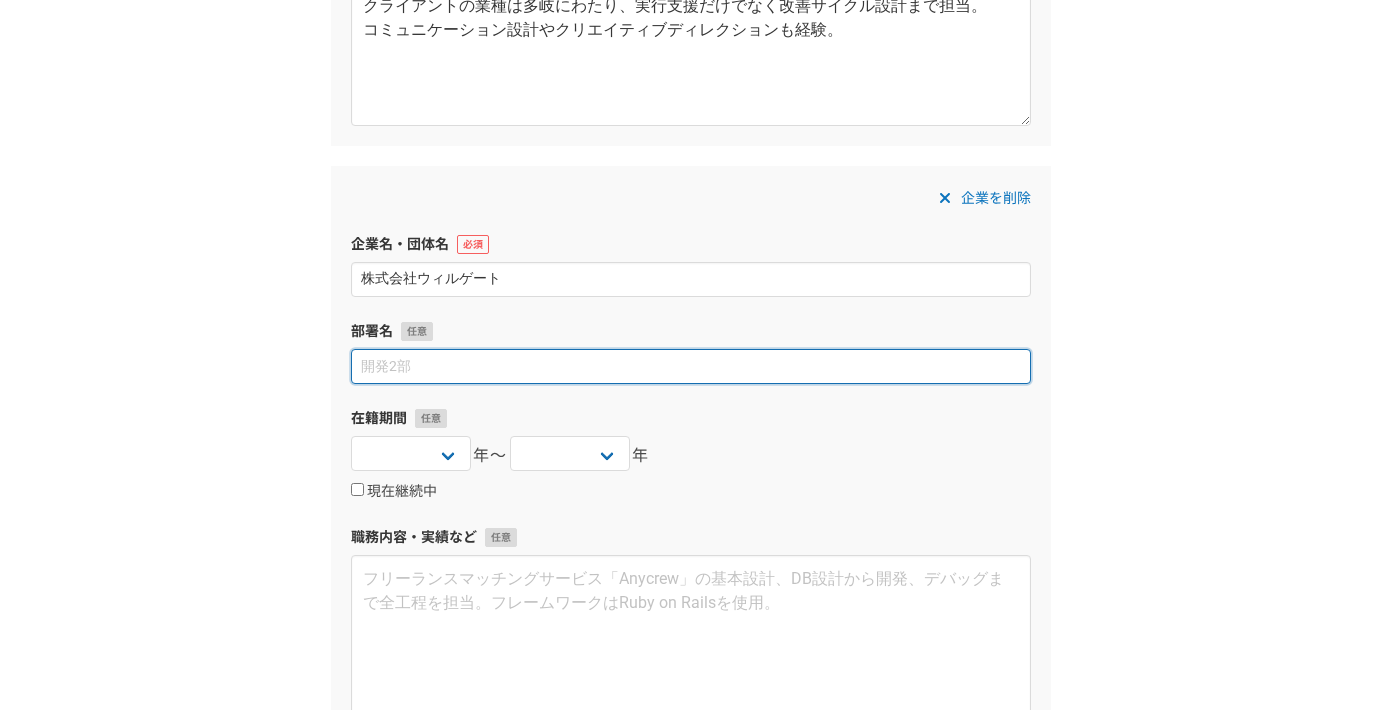 click at bounding box center (691, 366) 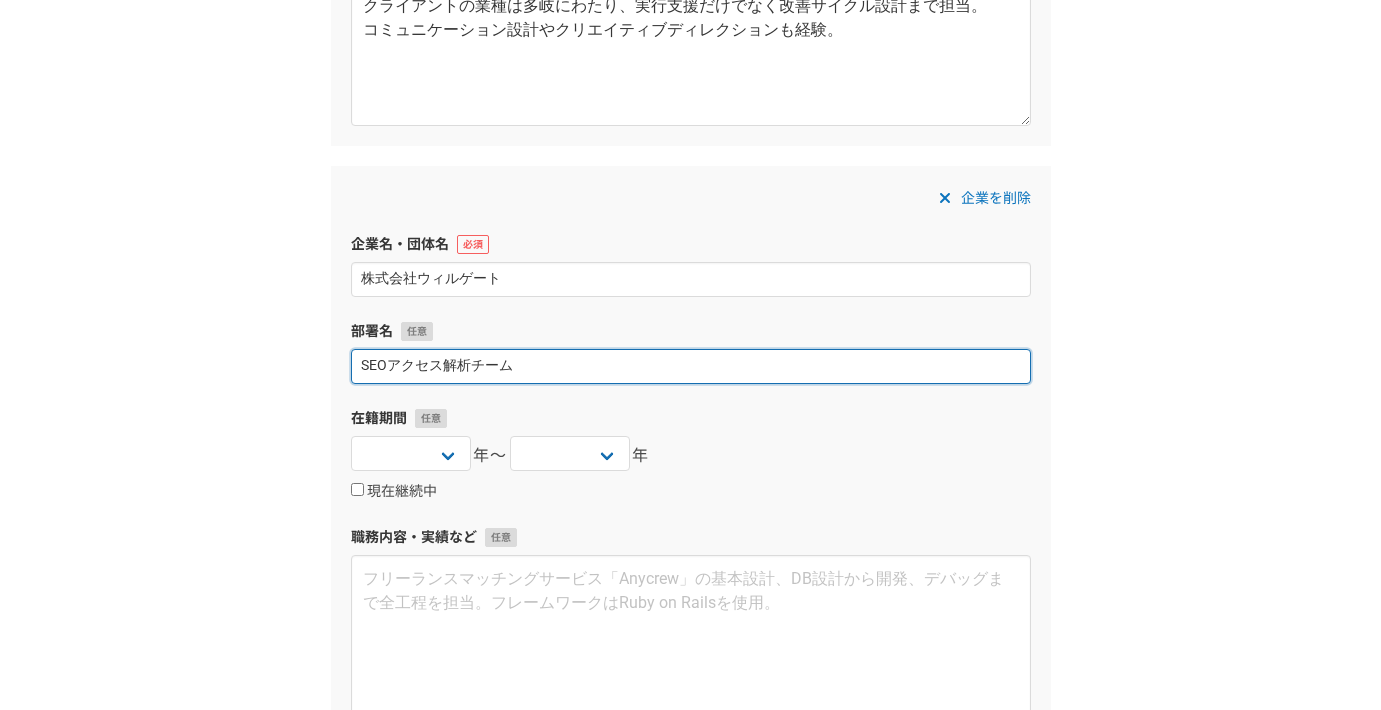 type on "SEOアクセス解析チーム" 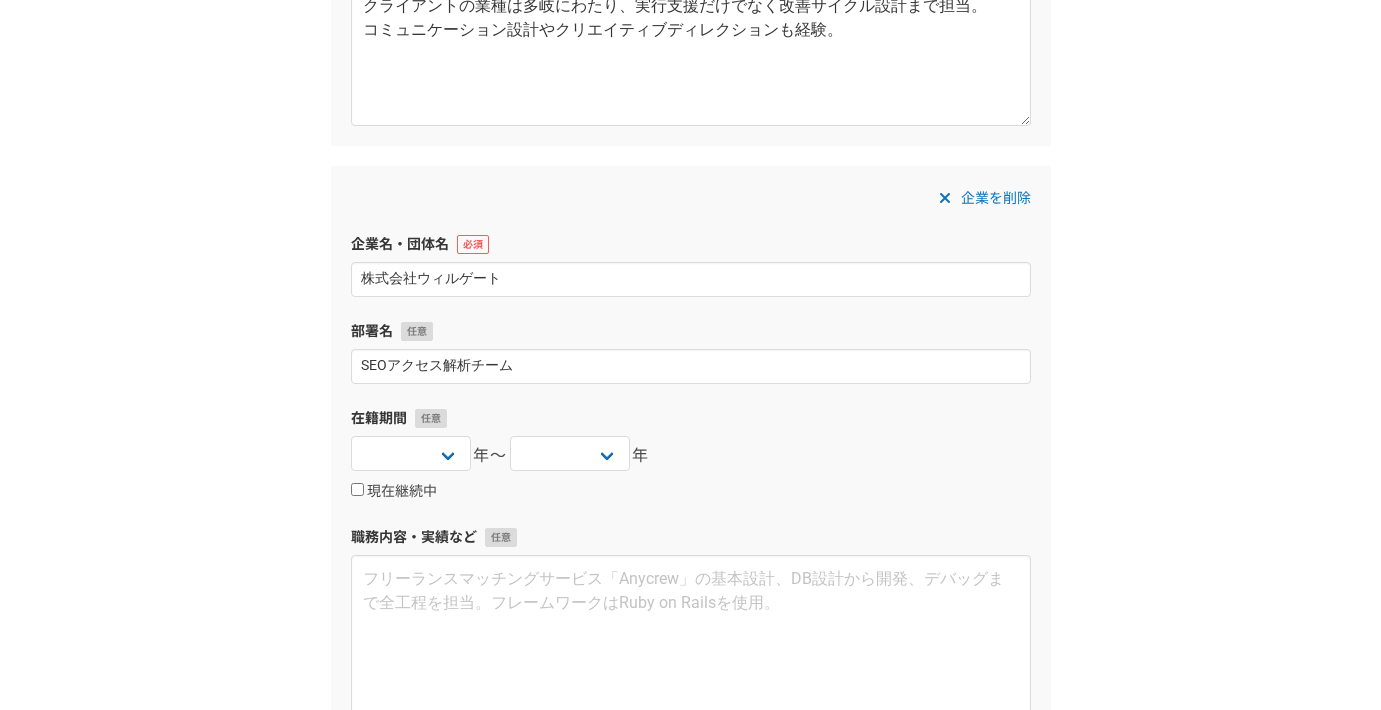 click on "1 2 3 4 5 6 職務経歴 企業名・団体名 リープフィールズ株式会社 部署名 在籍期間 2025 2024 2023 2022 2021 2020 2019 2018 2017 2016 2015 2014 2013 2012 2011 2010 2009 2008 2007 2006 2005 2004 2003 2002 2001 2000 1999 1998 1997 1996 1995 1994 1993 1992 1991 1990 1989 1988 1987 1986 1985 1984 1983 1982 1981 1980 1979 1978 1977 1976 年〜 現在   現在継続中 職務内容・実績など 代表取締役として、デジタルマーケティング支援を提供。中堅企業を中心に、広告戦略設計・運用・データ分析支援を一貫して担当。
GASやLooker Studioを用いたレポート自動化や、営業部門との連携による受注データ統合分析にも取り組む。
成果創出を重視した支援スタイルにより、複数クライアントと長期的なパートナー関係を継続中。 企業を削除 企業名・団体名 株式会社TAM 部署名 広告 在籍期間 2025 2024 2023 2022 2021 2020 2019 2018 2017 2016 2015 2014 2013 2012" at bounding box center [690, -74] 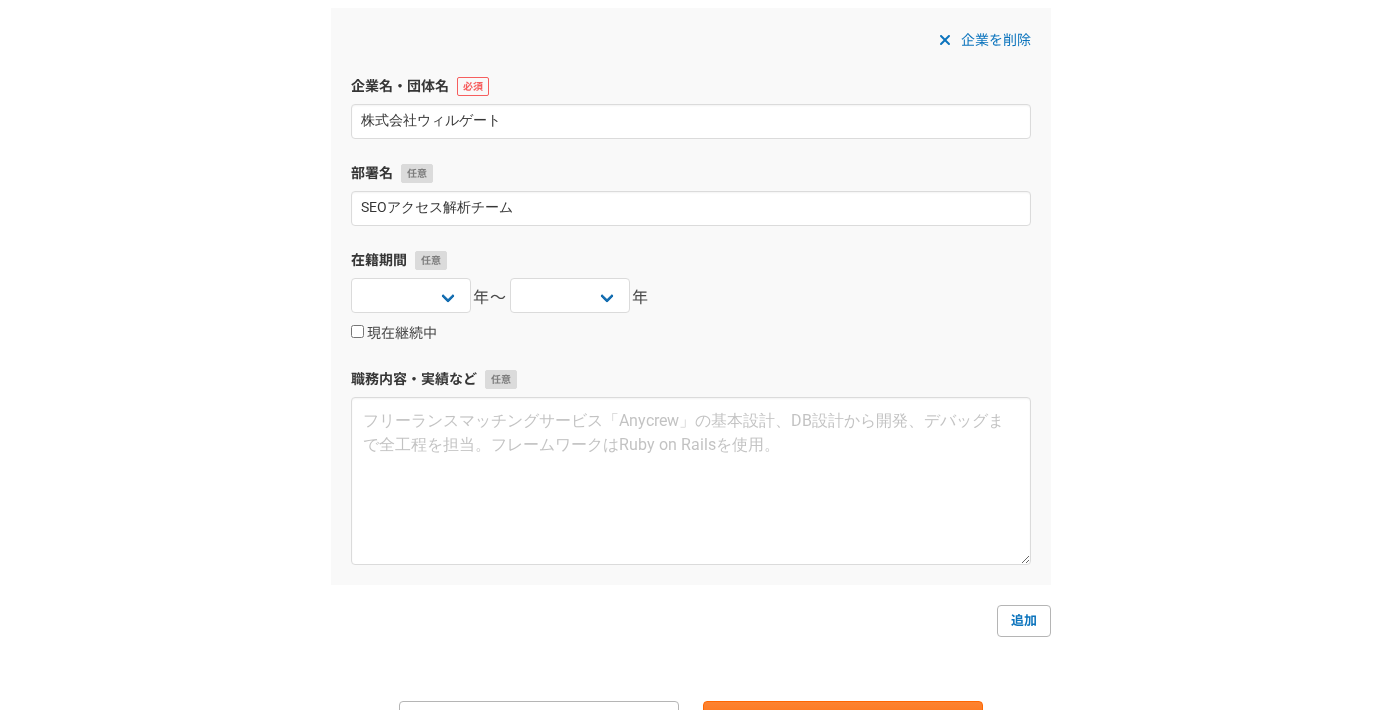 scroll, scrollTop: 1465, scrollLeft: 0, axis: vertical 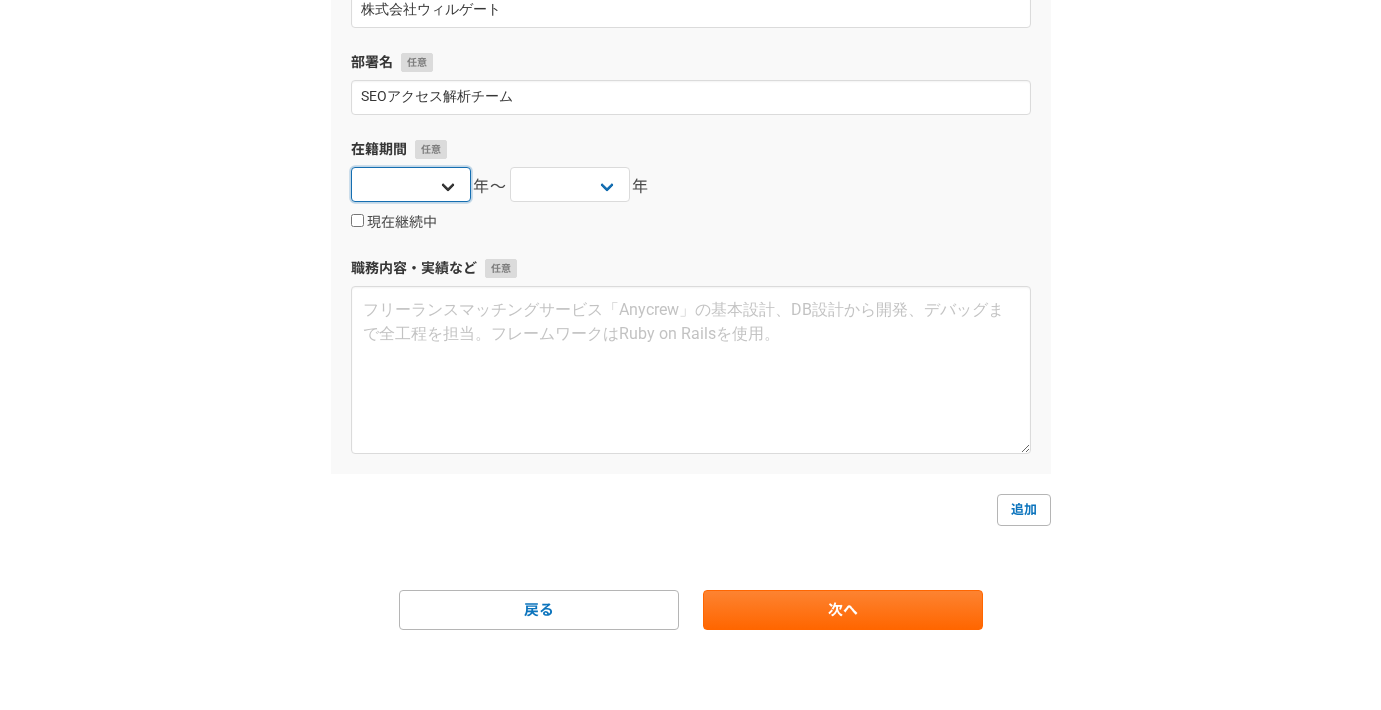 click on "2025 2024 2023 2022 2021 2020 2019 2018 2017 2016 2015 2014 2013 2012 2011 2010 2009 2008 2007 2006 2005 2004 2003 2002 2001 2000 1999 1998 1997 1996 1995 1994 1993 1992 1991 1990 1989 1988 1987 1986 1985 1984 1983 1982 1981 1980 1979 1978 1977 1976" at bounding box center [411, 184] 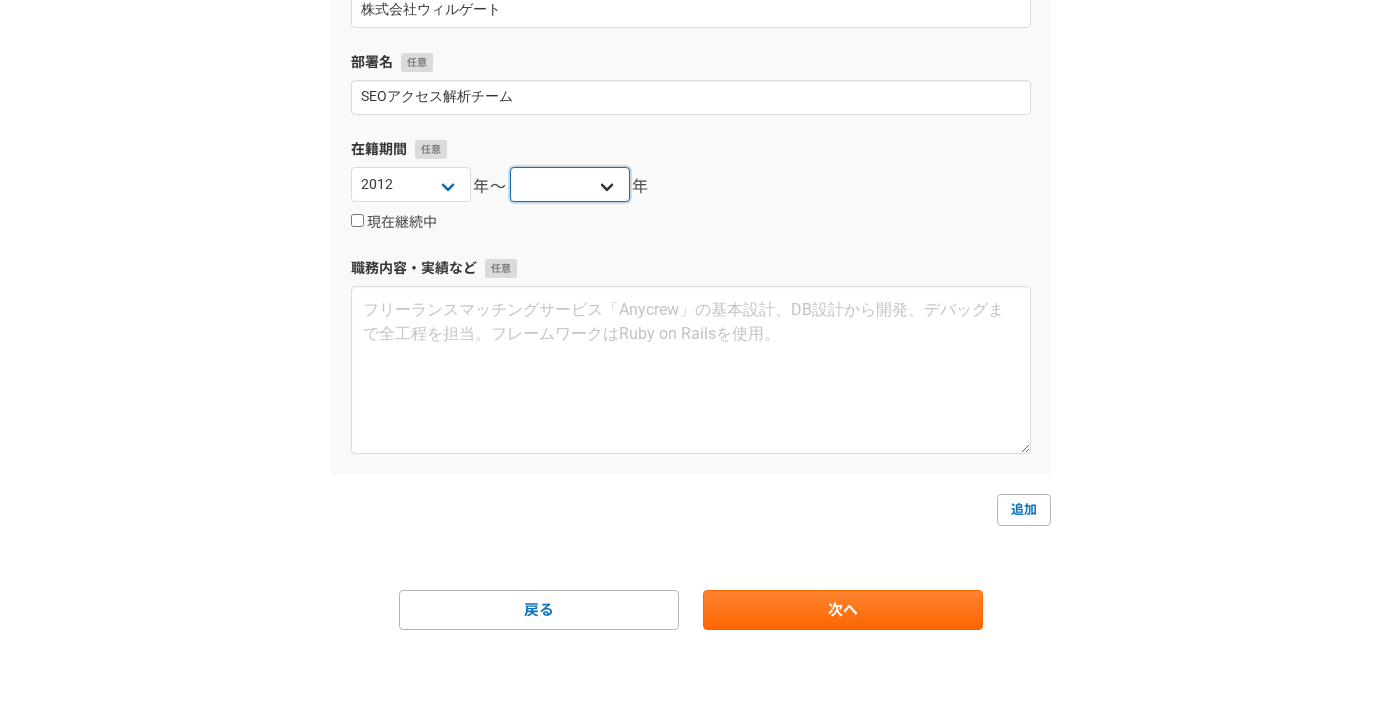 click on "2025 2024 2023 2022 2021 2020 2019 2018 2017 2016 2015 2014 2013 2012 2011 2010 2009 2008 2007 2006 2005 2004 2003 2002 2001 2000 1999 1998 1997 1996 1995 1994 1993 1992 1991 1990 1989 1988 1987 1986 1985 1984 1983 1982 1981 1980 1979 1978 1977 1976" at bounding box center (570, 184) 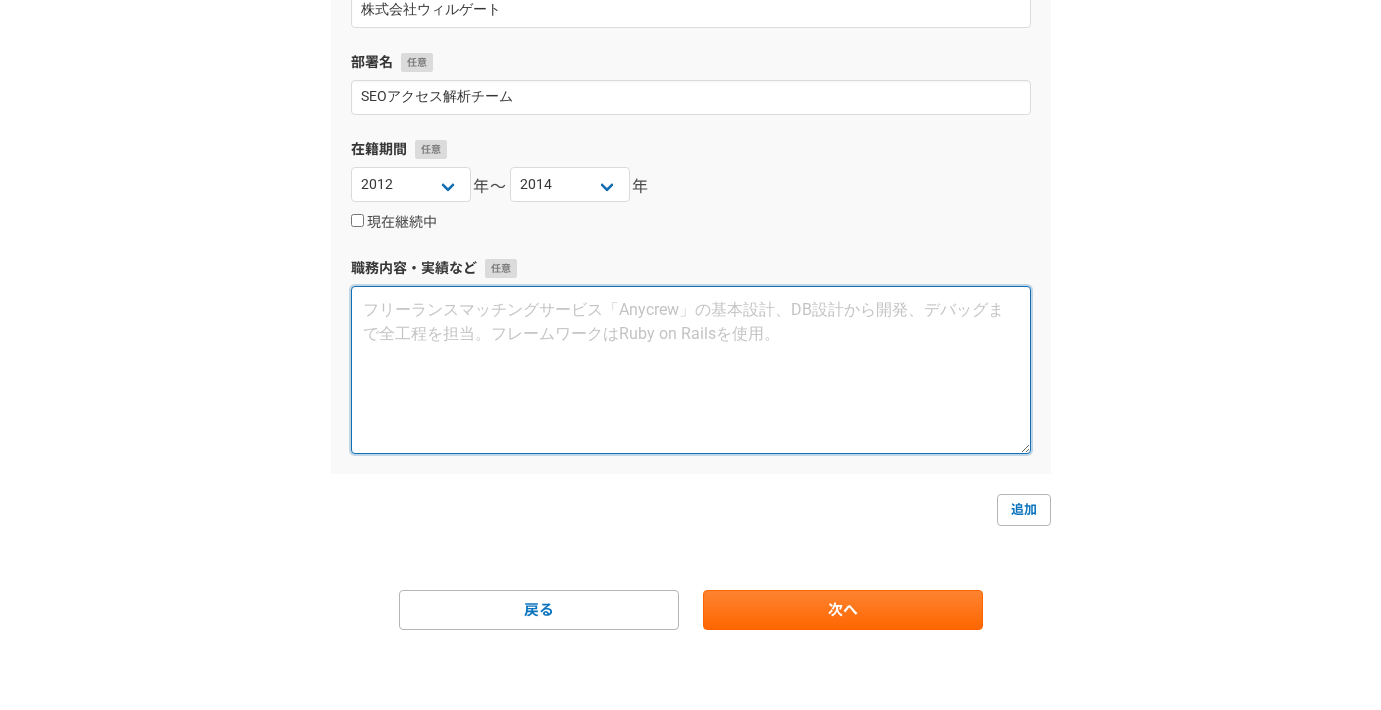 click at bounding box center (691, 370) 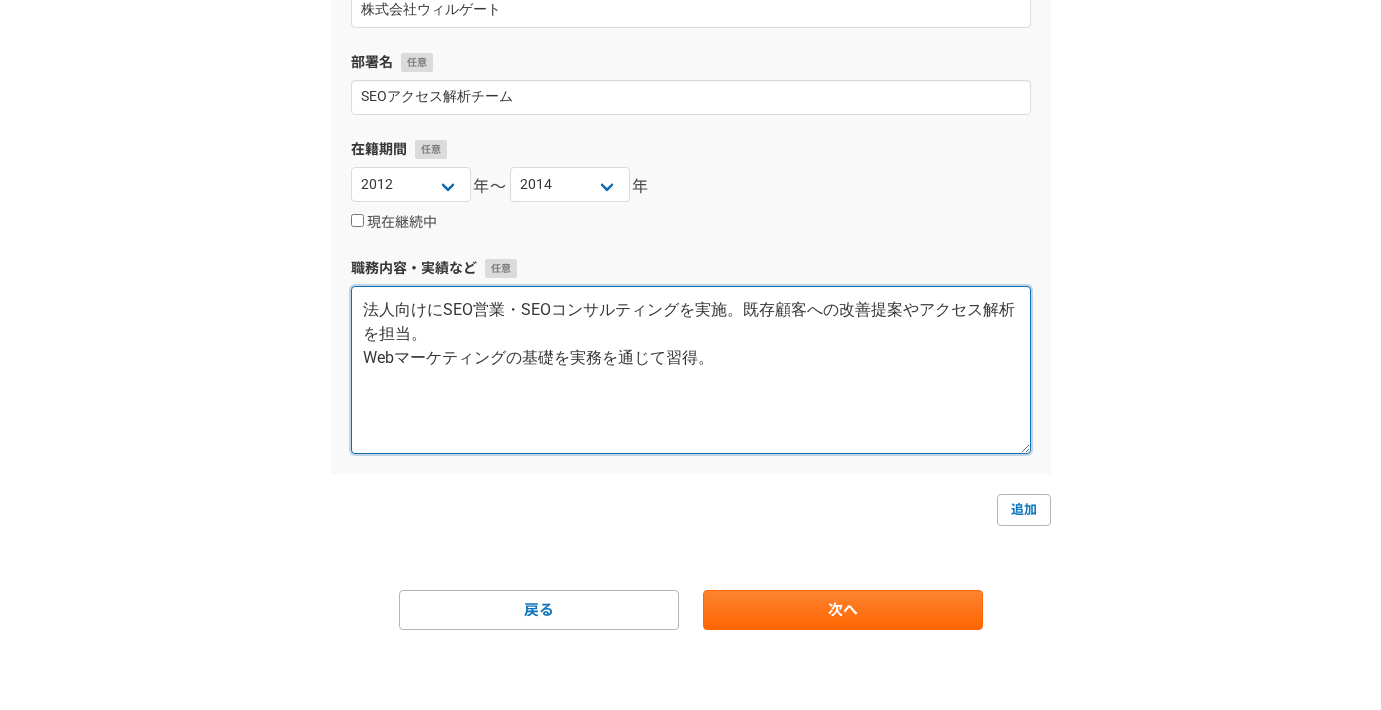 type on "法人向けにSEO営業・SEOコンサルティングを実施。既存顧客への改善提案やアクセス解析を担当。
Webマーケティングの基礎を実務を通じて習得。" 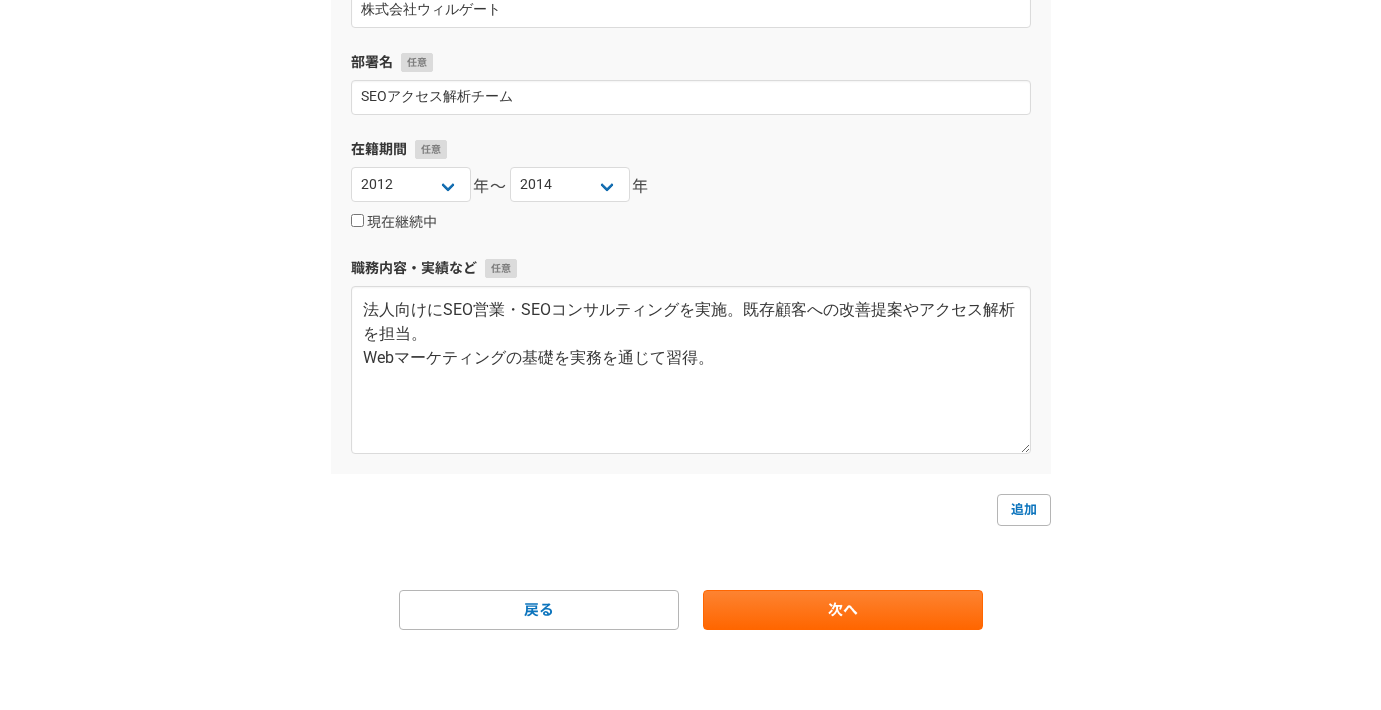 click on "企業名・団体名 リープフィールズ株式会社 部署名 在籍期間 2025 2024 2023 2022 2021 2020 2019 2018 2017 2016 2015 2014 2013 2012 2011 2010 2009 2008 2007 2006 2005 2004 2003 2002 2001 2000 1999 1998 1997 1996 1995 1994 1993 1992 1991 1990 1989 1988 1987 1986 1985 1984 1983 1982 1981 1980 1979 1978 1977 1976 年〜 現在   現在継続中 職務内容・実績など 代表取締役として、デジタルマーケティング支援を提供。中堅企業を中心に、広告戦略設計・運用・データ分析支援を一貫して担当。
GASやLooker Studioを用いたレポート自動化や、営業部門との連携による受注データ統合分析にも取り組む。
成果創出を重視した支援スタイルにより、複数クライアントと長期的なパートナー関係を継続中。 企業を削除 企業名・団体名 株式会社TAM 部署名 広告 在籍期間 2025 2024 2023 2022 2021 2020 2019 2018 2017 2016 2015 2014 2013 2012 2011 2010 2009 2008 2007" at bounding box center (691, -310) 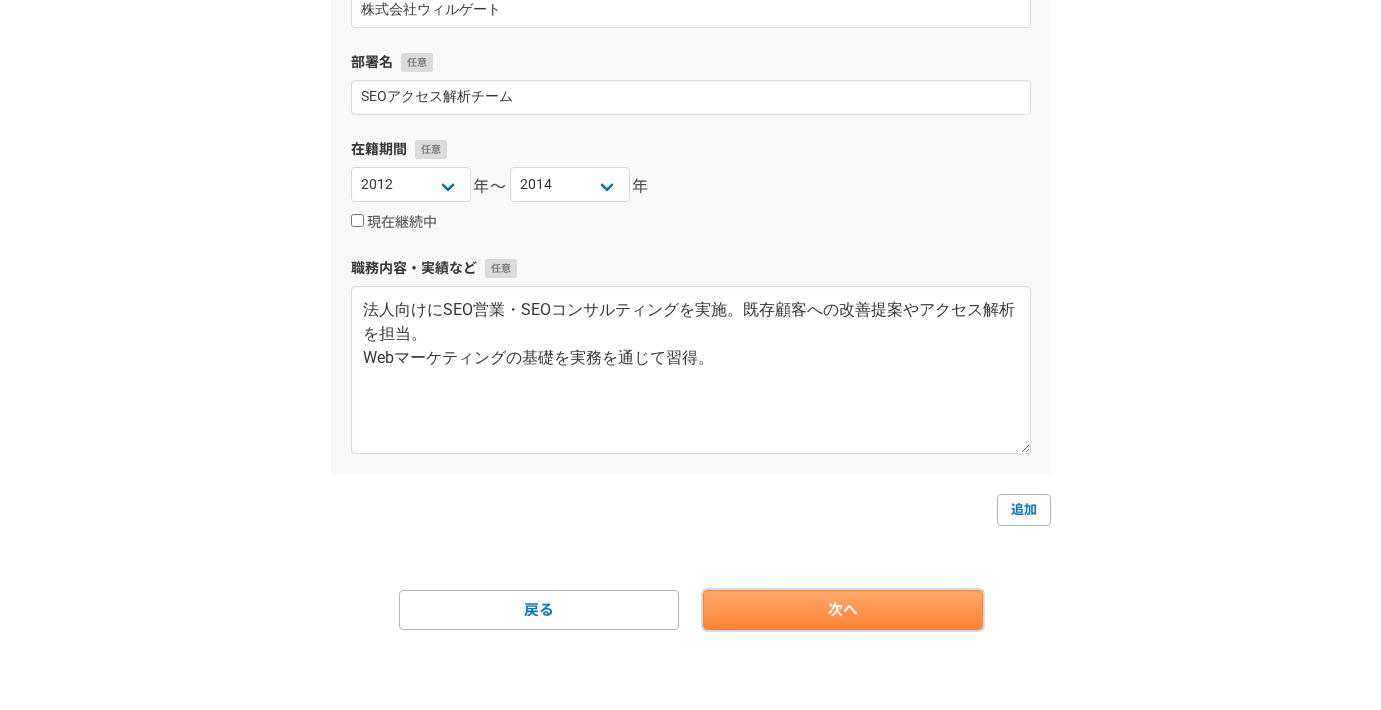click on "次へ" at bounding box center [843, 610] 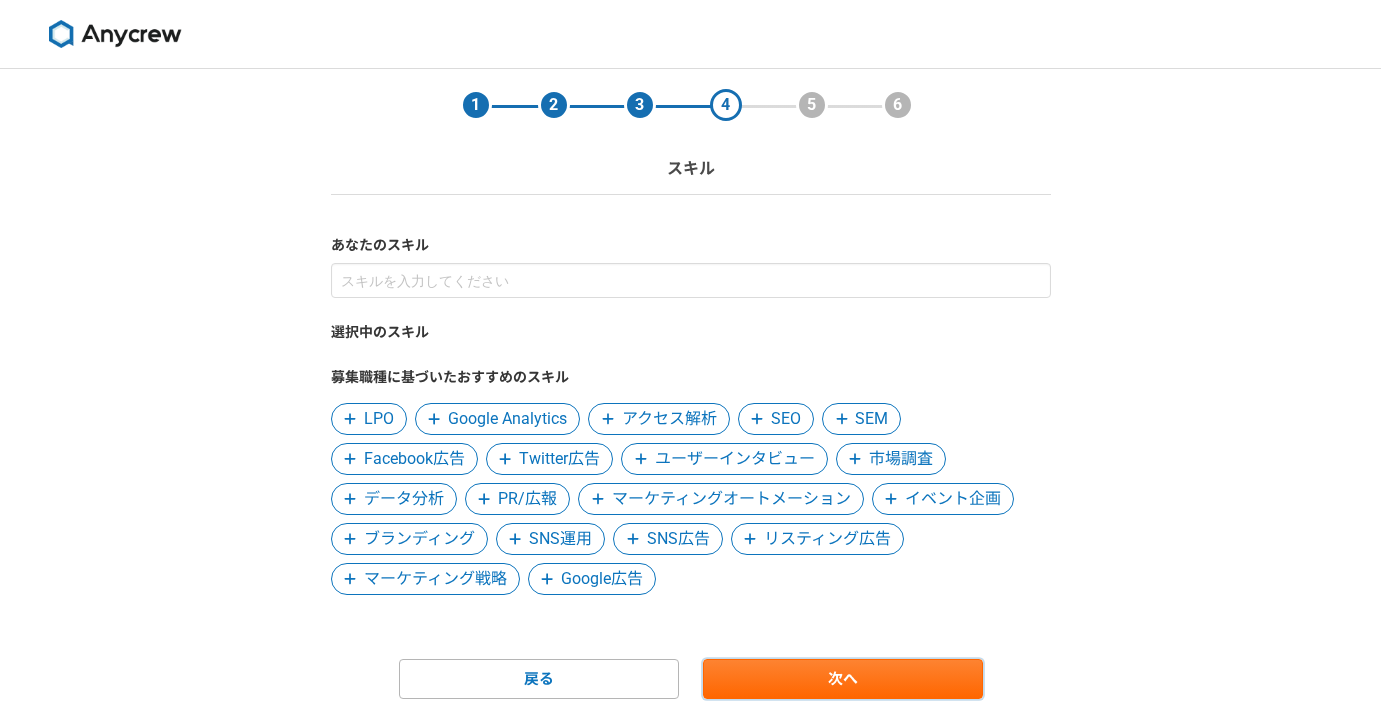 scroll, scrollTop: 69, scrollLeft: 0, axis: vertical 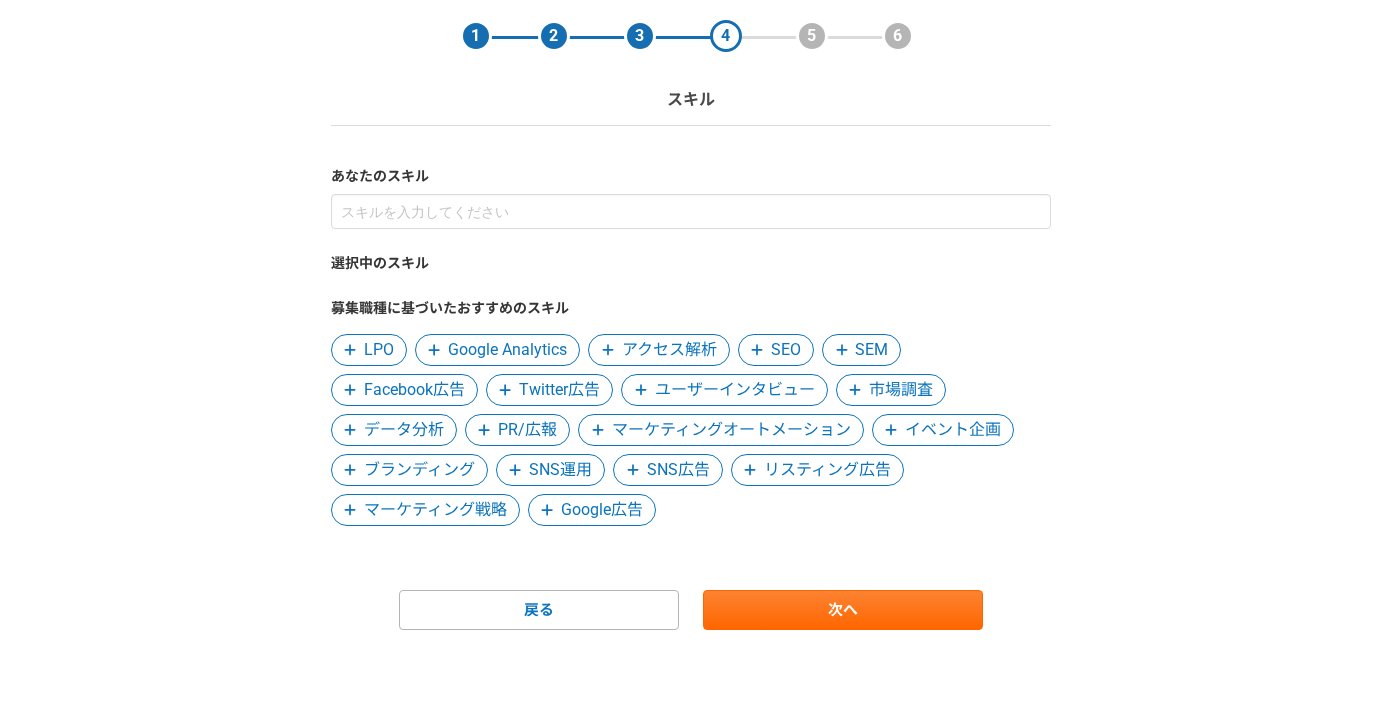 click on "Google Analytics" at bounding box center (497, 350) 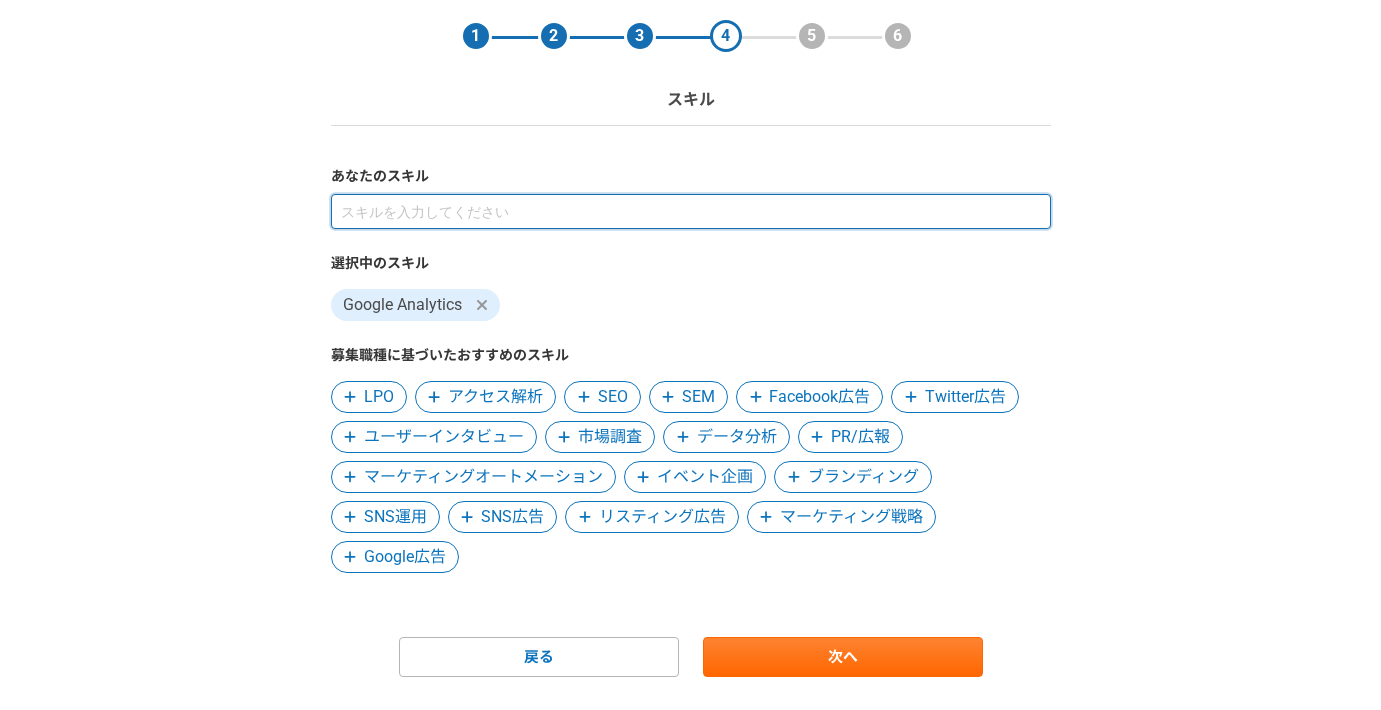 click at bounding box center [691, 211] 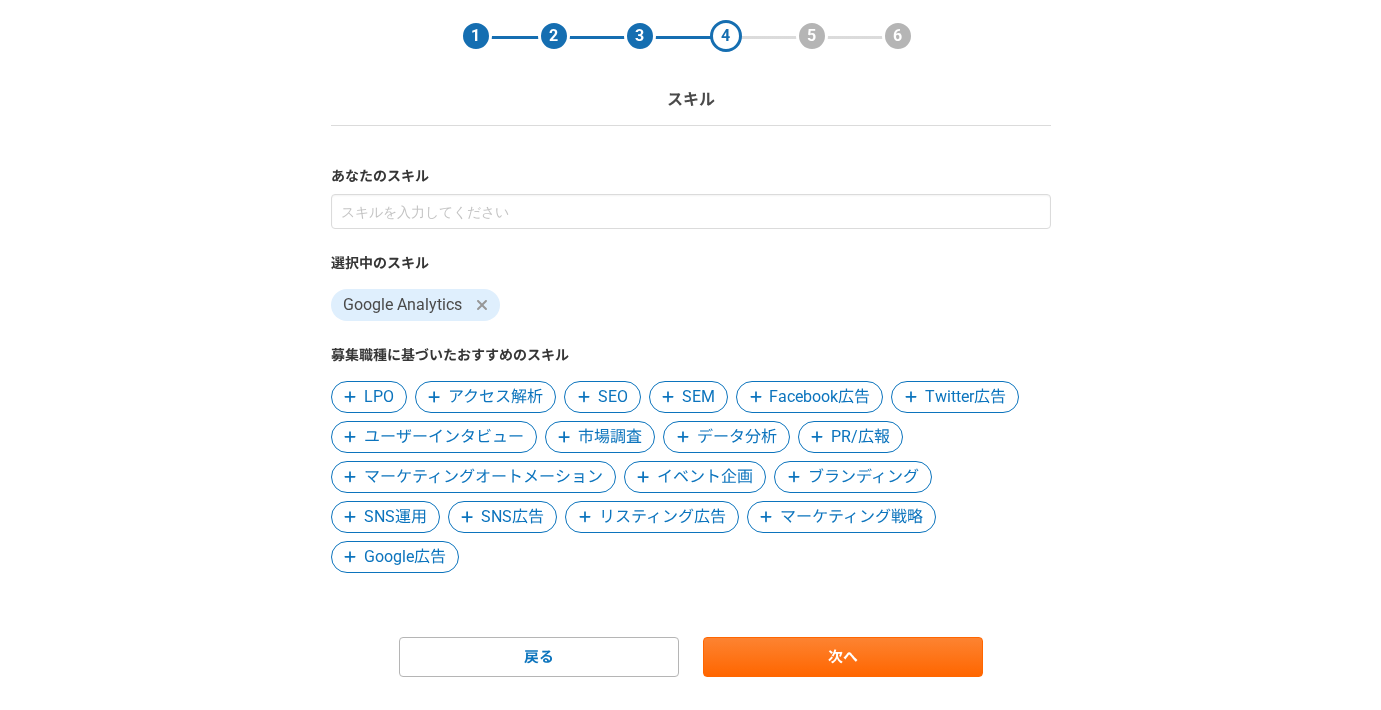 click on "選択中のスキル Google Analytics 募集職種に基づいたおすすめのスキル LPO アクセス解析 SEO SEM Facebook広告 Twitter広告 ユーザーインタビュー 市場調査 データ分析 PR/広報 マーケティングオートメーション イベント企画 ブランディング SNS運用 SNS広告 リスティング広告 マーケティング戦略 Google広告" at bounding box center (691, 383) 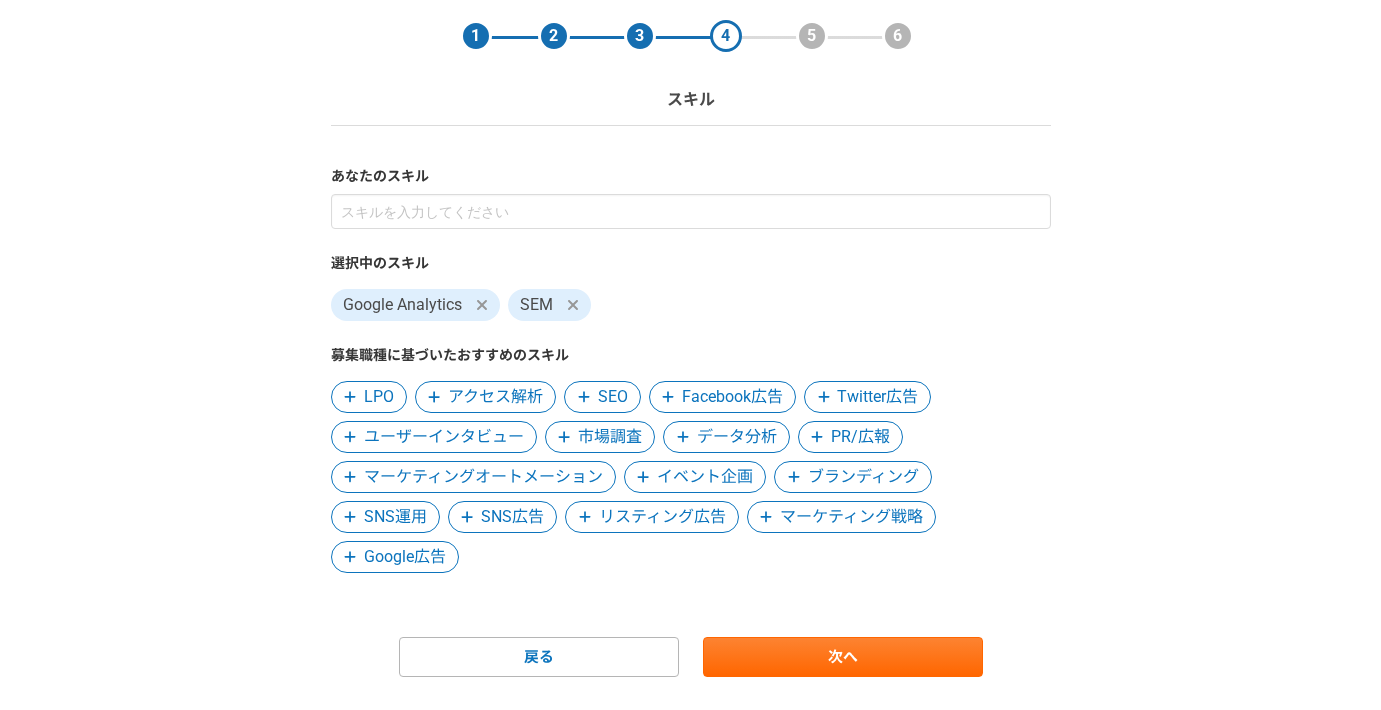 click on "Facebook広告" at bounding box center [732, 397] 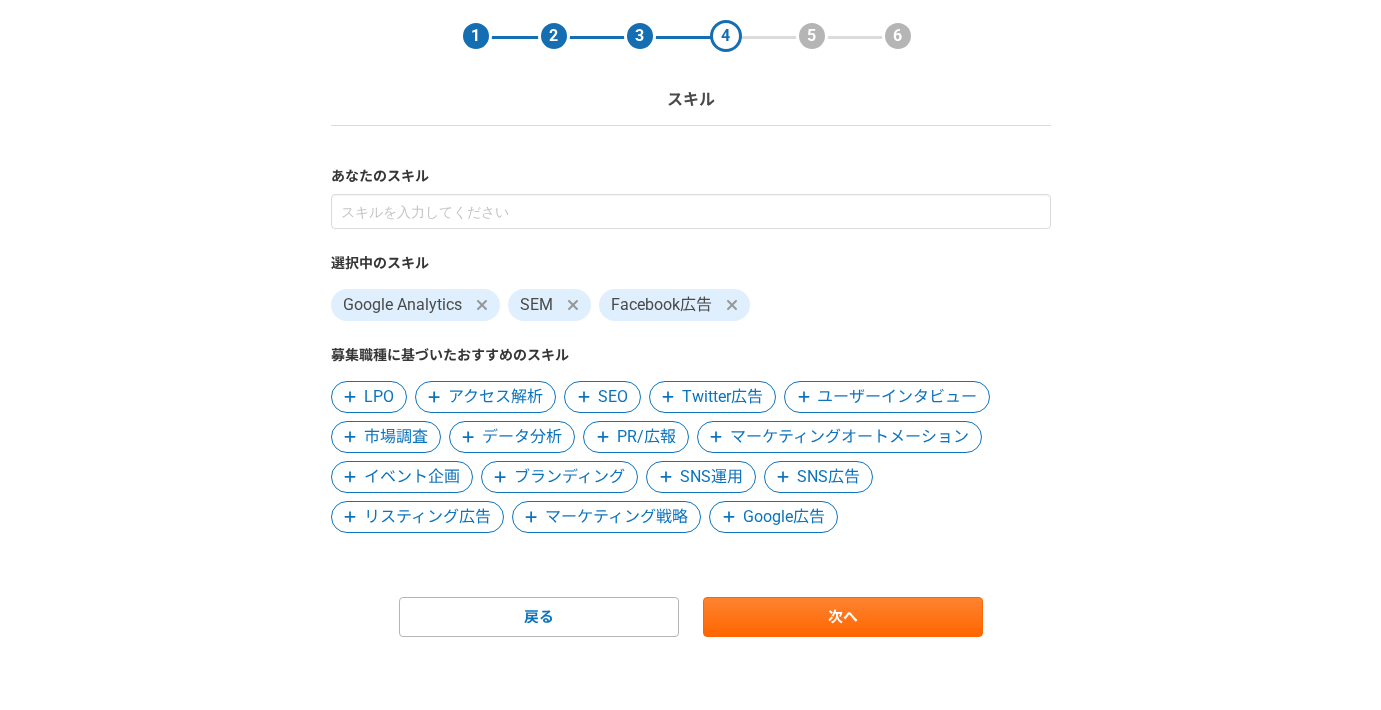 click 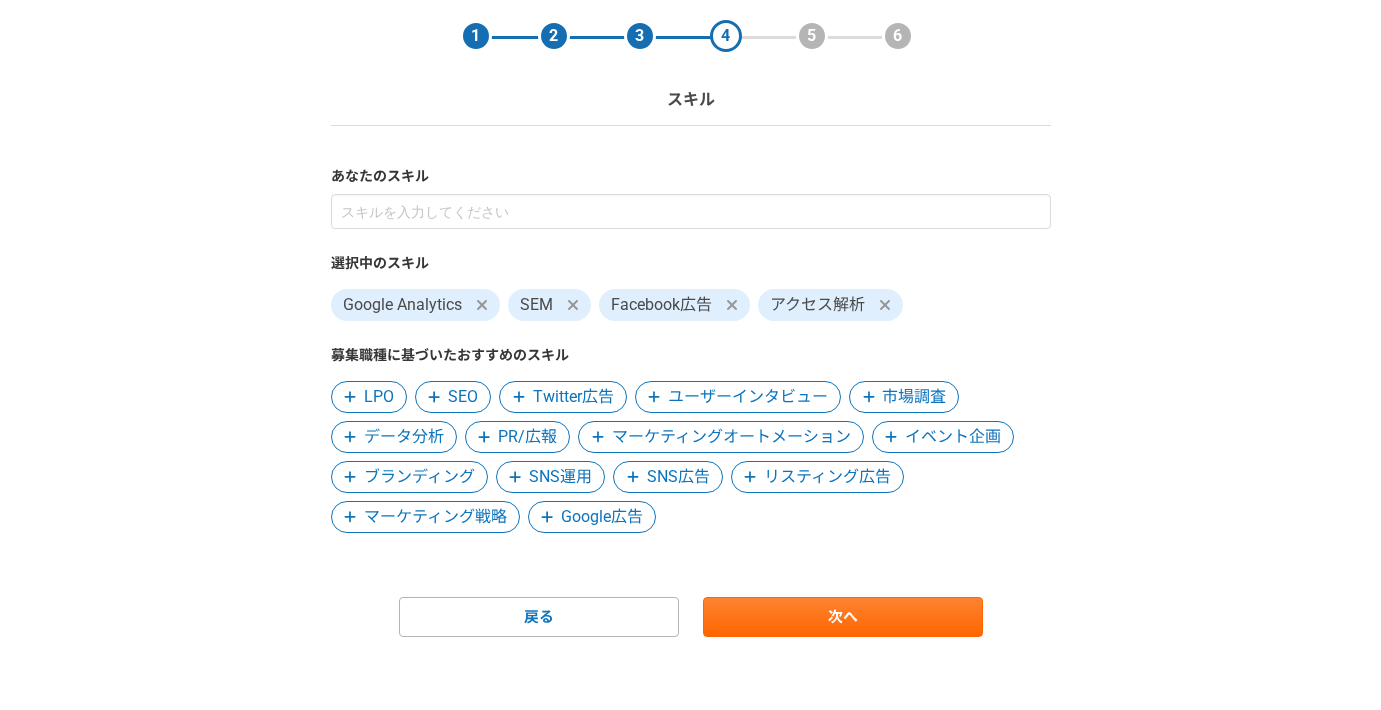 click on "SNS広告" at bounding box center [678, 477] 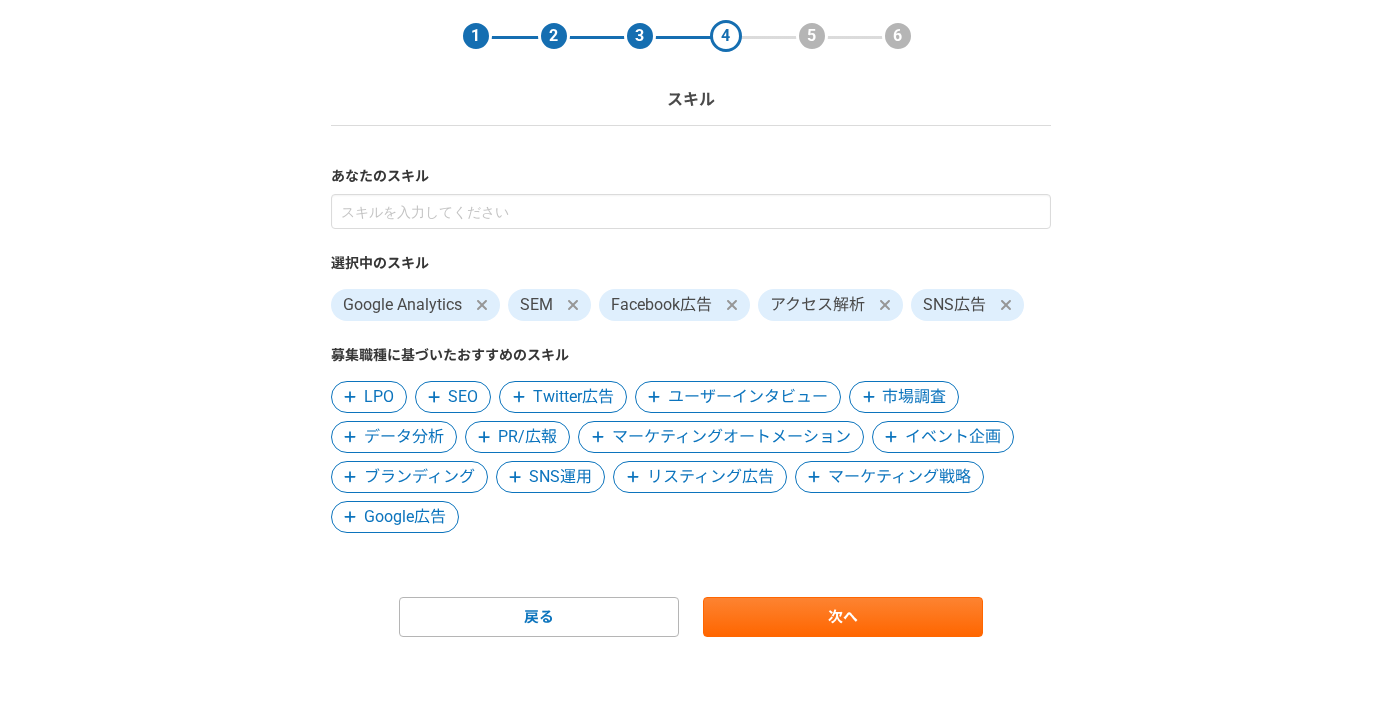 click on "リスティング広告" at bounding box center [710, 477] 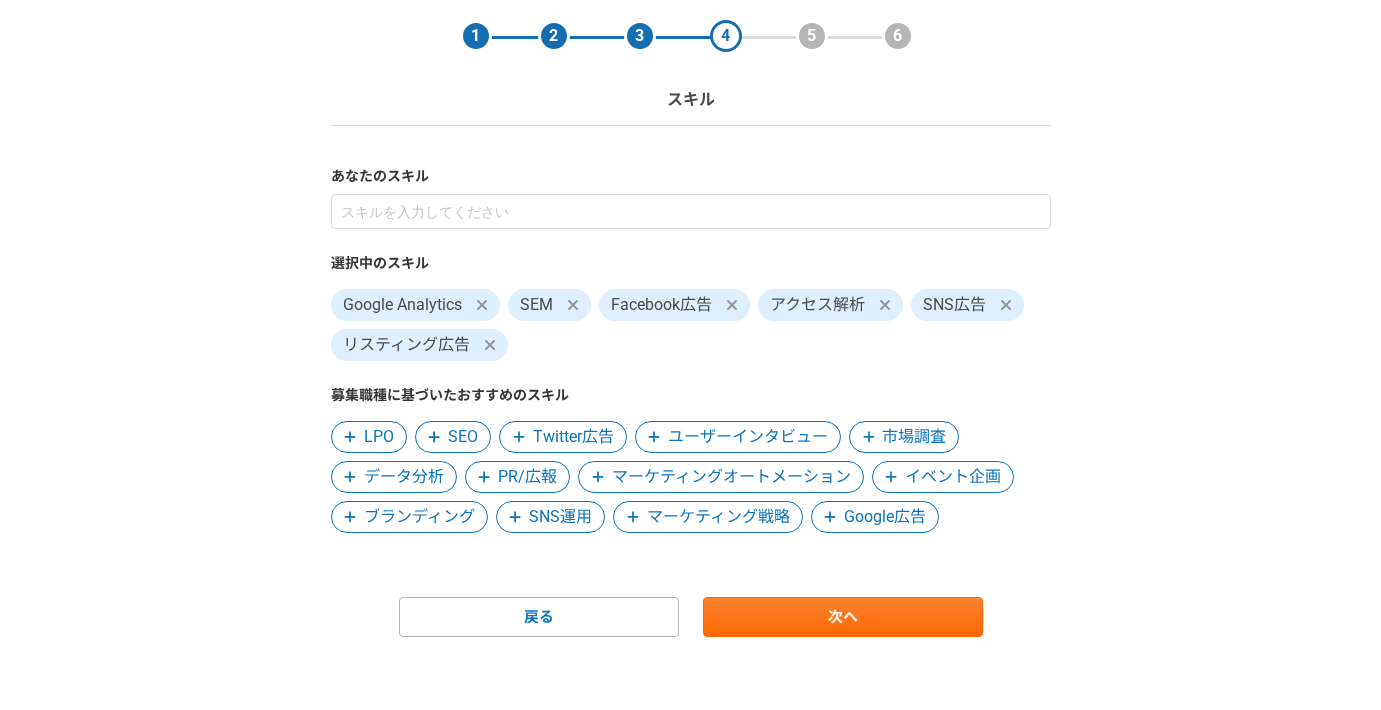 click on "マーケティング戦略" at bounding box center [718, 517] 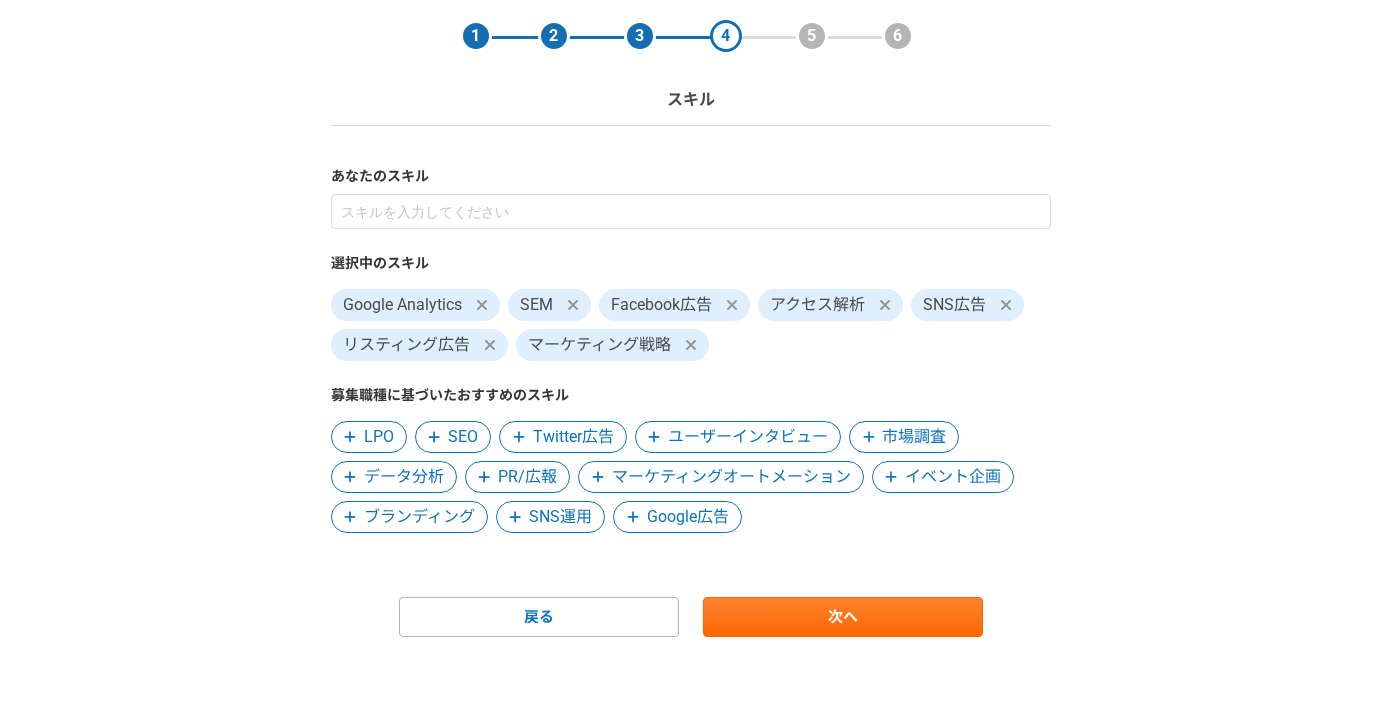 click on "Google広告" at bounding box center [688, 517] 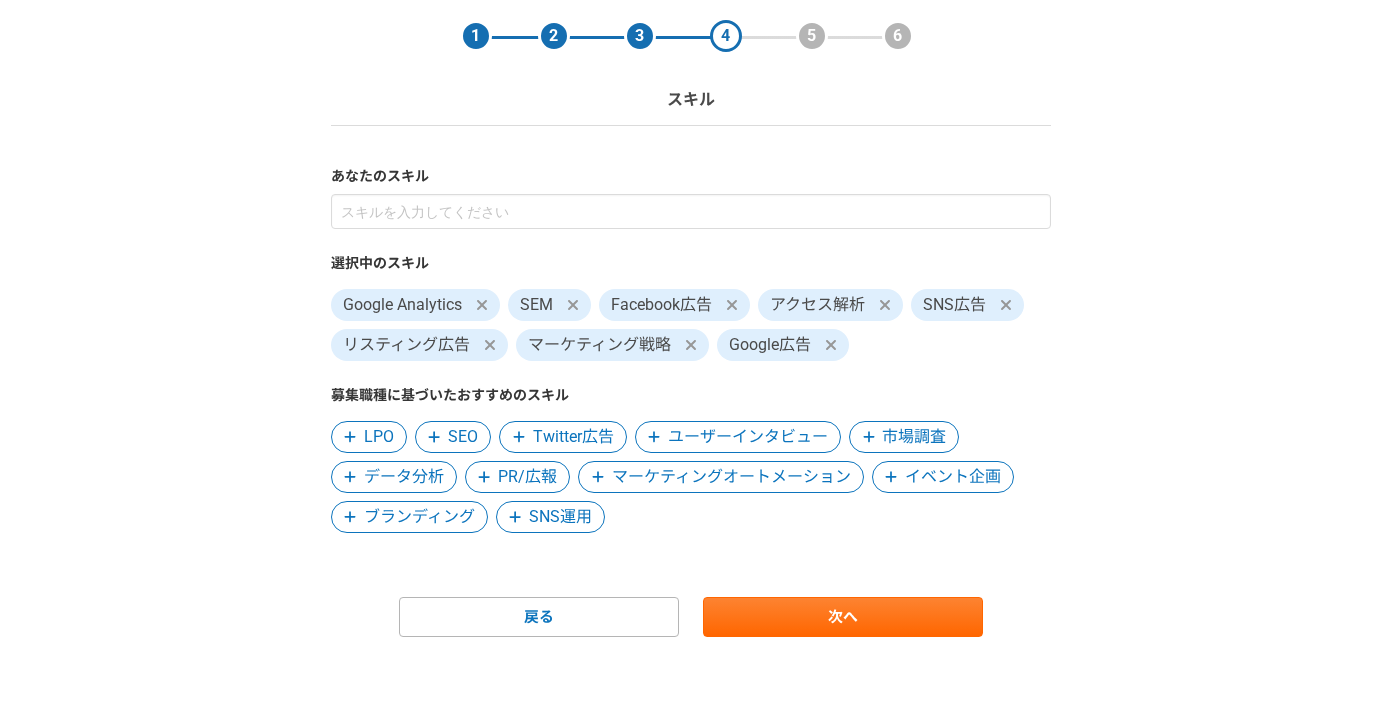 scroll, scrollTop: 76, scrollLeft: 0, axis: vertical 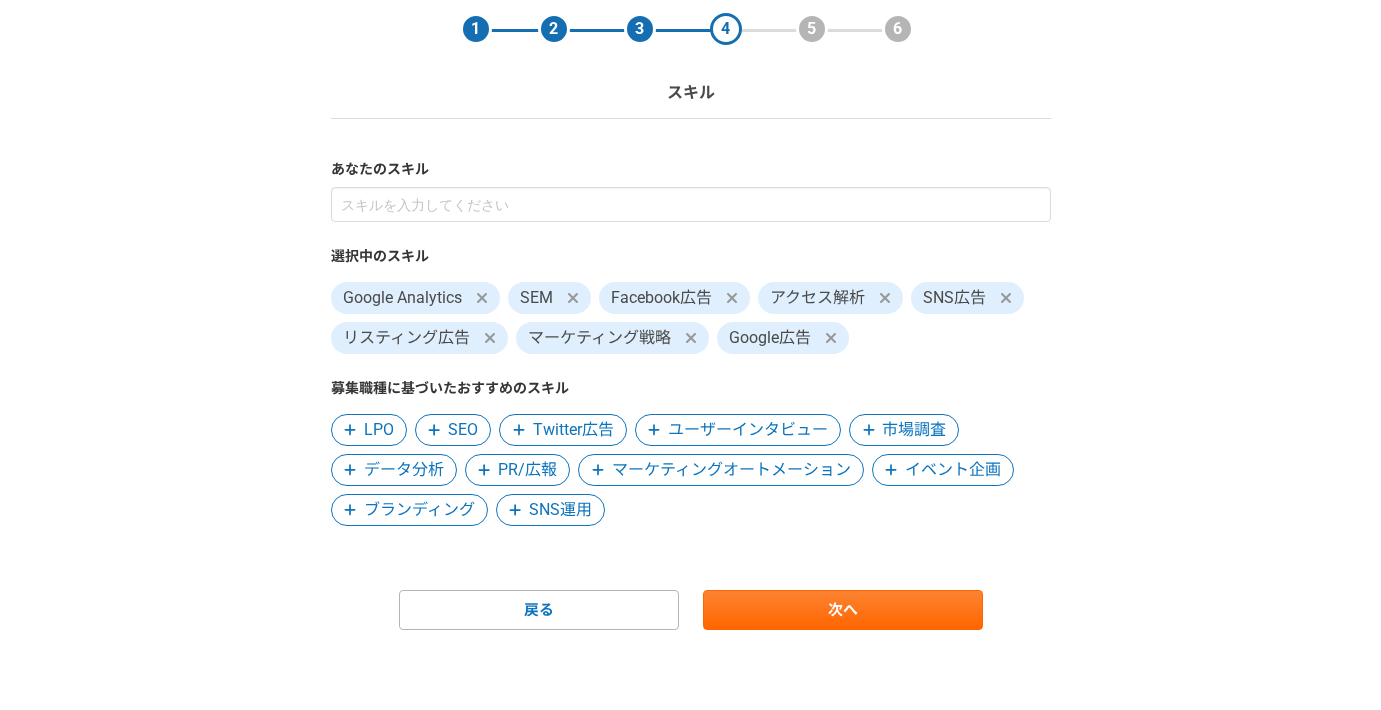click on "データ分析" at bounding box center (404, 470) 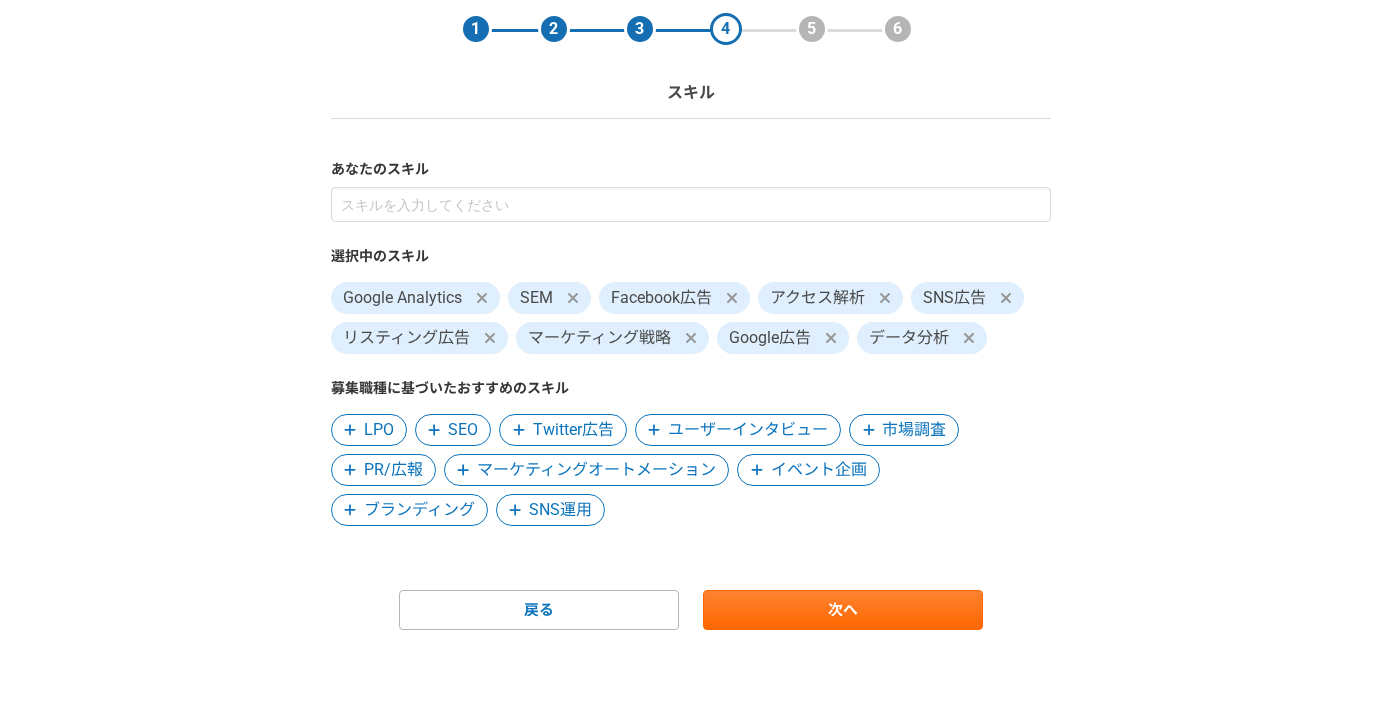 click on "1 2 3 4 5 6 スキル あなたのスキル 選択中のスキル Google Analytics SEM Facebook広告 アクセス解析 SNS広告 リスティング広告 マーケティング戦略 Google広告 データ分析 募集職種に基づいたおすすめのスキル LPO SEO Twitter広告 ユーザーインタビュー 市場調査 PR/広報 マーケティングオートメーション イベント企画 ブランディング SNS運用 戻る 次へ" at bounding box center (691, 351) 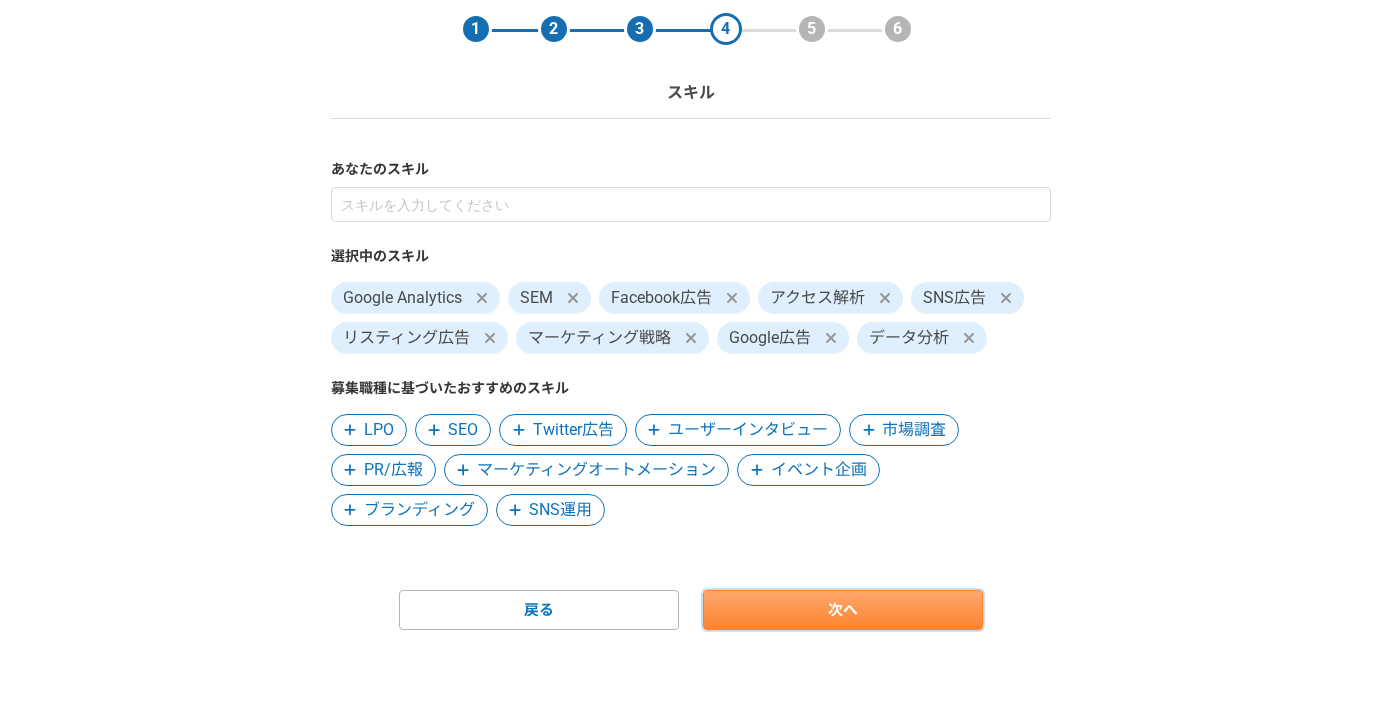 click on "次へ" at bounding box center [843, 610] 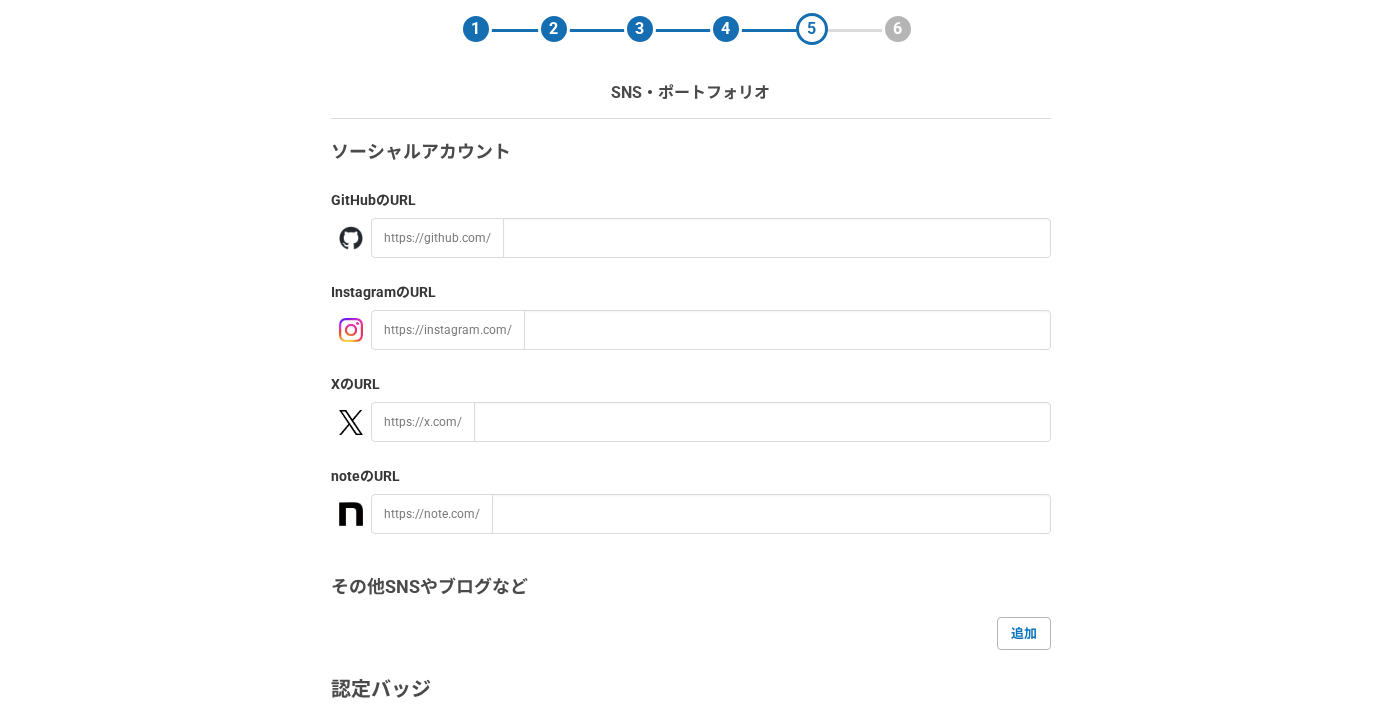 scroll, scrollTop: 0, scrollLeft: 0, axis: both 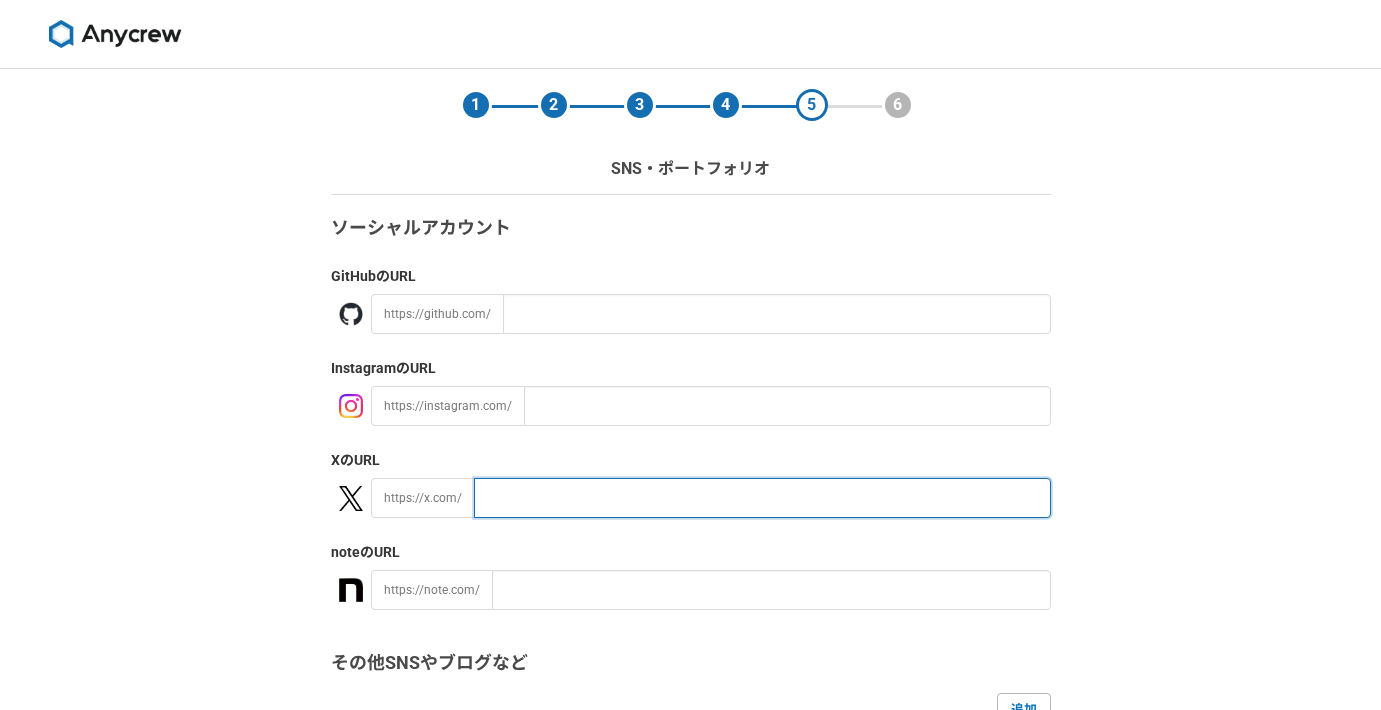 click at bounding box center (762, 498) 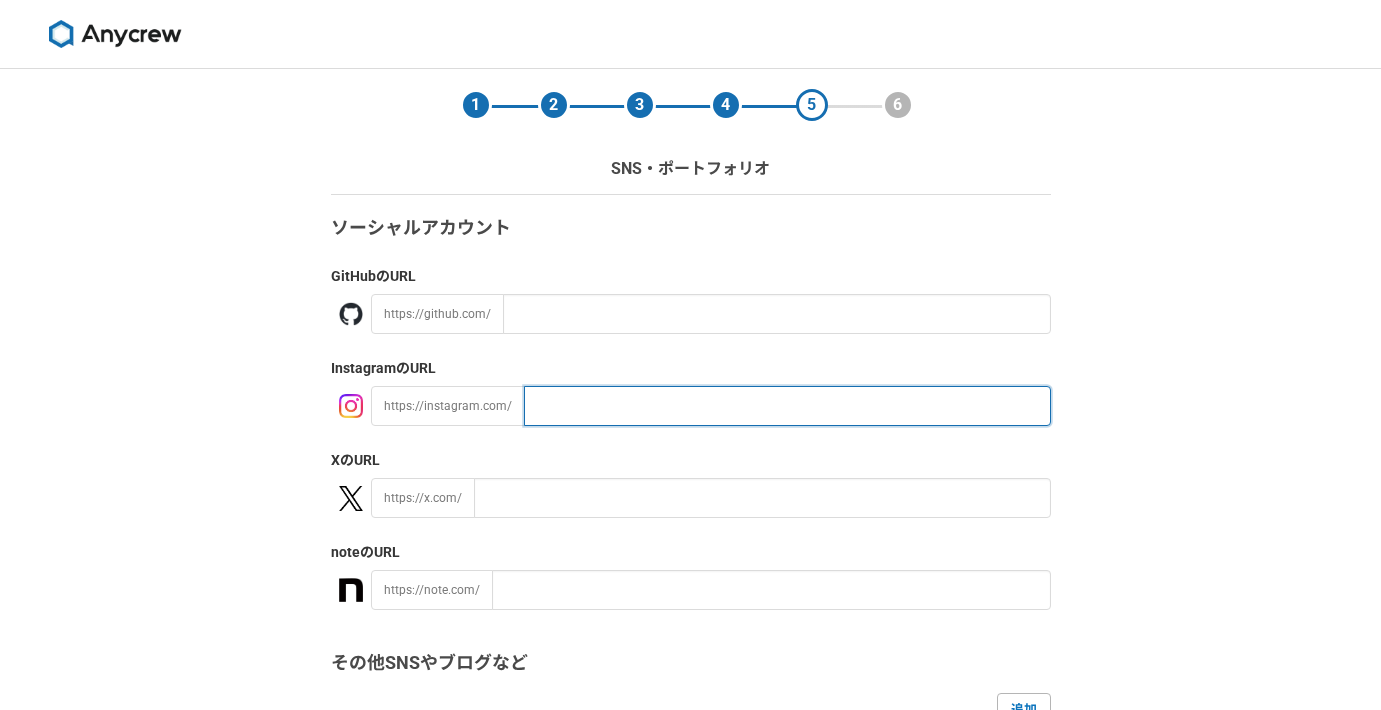 click at bounding box center [787, 406] 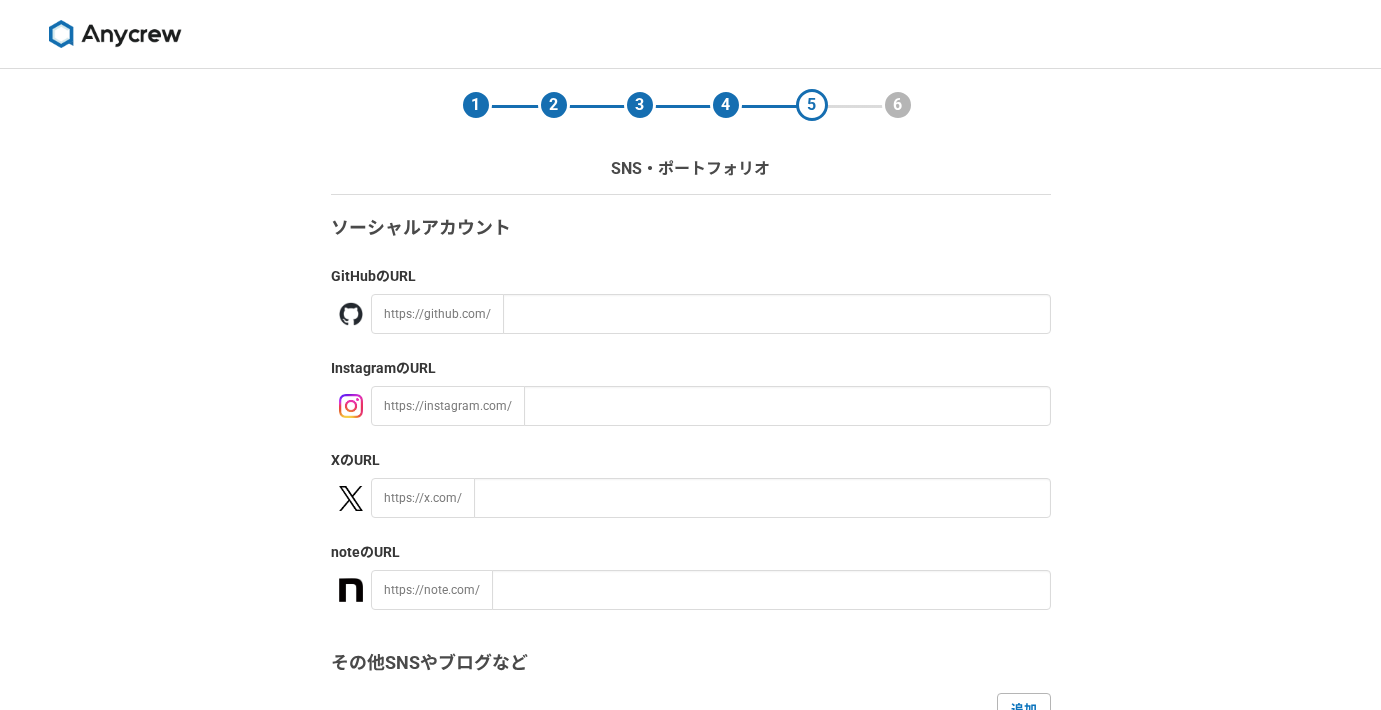 click on "Instagram のURL" at bounding box center [691, 368] 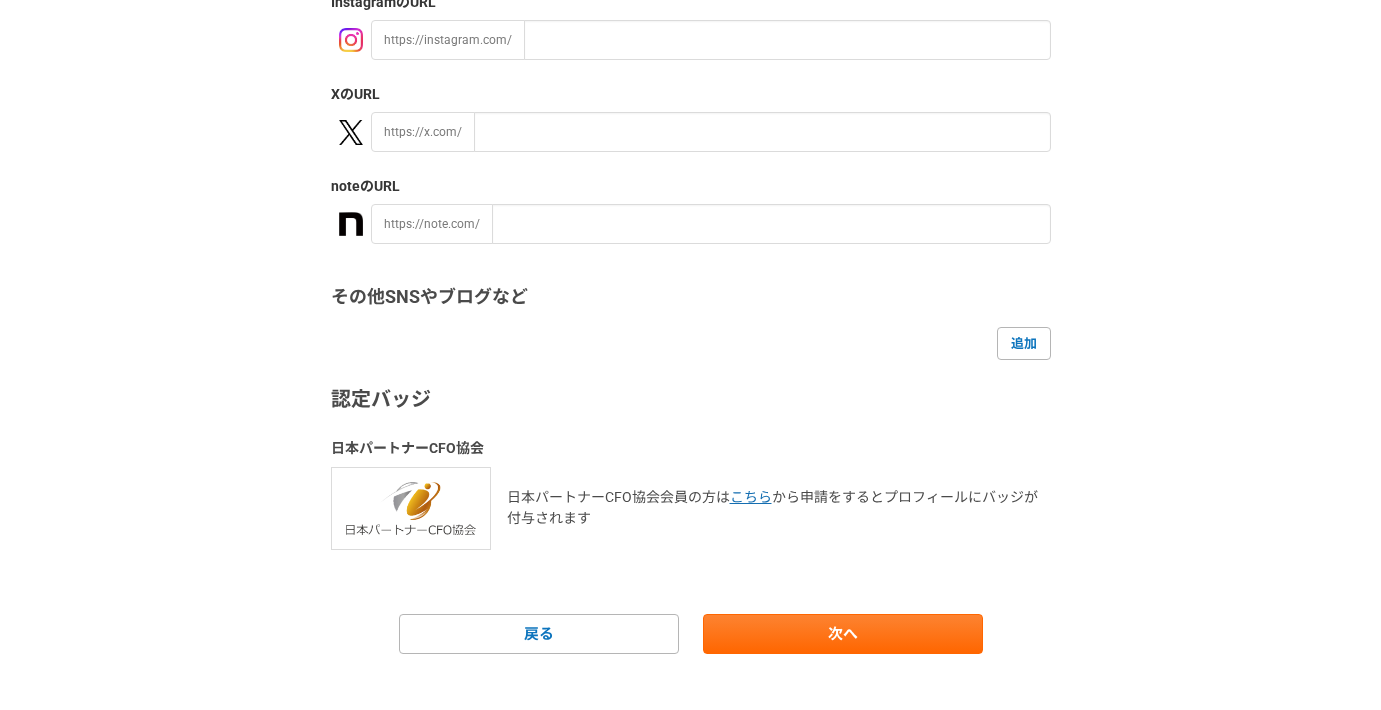 scroll, scrollTop: 390, scrollLeft: 0, axis: vertical 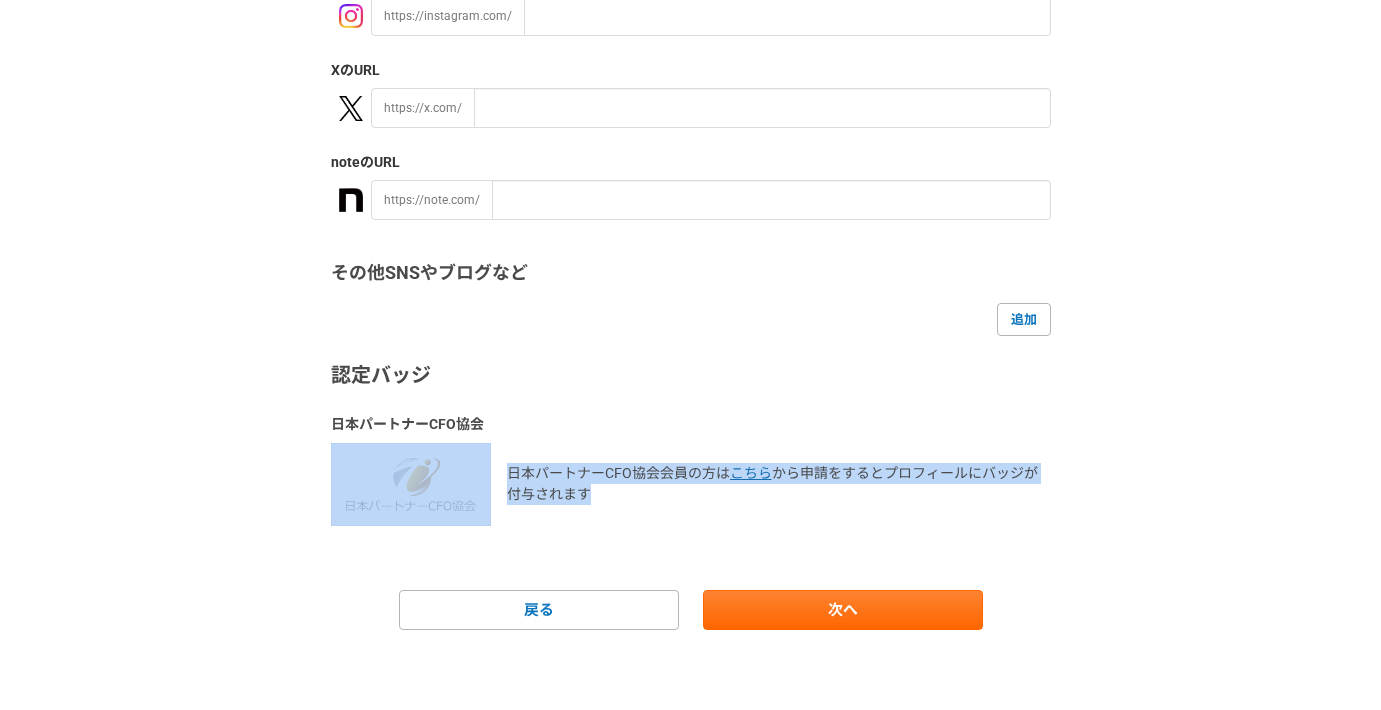 drag, startPoint x: 632, startPoint y: 513, endPoint x: 641, endPoint y: 402, distance: 111.364265 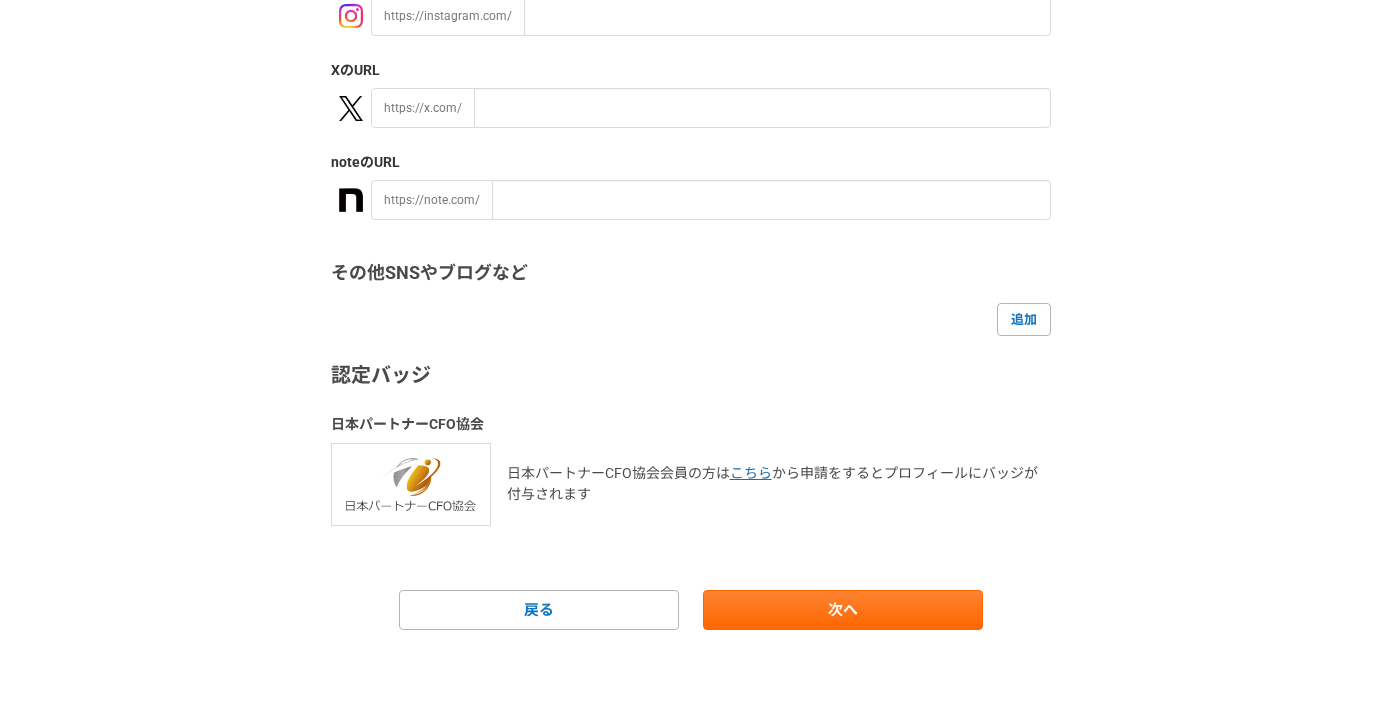 click on "認定バッジ" at bounding box center (691, 375) 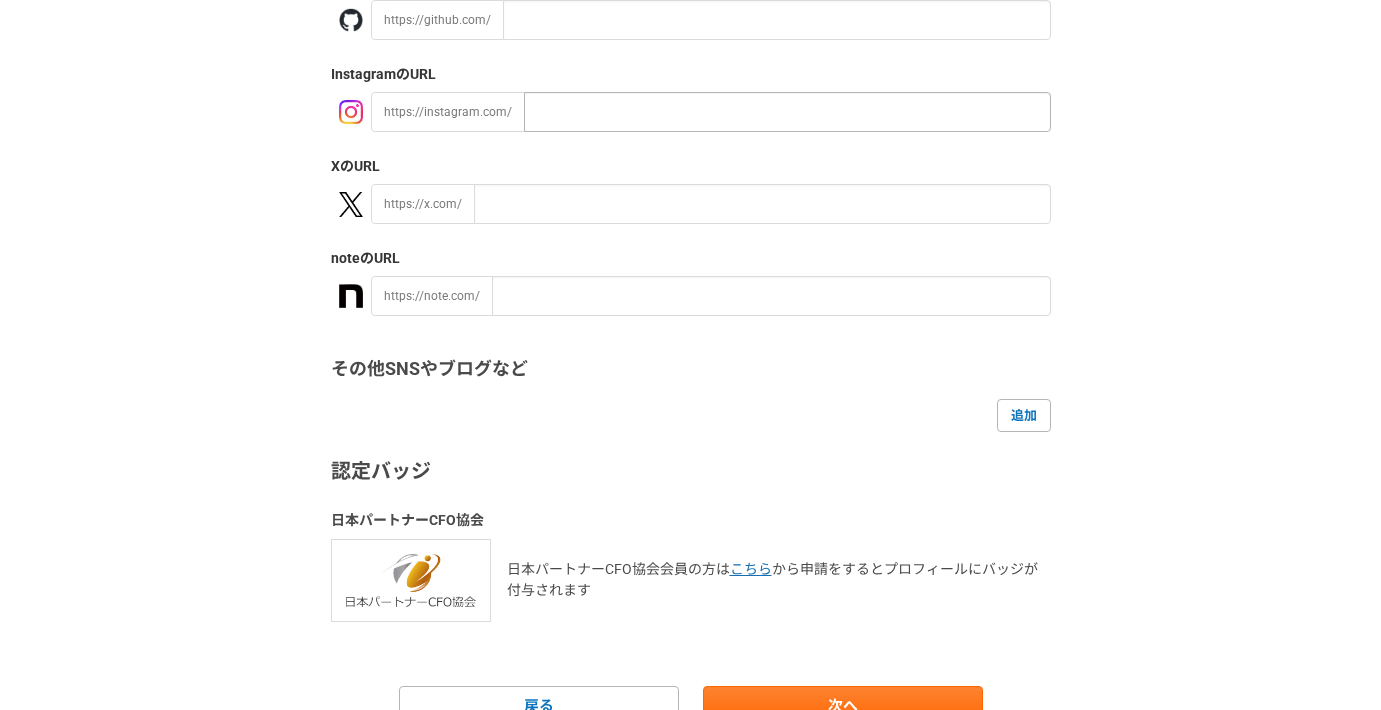 scroll, scrollTop: 390, scrollLeft: 0, axis: vertical 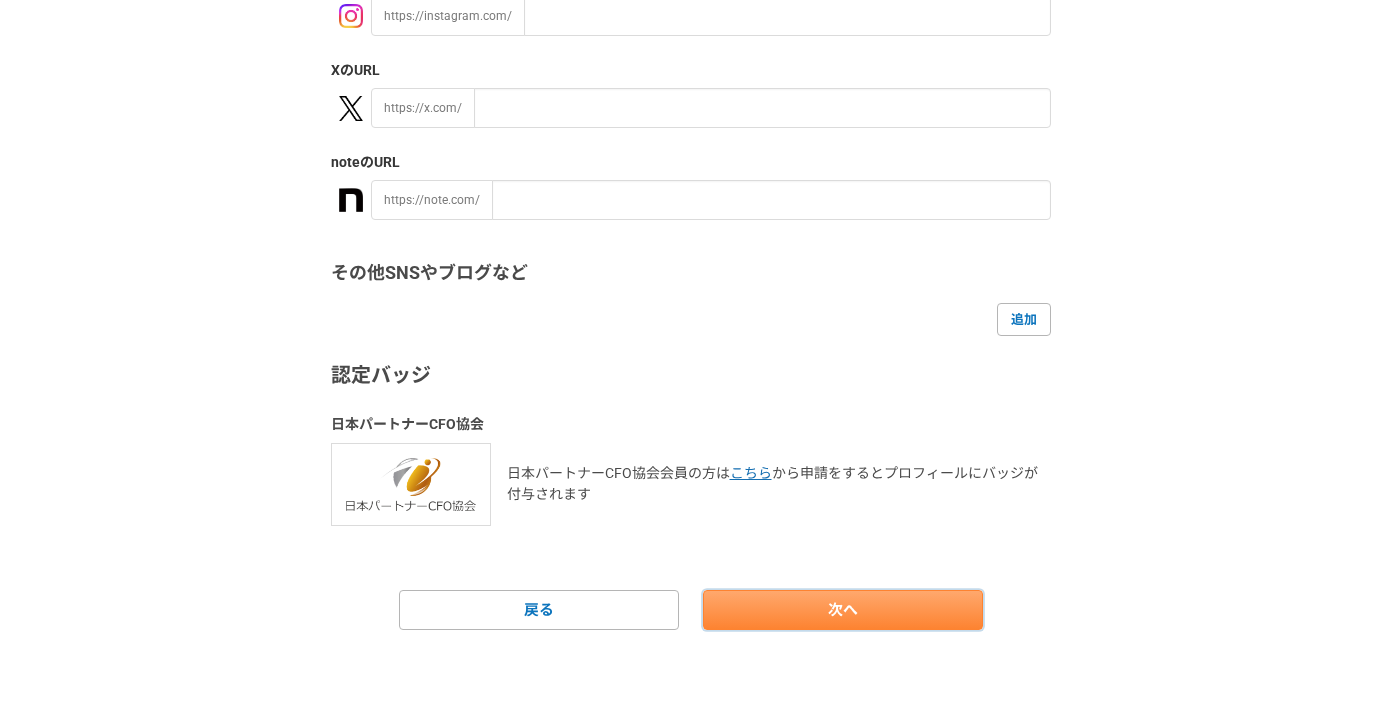 click on "次へ" at bounding box center [843, 610] 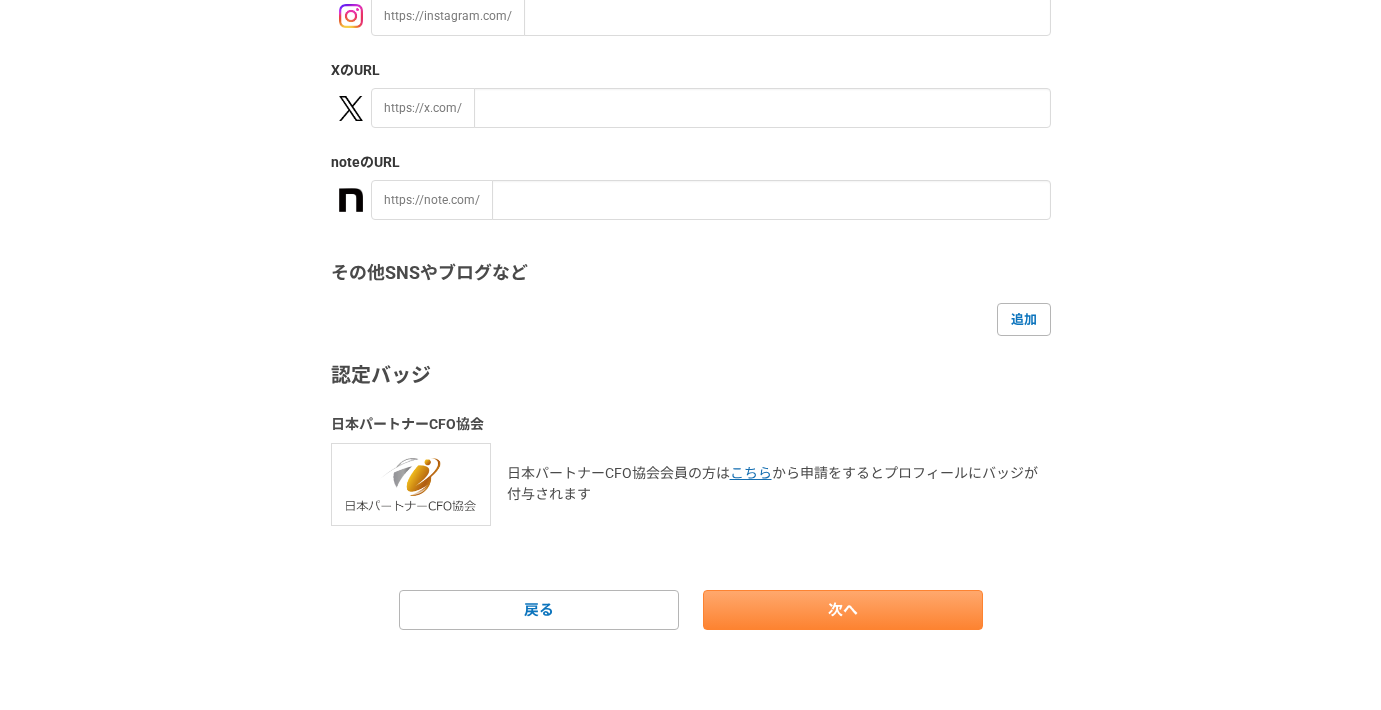 scroll, scrollTop: 0, scrollLeft: 0, axis: both 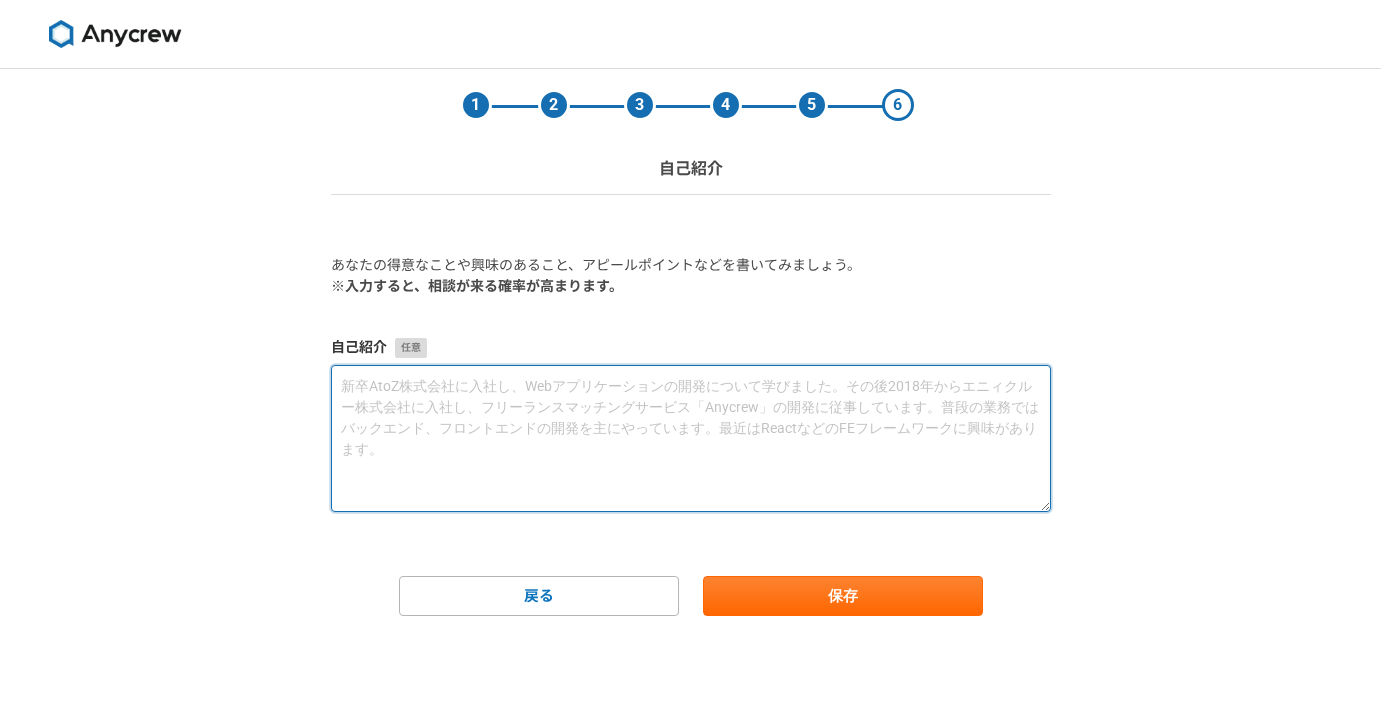 click at bounding box center [691, 438] 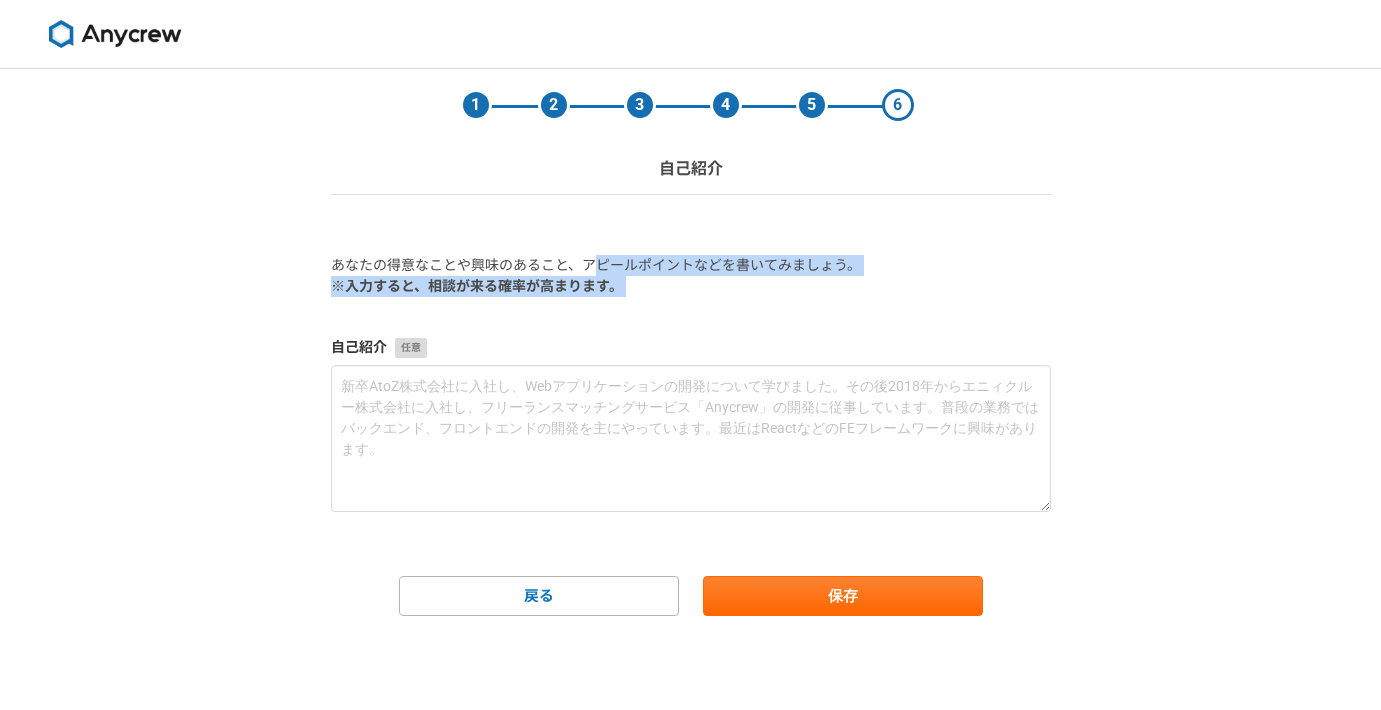 drag, startPoint x: 657, startPoint y: 317, endPoint x: 555, endPoint y: 226, distance: 136.69308 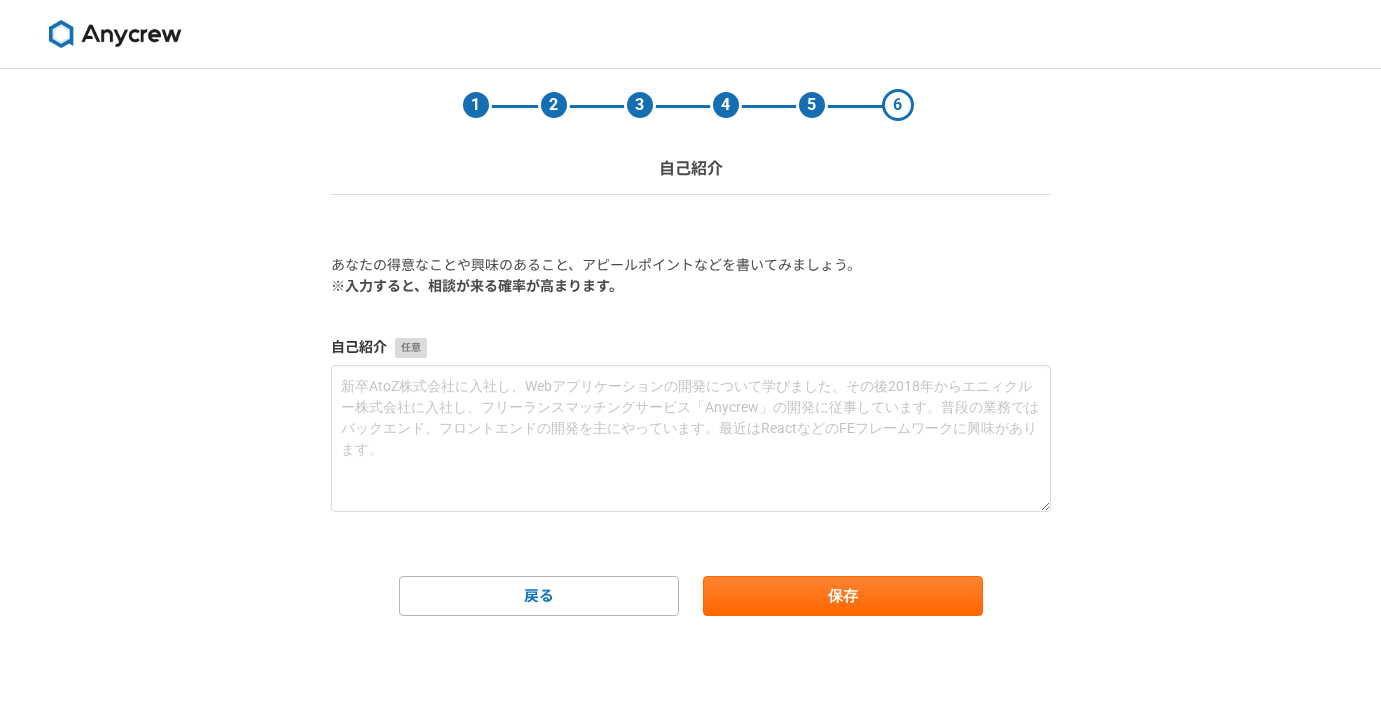 click on "1 2 3 4 5 6 自己紹介" at bounding box center (691, 132) 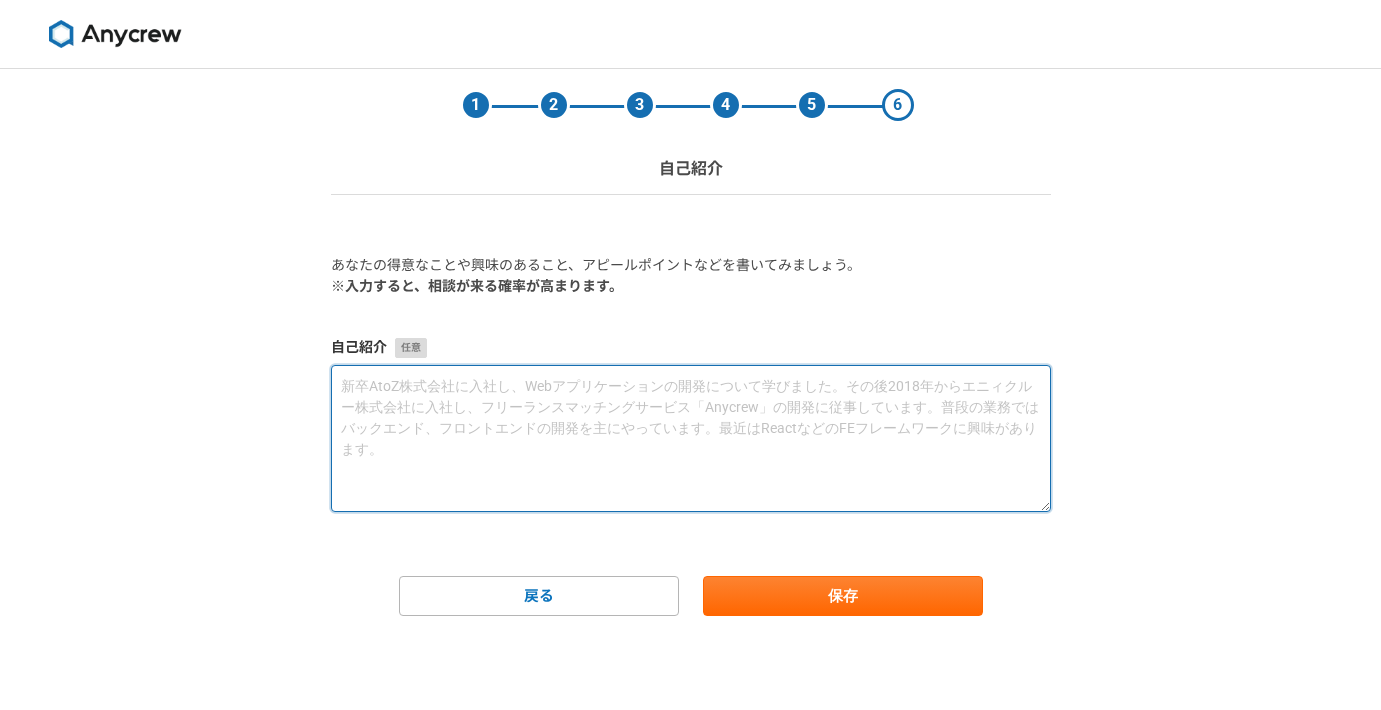 click at bounding box center (691, 438) 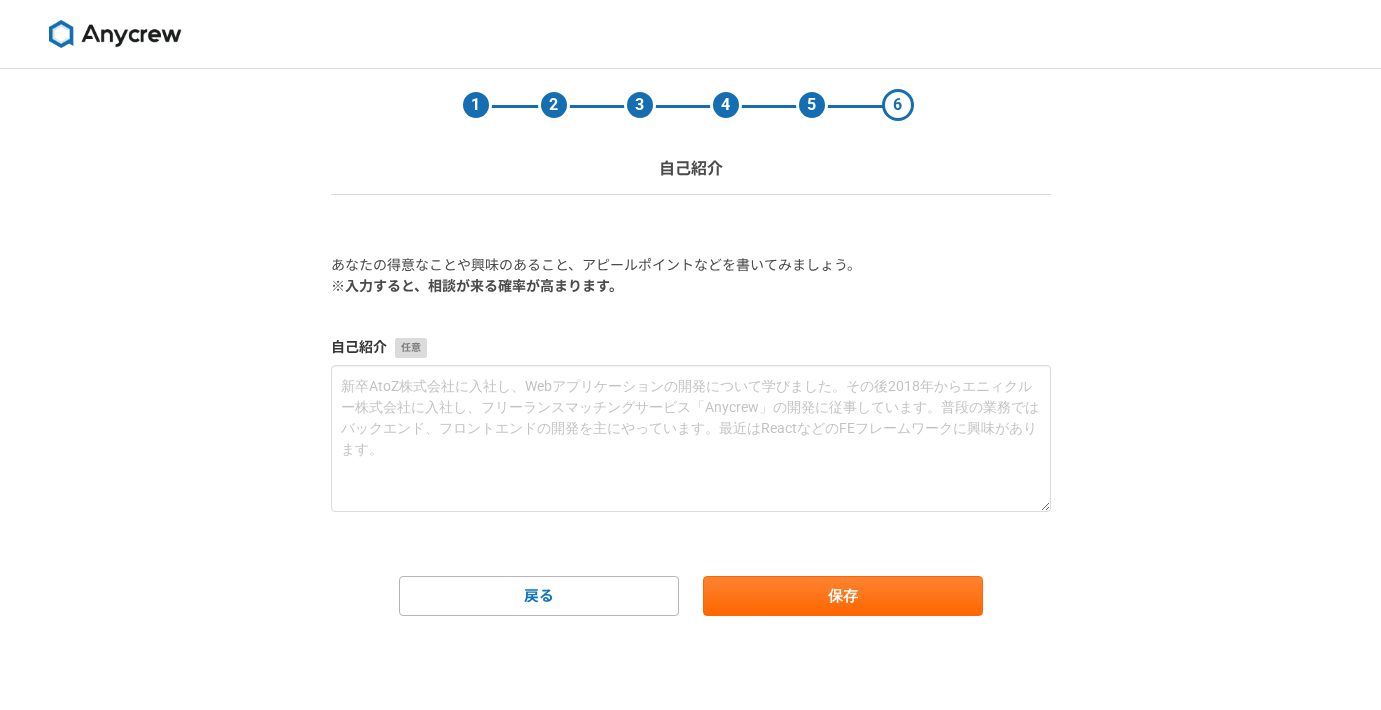 click at bounding box center [690, 34] 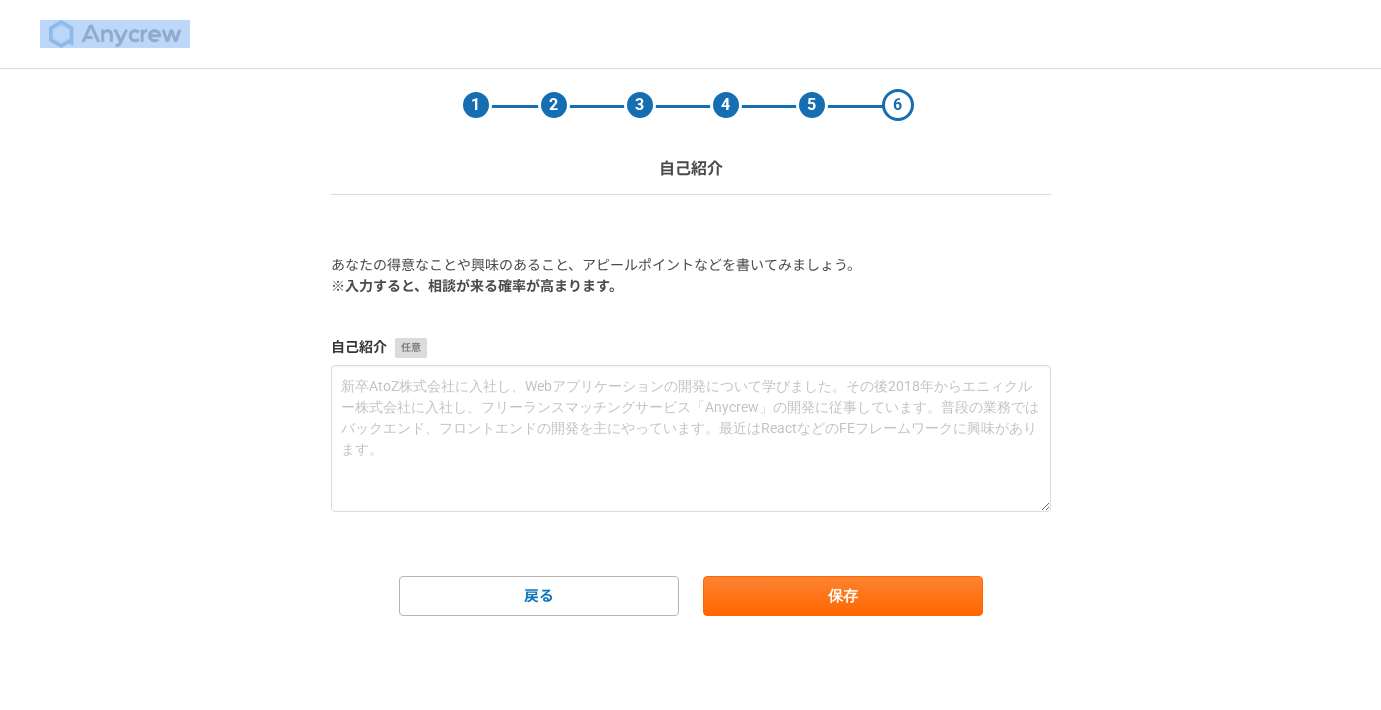 click at bounding box center [690, 34] 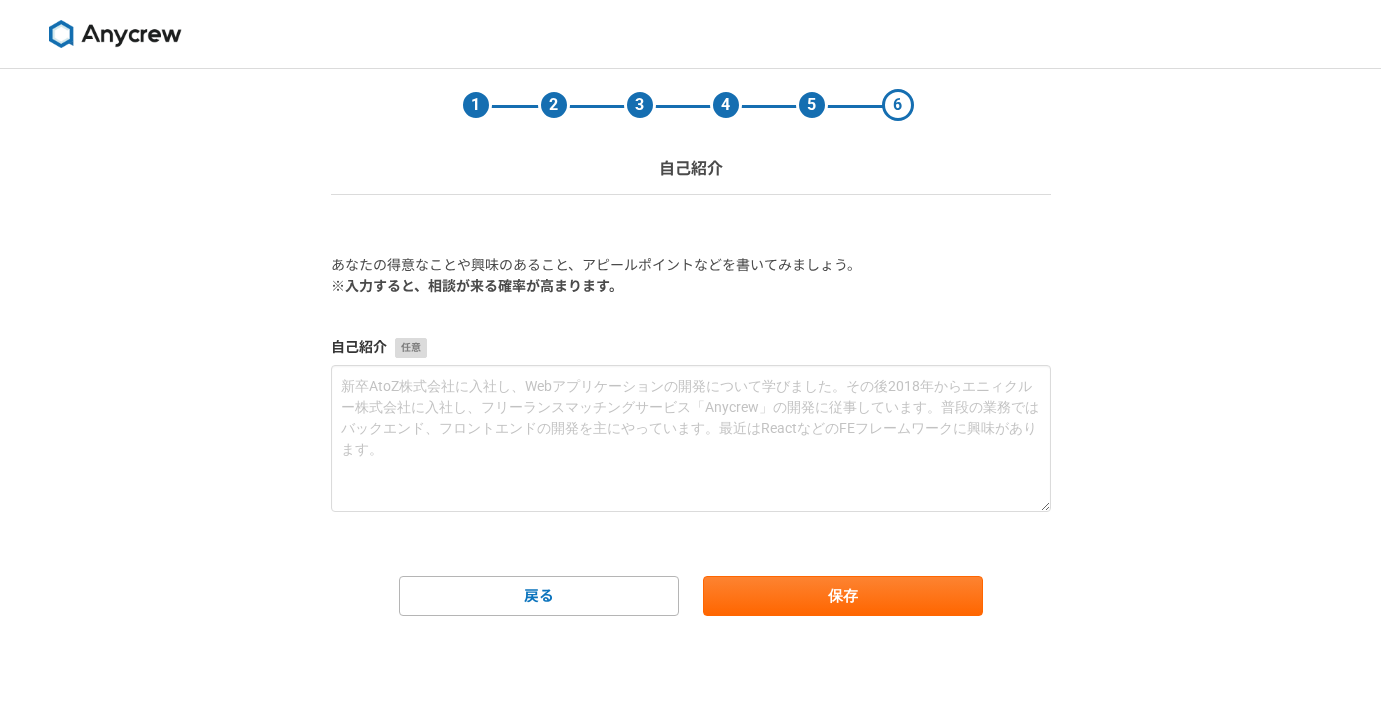 click on "1 2 3 4 5 6 自己紹介 あなたの得意なことや興味のあること、アピールポイントなどを書いてみましょう。 ※入力すると、相談が来る確率が高まります。 自己紹介 戻る 保存" at bounding box center [691, 342] 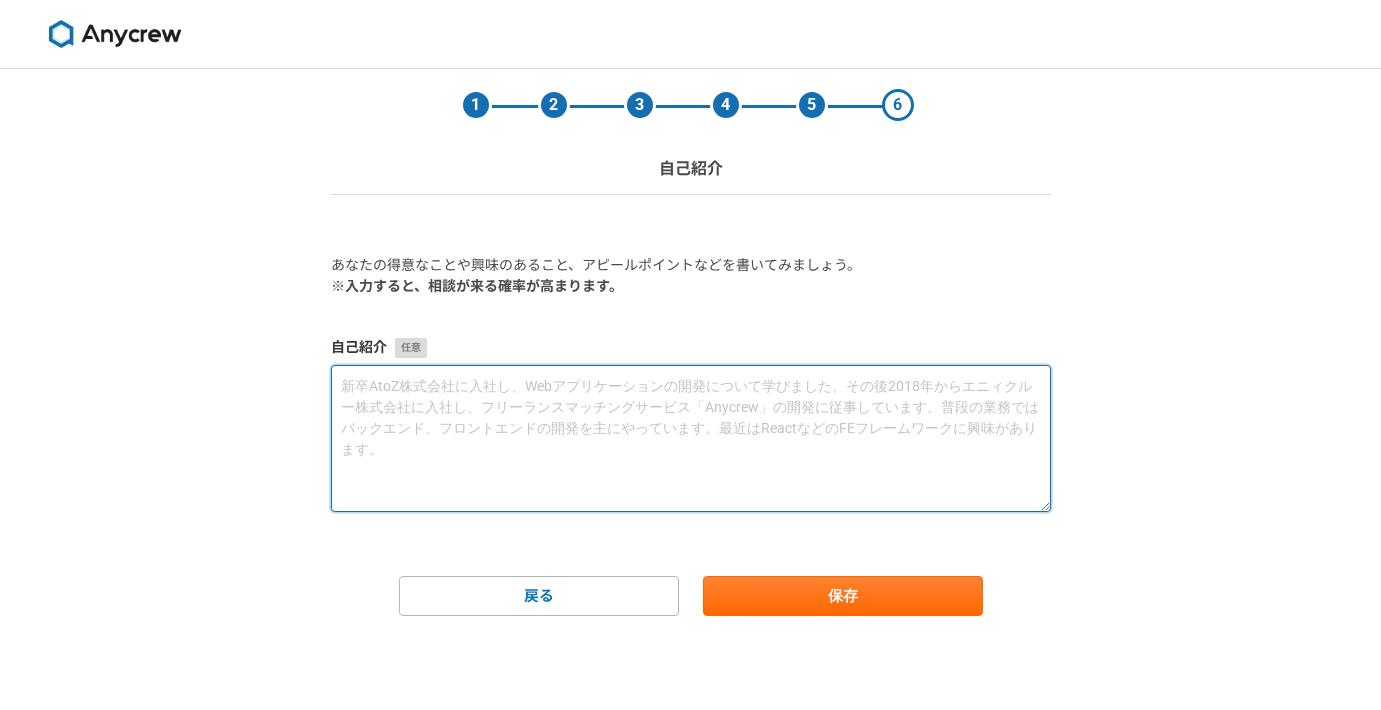 click at bounding box center [691, 438] 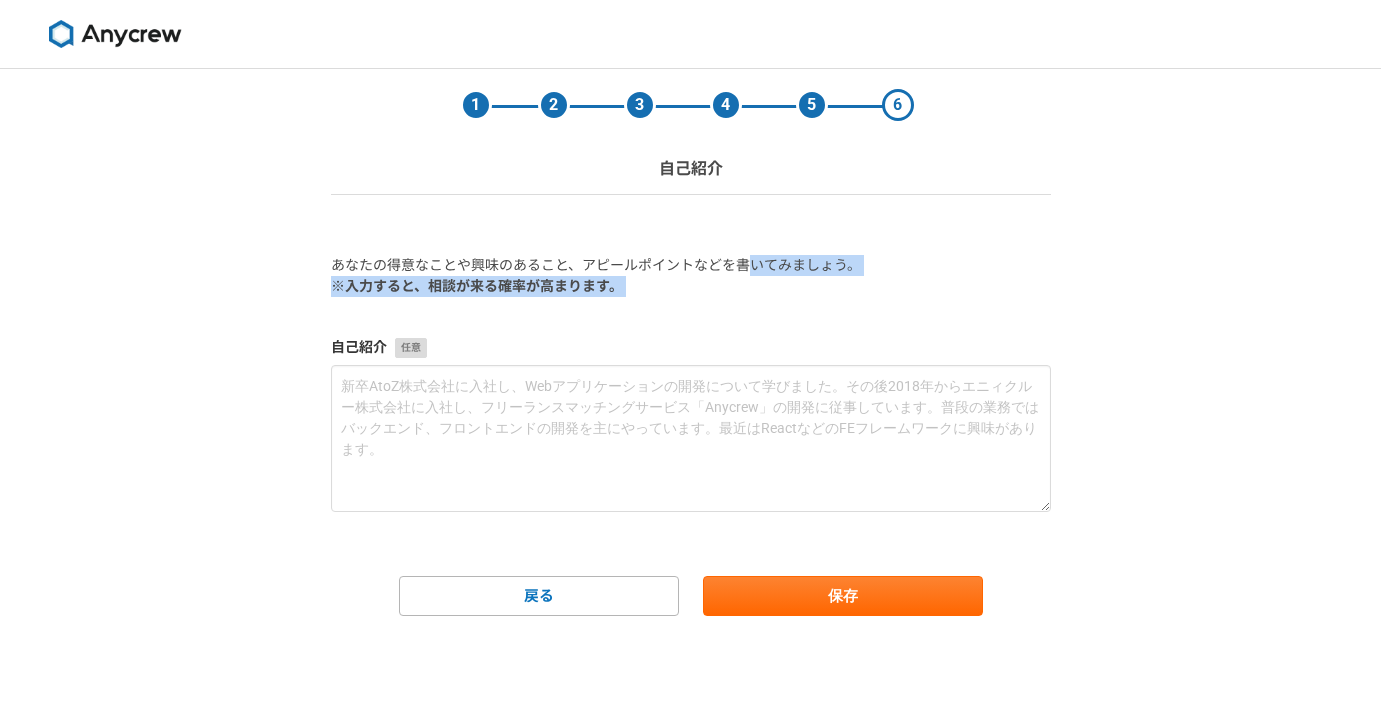 drag, startPoint x: 750, startPoint y: 321, endPoint x: 743, endPoint y: 255, distance: 66.37017 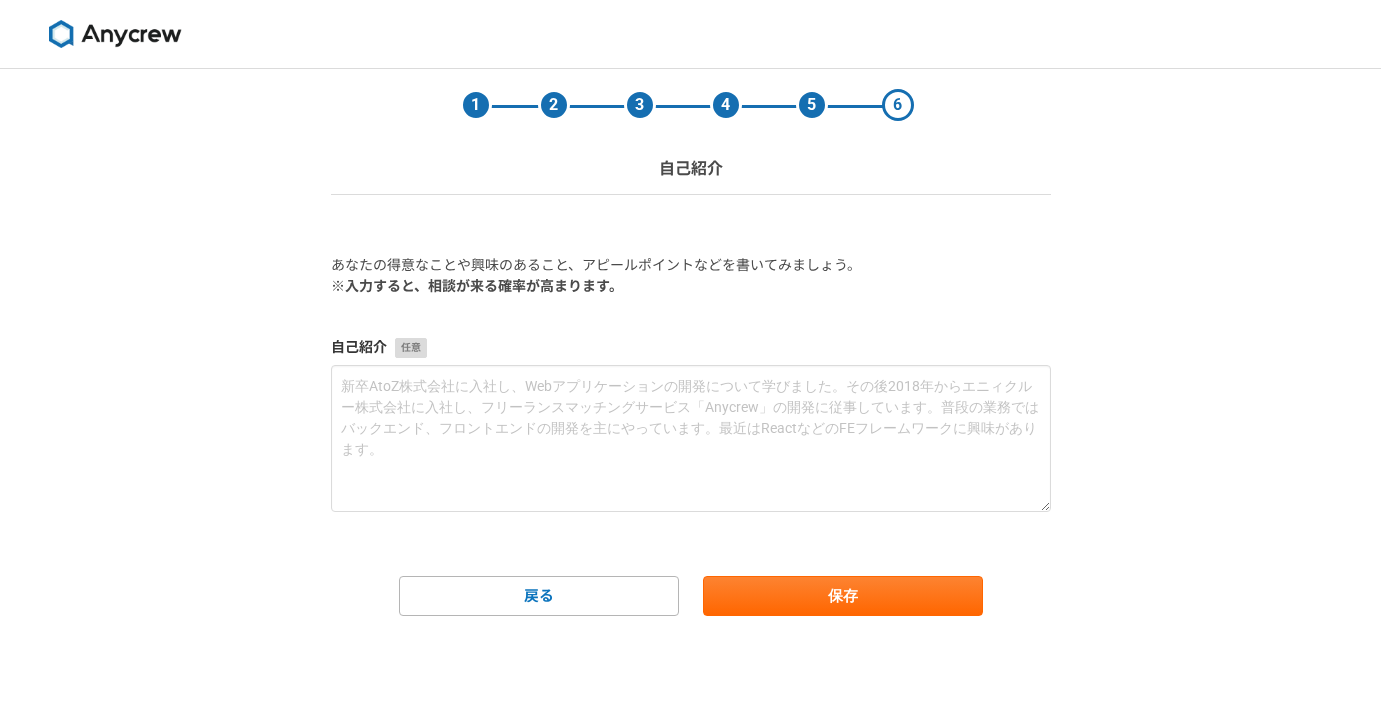 click on "あなたの得意なことや興味のあること、アピールポイントなどを書いてみましょう。" at bounding box center (691, 265) 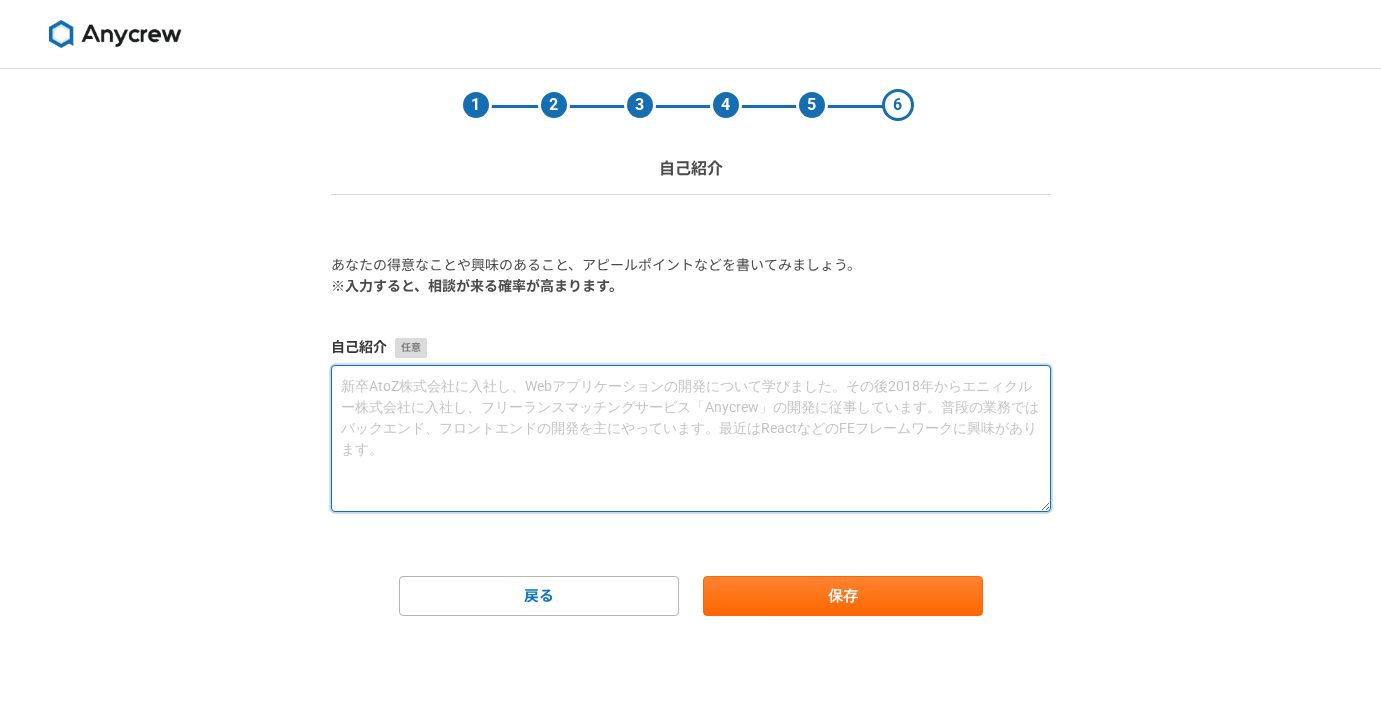 click at bounding box center [691, 438] 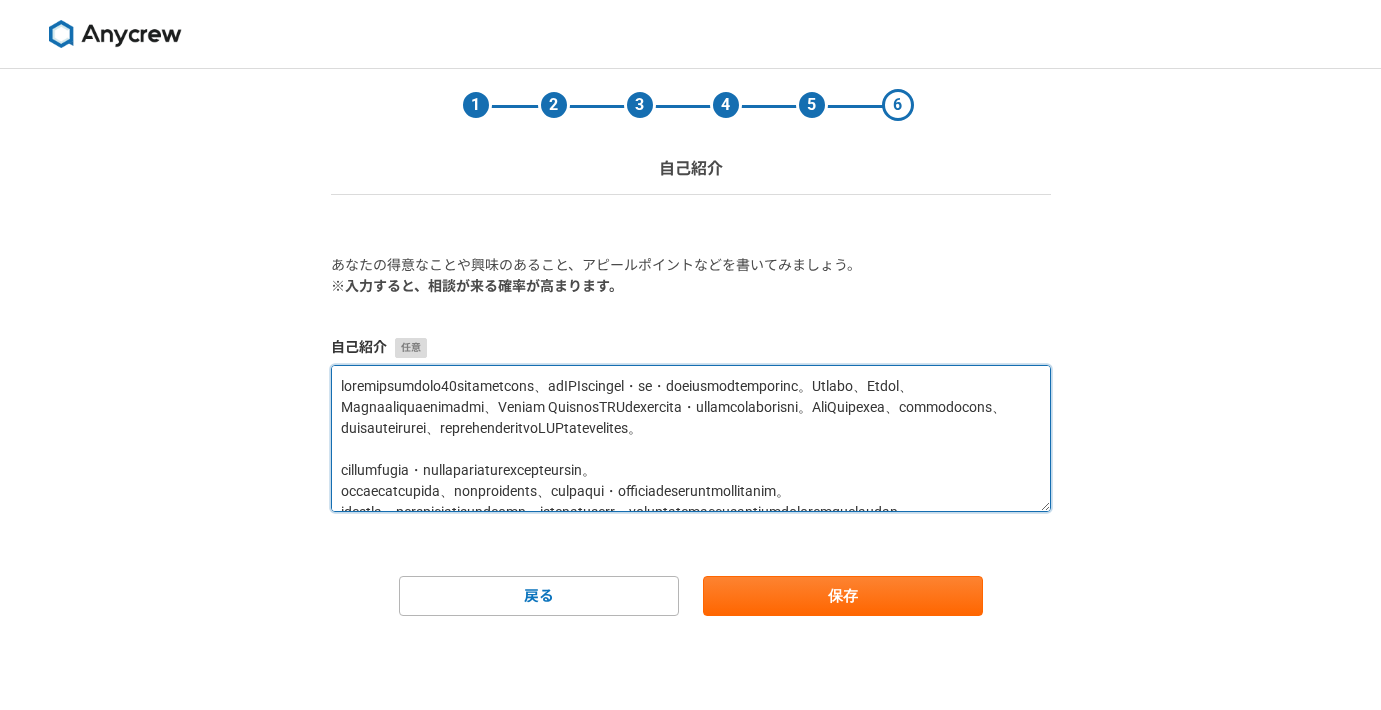 scroll, scrollTop: 114, scrollLeft: 0, axis: vertical 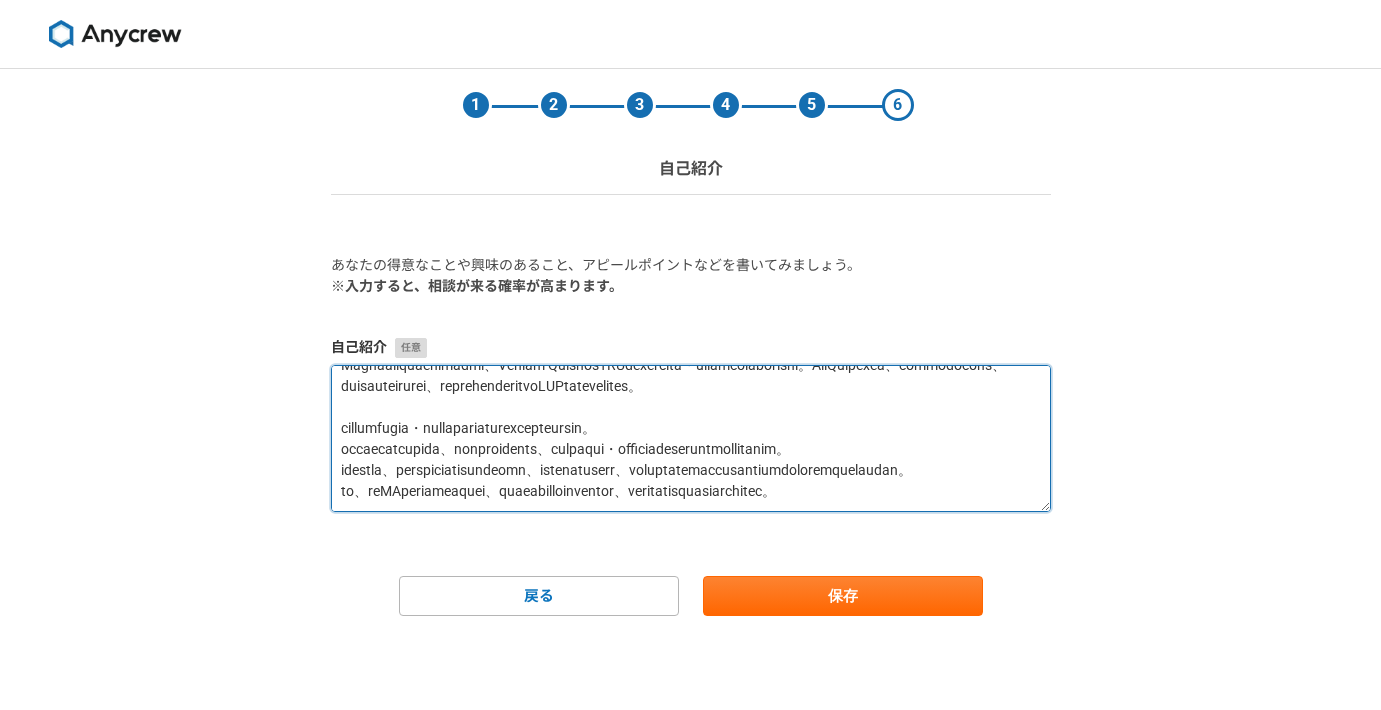 click at bounding box center [691, 438] 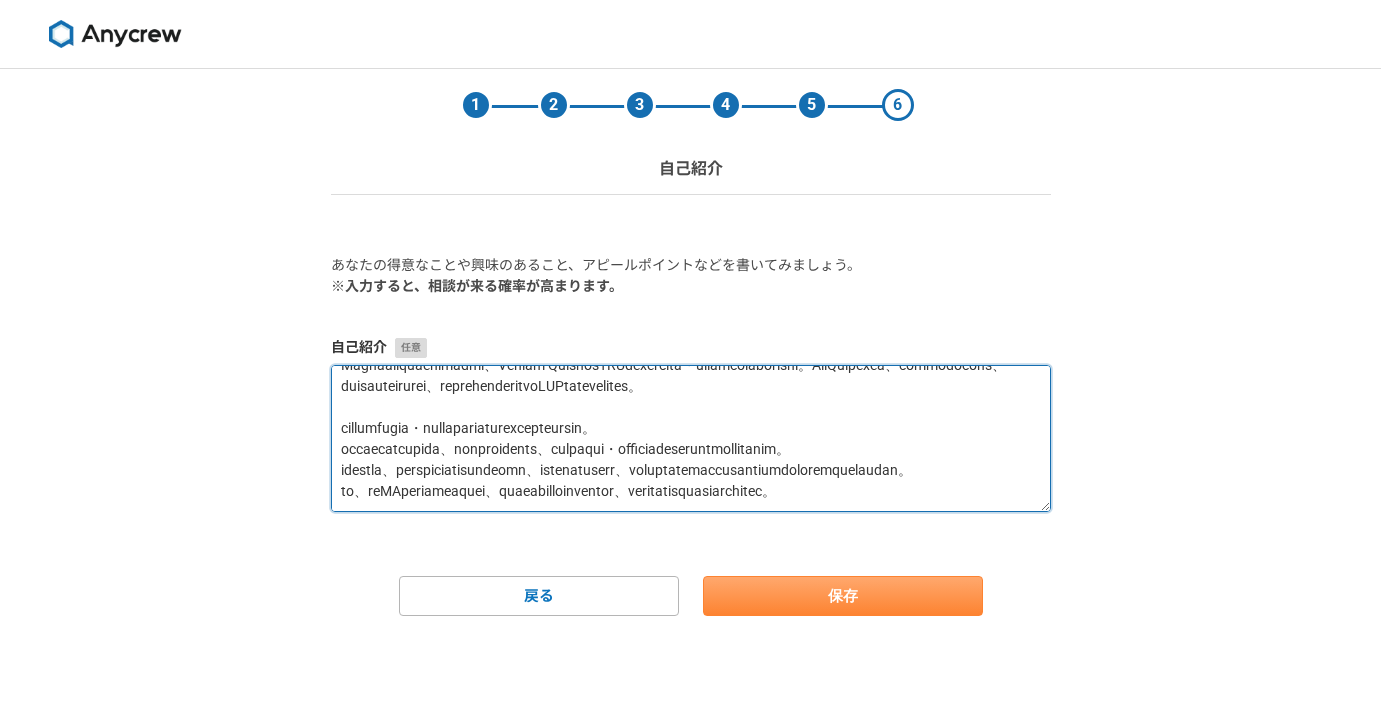 type on "デジタルマーケティング領域で10年以上の実務経験があり、主にWEB広告の戦略設計・運用・データ分析まで一貫した対応が可能です。Google、Yahoo、Metaなど主要媒体での運用実績に加え、Looker StudioやGASを用いたデータ分析・可視化環境の構築も行ってきました。BtoB人材業界や教育、オンラインサービスなど、幅広い業界で成果を上げており、現在は法人代表として複数企業のWEB広告運用を行っています。
クライアントの事業目的・目標の達成に向けた支援をすることを大切にしています。
単なる広告の運用代行ではなく、課題の本質を捉えたうえで、戦略設計から運用・改善まで一貫して取り組むことで成果に繋げてきました。
顧客目線に立ち、ヒアリングや提案を丁寧に実施することで、短期的な成果だけではなく、中長期的な視点で信頼関係を構築することでご継続いただくケースが多くあります。
また、生成AIを積極的に活用することで、業務の効率化や提案の質を上げることで、クライアントの成果の最大化に貢献していきます。..." 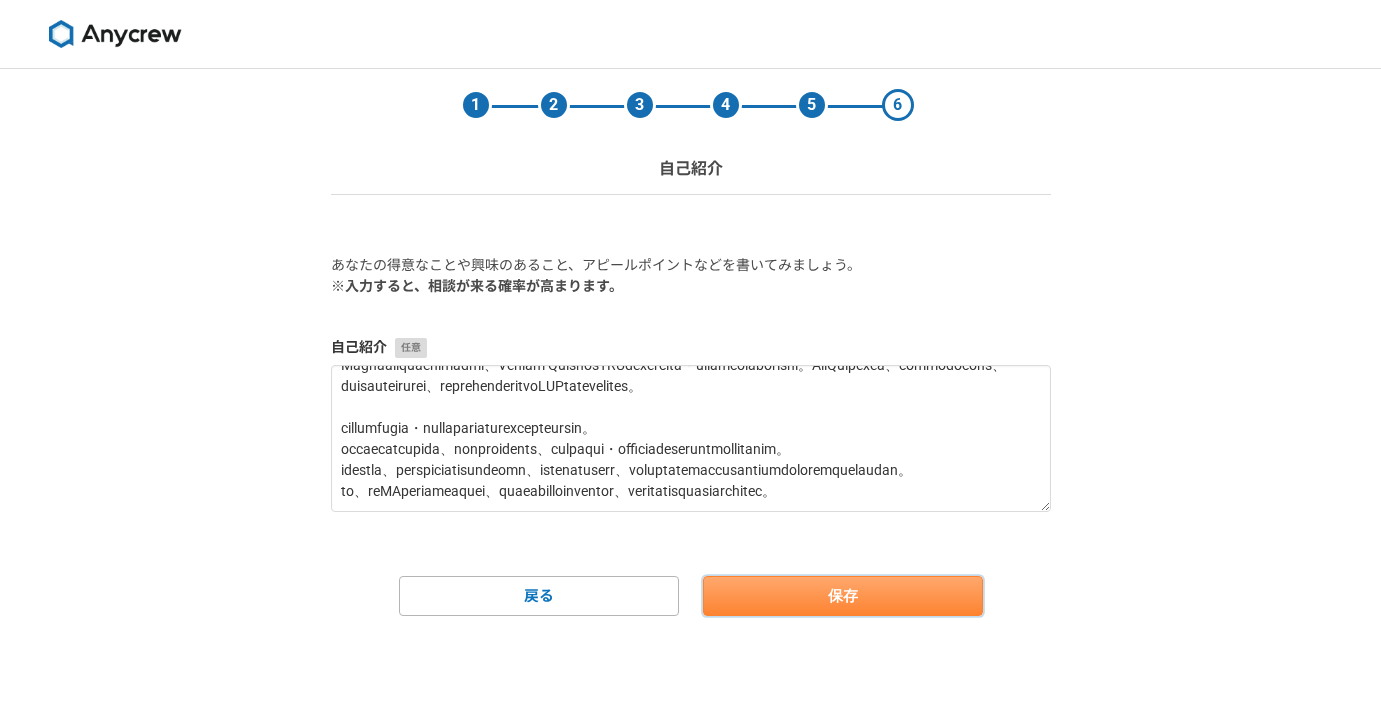 click on "保存" at bounding box center [843, 596] 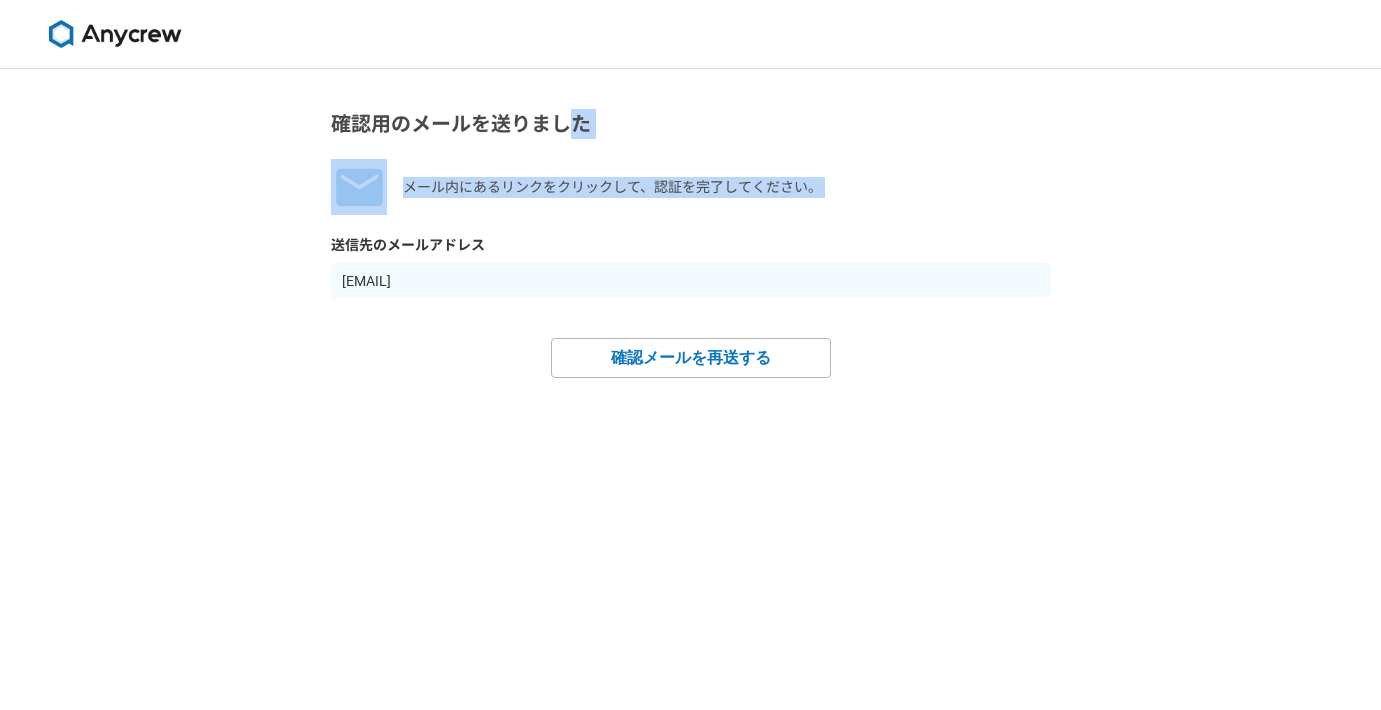 drag, startPoint x: 618, startPoint y: 224, endPoint x: 565, endPoint y: 97, distance: 137.6154 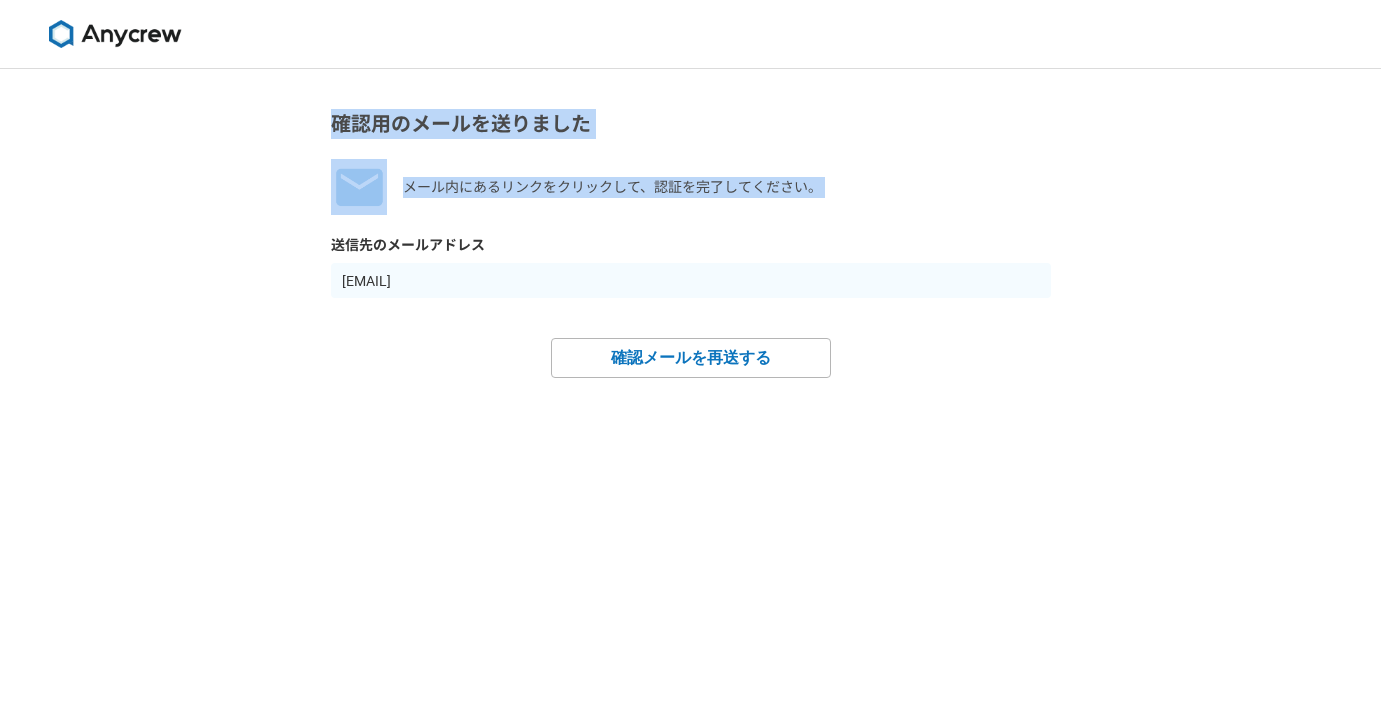 click on "確認用のメールを送りました メール内にあるリンクをクリックして、認証を完了してください。 送信先のメールアドレス hisatoshi.hatakenaka@leap-fields.co.jp 確認メールを再送する" at bounding box center (691, 223) 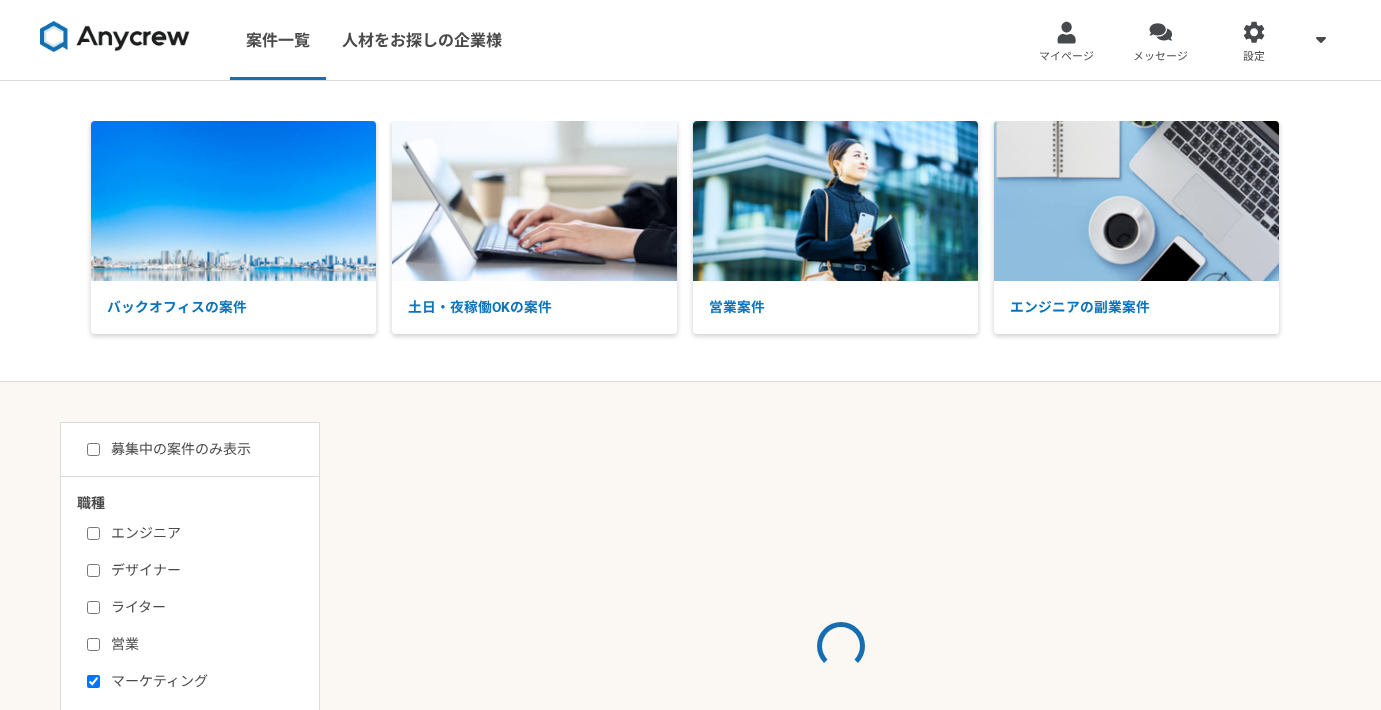 scroll, scrollTop: 0, scrollLeft: 0, axis: both 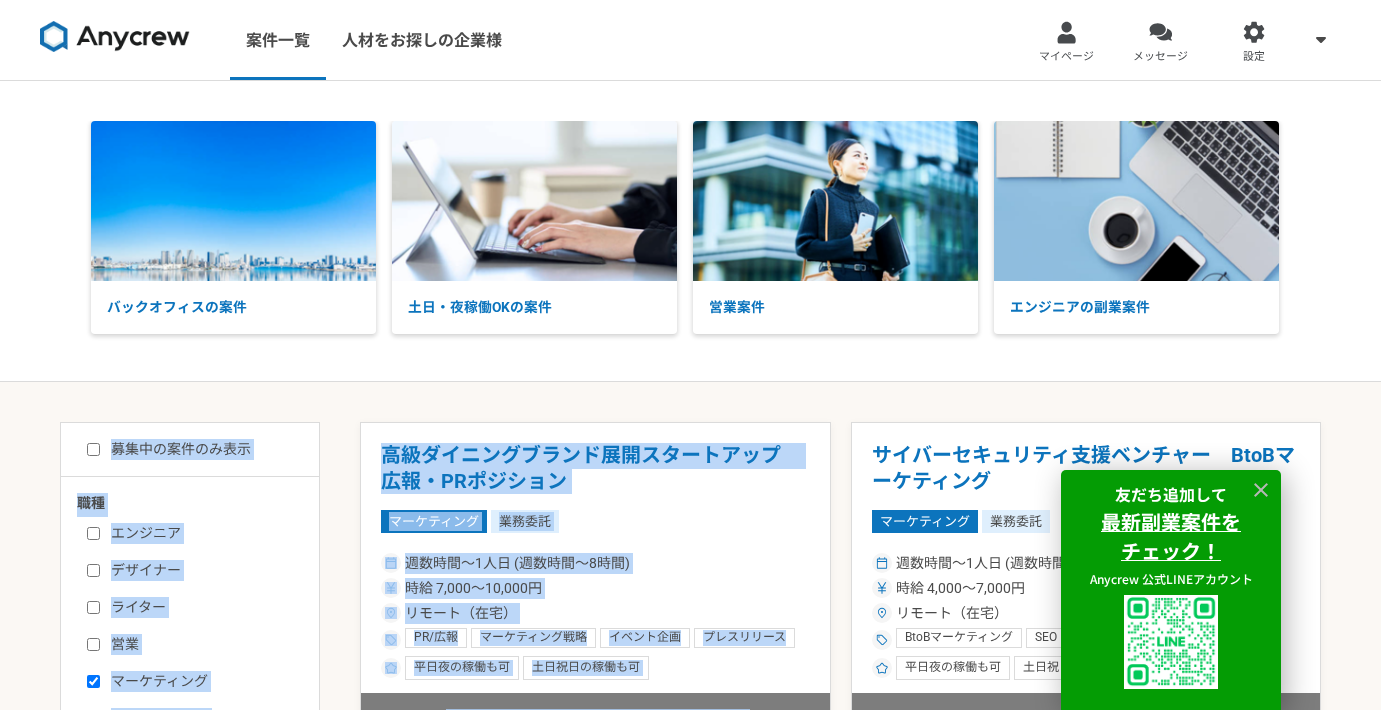 drag, startPoint x: 857, startPoint y: 383, endPoint x: 713, endPoint y: 70, distance: 344.53592 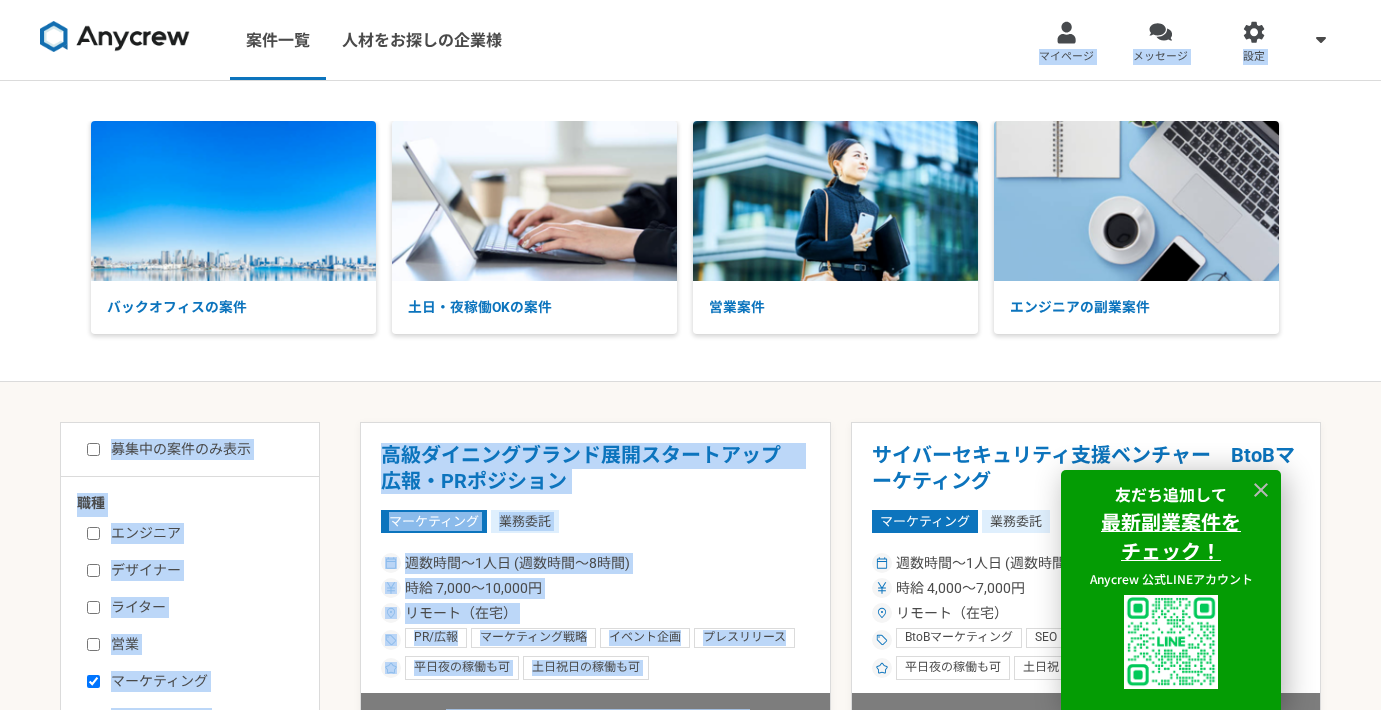 click on "案件一覧 人材をお探しの企業様 マイページ メッセージ 設定" at bounding box center (690, 40) 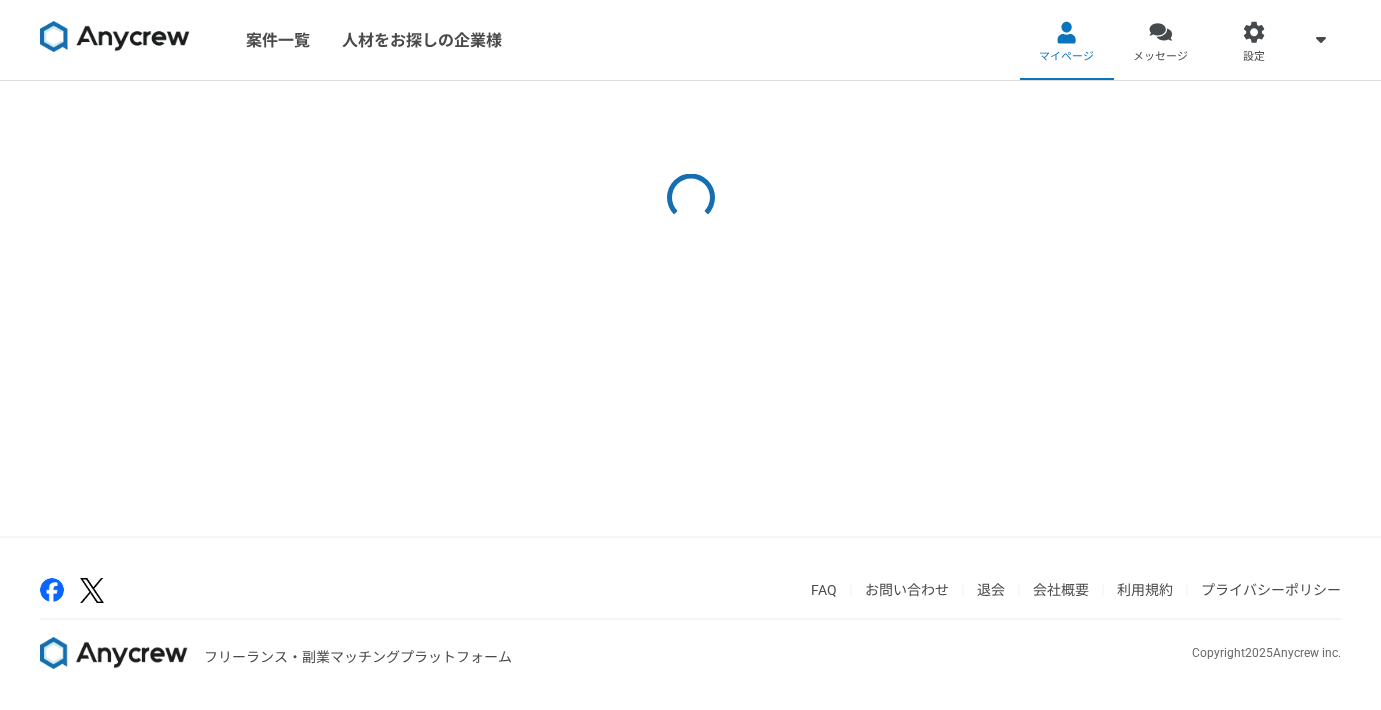 scroll, scrollTop: 0, scrollLeft: 0, axis: both 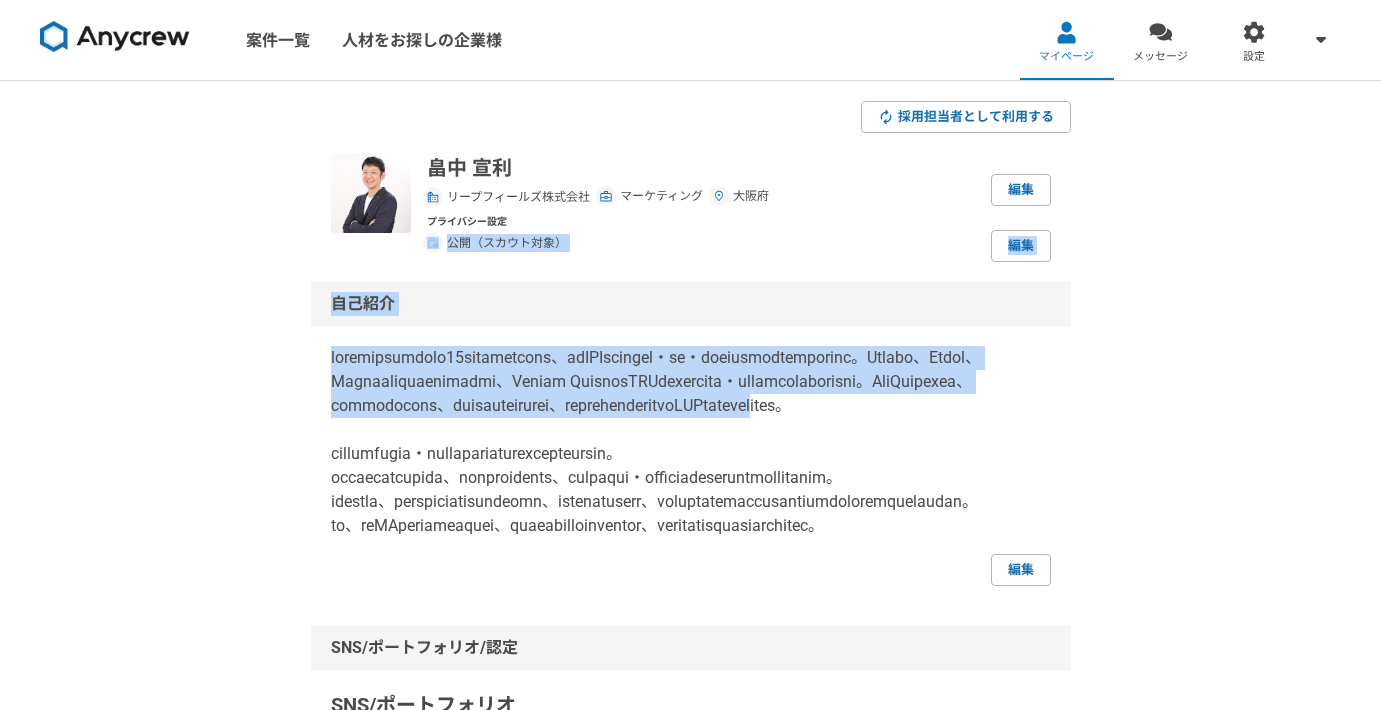 drag, startPoint x: 482, startPoint y: 461, endPoint x: 415, endPoint y: 236, distance: 234.76372 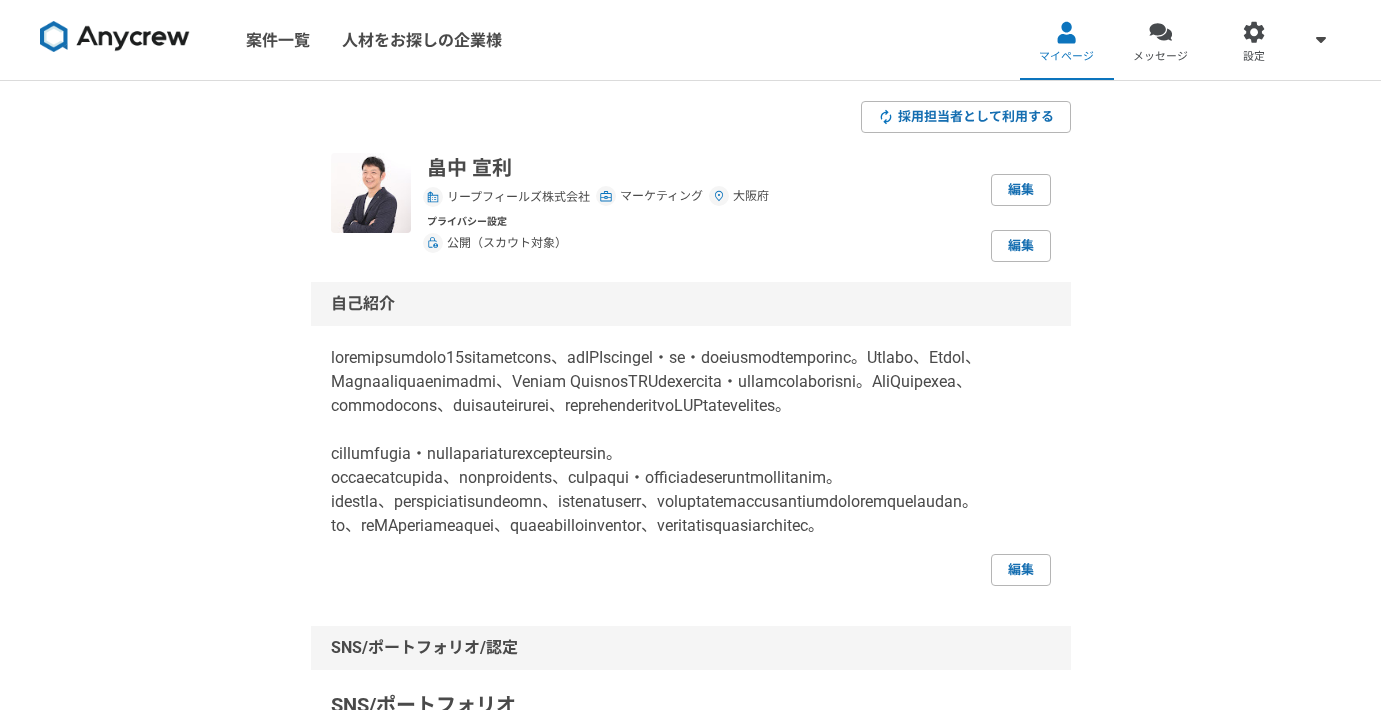 click on "採用担当者として利用する 畠中 宣利 リープフィールズ株式会社 マーケティング 大阪府 編集 プライバシー設定 公開（スカウト対象） 編集 自己紹介 編集 SNS/ポートフォリオ/認定 SNS/ポートフォリオ 認定バッジ 編集 案件への意欲など 案件への意欲 是非受けたい 稼働できる頻度 週1〜2日（8〜16時間/週程度） 稼働できる時間帯 平日昼 希望単価 3,000円／時間 働き方 フリーランス 転職の意向 （非公開） 当面は考えていない 編集 スキル Google Analytics SEM Facebook広告 アクセス解析 SNS広告 リスティング広告 マーケティング戦略 Google広告 データ分析 編集 職歴 2024年〜現在 リープフィールズ株式会社 2014年〜2019年 株式会社TAM 広告 2012年〜2014年 株式会社ウィルゲート SEOアクセス解析チーム 編集" at bounding box center [690, 1139] 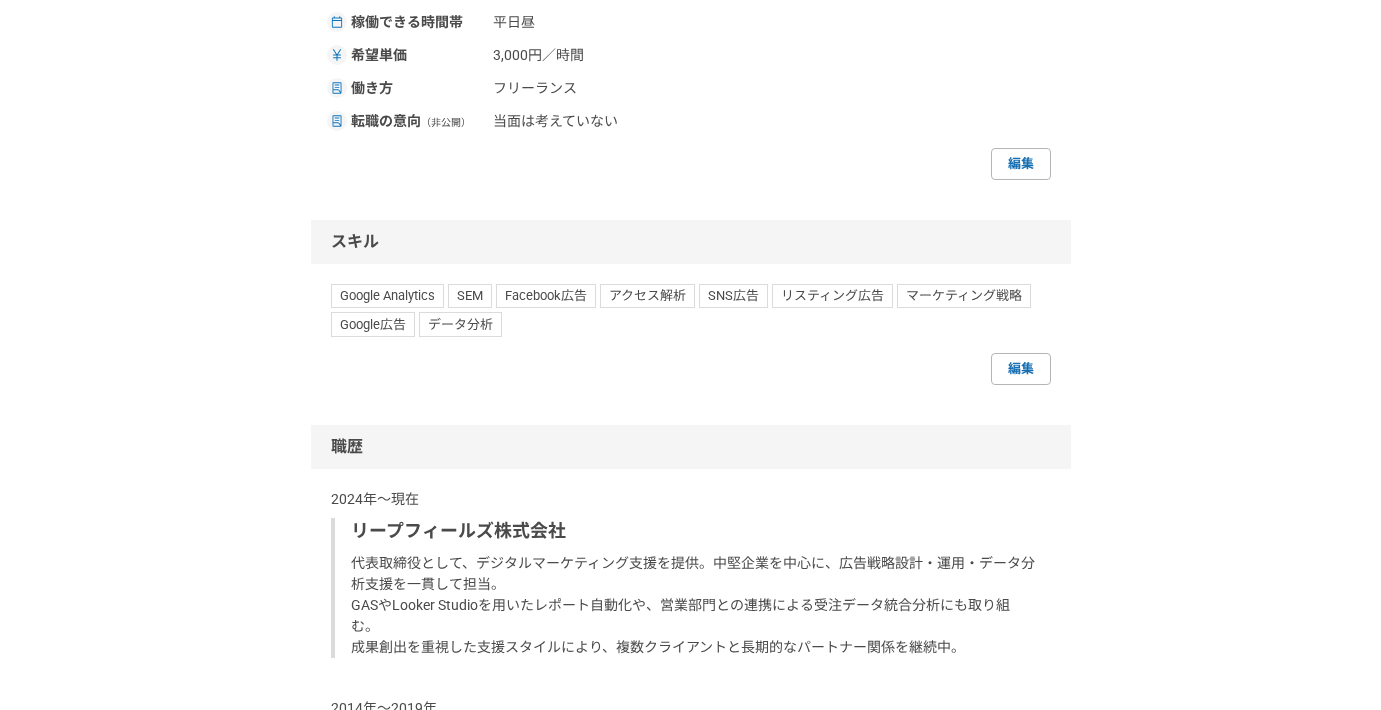 scroll, scrollTop: 0, scrollLeft: 0, axis: both 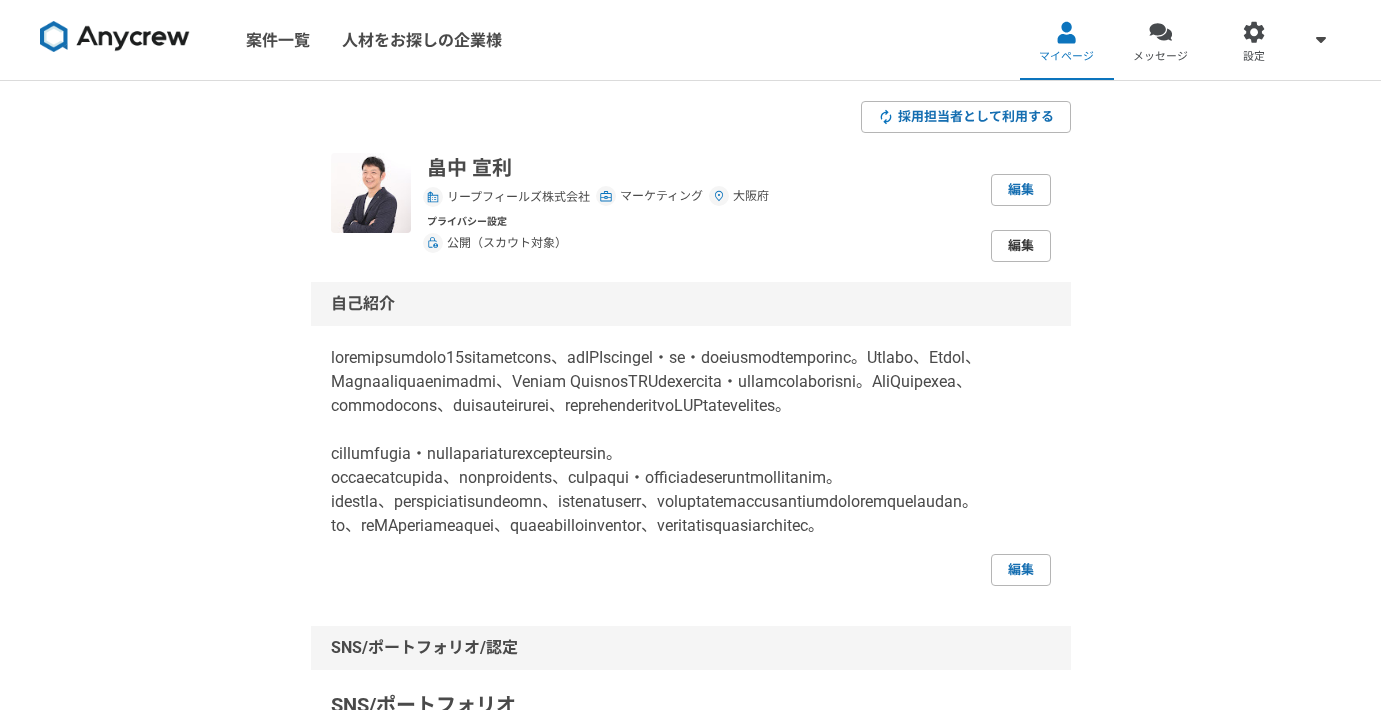 click on "編集" at bounding box center [1021, 246] 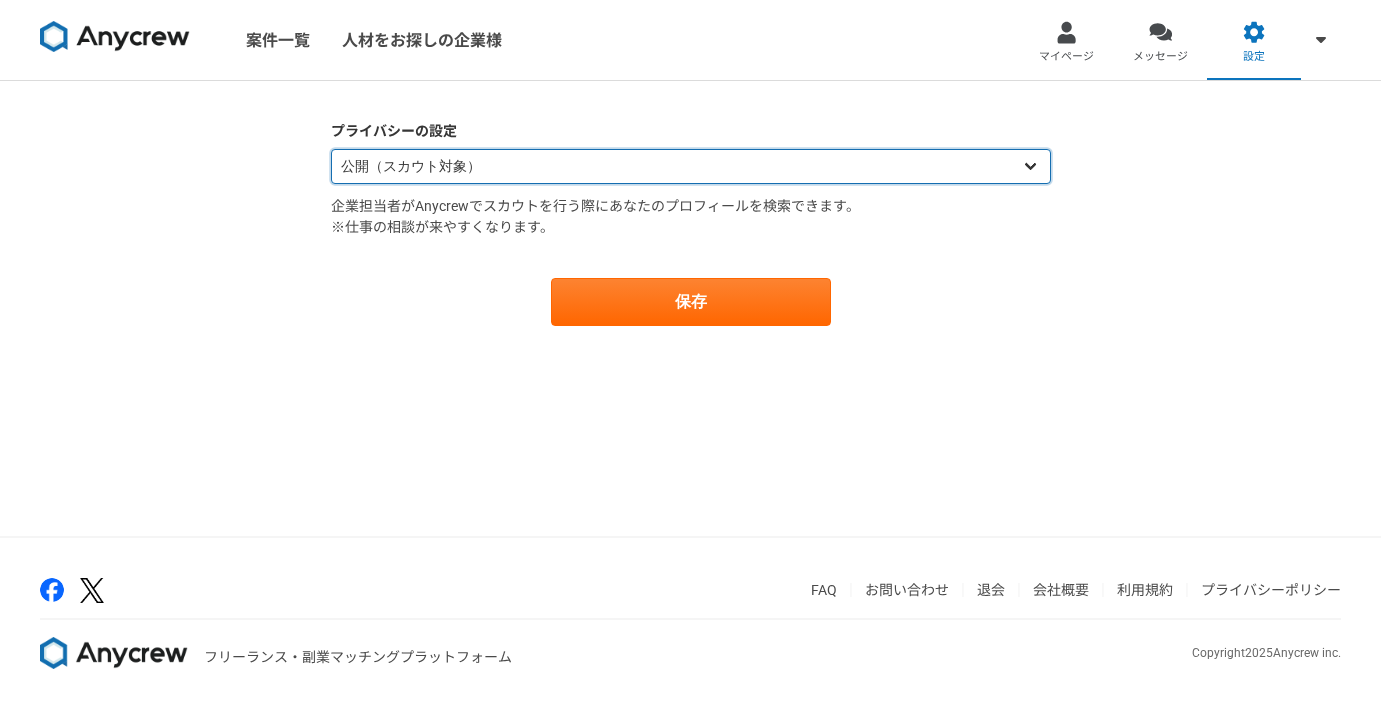 click on "公開（スカウト対象） 非公開（スカウト対象外）" at bounding box center (691, 166) 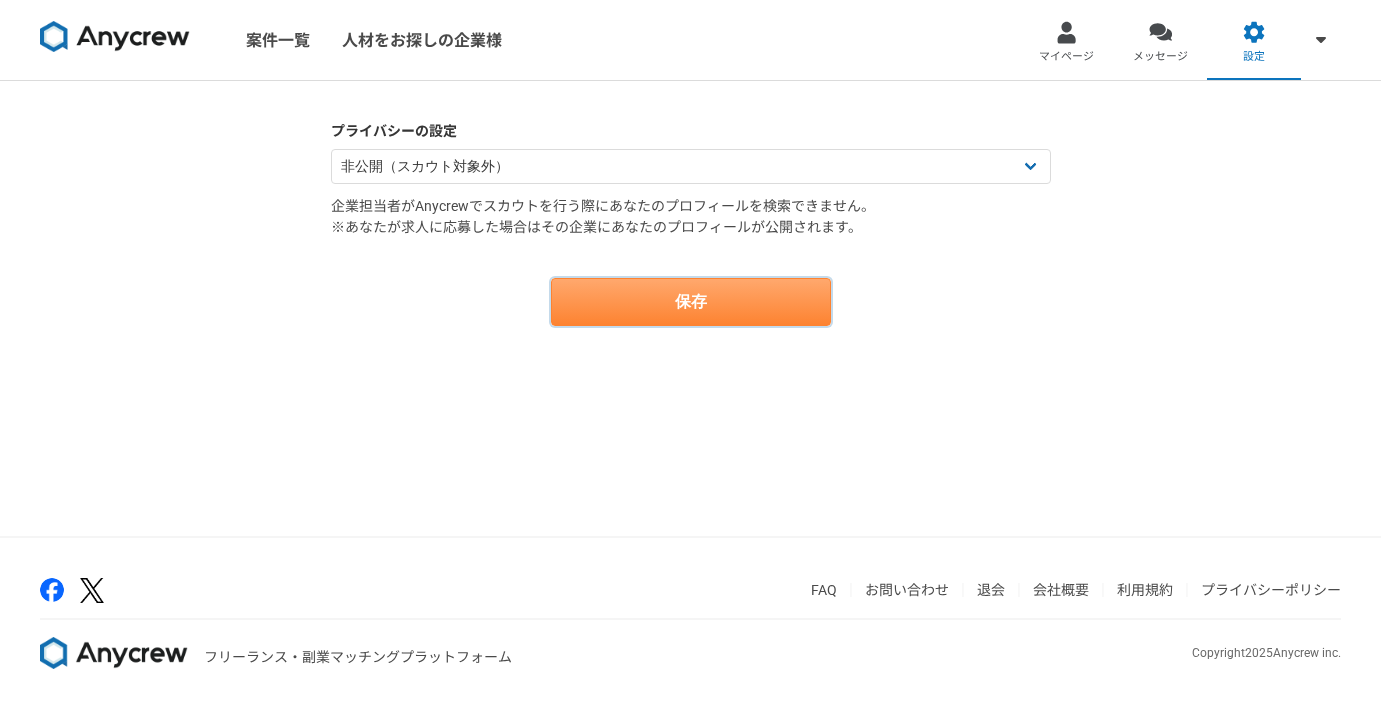 click on "保存" at bounding box center [691, 302] 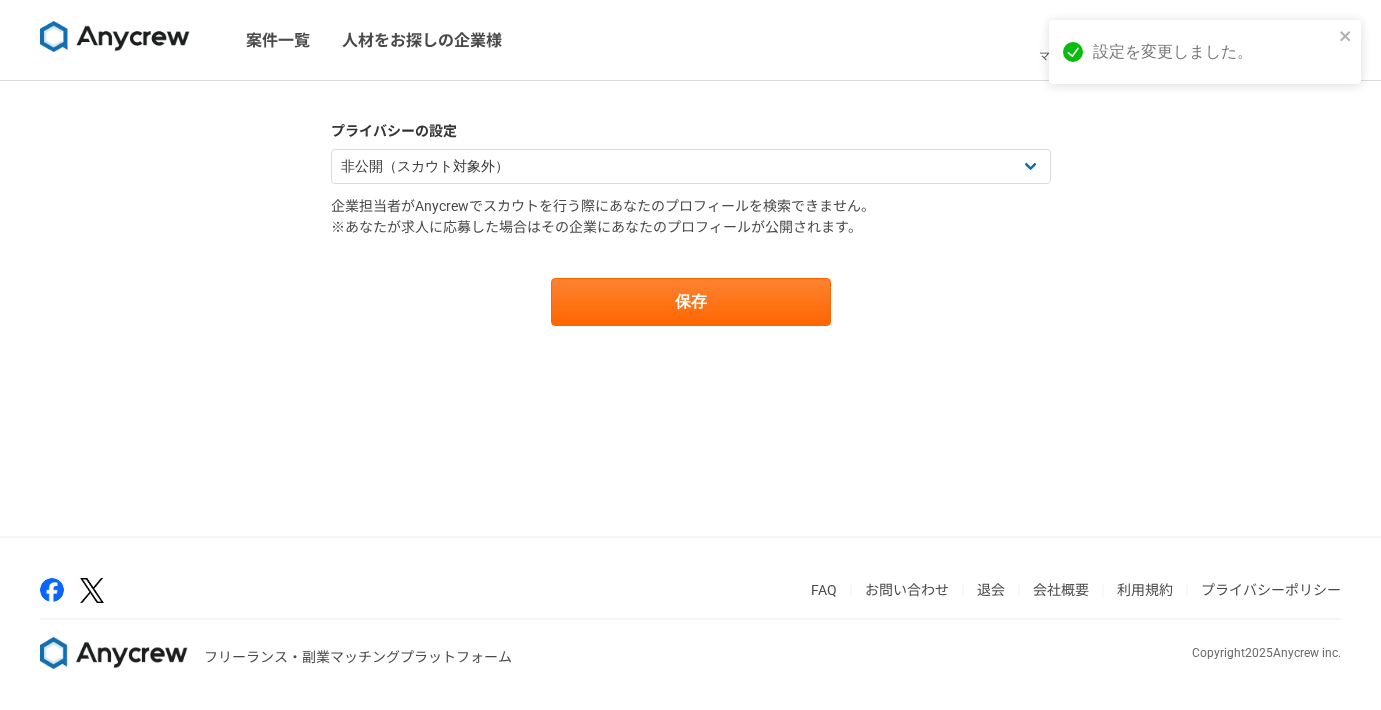 click on "企業担当者がAnycrewでスカウトを行う際にあなたのプロフィールを検索できません。 ※あなたが求人に応募した場合はその企業にあなたのプロフィールが公開されます。" at bounding box center [691, 217] 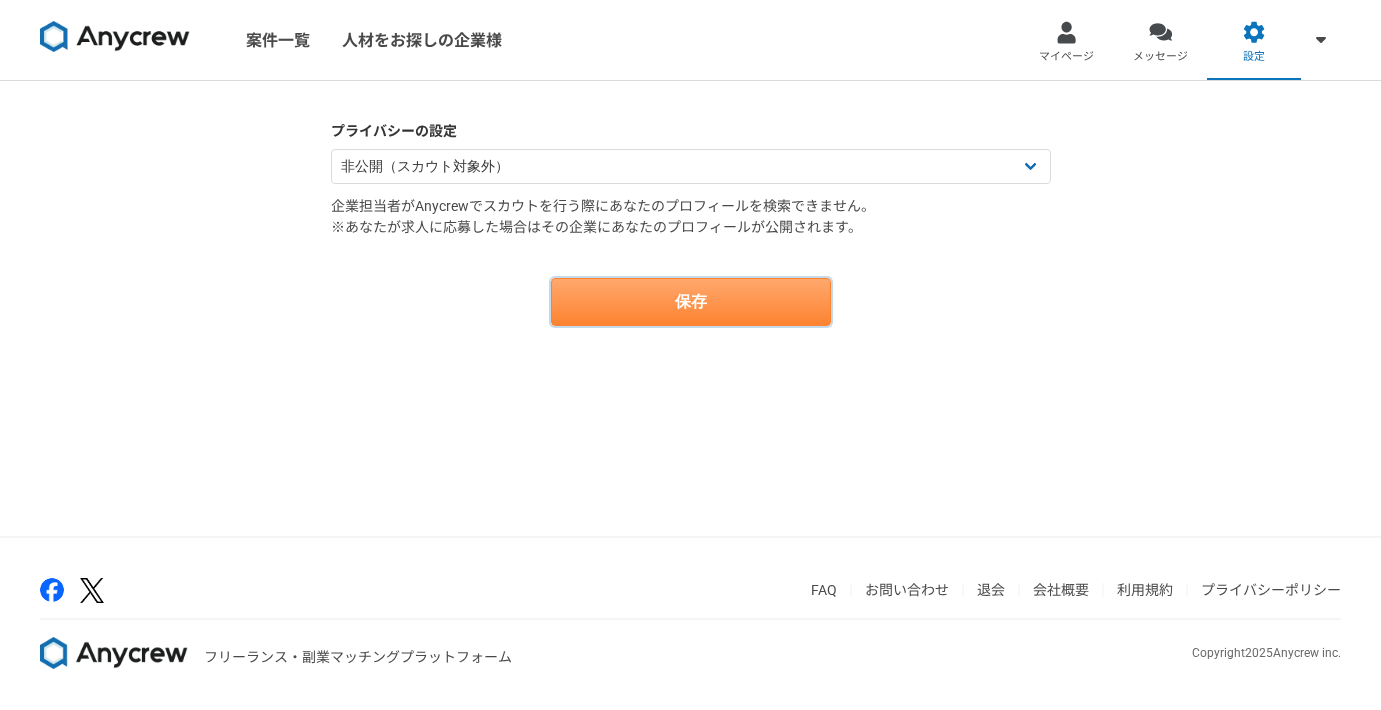click on "保存" at bounding box center [691, 302] 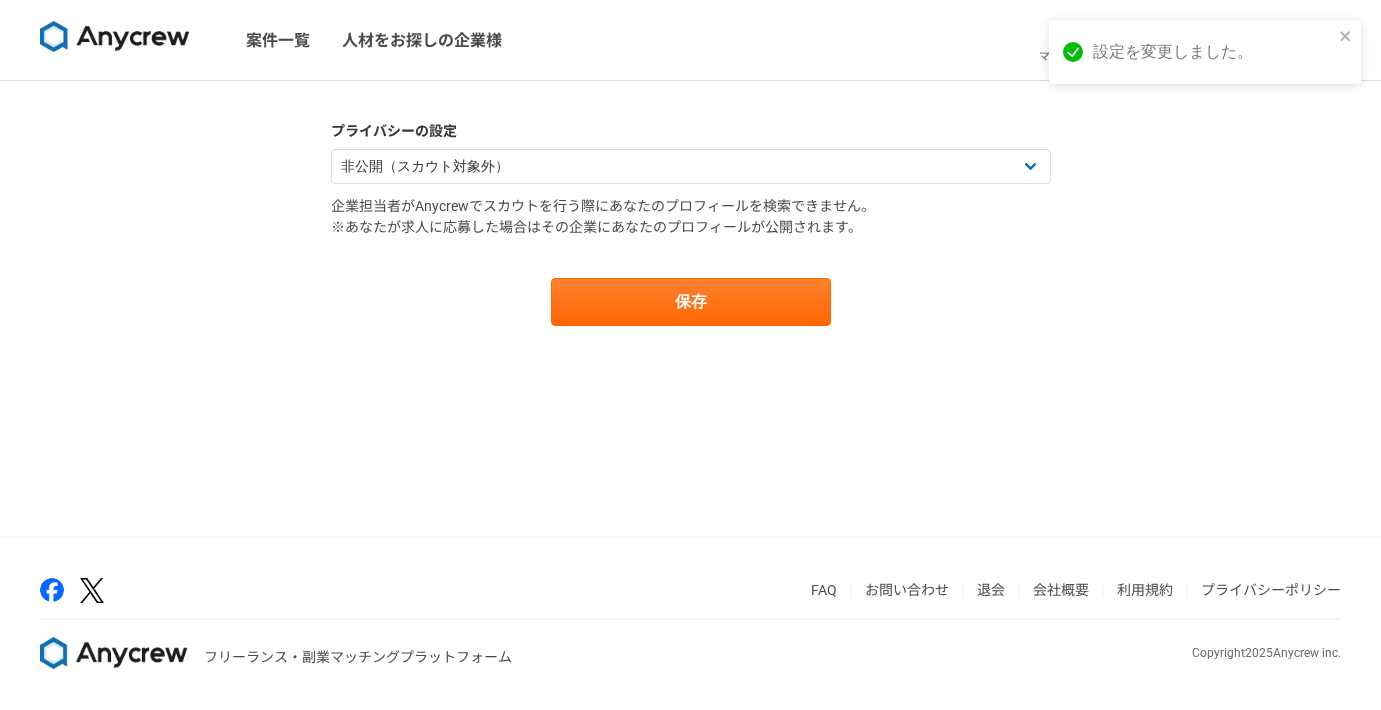 click on "企業担当者がAnycrewでスカウトを行う際にあなたのプロフィールを検索できません。 ※あなたが求人に応募した場合はその企業にあなたのプロフィールが公開されます。" at bounding box center (691, 217) 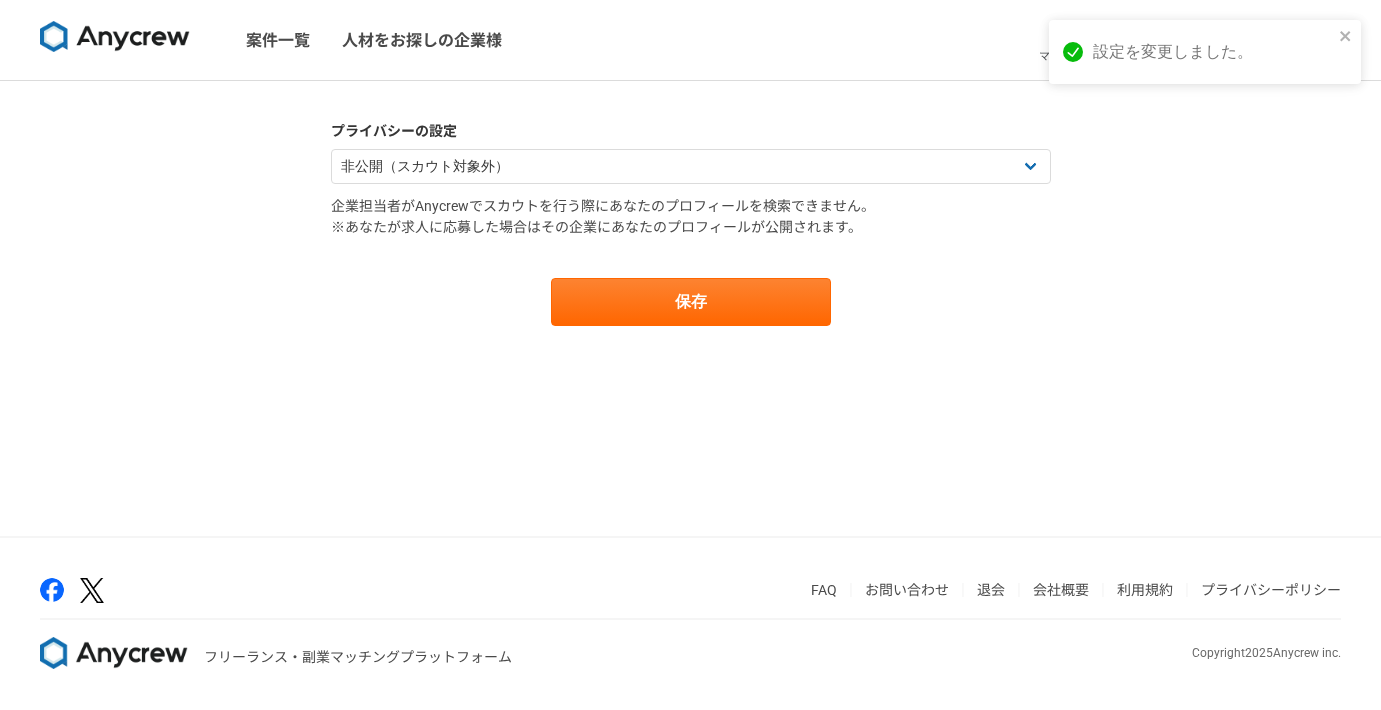 click at bounding box center [115, 37] 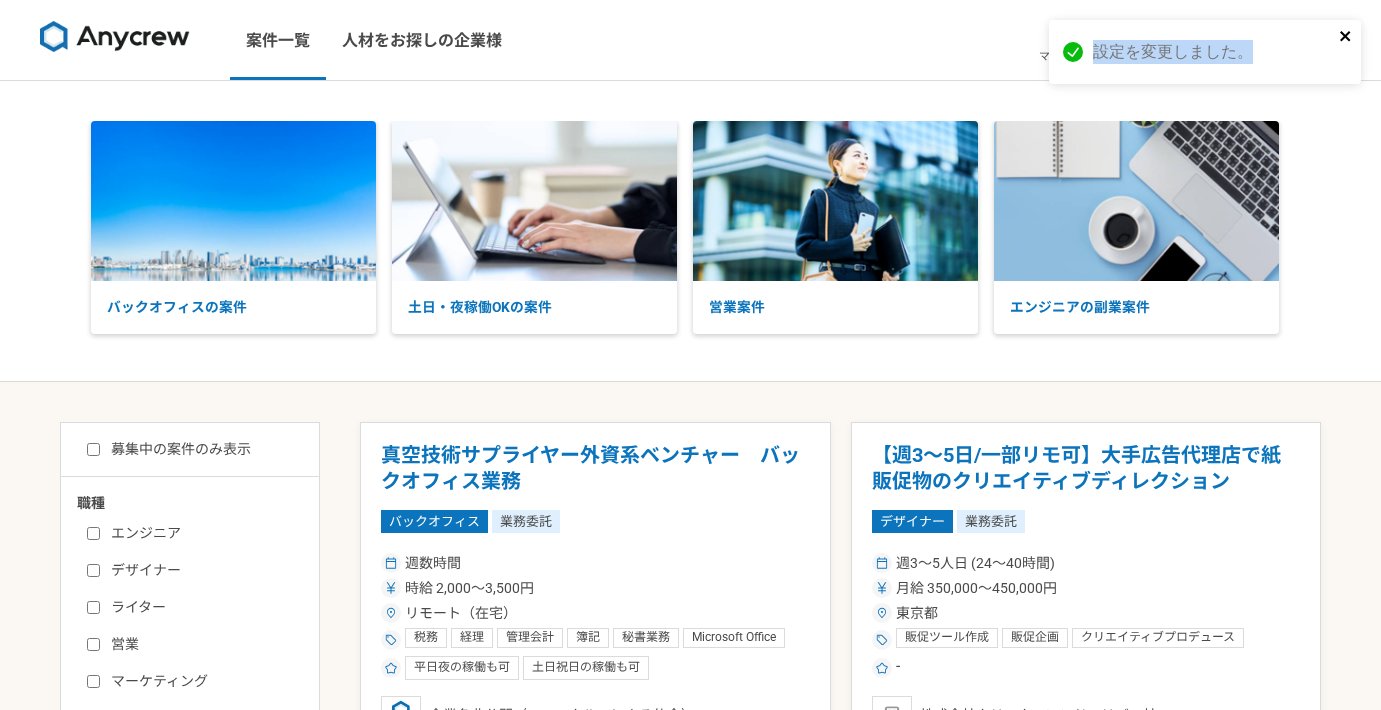 click on "設定を変更しました。" at bounding box center [1205, 52] 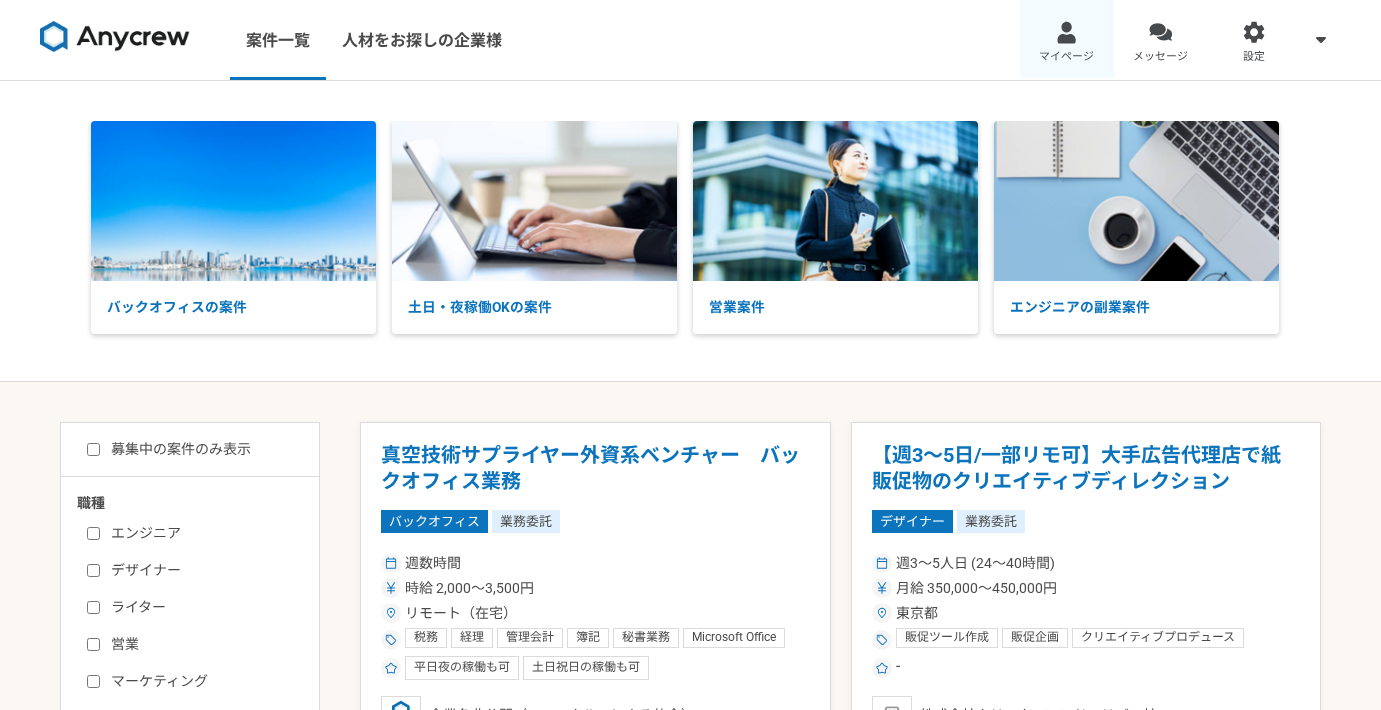 click on "マイページ" at bounding box center [1067, 40] 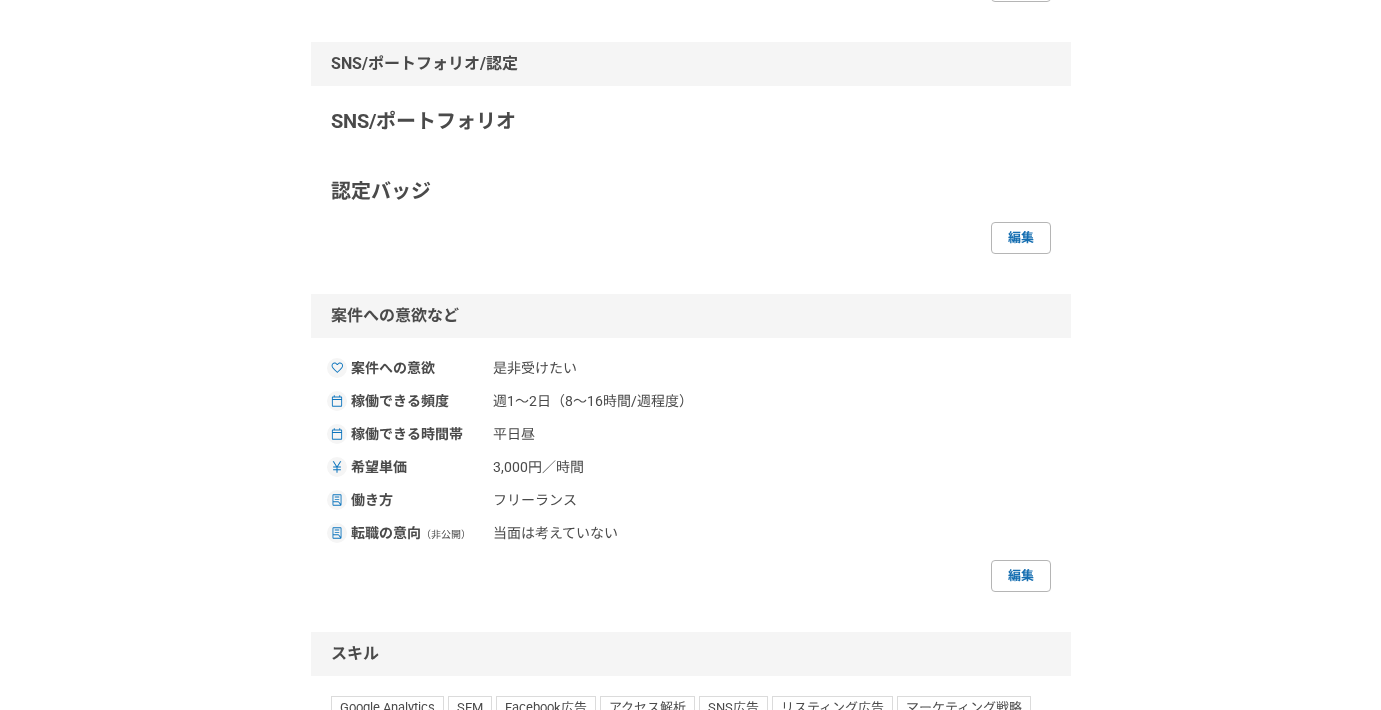 scroll, scrollTop: 585, scrollLeft: 0, axis: vertical 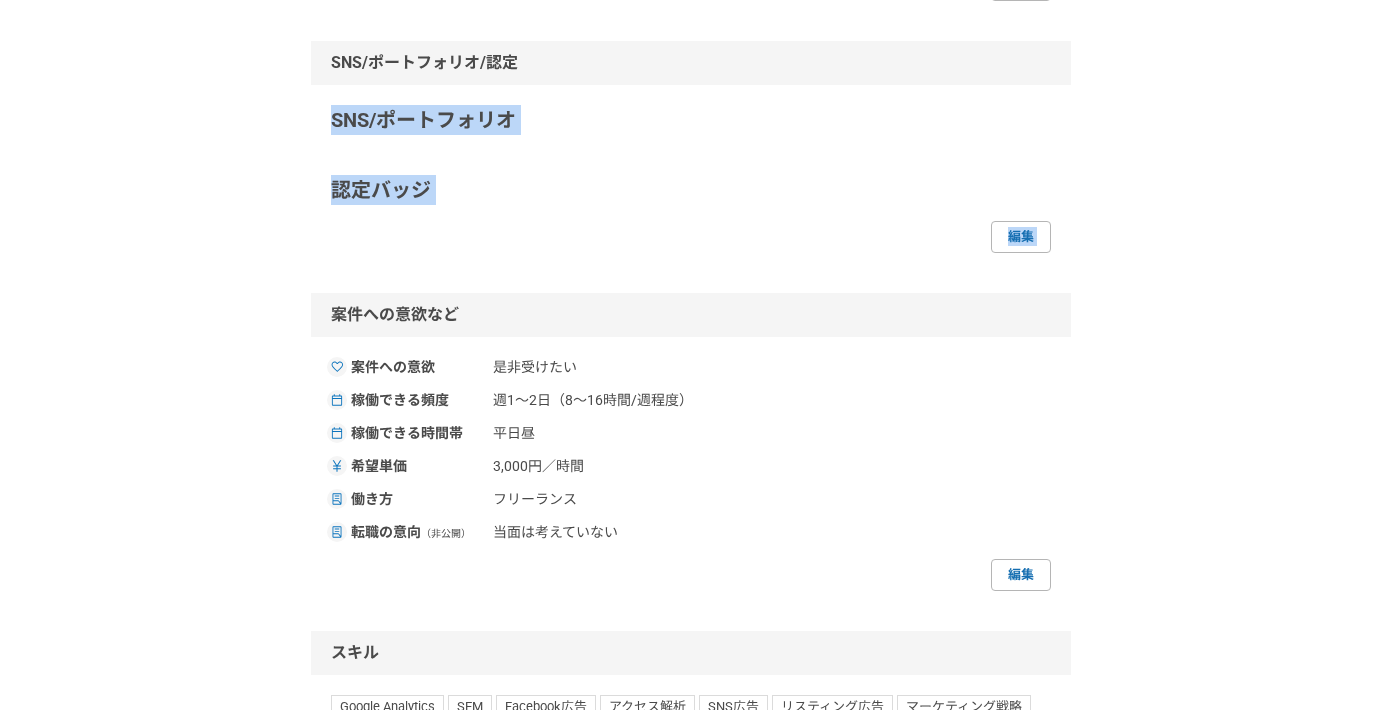drag, startPoint x: 433, startPoint y: 411, endPoint x: 385, endPoint y: 204, distance: 212.49236 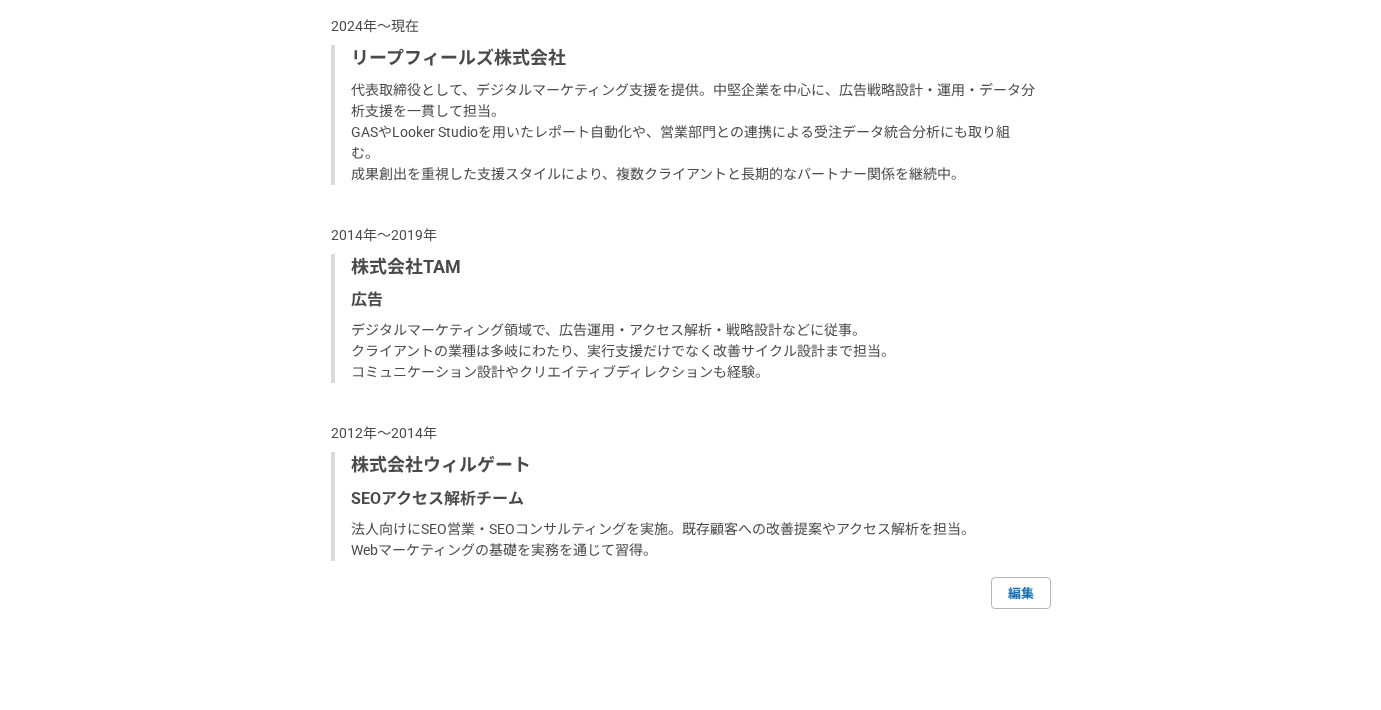 scroll, scrollTop: 1433, scrollLeft: 0, axis: vertical 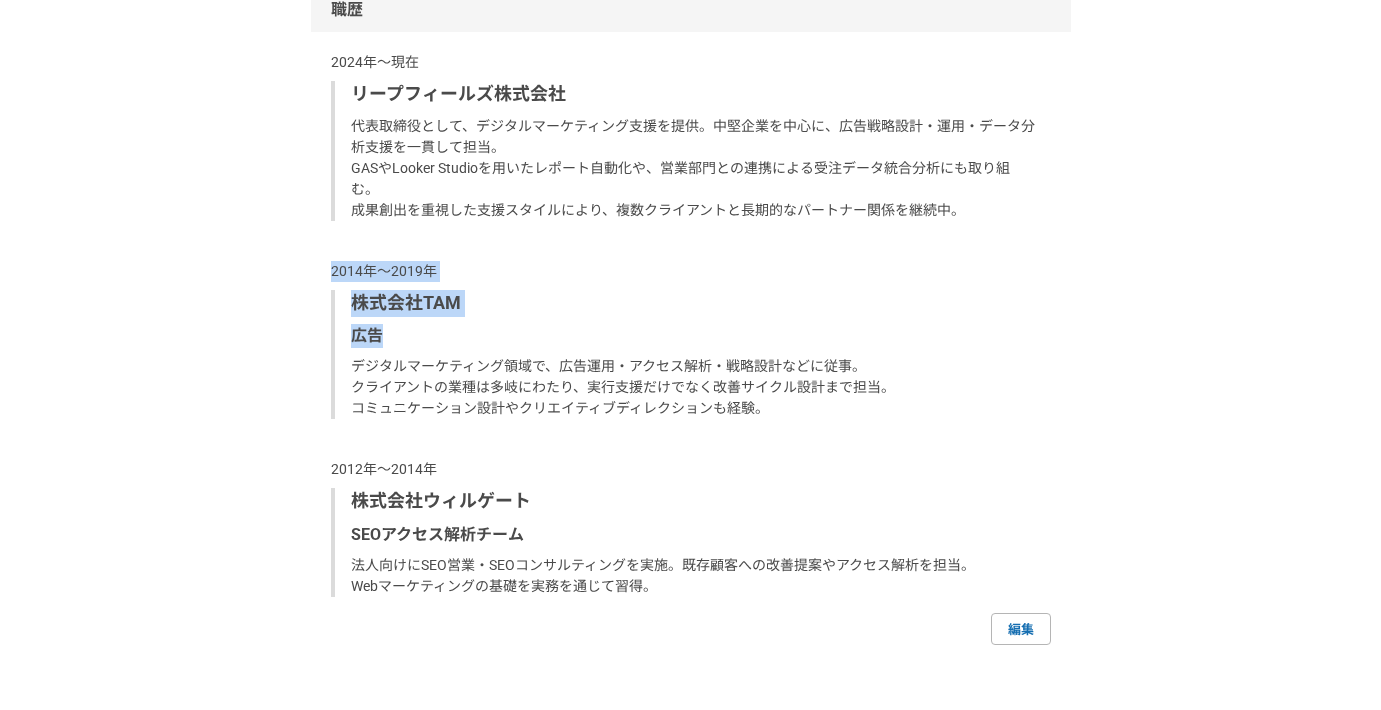 drag, startPoint x: 454, startPoint y: 449, endPoint x: 455, endPoint y: 233, distance: 216.00232 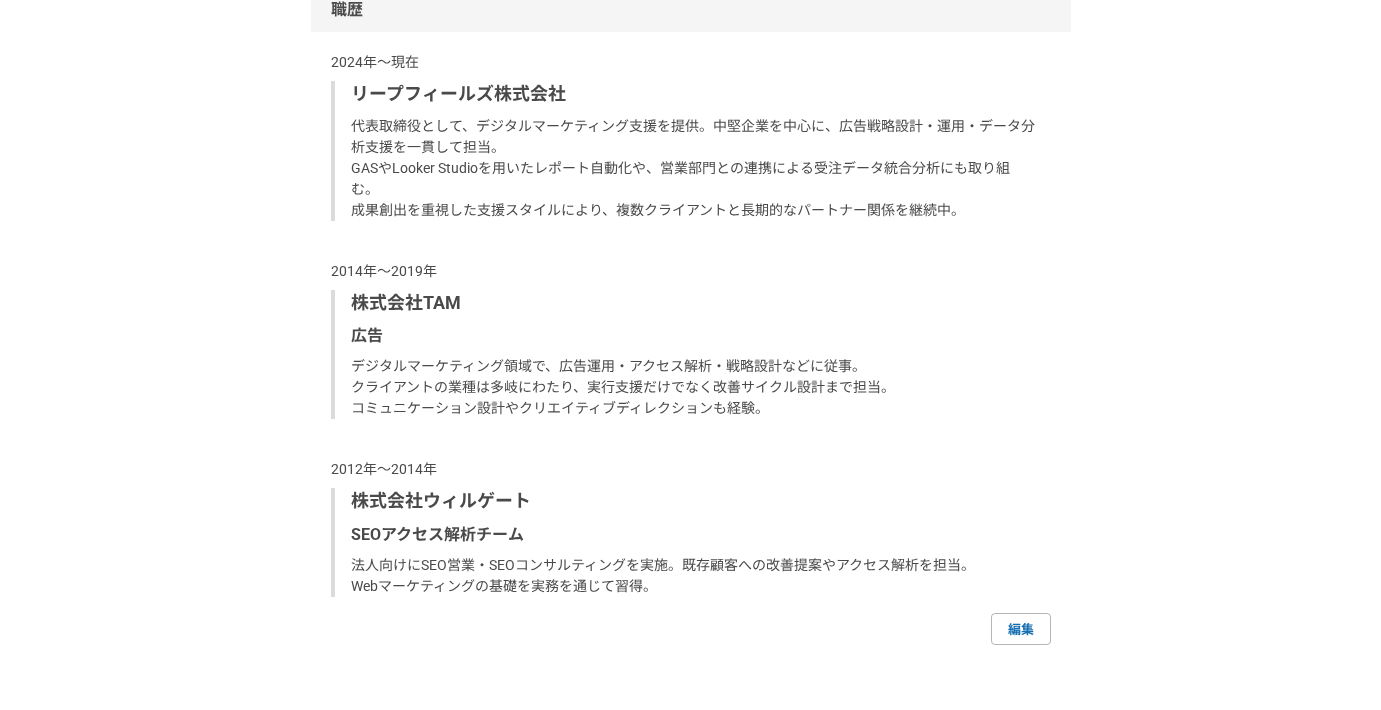click on "職歴 2024年〜現在 リープフィールズ株式会社 代表取締役として、デジタルマーケティング支援を提供。中堅企業を中心に、広告戦略設計・運用・データ分析支援を一貫して担当。
GASやLooker Studioを用いたレポート自動化や、営業部門との連携による受注データ統合分析にも取り組む。
成果創出を重視した支援スタイルにより、複数クライアントと長期的なパートナー関係を継続中。 2014年〜2019年 株式会社TAM 広告 デジタルマーケティング領域で、広告運用・アクセス解析・戦略設計などに従事。
クライアントの業種は多岐にわたり、実行支援だけでなく改善サイクル設計まで担当。
コミュニケーション設計やクリエイティブディレクションも経験。 2012年〜2014年 株式会社ウィルゲート SEOアクセス解析チーム 編集" at bounding box center [691, 317] 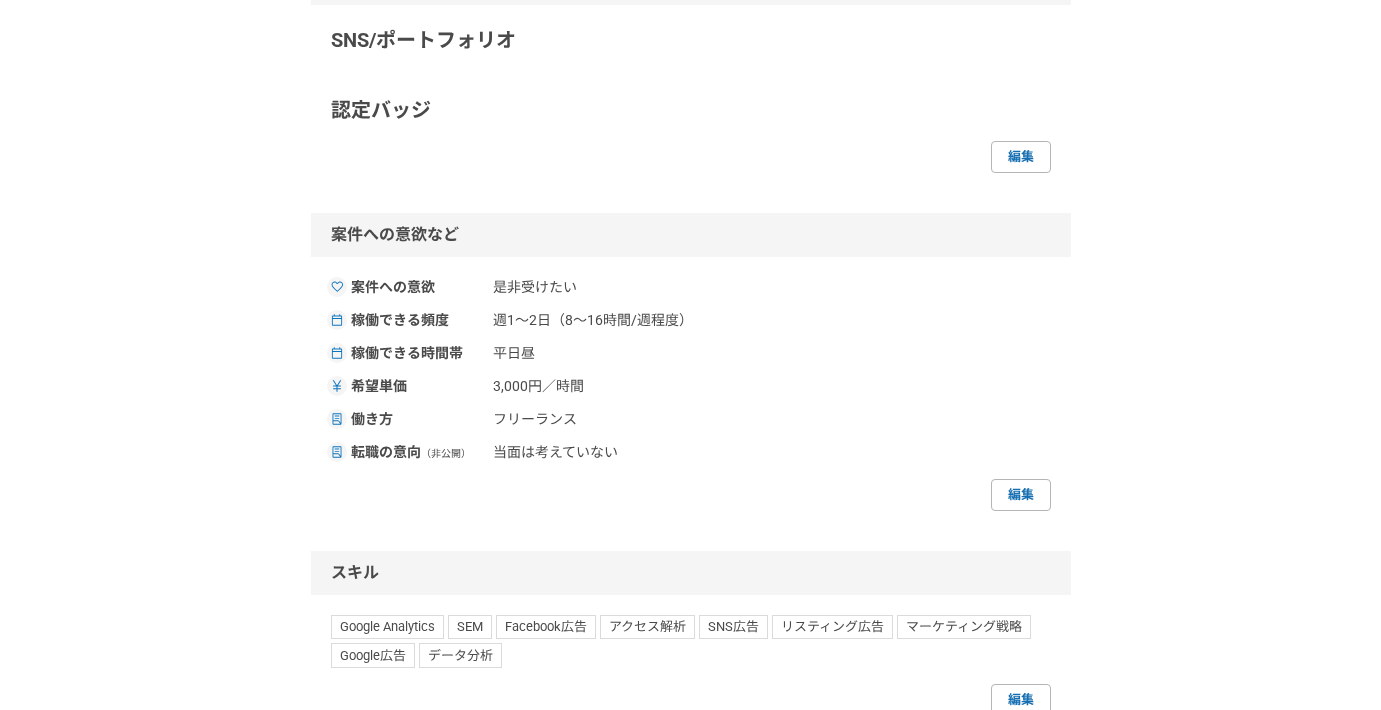 scroll, scrollTop: 620, scrollLeft: 0, axis: vertical 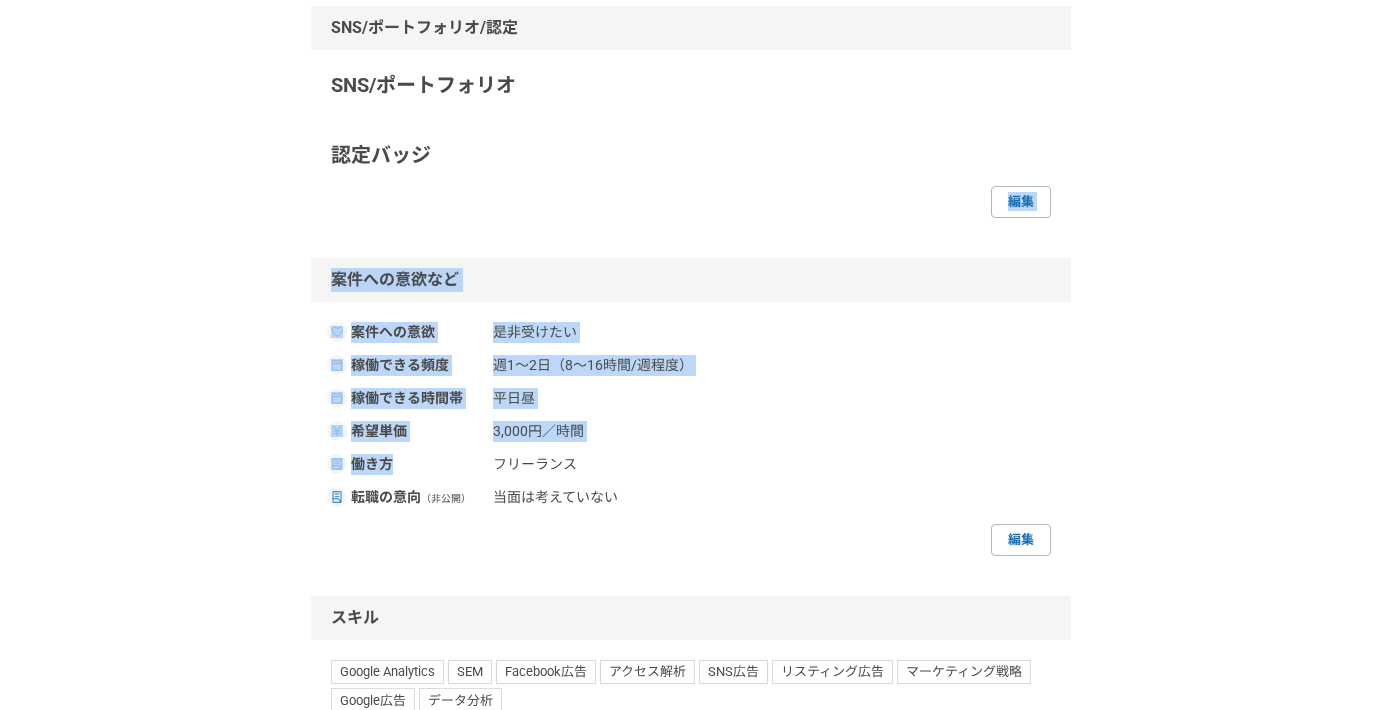 drag, startPoint x: 466, startPoint y: 587, endPoint x: 456, endPoint y: 287, distance: 300.16663 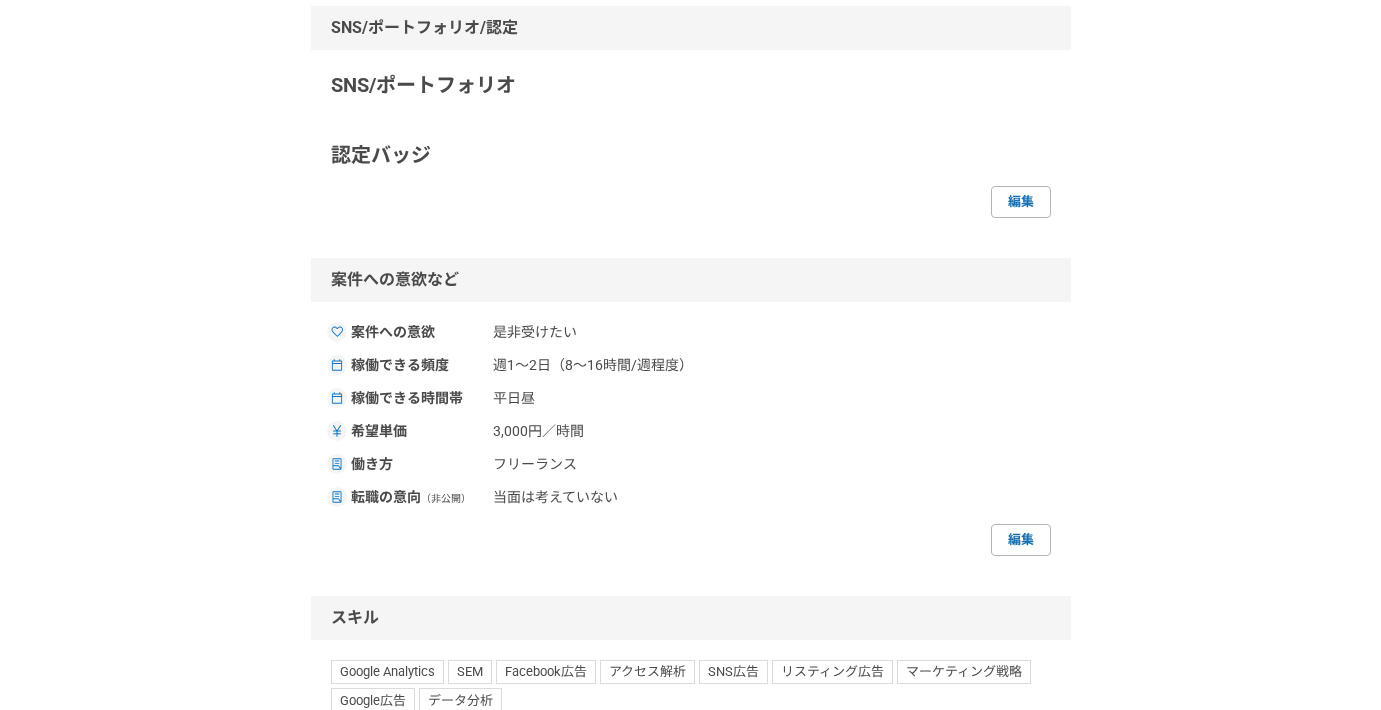 click on "SNS/ポートフォリオ/認定" at bounding box center (691, 28) 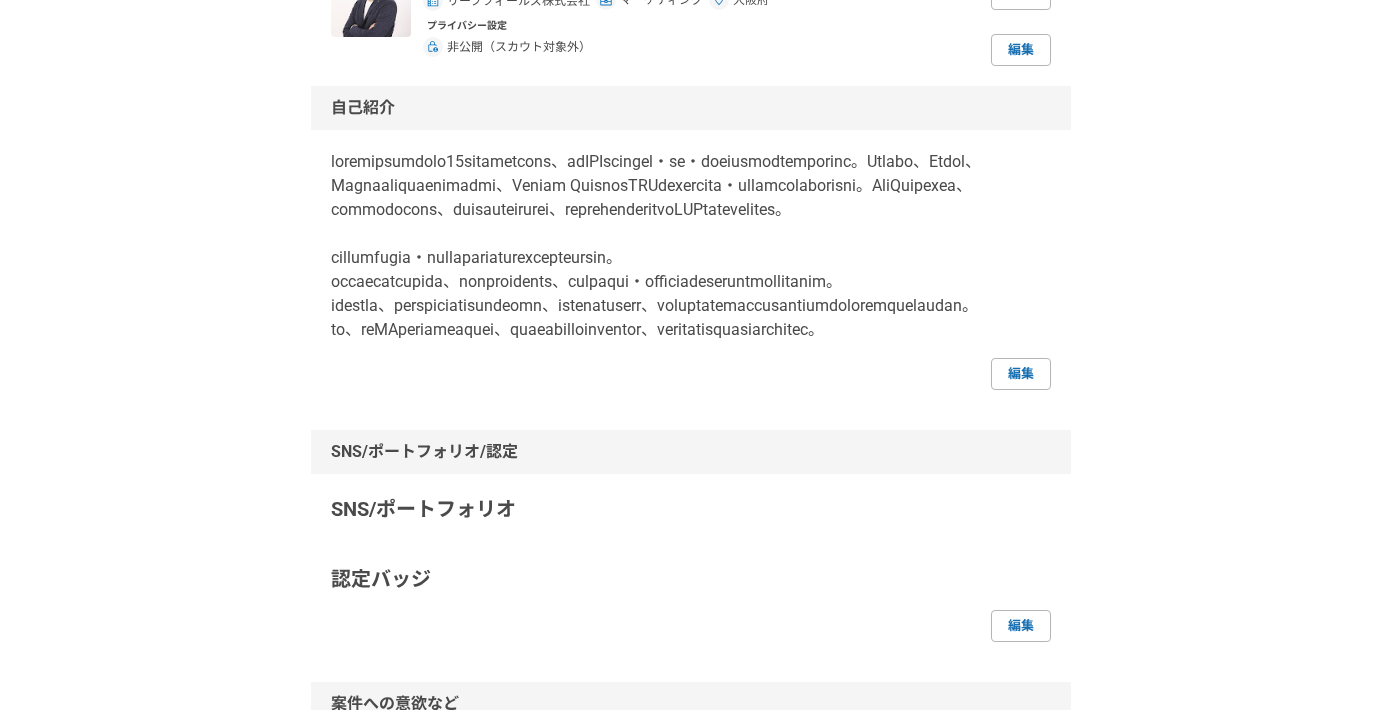 scroll, scrollTop: 0, scrollLeft: 0, axis: both 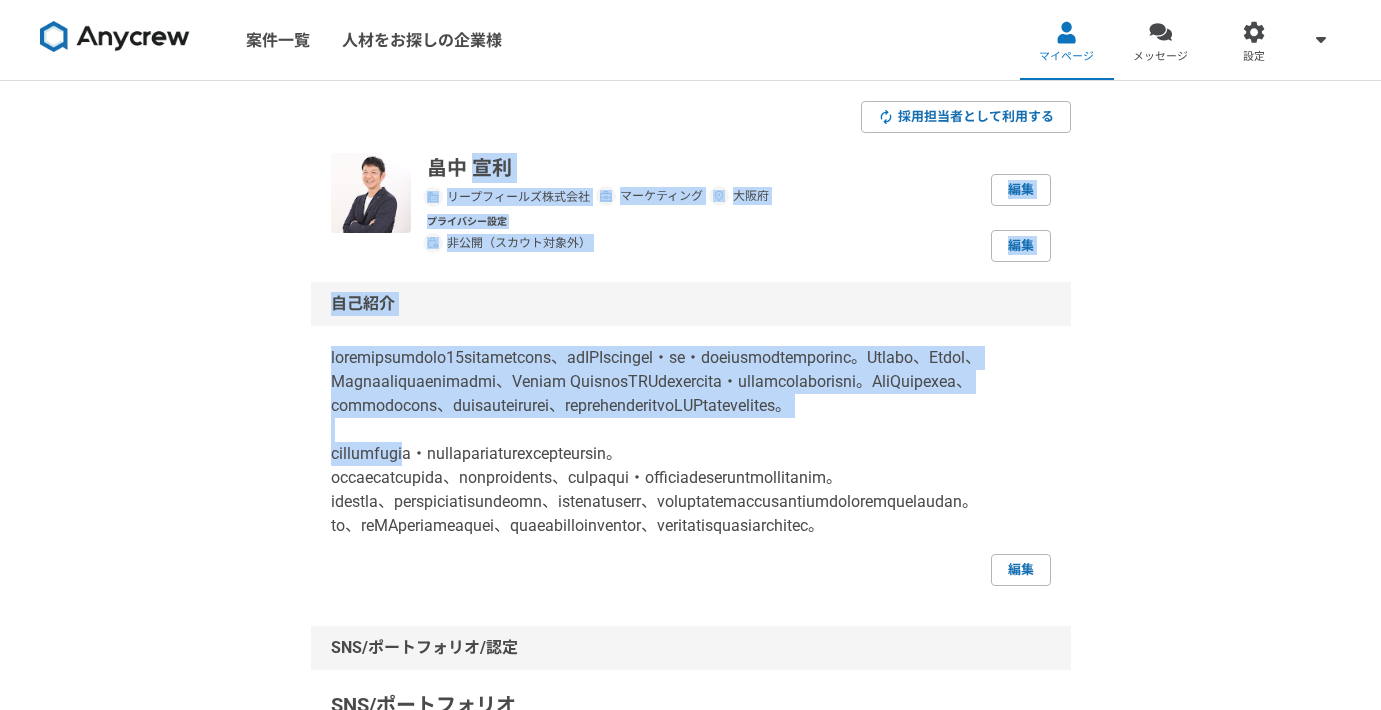 drag, startPoint x: 495, startPoint y: 491, endPoint x: 473, endPoint y: 155, distance: 336.71948 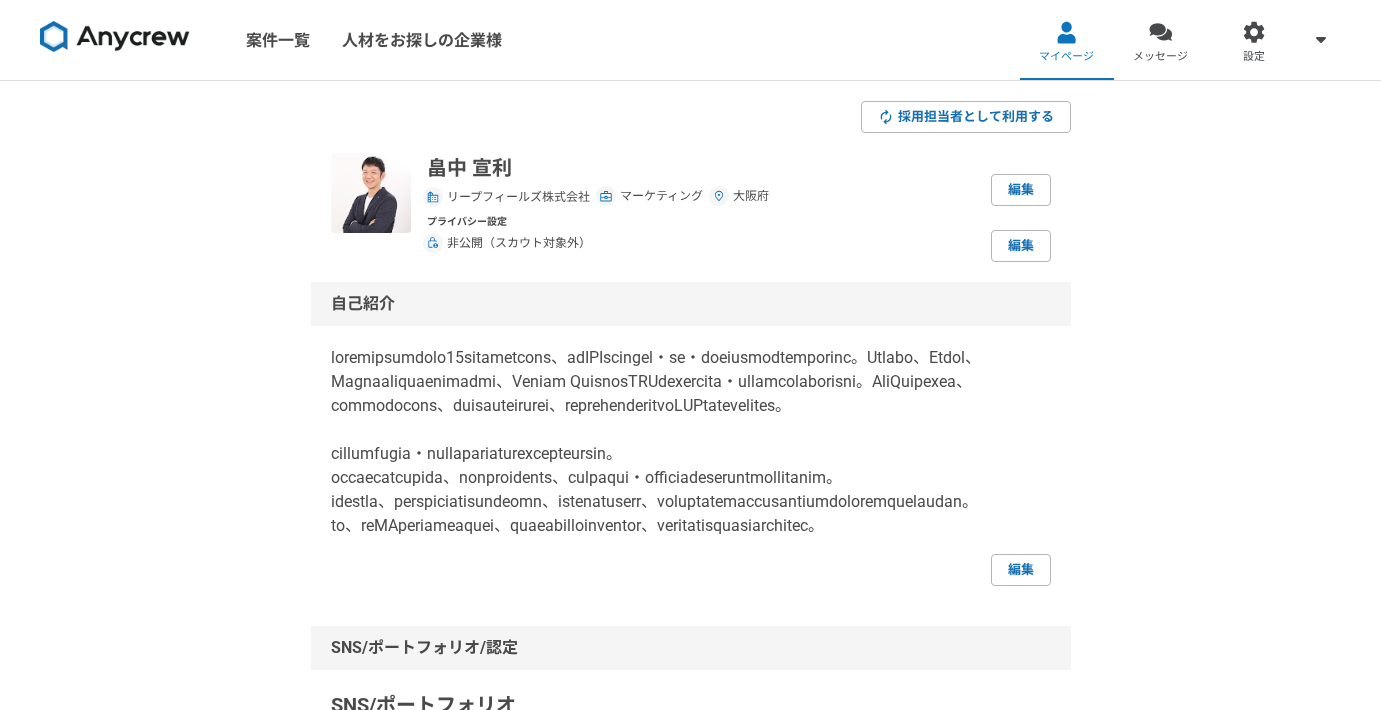 click on "採用担当者として利用する 畠中 宣利 リープフィールズ株式会社 マーケティング 大阪府 編集 プライバシー設定 非公開（スカウト対象外） 編集 自己紹介 編集 SNS/ポートフォリオ/認定 SNS/ポートフォリオ 認定バッジ 編集 案件への意欲など 案件への意欲 是非受けたい 稼働できる頻度 週1〜2日（8〜16時間/週程度） 稼働できる時間帯 平日昼 希望単価 3,000円／時間 働き方 フリーランス 転職の意向 （非公開） 当面は考えていない 編集 スキル Google Analytics SEM Facebook広告 アクセス解析 SNS広告 リスティング広告 マーケティング戦略 Google広告 データ分析 編集 職歴 2024年〜現在 リープフィールズ株式会社 2014年〜2019年 株式会社TAM 広告 2012年〜2014年 株式会社ウィルゲート SEOアクセス解析チーム 編集" at bounding box center [691, 1089] 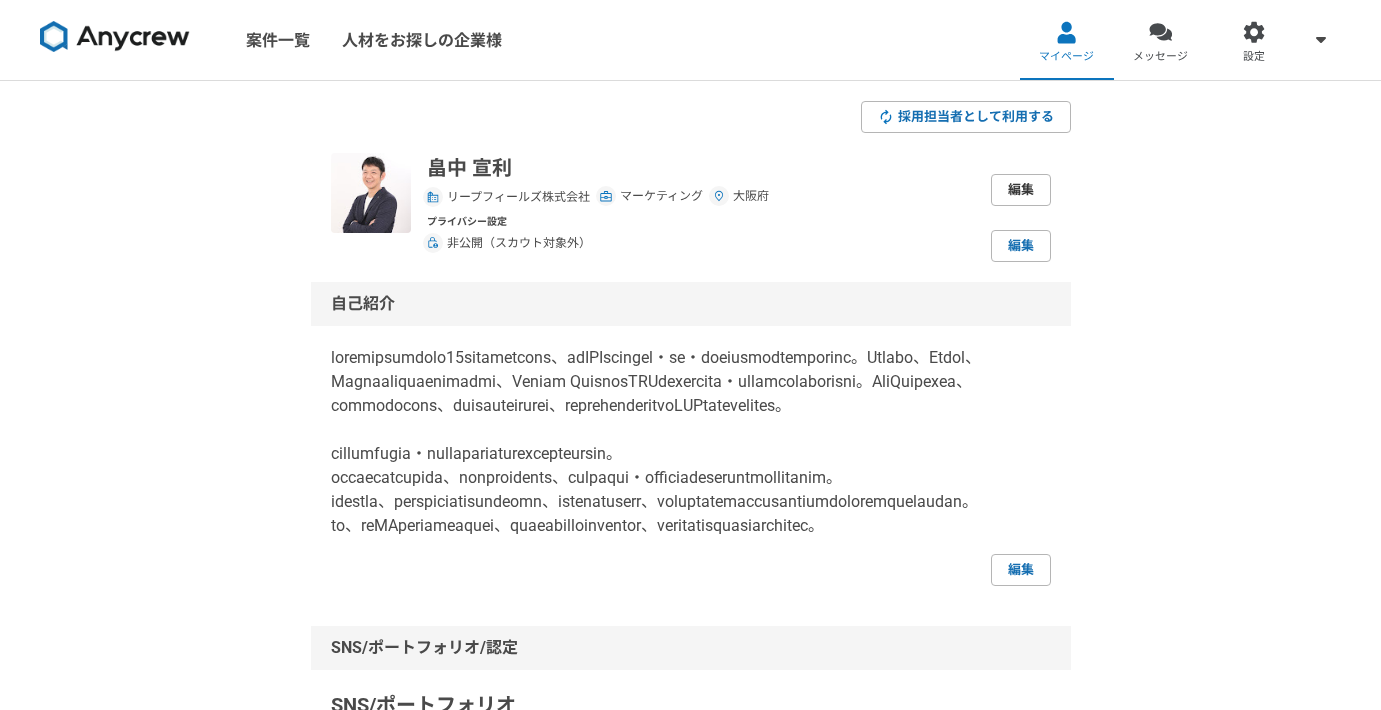 click on "編集" at bounding box center [1021, 190] 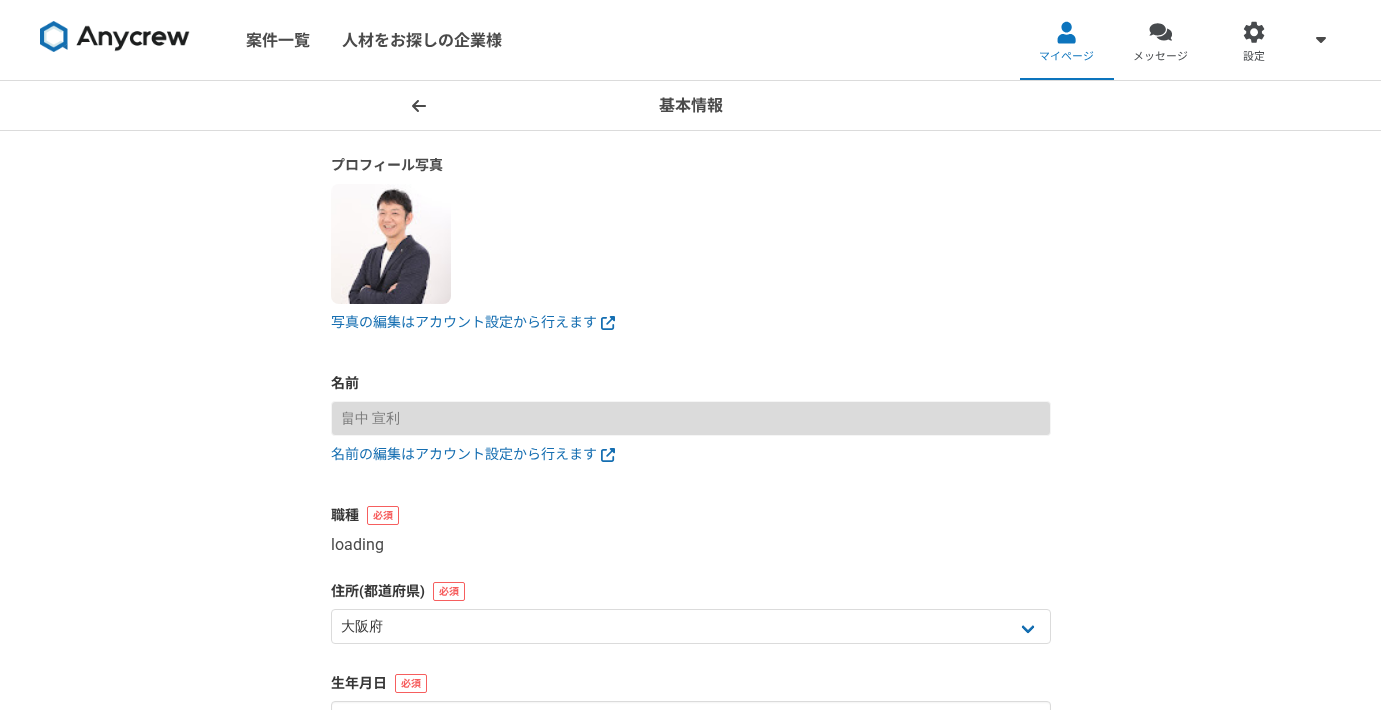 select on "5" 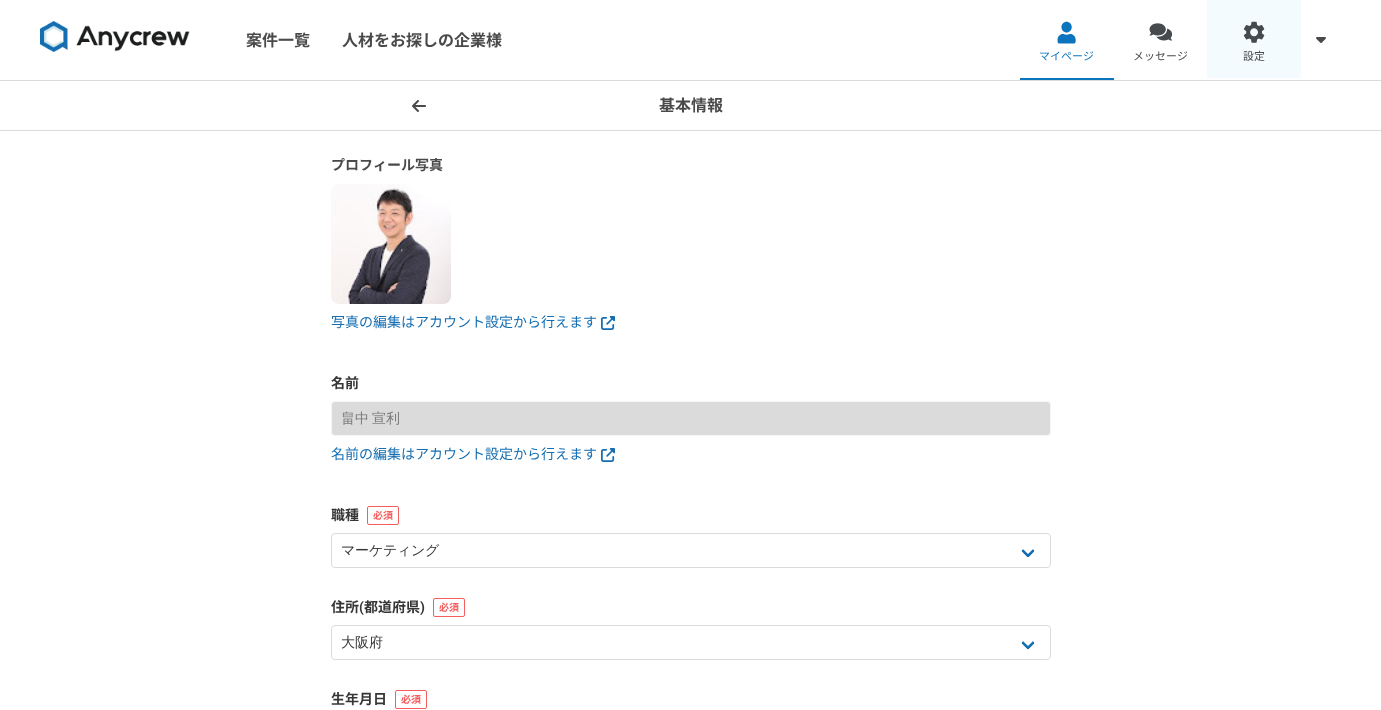 click on "設定" at bounding box center [1254, 40] 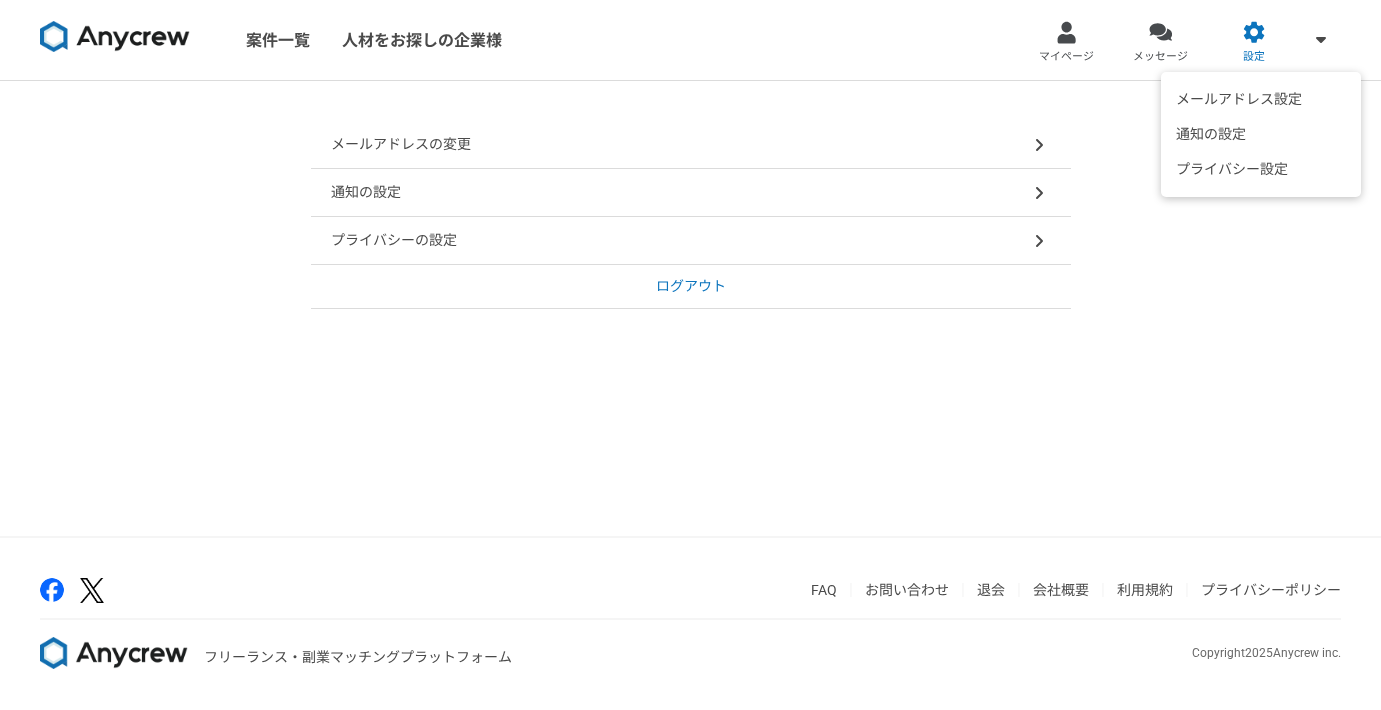 click on "メールアドレス設定 通知の設定 プライバシー設定" at bounding box center [1321, 40] 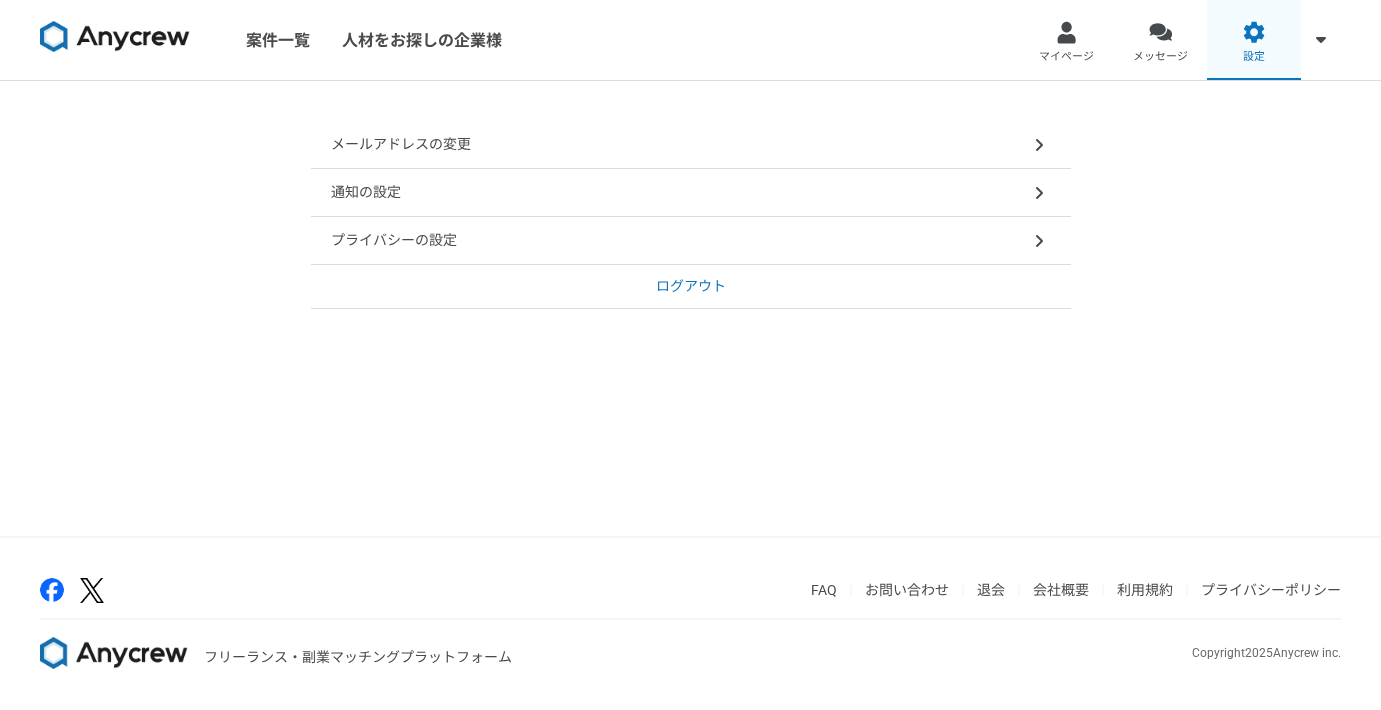 click on "設定" at bounding box center (1254, 40) 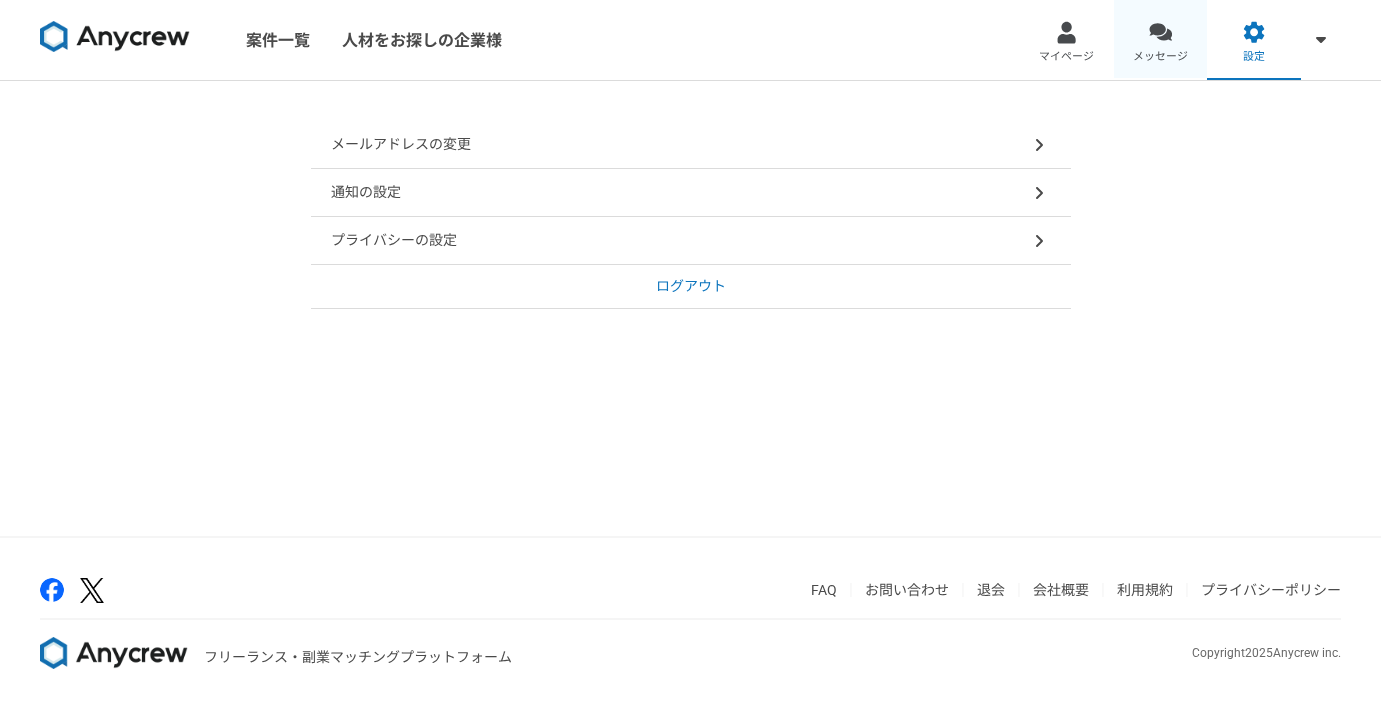 click on "メッセージ" at bounding box center [1160, 57] 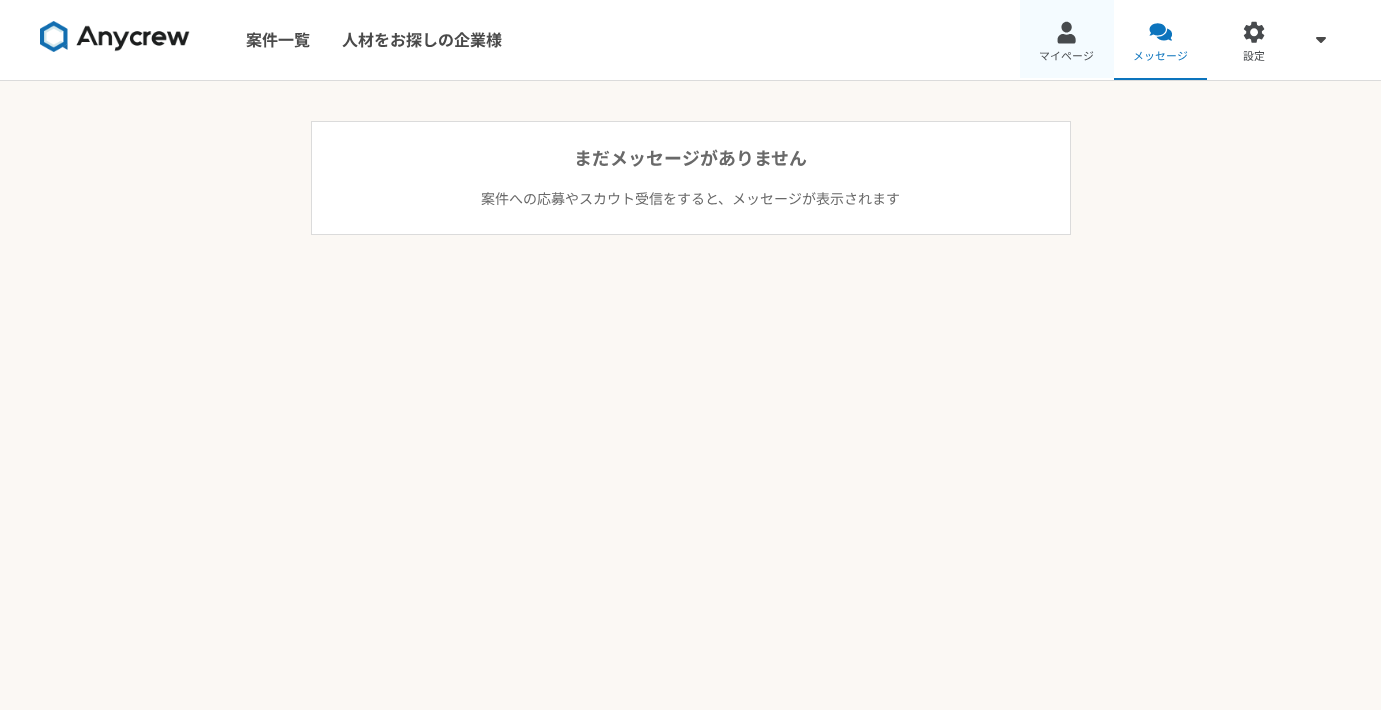 click on "マイページ" at bounding box center [1066, 57] 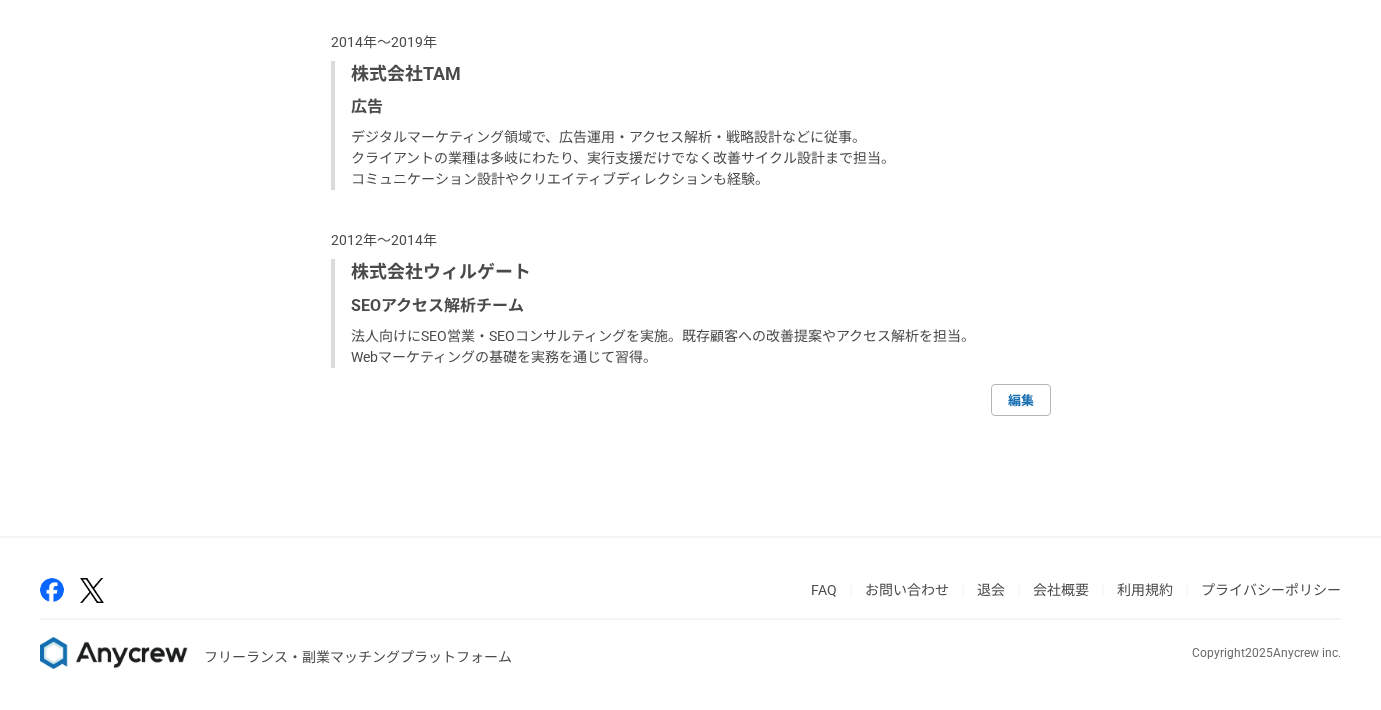 scroll, scrollTop: 1782, scrollLeft: 0, axis: vertical 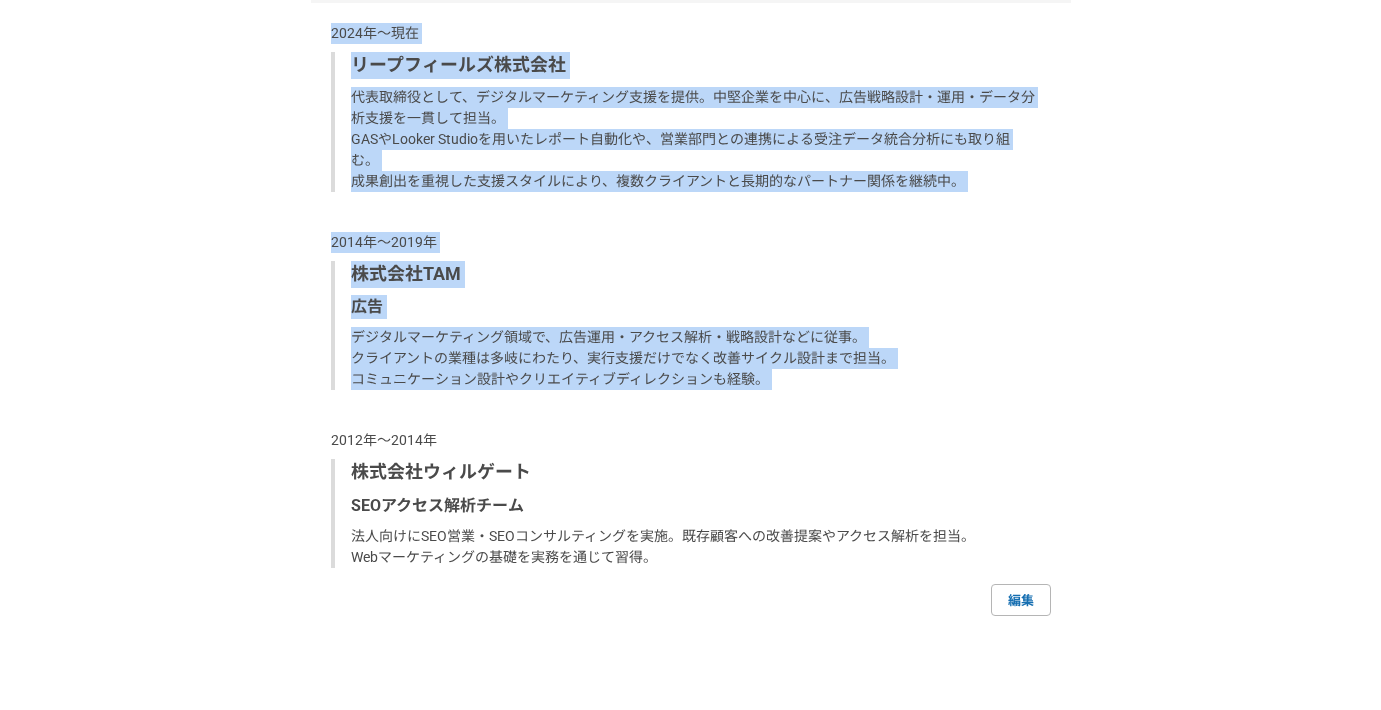 drag, startPoint x: 523, startPoint y: 514, endPoint x: 490, endPoint y: 136, distance: 379.43774 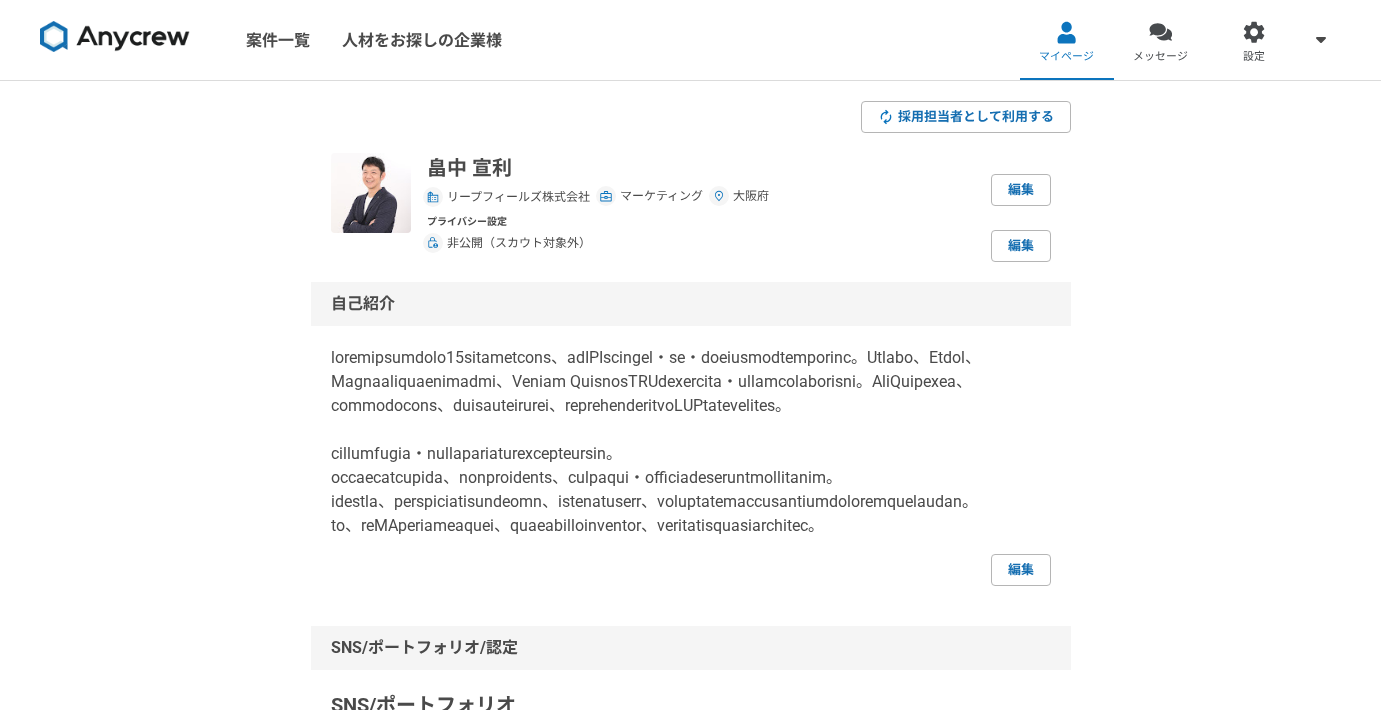 scroll, scrollTop: 0, scrollLeft: 0, axis: both 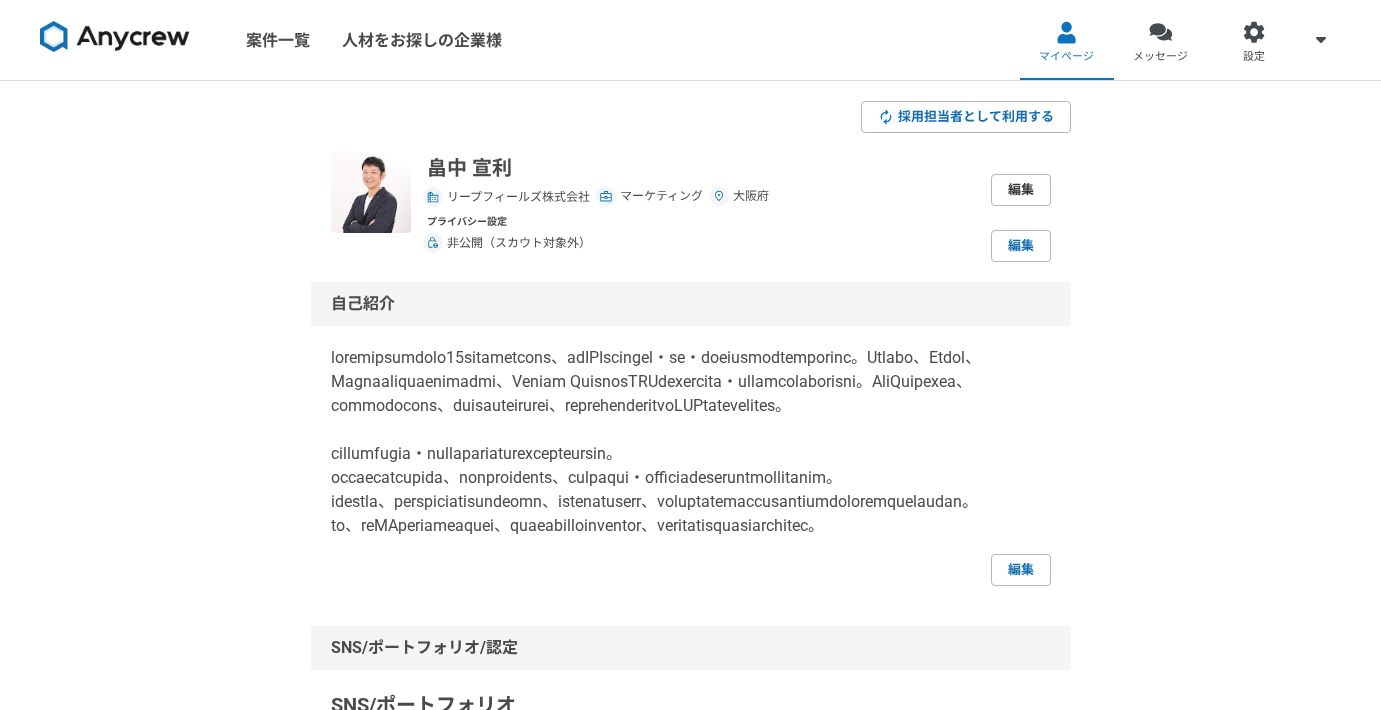 click on "編集" at bounding box center [1021, 190] 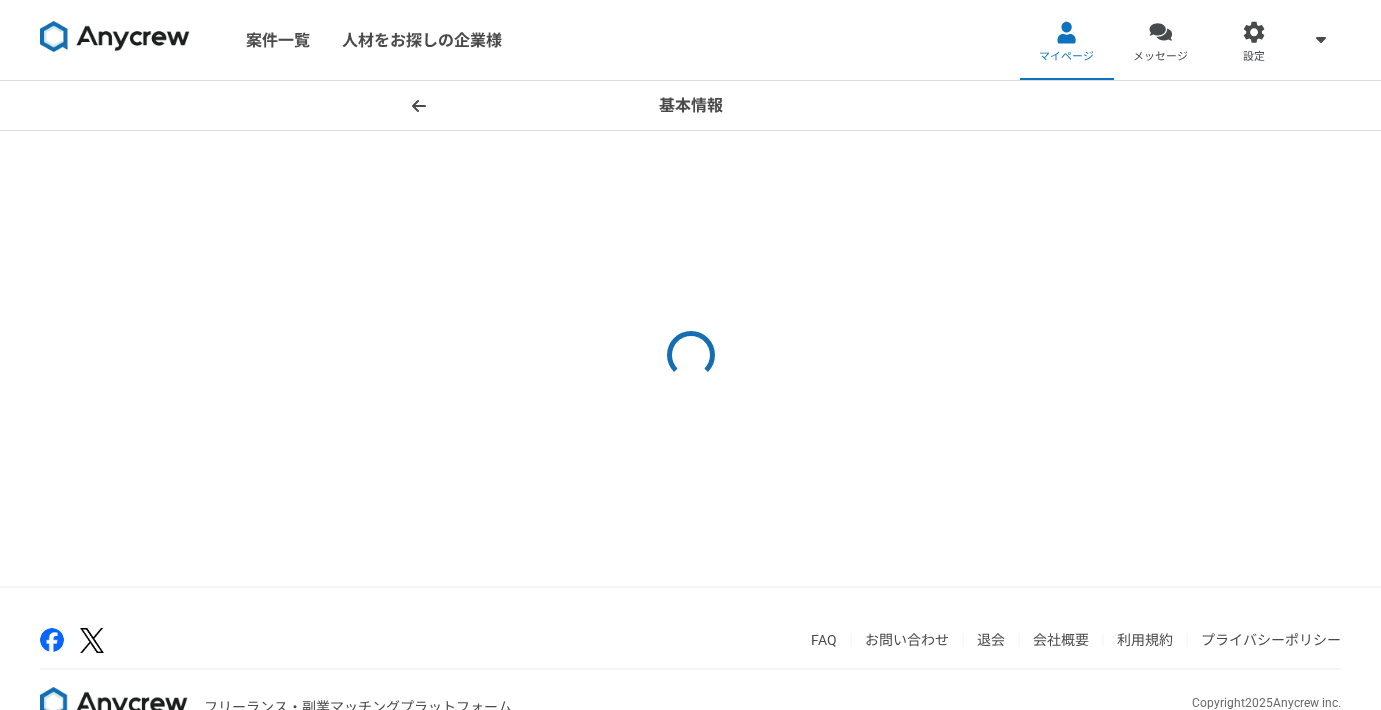 select on "5" 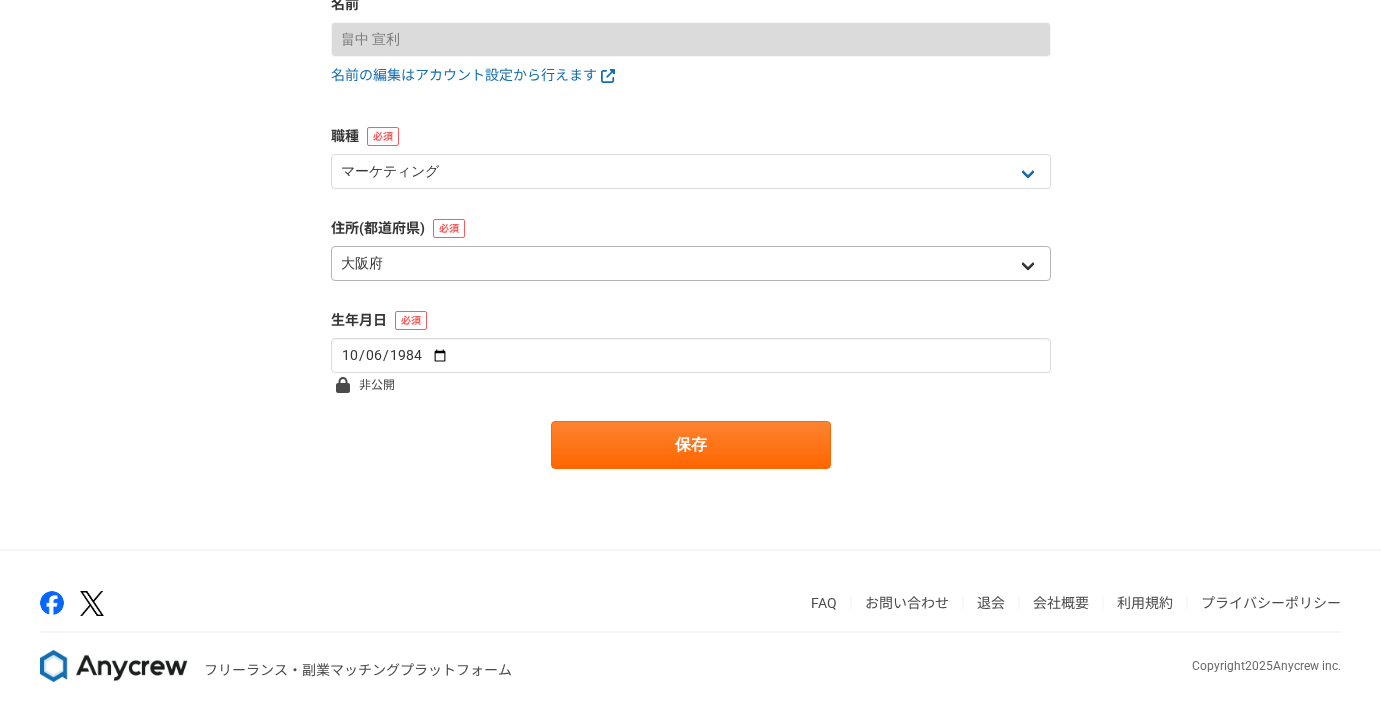 scroll, scrollTop: 392, scrollLeft: 0, axis: vertical 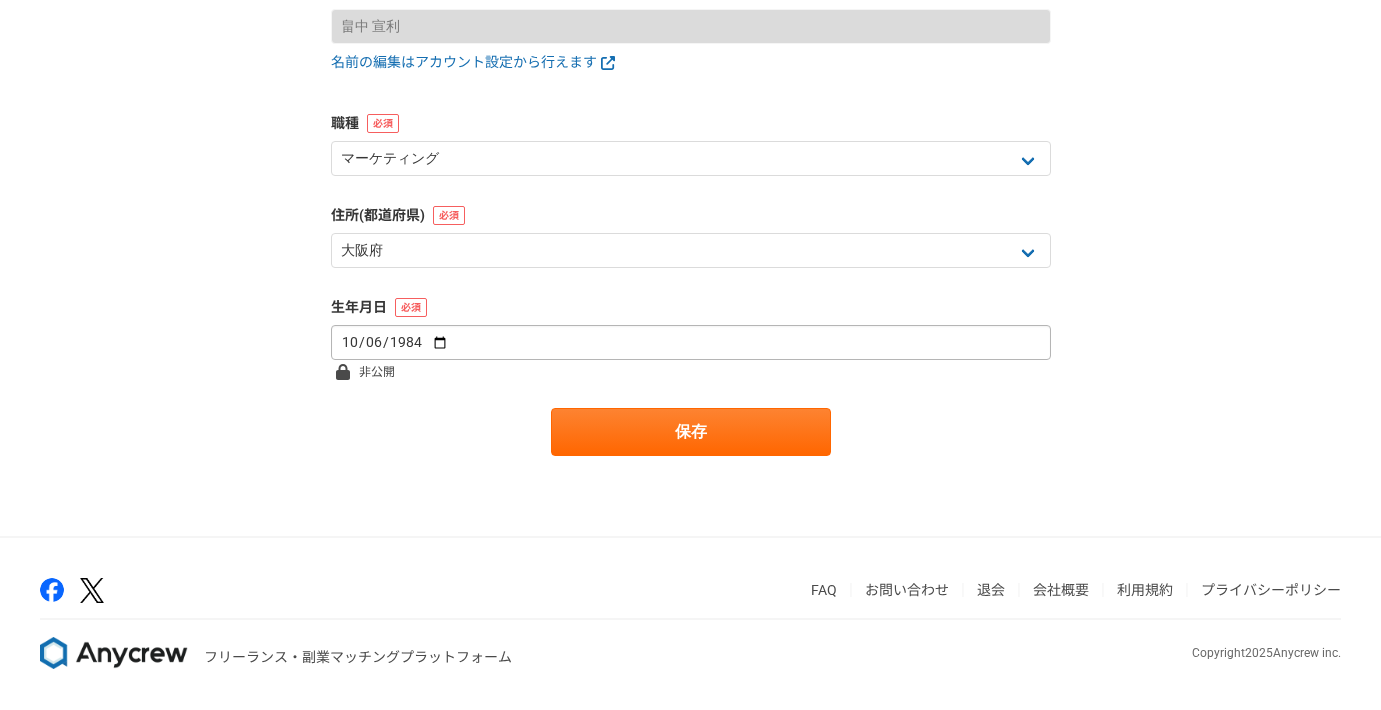 drag, startPoint x: 598, startPoint y: 518, endPoint x: 595, endPoint y: 342, distance: 176.02557 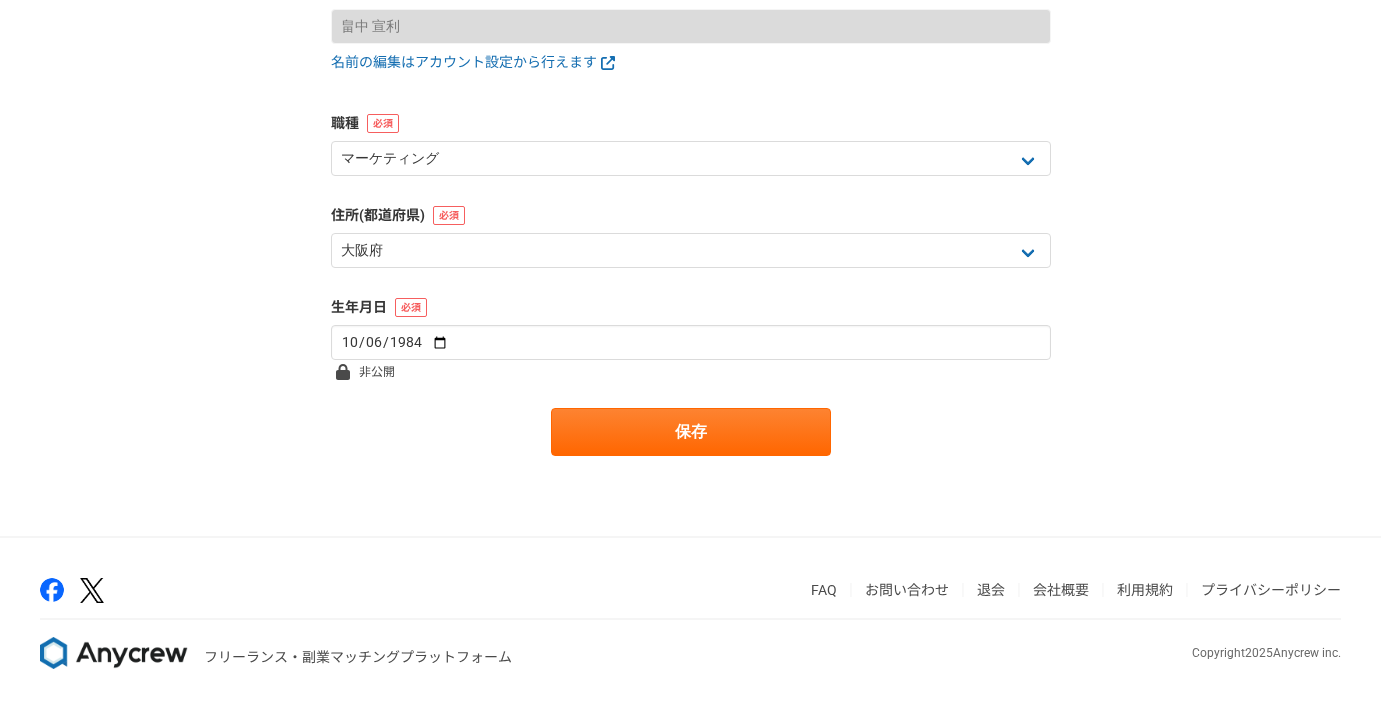 click on "生年月日" at bounding box center (691, 307) 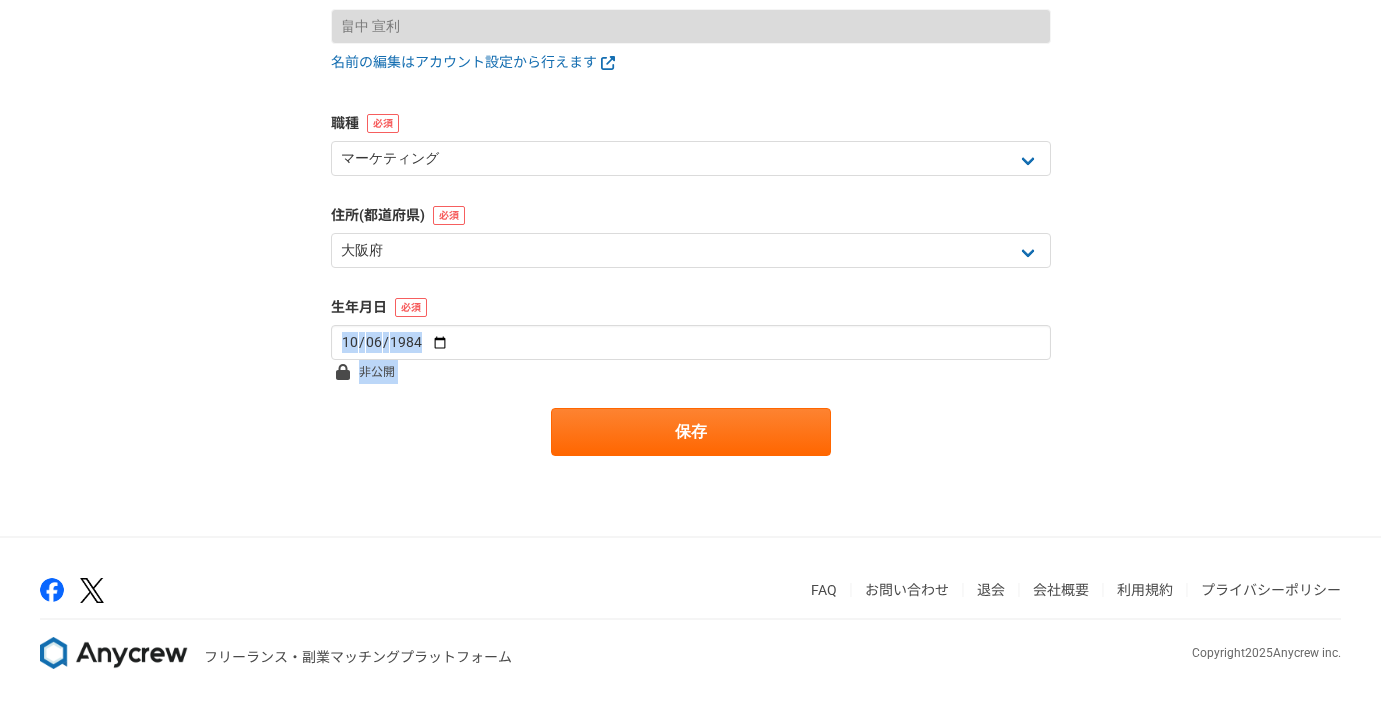 drag, startPoint x: 485, startPoint y: 492, endPoint x: 473, endPoint y: 289, distance: 203.35437 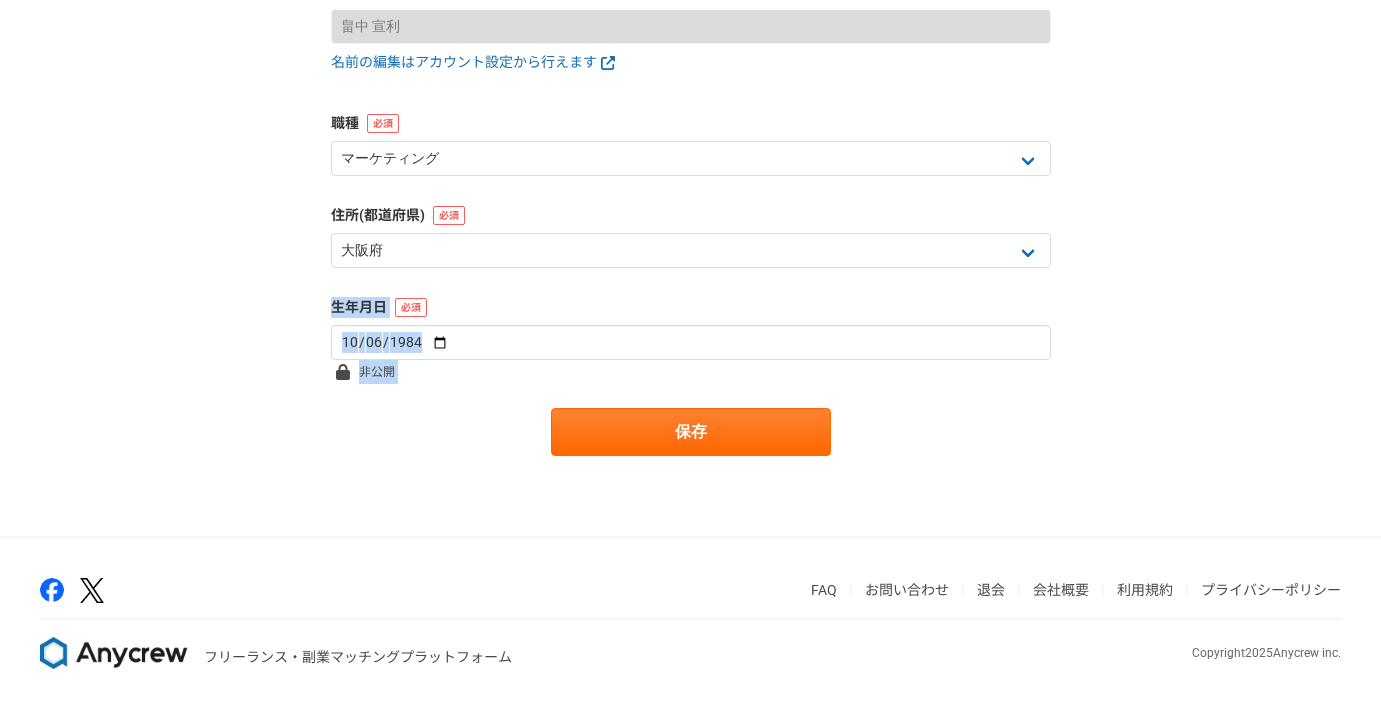 click on "プロフィール写真 写真の編集はアカウント設定から行えます 名前 畠中 宣利 名前の編集はアカウント設定から行えます 職種 エンジニア デザイナー ライター 営業 マーケティング 企画・事業開発 バックオフィス その他 住所(都道府県) 北海道 青森県 岩手県 宮城県 秋田県 山形県 福島県 茨城県 栃木県 群馬県 埼玉県 千葉県 東京都 神奈川県 新潟県 富山県 石川県 福井県 山梨県 長野県 岐阜県 静岡県 愛知県 三重県 滋賀県 京都府 大阪府 兵庫県 奈良県 和歌山県 鳥取県 島根県 岡山県 広島県 山口県 徳島県 香川県 愛媛県 高知県 福岡県 佐賀県 長崎県 熊本県 大分県 宮崎県 鹿児島県 沖縄県 海外 生年月日 1984-10-06 非公開 保存" at bounding box center [691, 109] 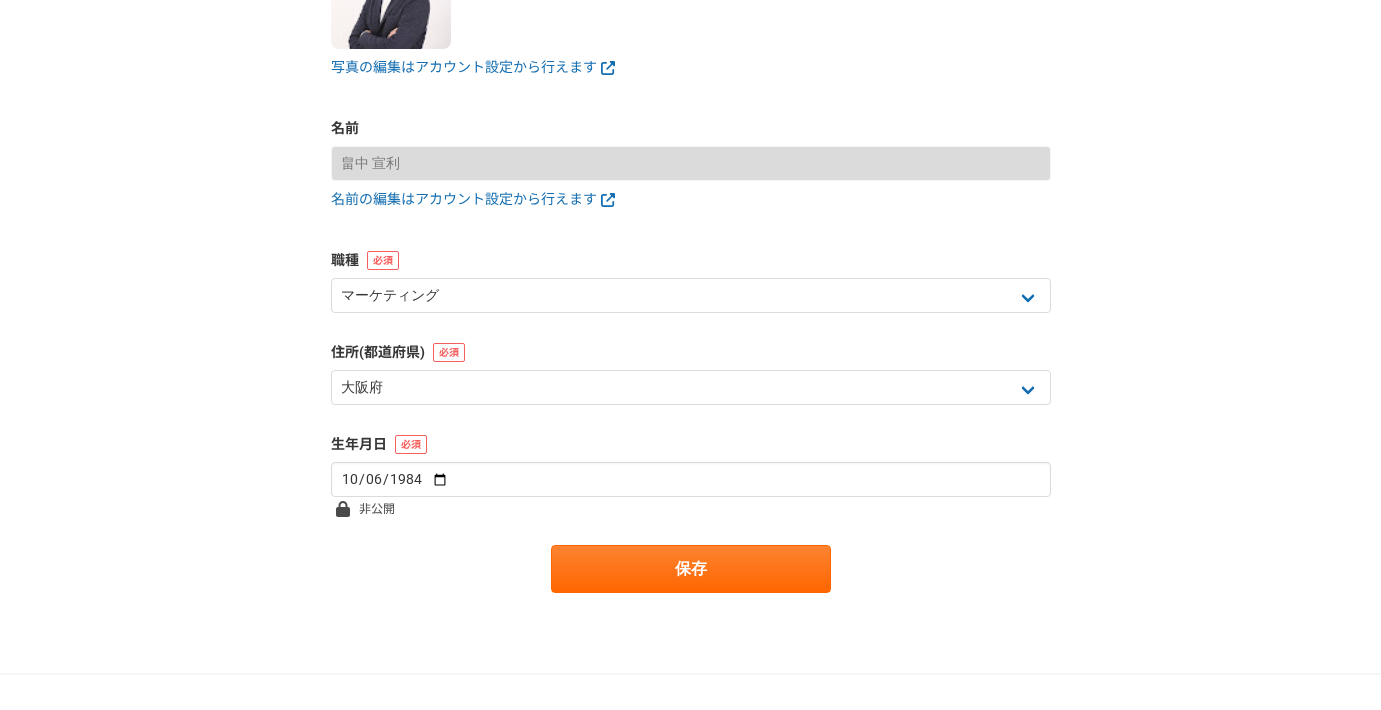 scroll, scrollTop: 120, scrollLeft: 0, axis: vertical 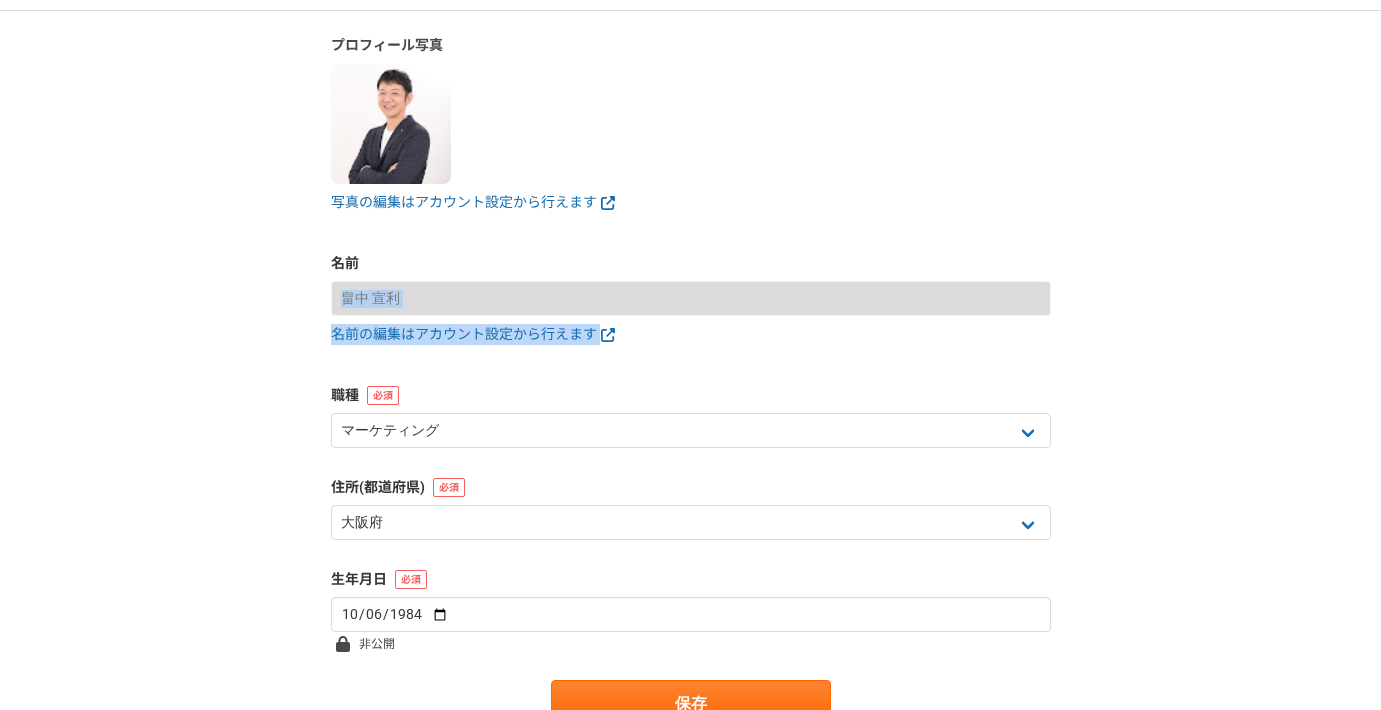 click on "プロフィール写真 写真の編集はアカウント設定から行えます 名前 畠中 宣利 名前の編集はアカウント設定から行えます 職種 エンジニア デザイナー ライター 営業 マーケティング 企画・事業開発 バックオフィス その他 住所(都道府県) 北海道 青森県 岩手県 宮城県 秋田県 山形県 福島県 茨城県 栃木県 群馬県 埼玉県 千葉県 東京都 神奈川県 新潟県 富山県 石川県 福井県 山梨県 長野県 岐阜県 静岡県 愛知県 三重県 滋賀県 京都府 大阪府 兵庫県 奈良県 和歌山県 鳥取県 島根県 岡山県 広島県 山口県 徳島県 香川県 愛媛県 高知県 福岡県 佐賀県 長崎県 熊本県 大分県 宮崎県 鹿児島県 沖縄県 海外 生年月日 1984-10-06 非公開 保存" at bounding box center (691, 381) 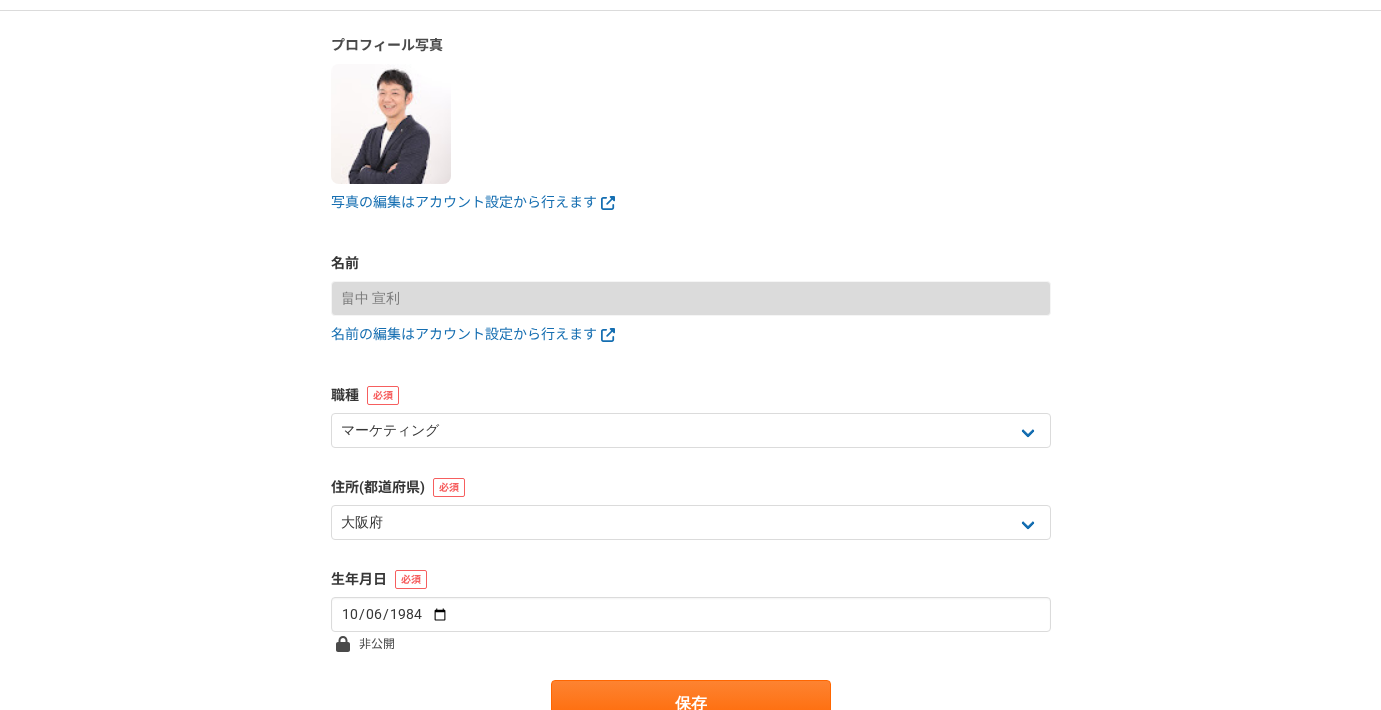scroll, scrollTop: 0, scrollLeft: 0, axis: both 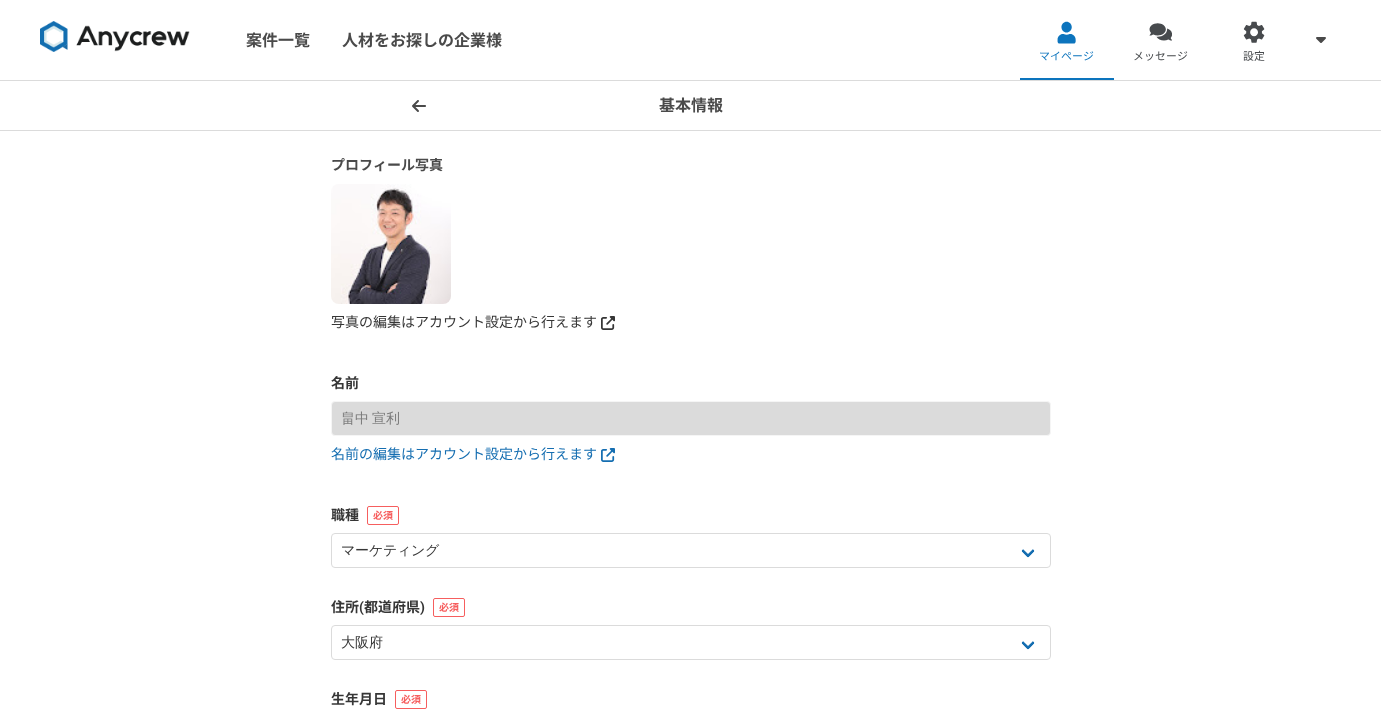 click on "写真の編集はアカウント設定から行えます" at bounding box center (691, 322) 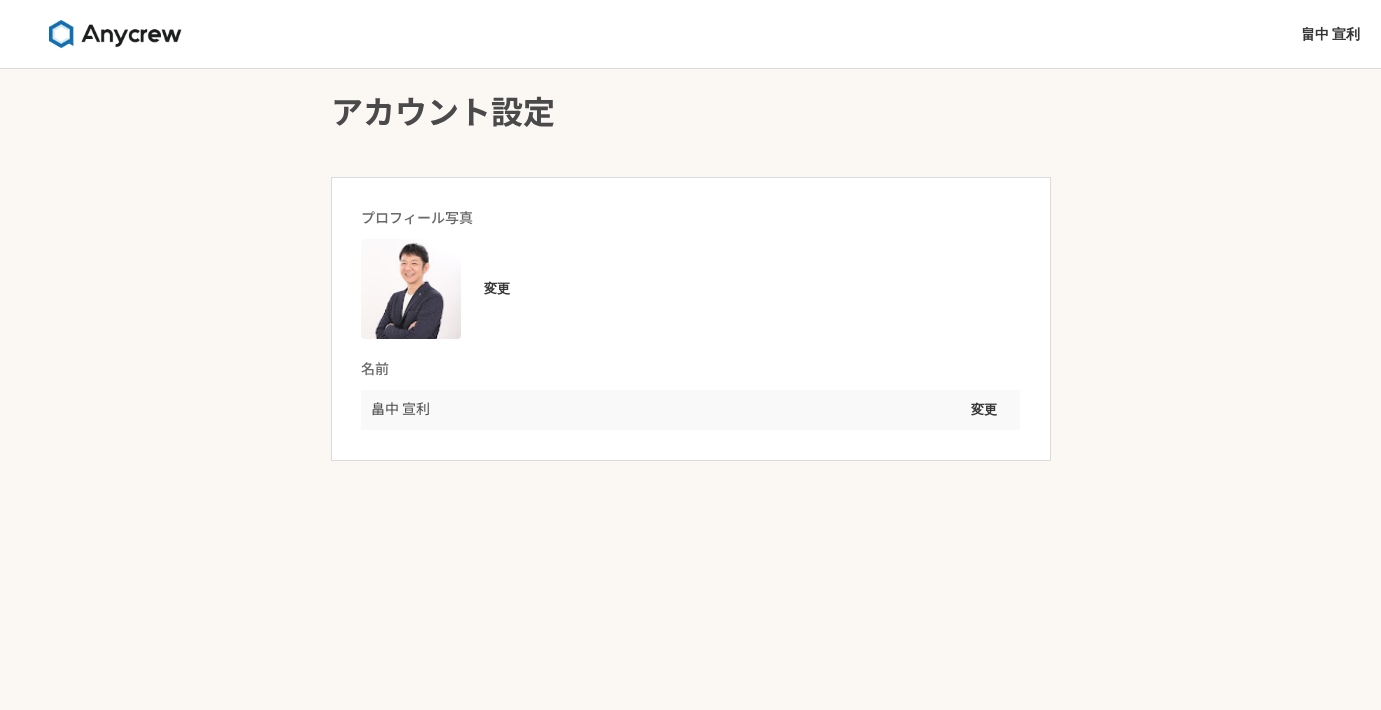 scroll, scrollTop: 0, scrollLeft: 0, axis: both 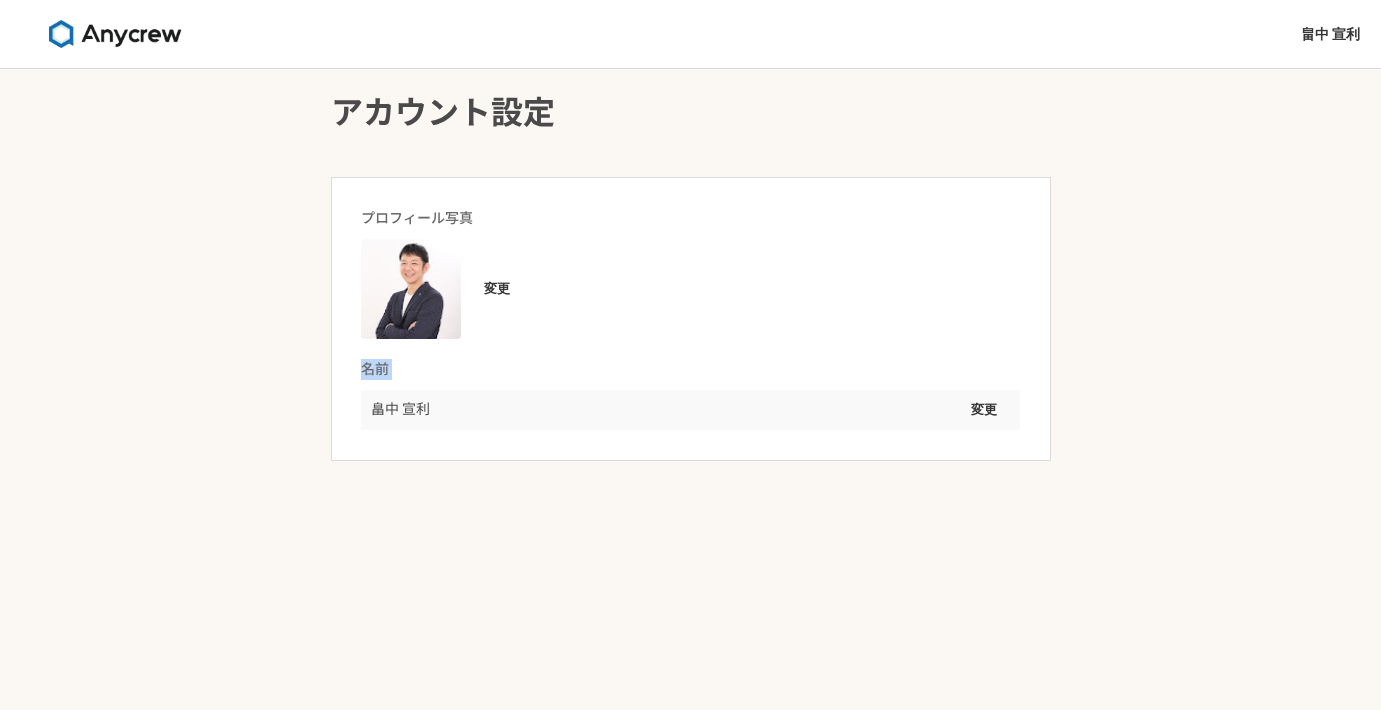 click on "名前" at bounding box center [690, 369] 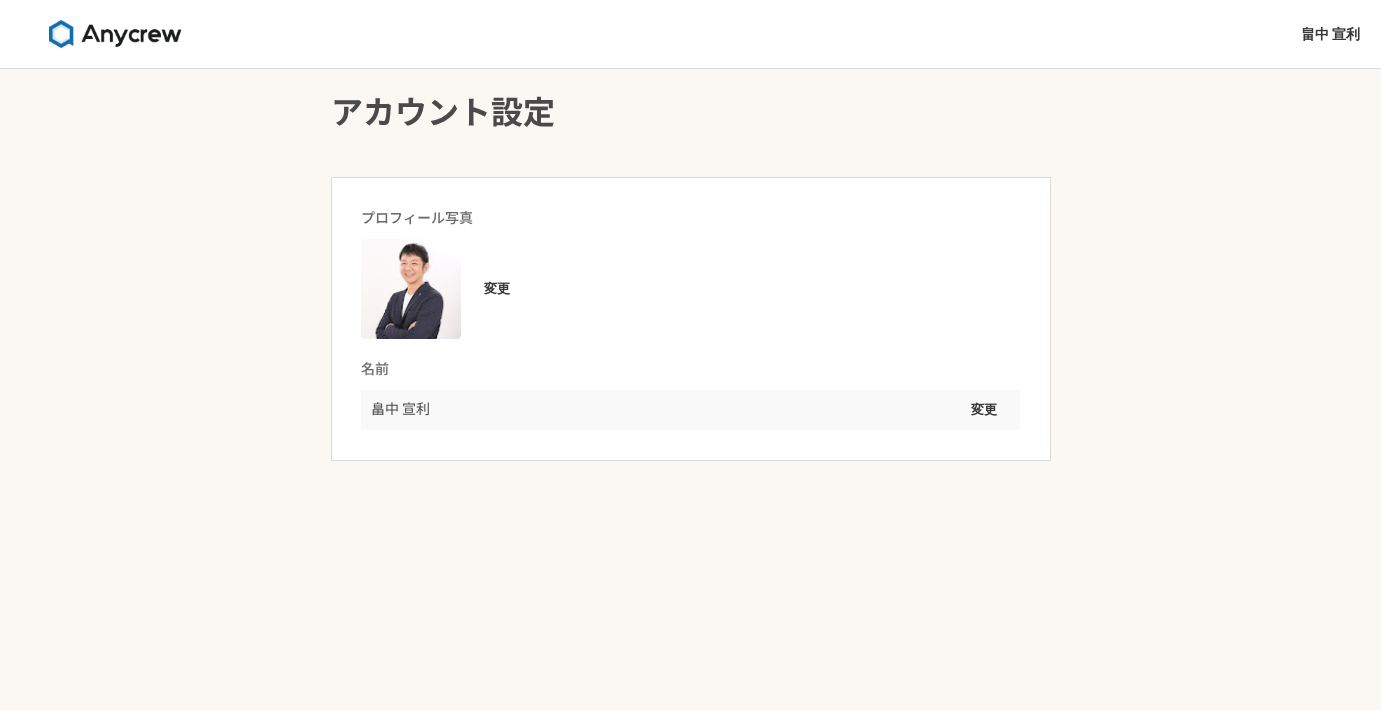 click on "名前" at bounding box center [690, 369] 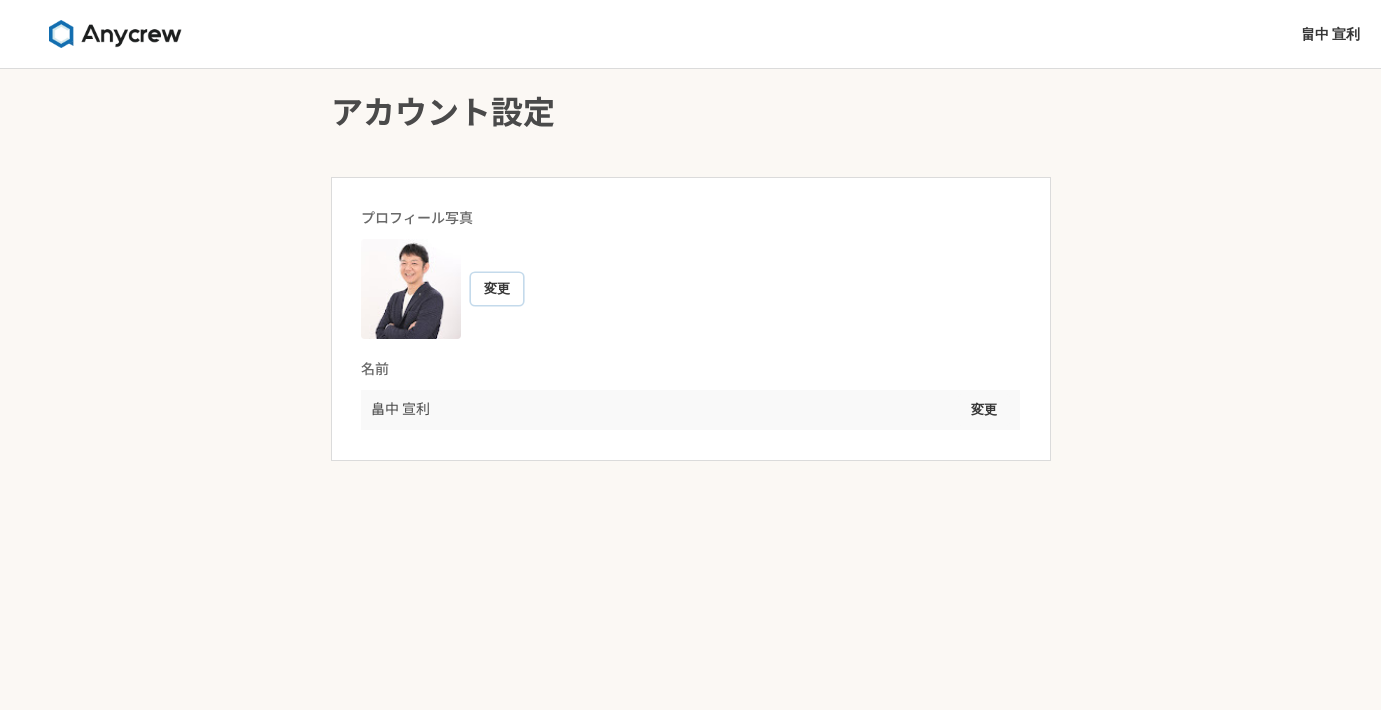click on "変更" at bounding box center (497, 289) 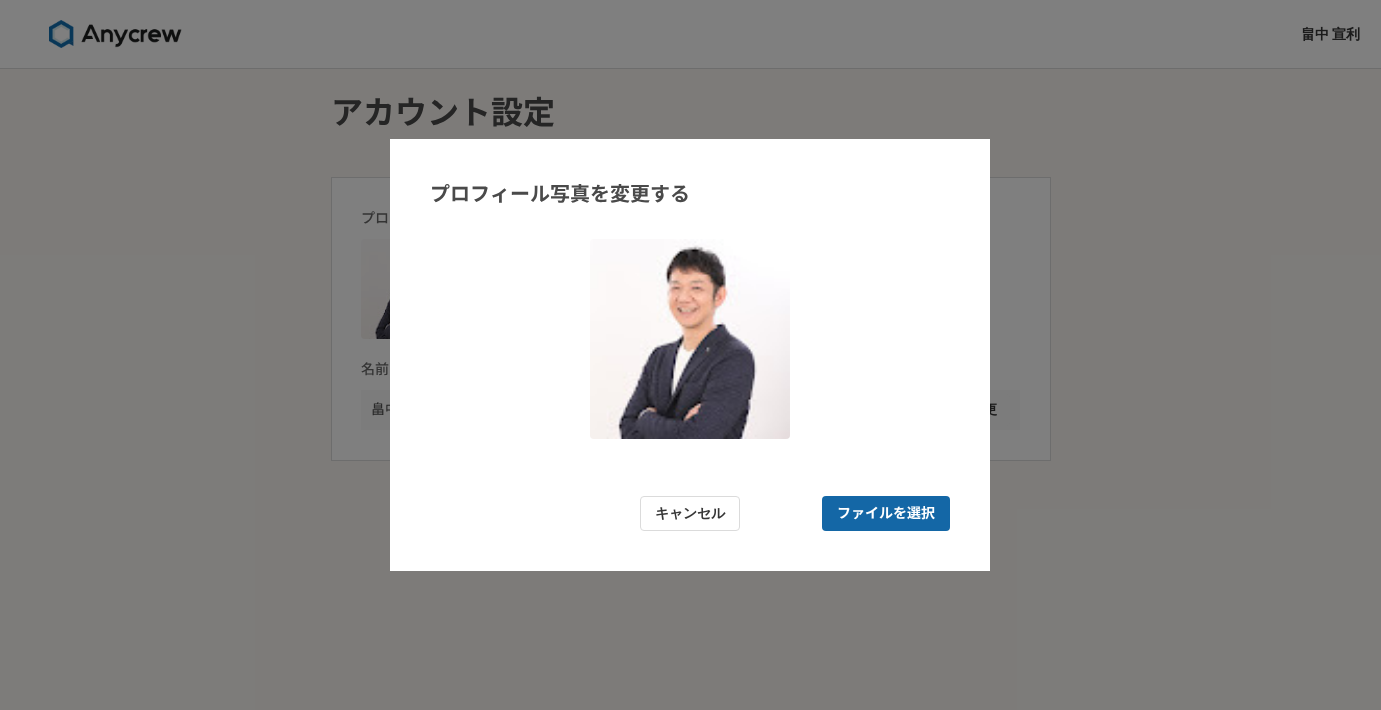 click on "ファイルを選択" at bounding box center [886, 513] 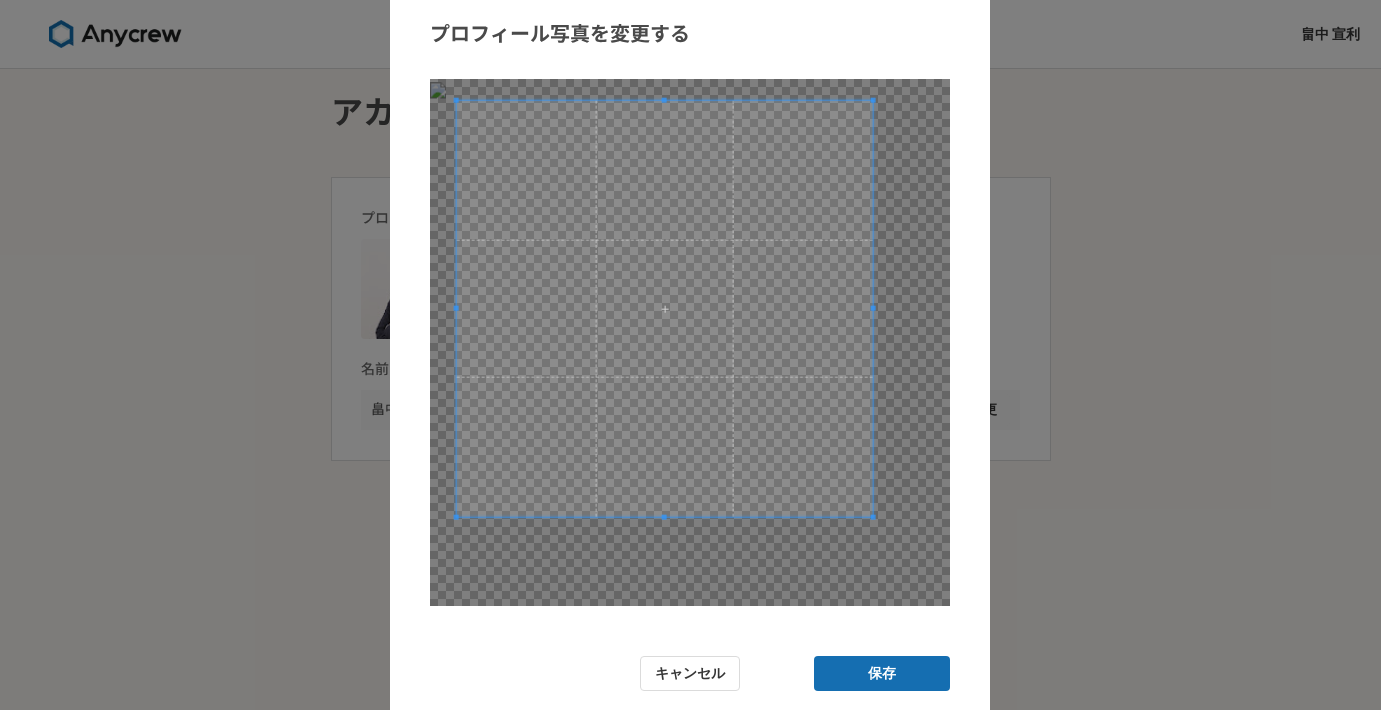 click at bounding box center (665, 309) 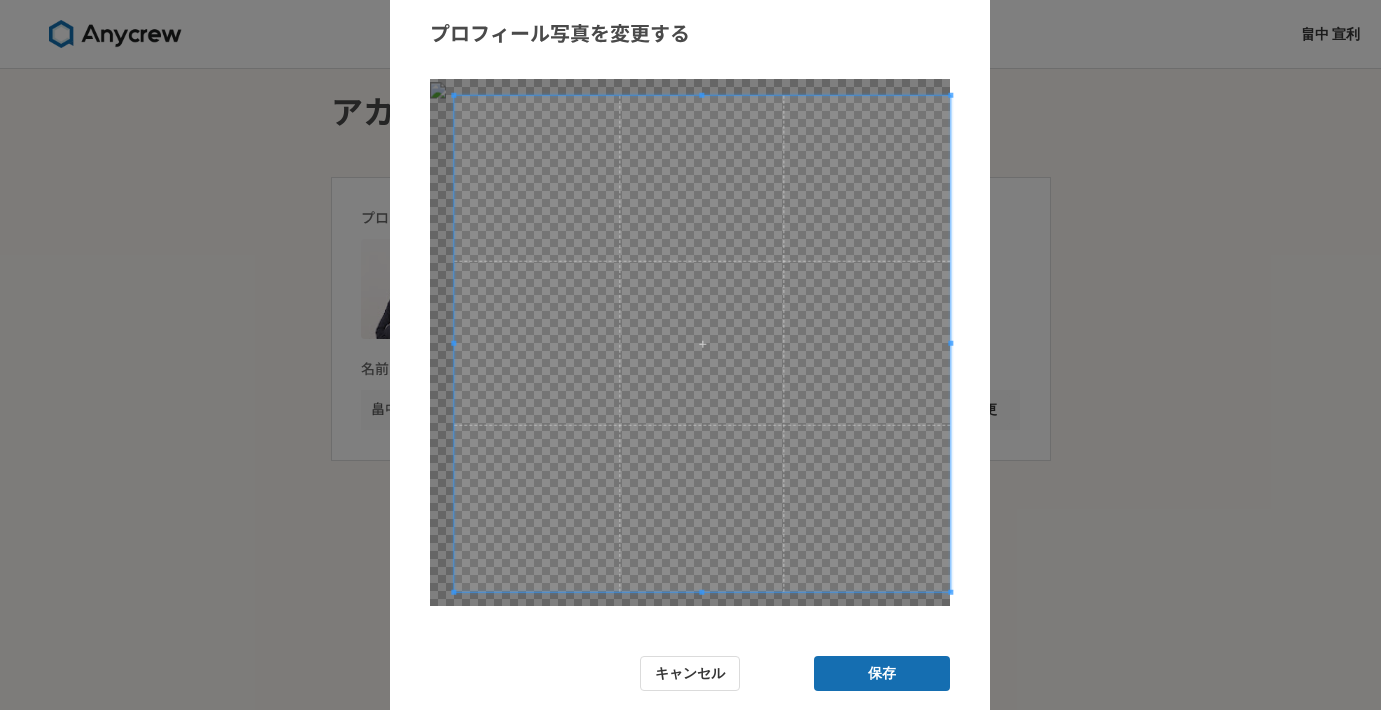 click on "プロフィール写真を変更する キャンセル 保存" at bounding box center (690, 355) 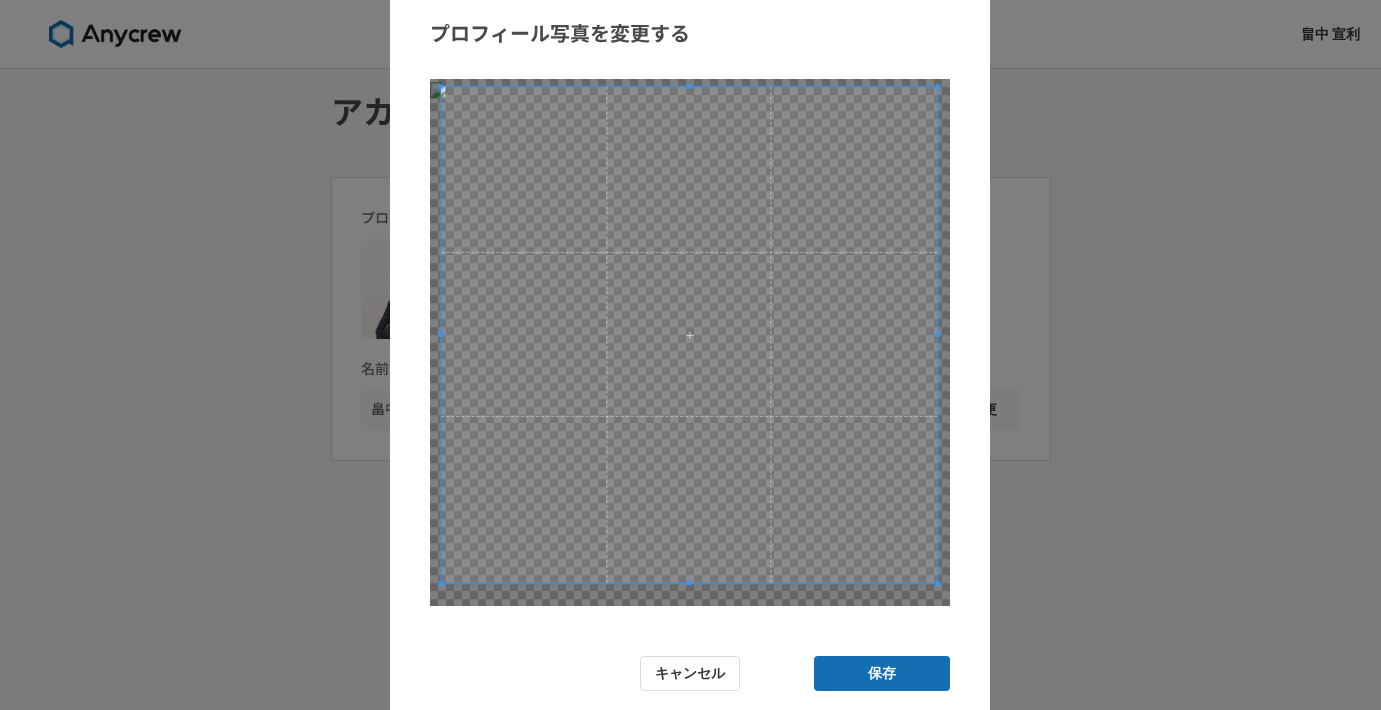 click at bounding box center (689, 335) 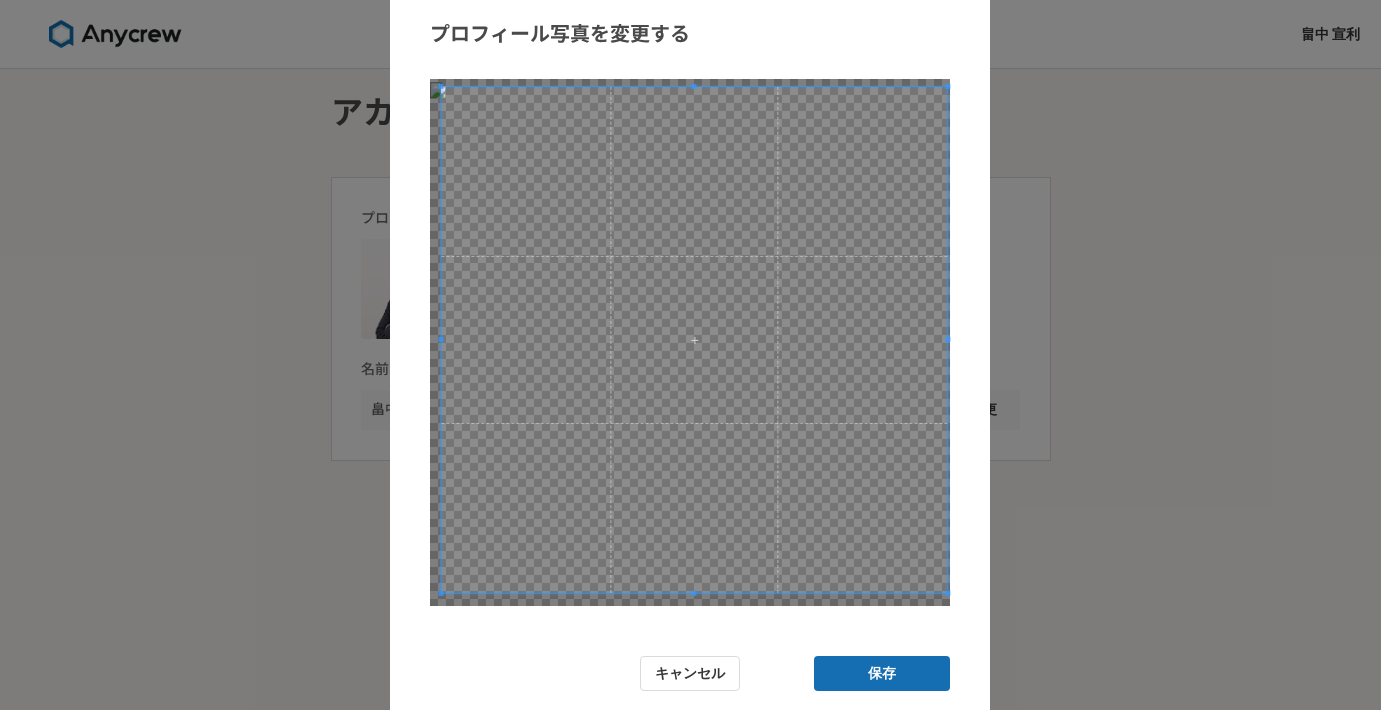 click at bounding box center [947, 592] 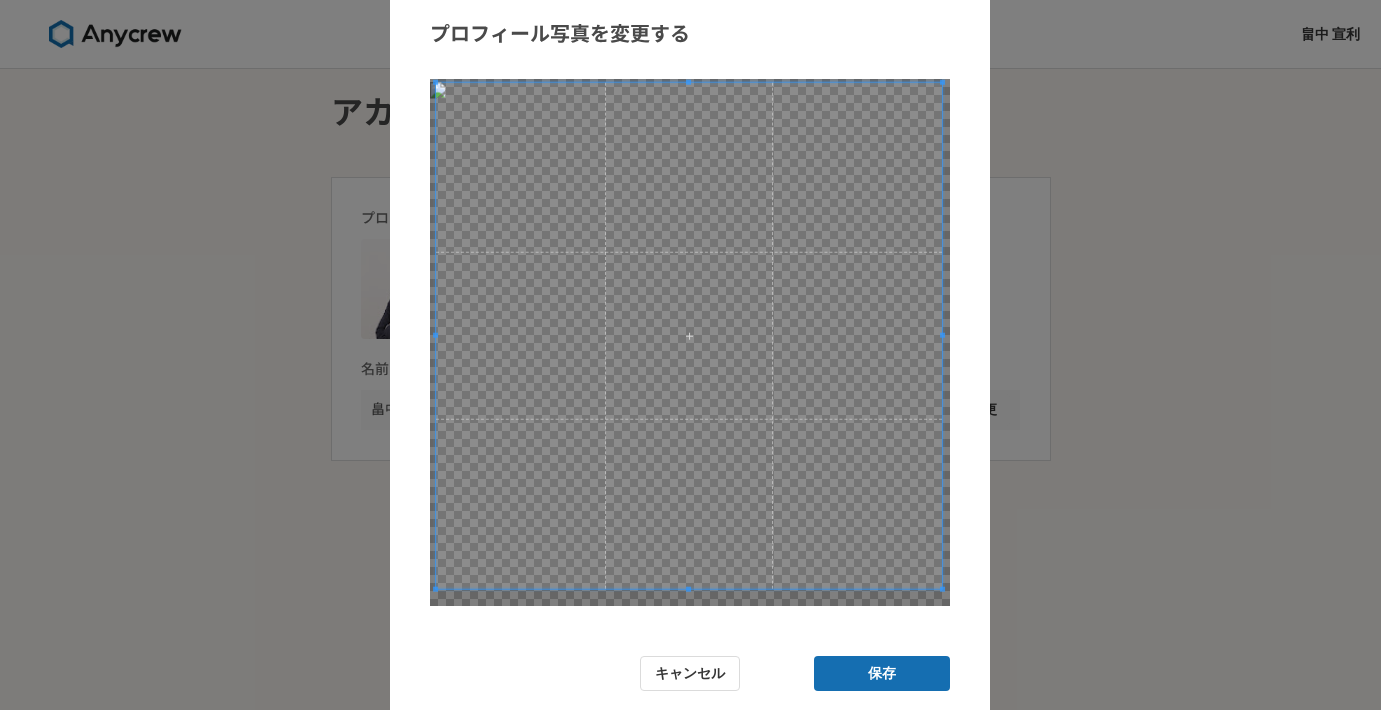 click at bounding box center [689, 336] 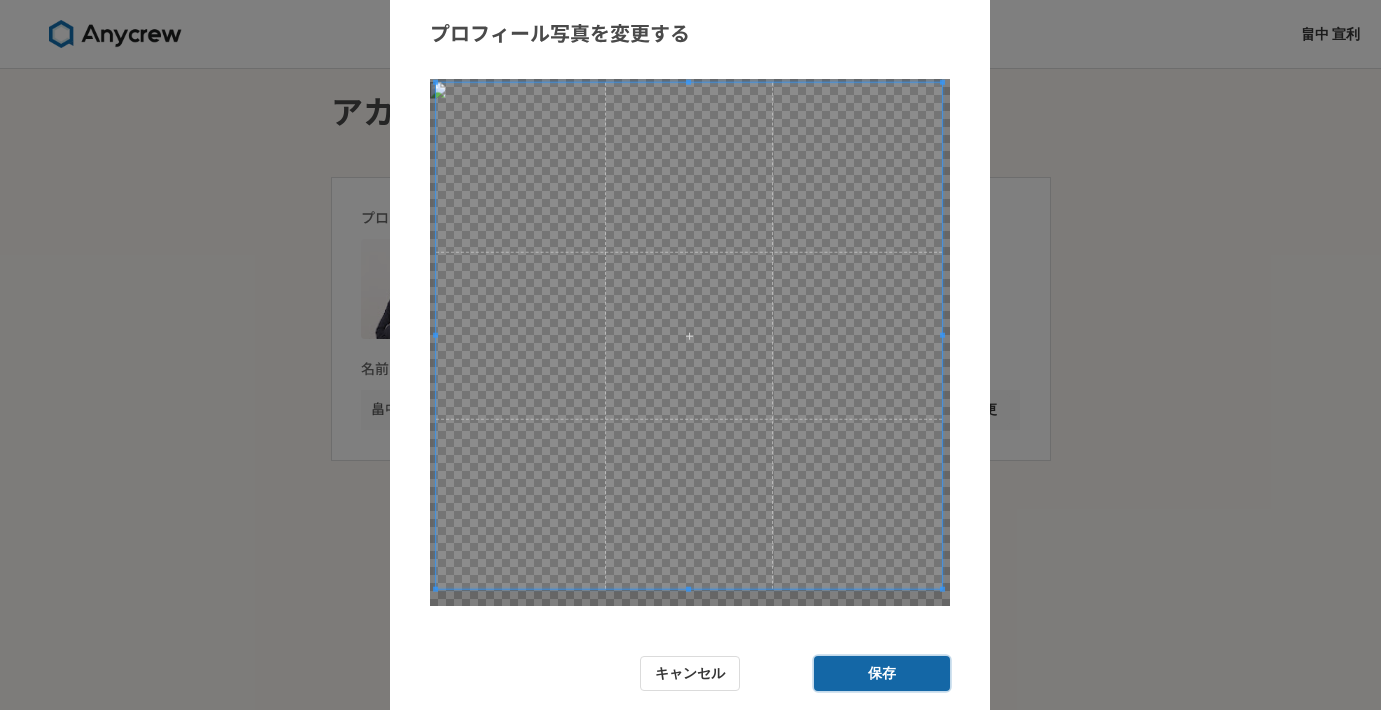 click on "保存" at bounding box center (882, 673) 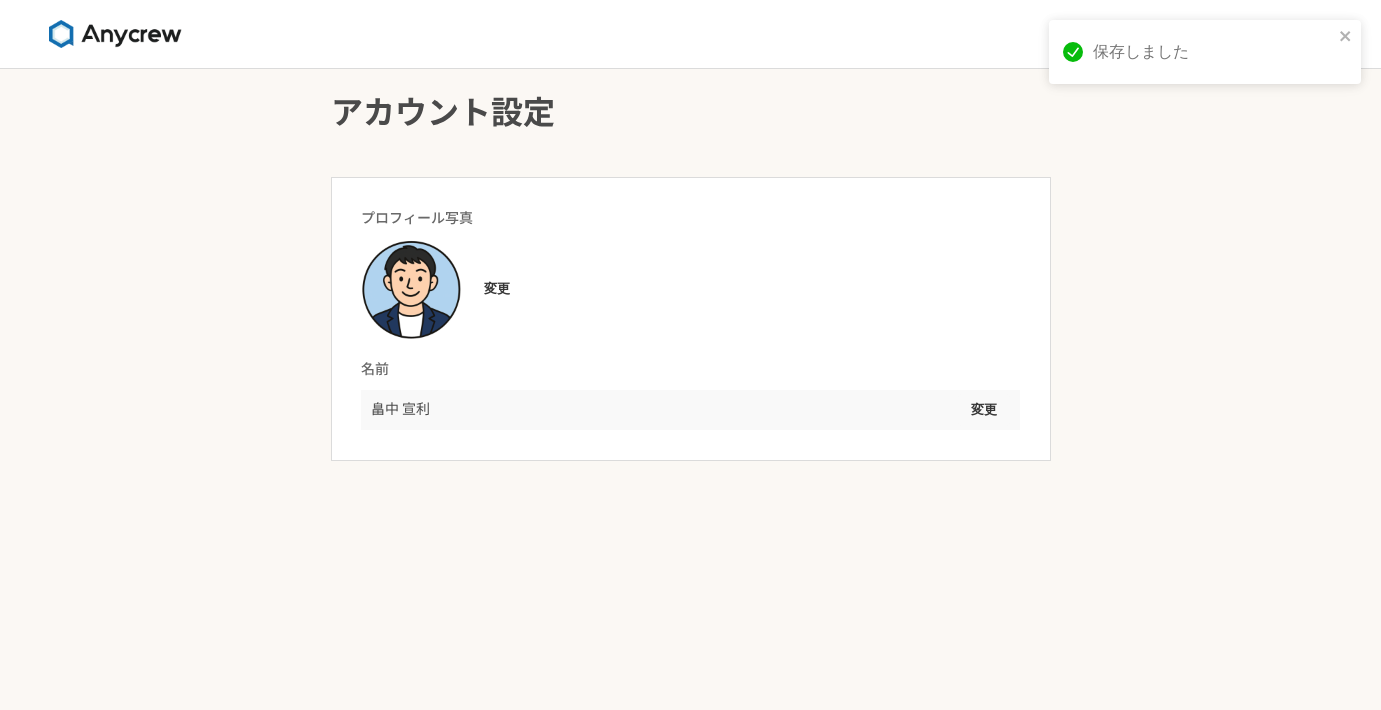 click on "畠中 宣利 変更" at bounding box center (690, 410) 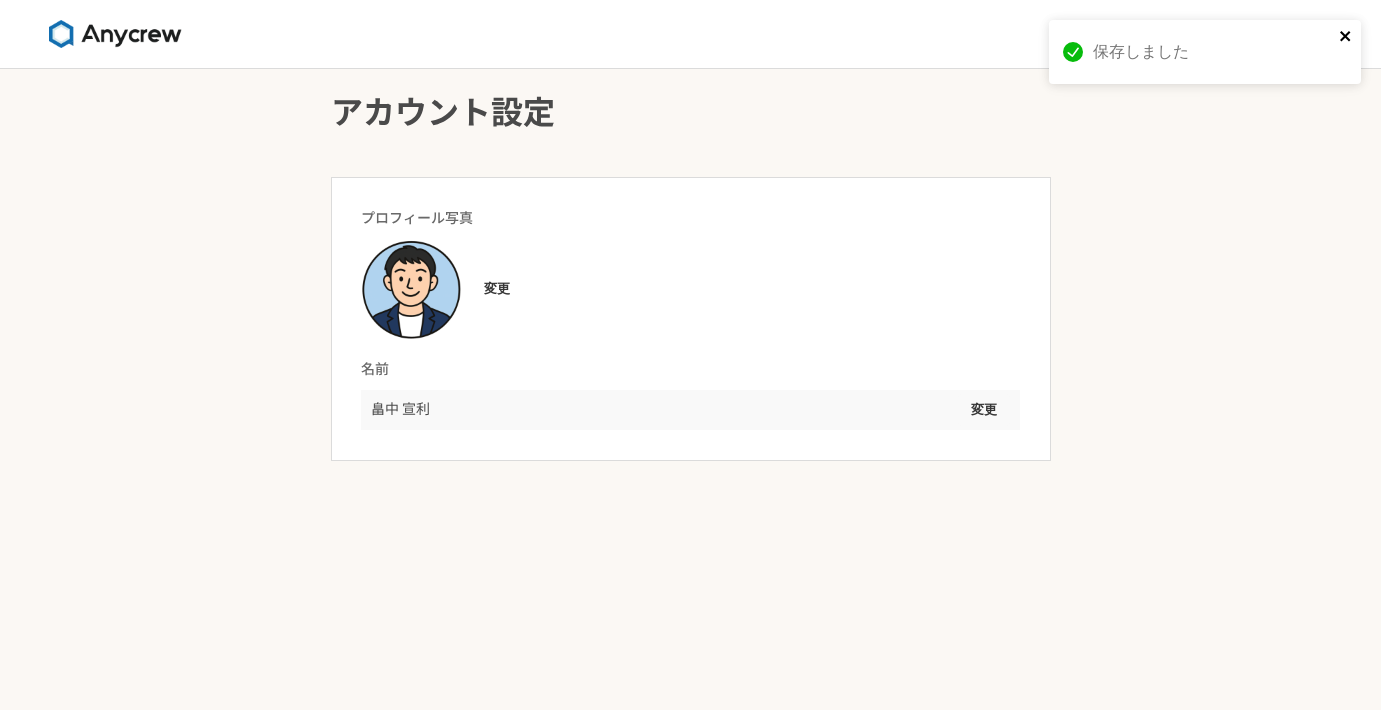 click 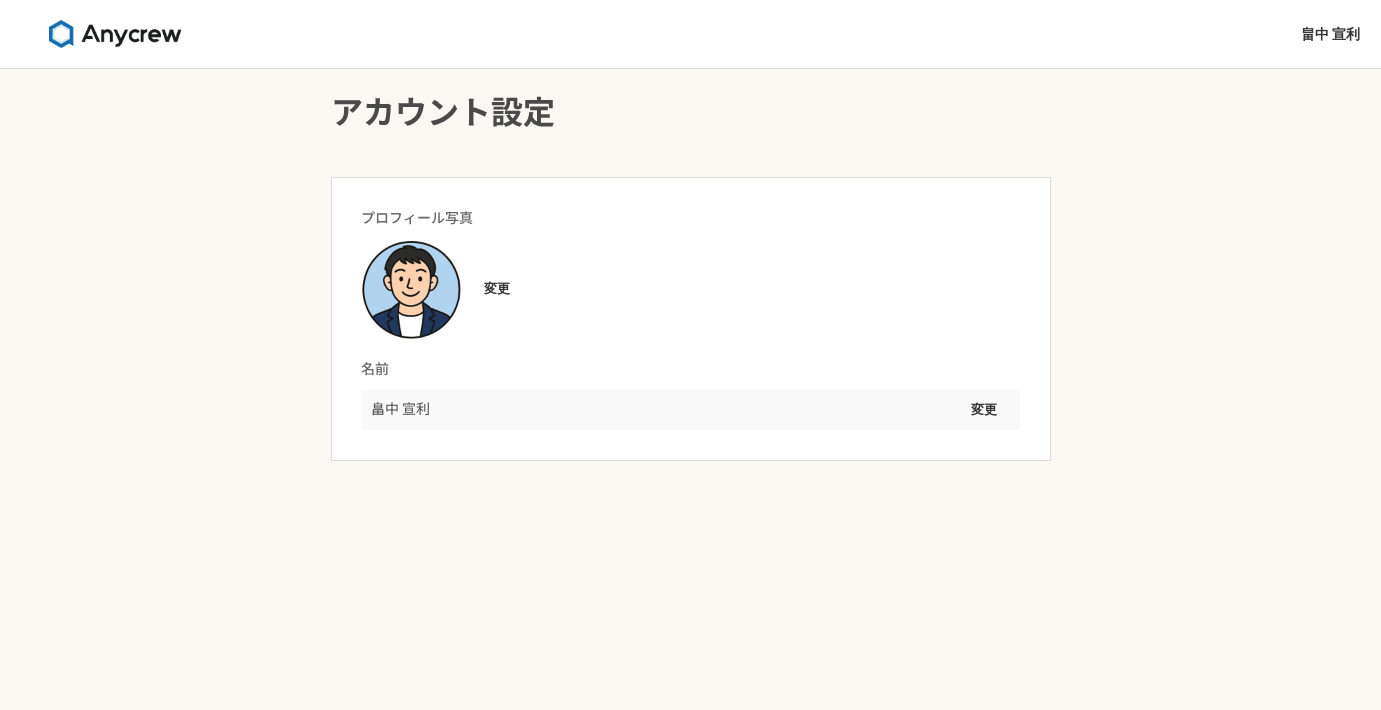 click on "アカウント設定 プロフィール写真 変更 名前 畠中 宣利 変更" at bounding box center (690, 389) 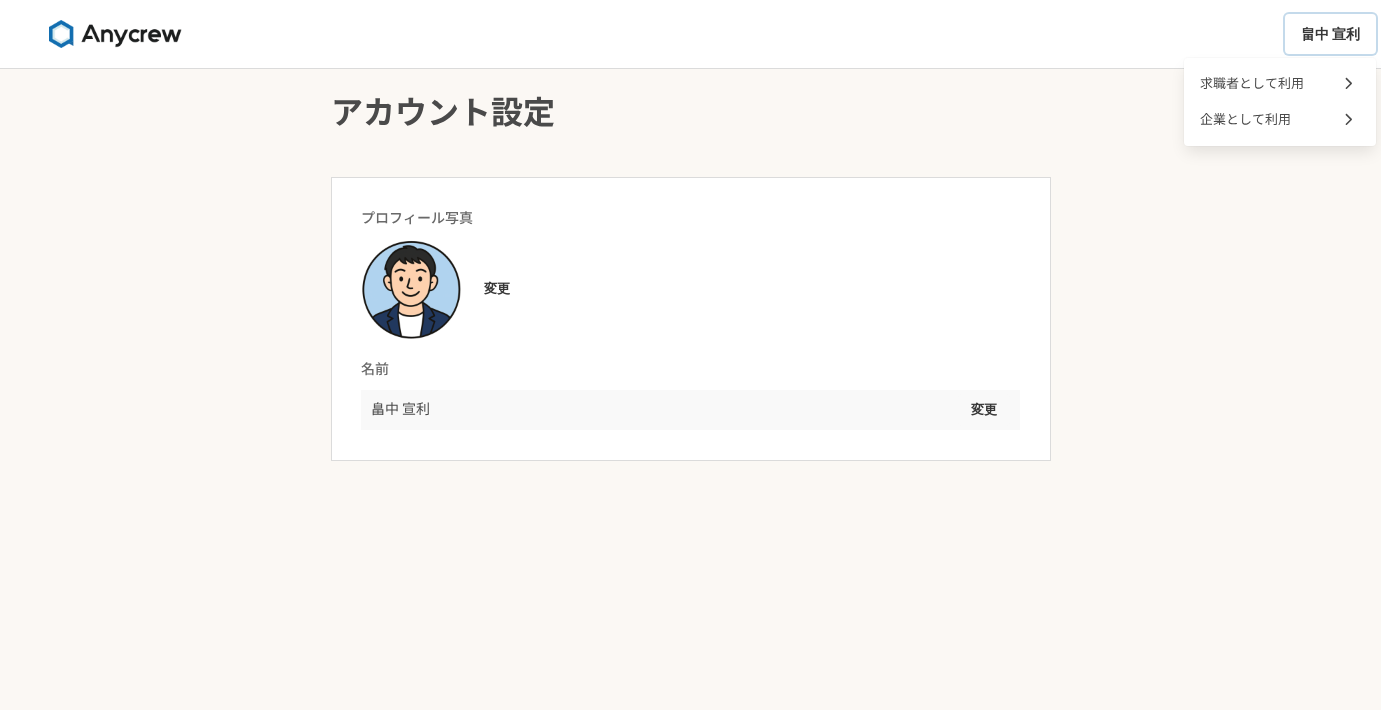 click on "畠中 宣利" at bounding box center [1330, 34] 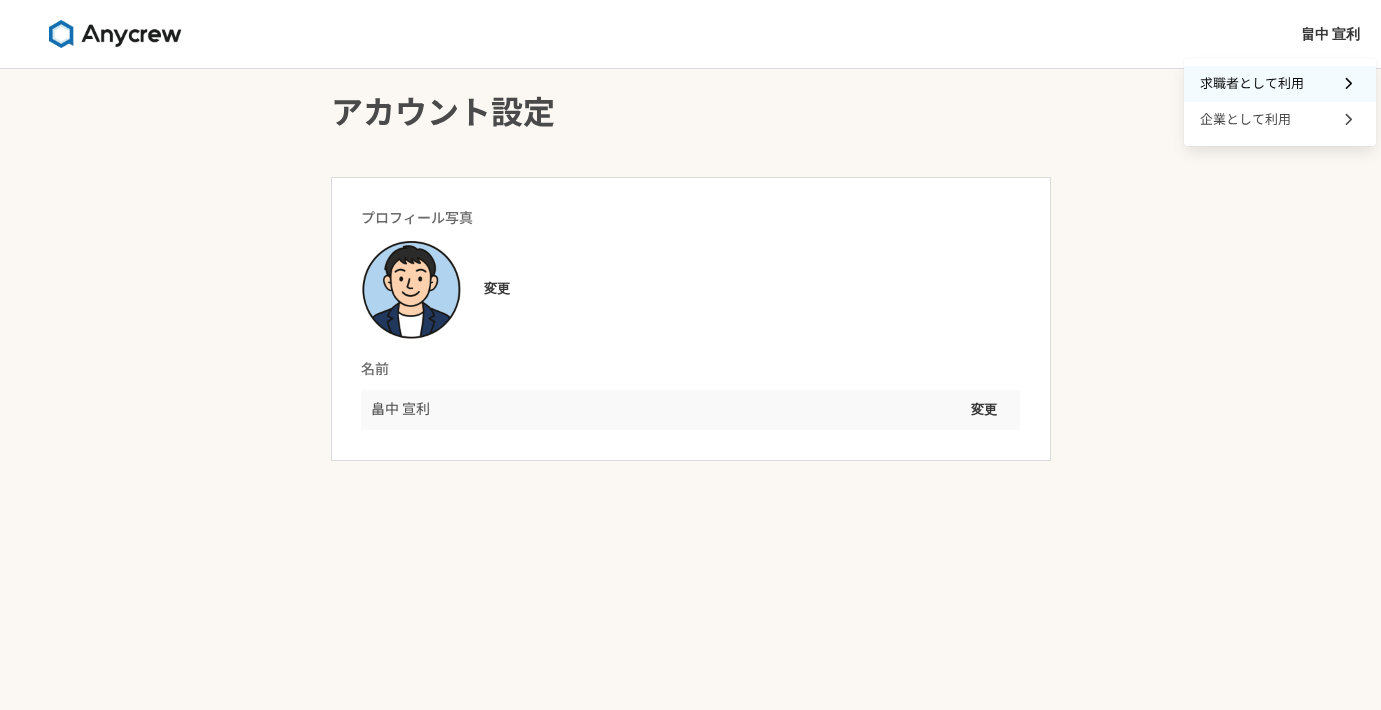 click on "求職者として利用" at bounding box center [1252, 83] 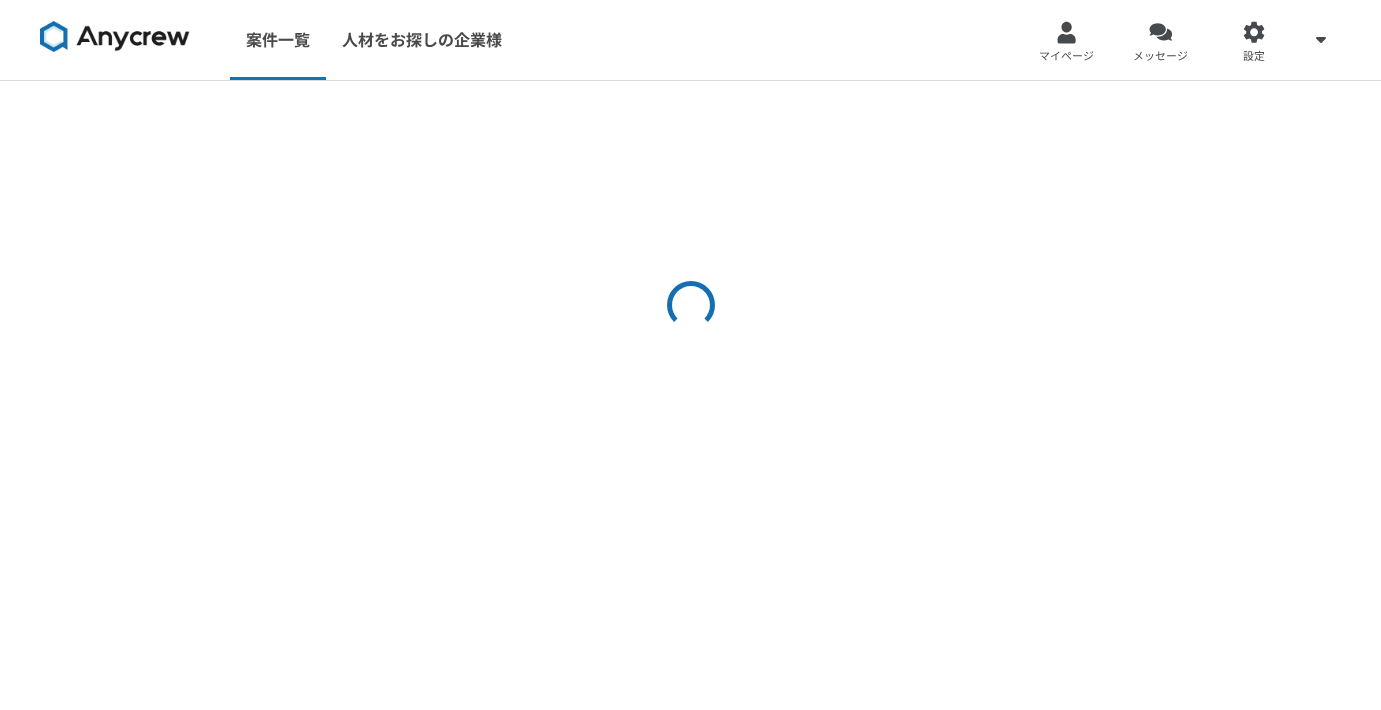 scroll, scrollTop: 0, scrollLeft: 0, axis: both 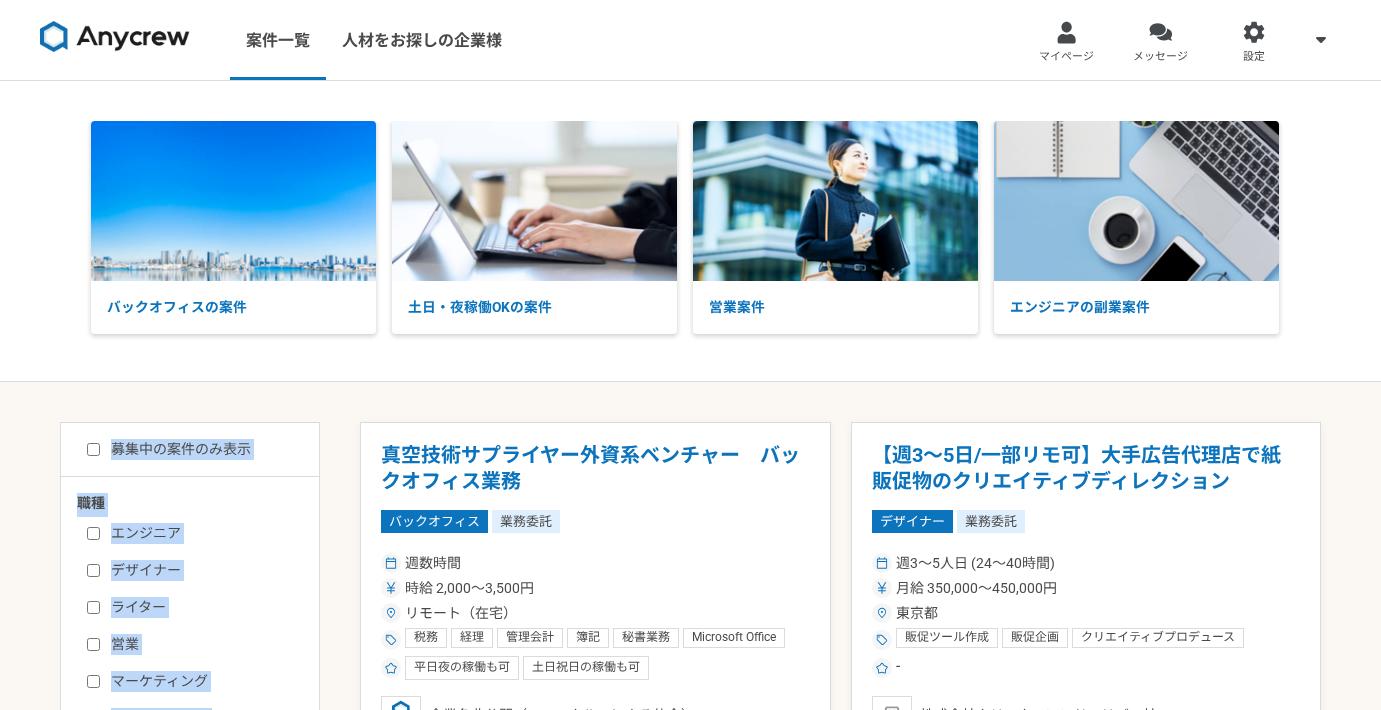 drag, startPoint x: 532, startPoint y: 394, endPoint x: 597, endPoint y: 66, distance: 334.37854 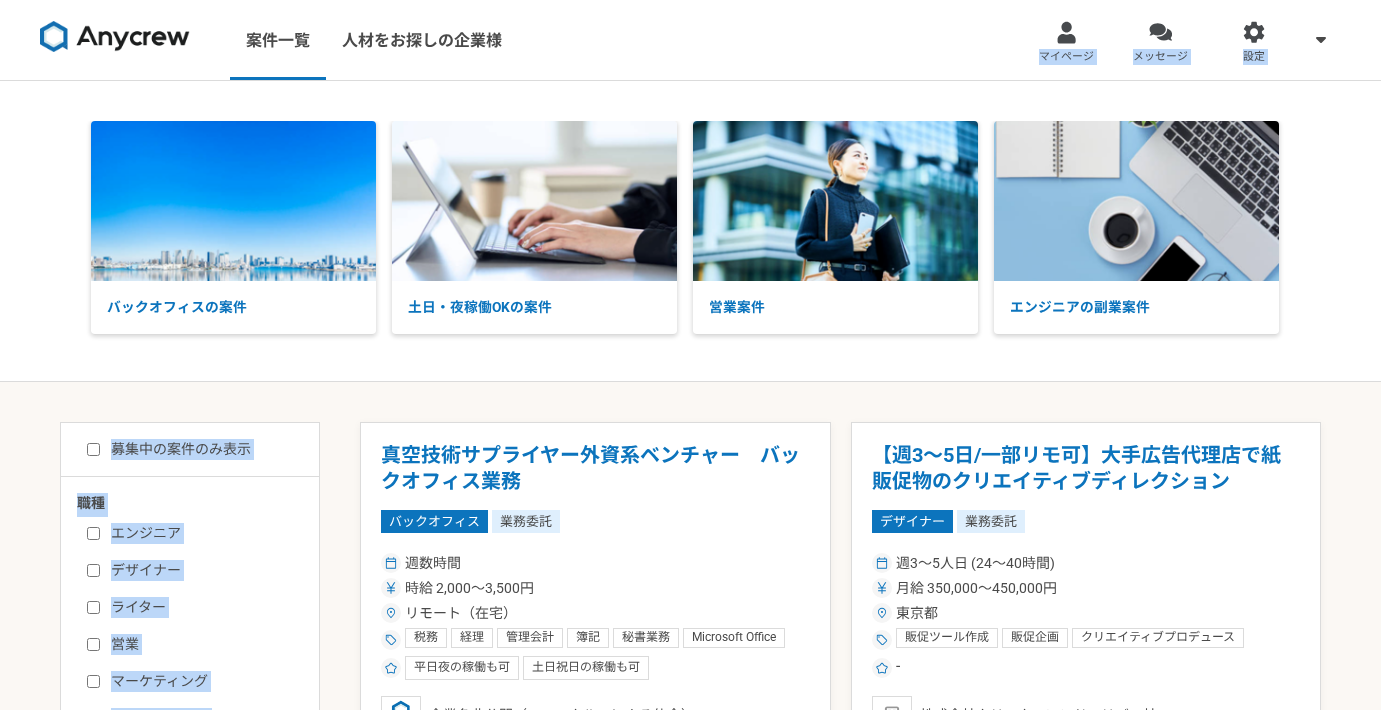 click on "案件一覧 人材をお探しの企業様 マイページ メッセージ 設定" at bounding box center (690, 40) 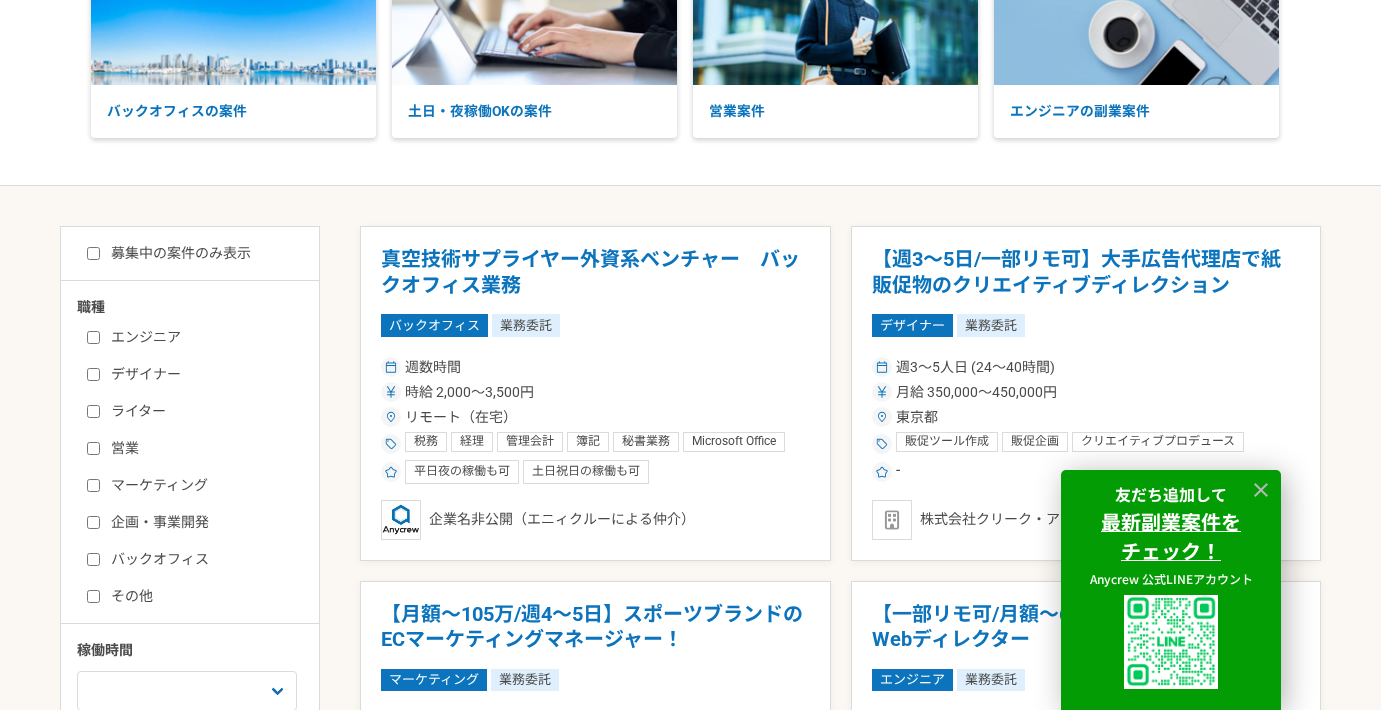 scroll, scrollTop: 223, scrollLeft: 0, axis: vertical 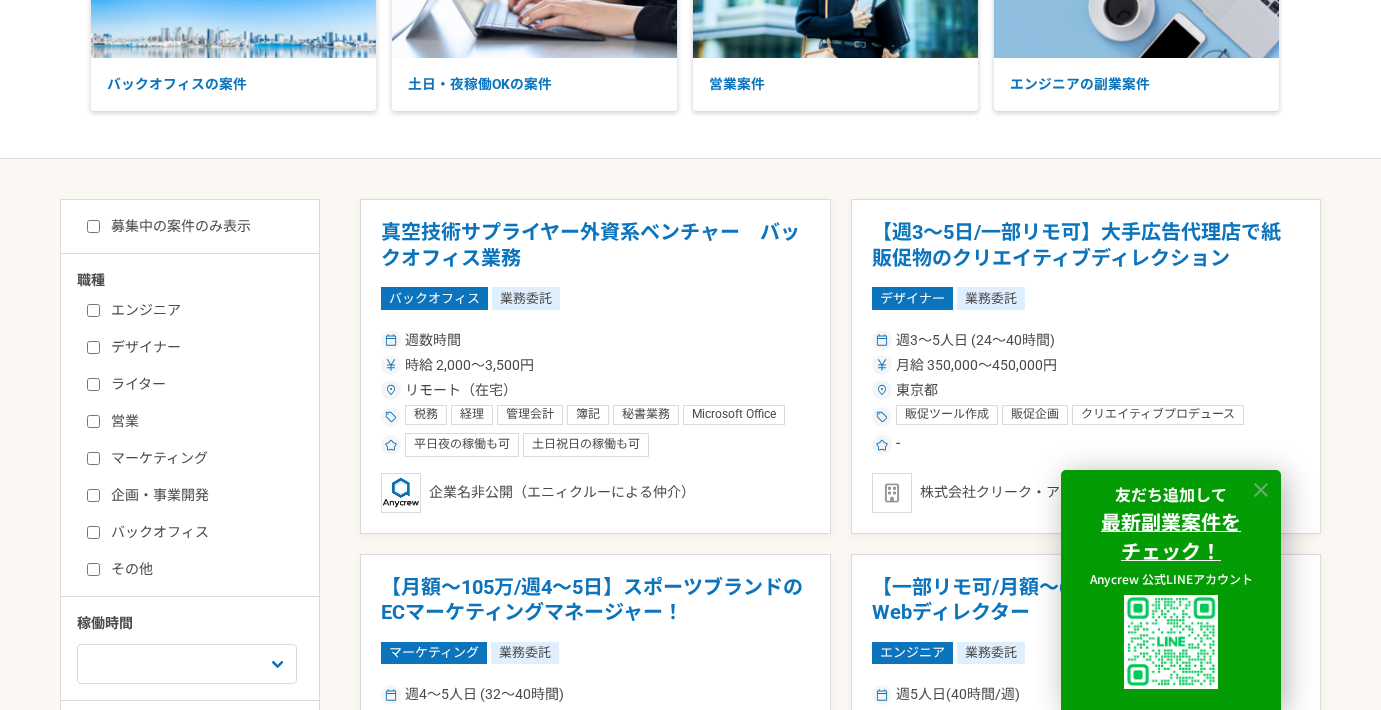 click 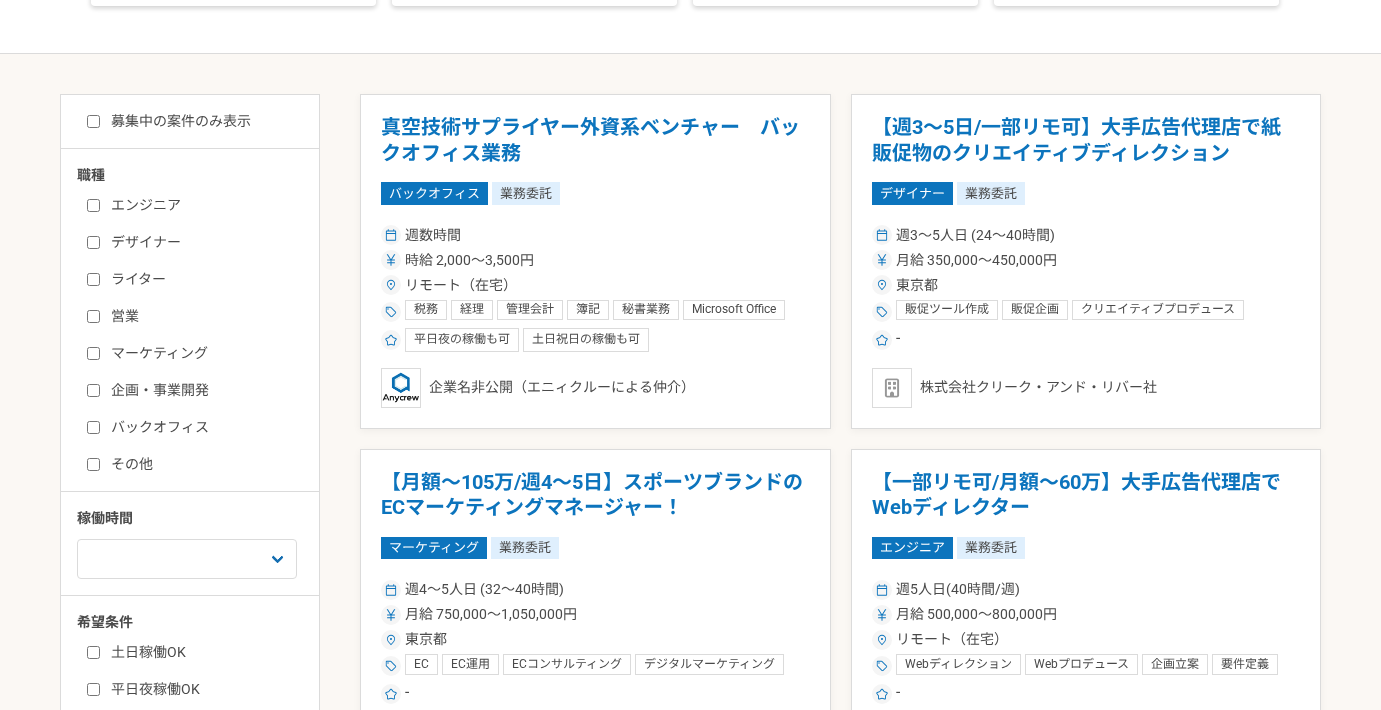 scroll, scrollTop: 425, scrollLeft: 0, axis: vertical 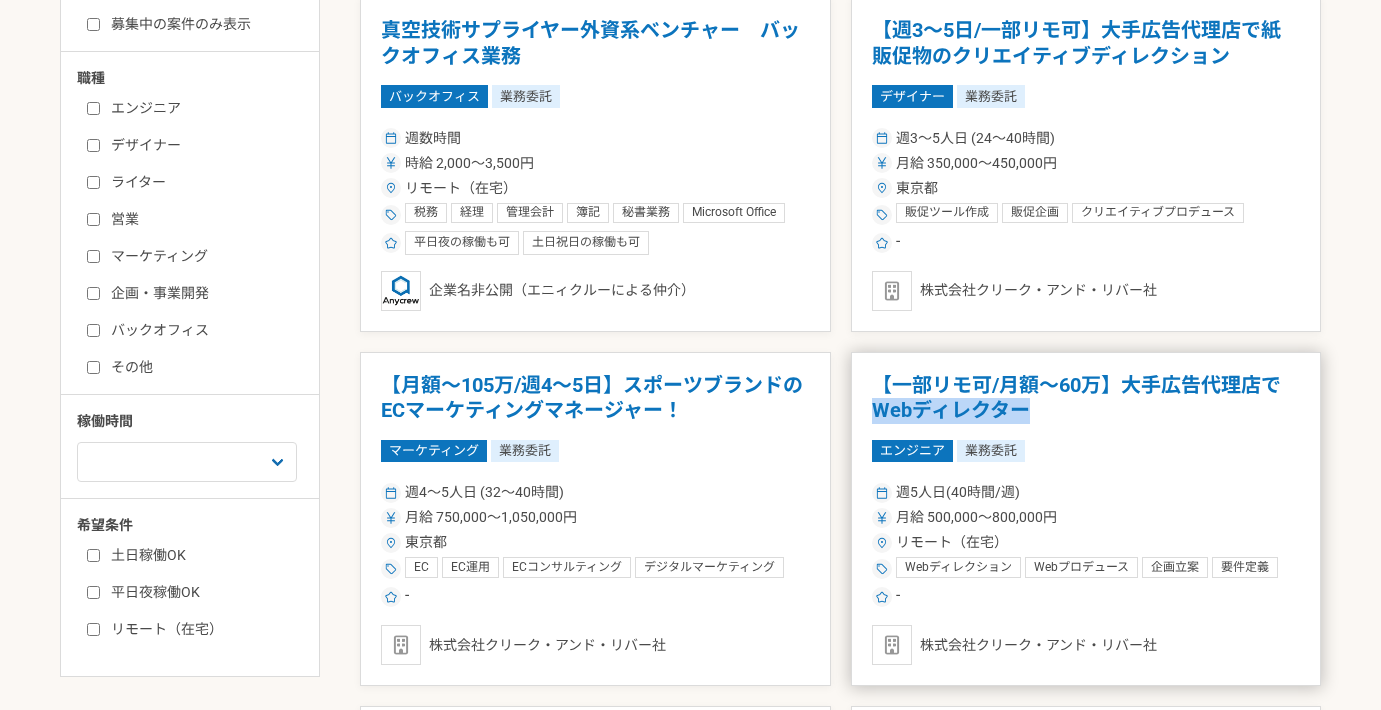 drag, startPoint x: 1323, startPoint y: 398, endPoint x: 1320, endPoint y: 357, distance: 41.109608 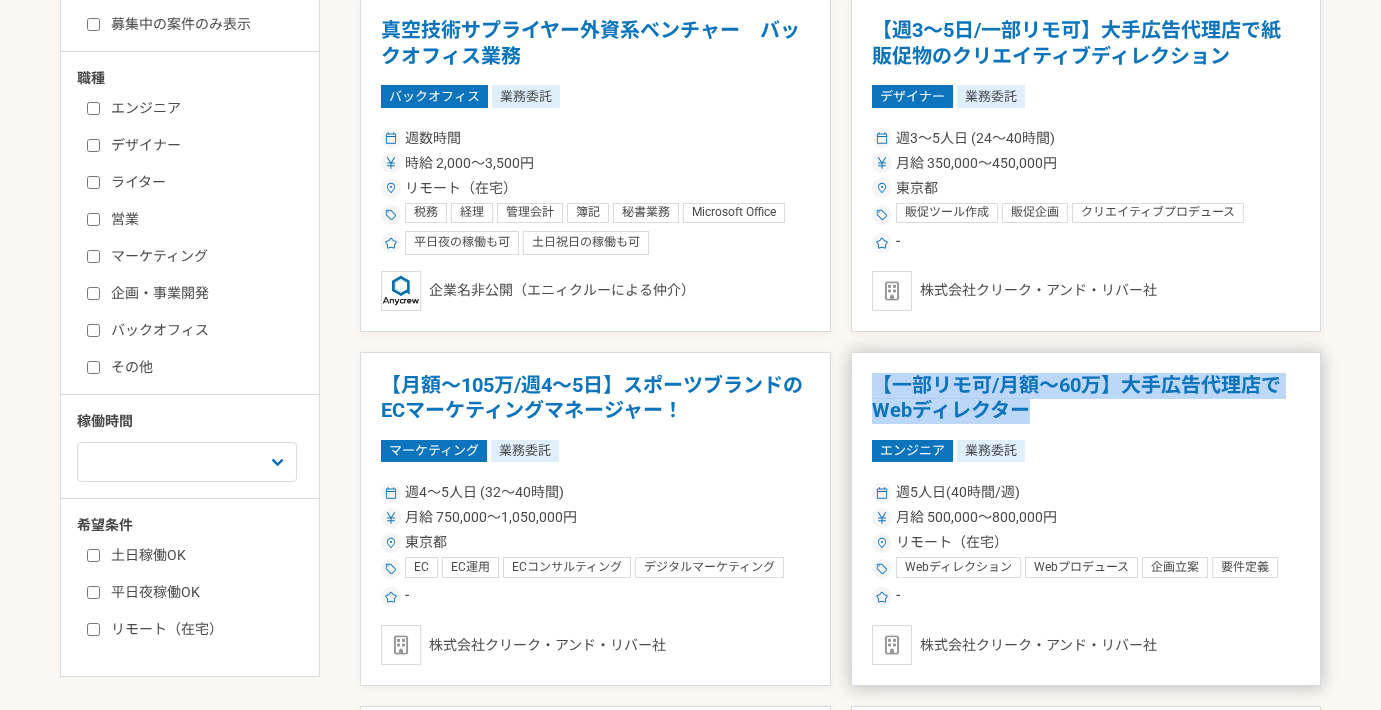 click on "【一部リモ可/月額～60万】大手広告代理店でWebディレクター エンジニア 業務委託 週5人日(40時間/週) 月給 500,000〜800,000円 リモート（在宅） Webディレクション Webプロデュース 企画立案 要件定義 アクセス解析 Google Analytics Adobe Analytics - 株式会社クリーク・アンド・リバー社" at bounding box center (1086, 519) 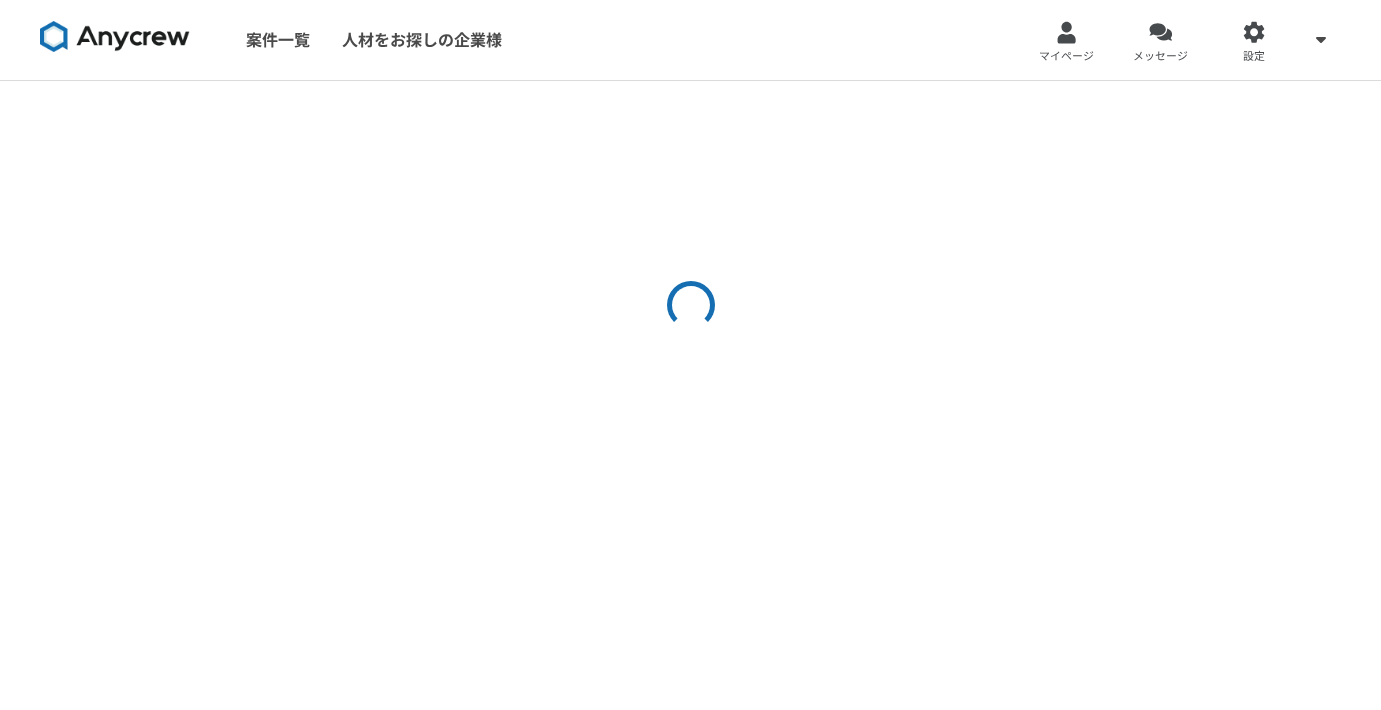 scroll, scrollTop: 0, scrollLeft: 0, axis: both 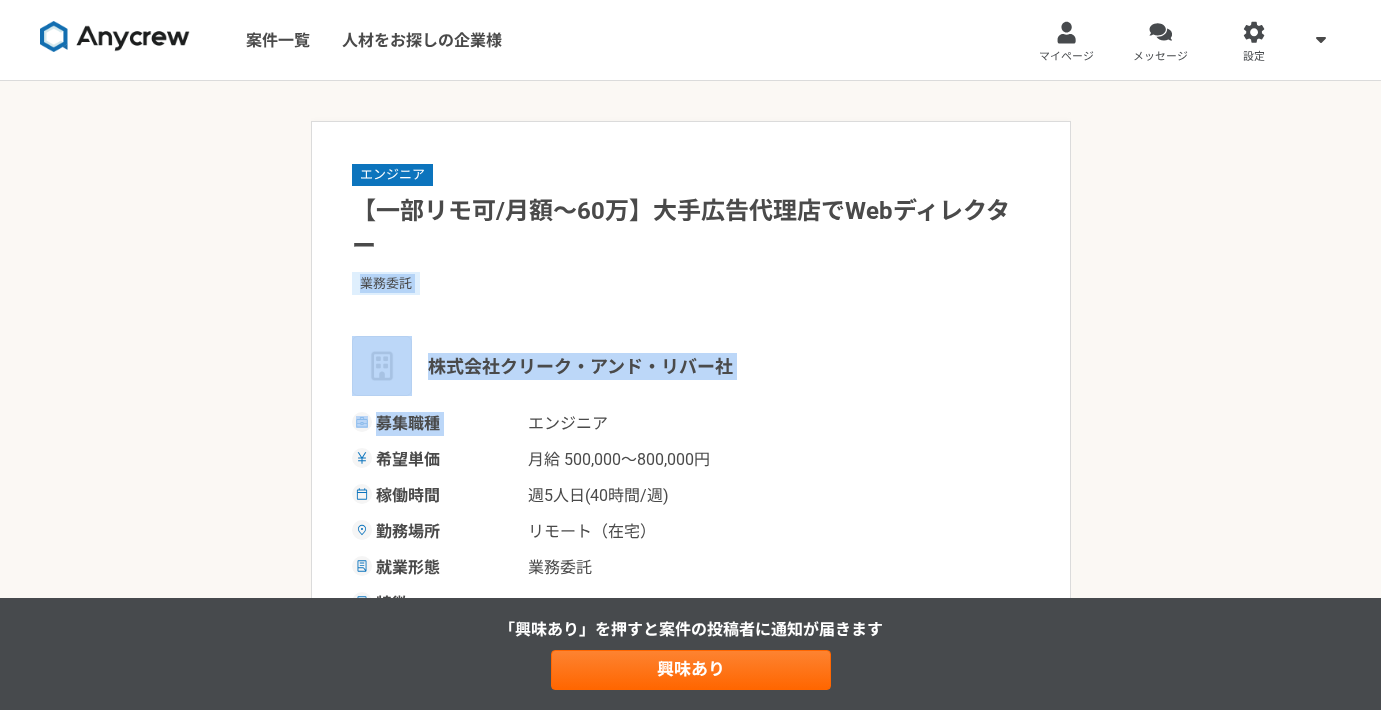 drag, startPoint x: 1122, startPoint y: 398, endPoint x: 1043, endPoint y: 240, distance: 176.64937 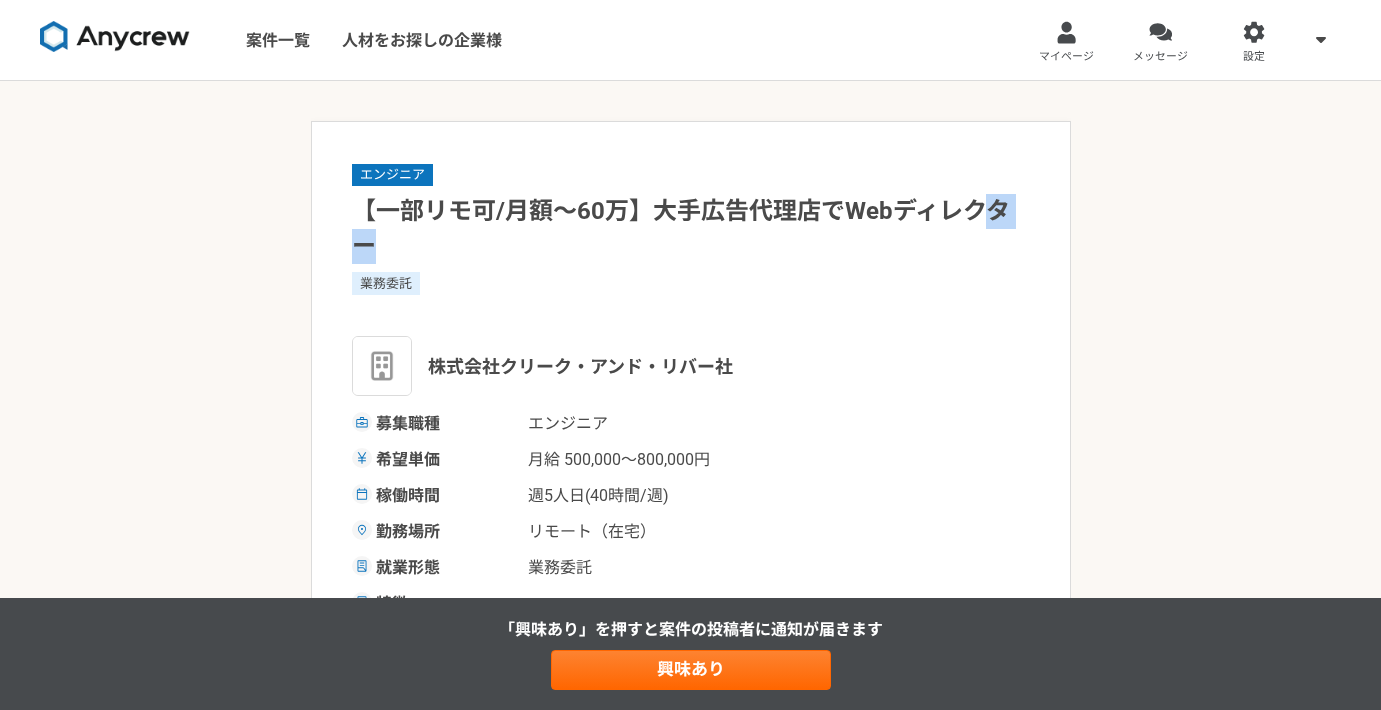 drag, startPoint x: 1010, startPoint y: 236, endPoint x: 973, endPoint y: 176, distance: 70.491135 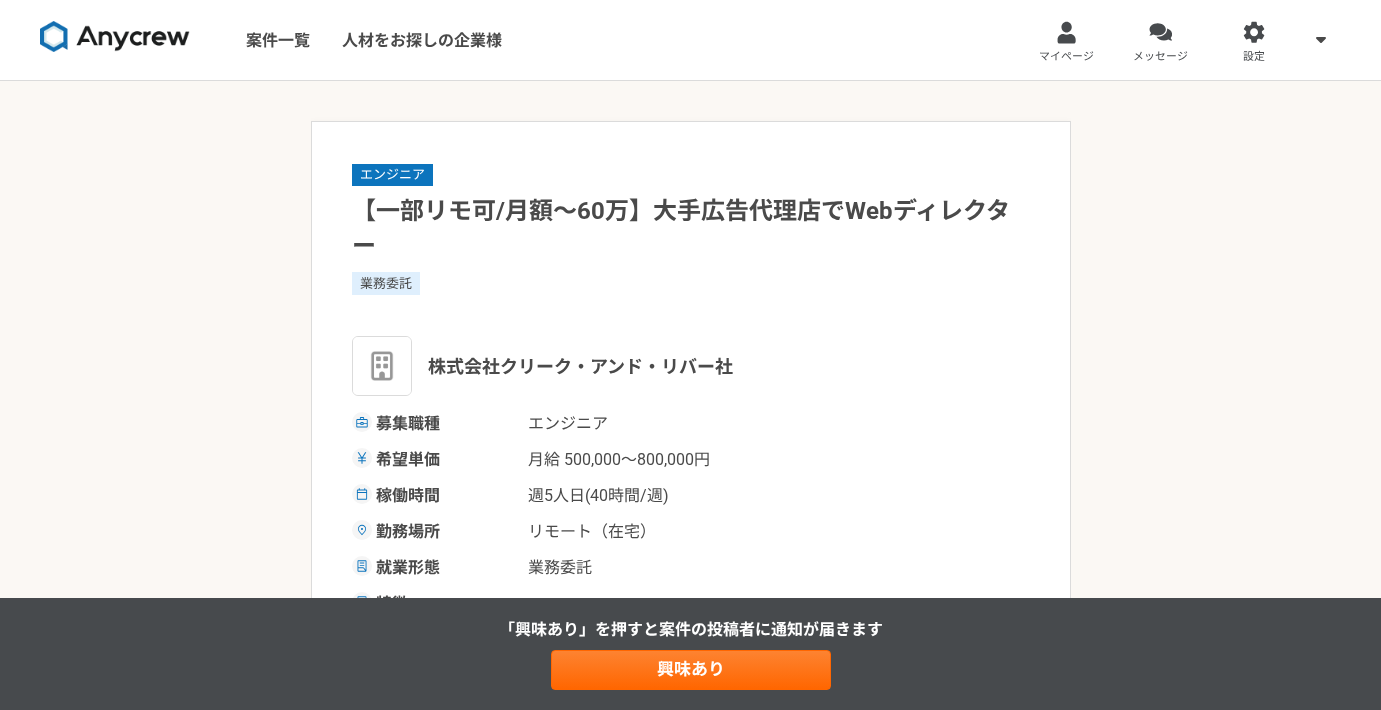 click on "エンジニア 【一部リモ可/月額～60万】大手広告代理店でWebディレクター 業務委託 株式会社クリーク・アンド・リバー社 募集職種 エンジニア 希望単価 月給 500,000〜800,000円 稼働時間 週5人日(40時間/週) 勤務場所 リモート（在宅） 就業形態 業務委託 特徴" at bounding box center [691, 389] 